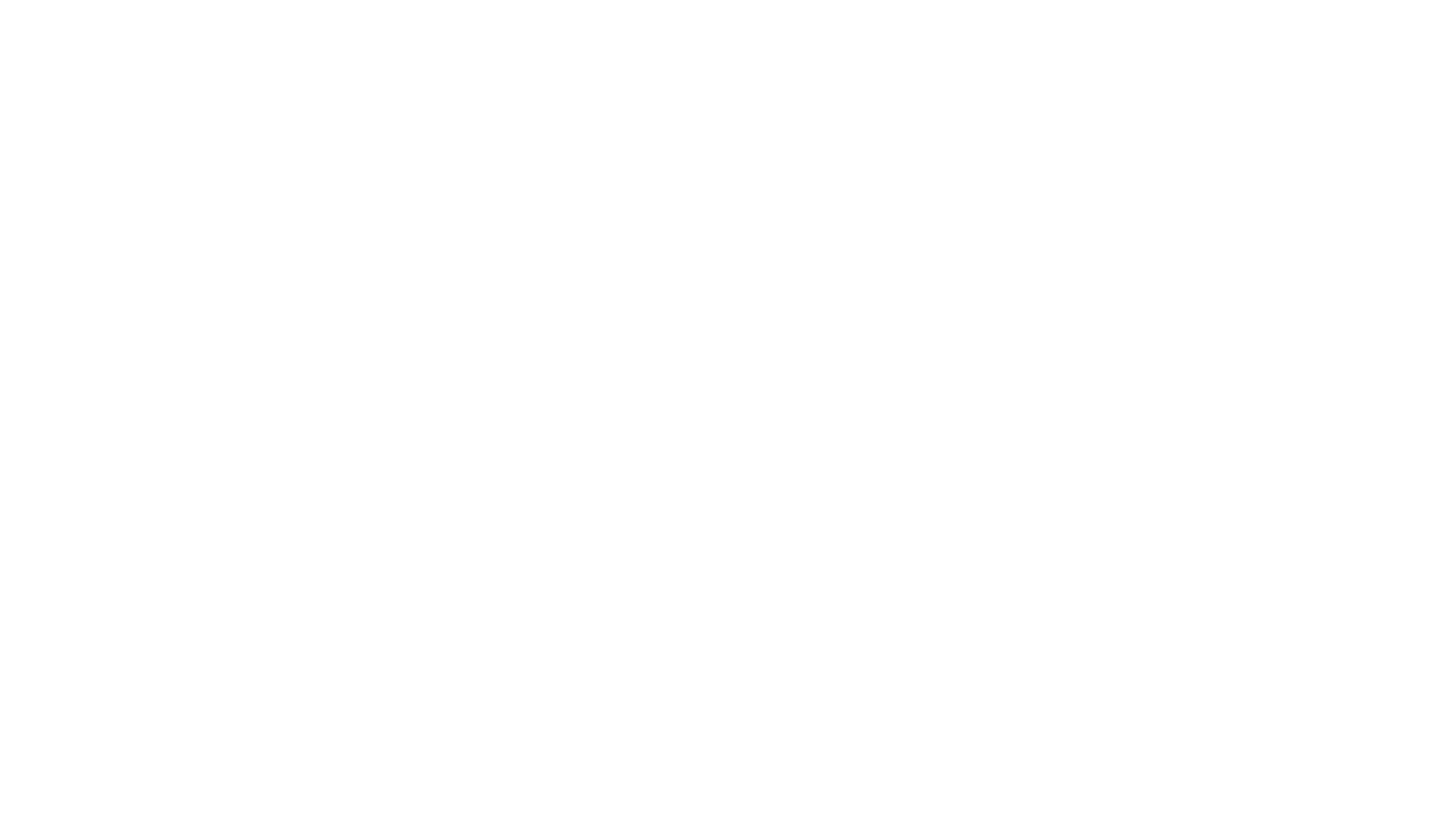 scroll, scrollTop: 0, scrollLeft: 0, axis: both 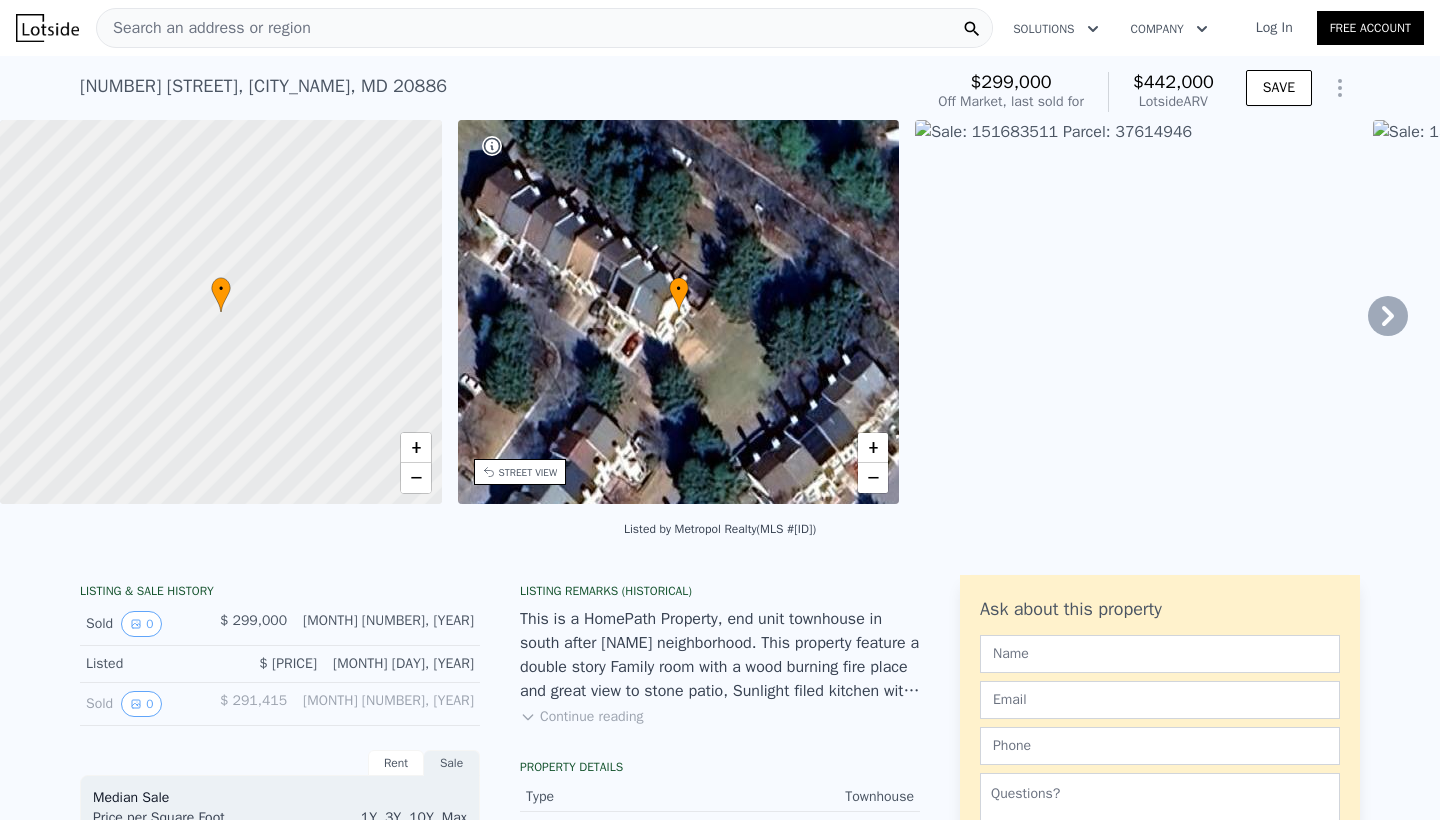 drag, startPoint x: 1212, startPoint y: 102, endPoint x: 1131, endPoint y: 106, distance: 81.09871 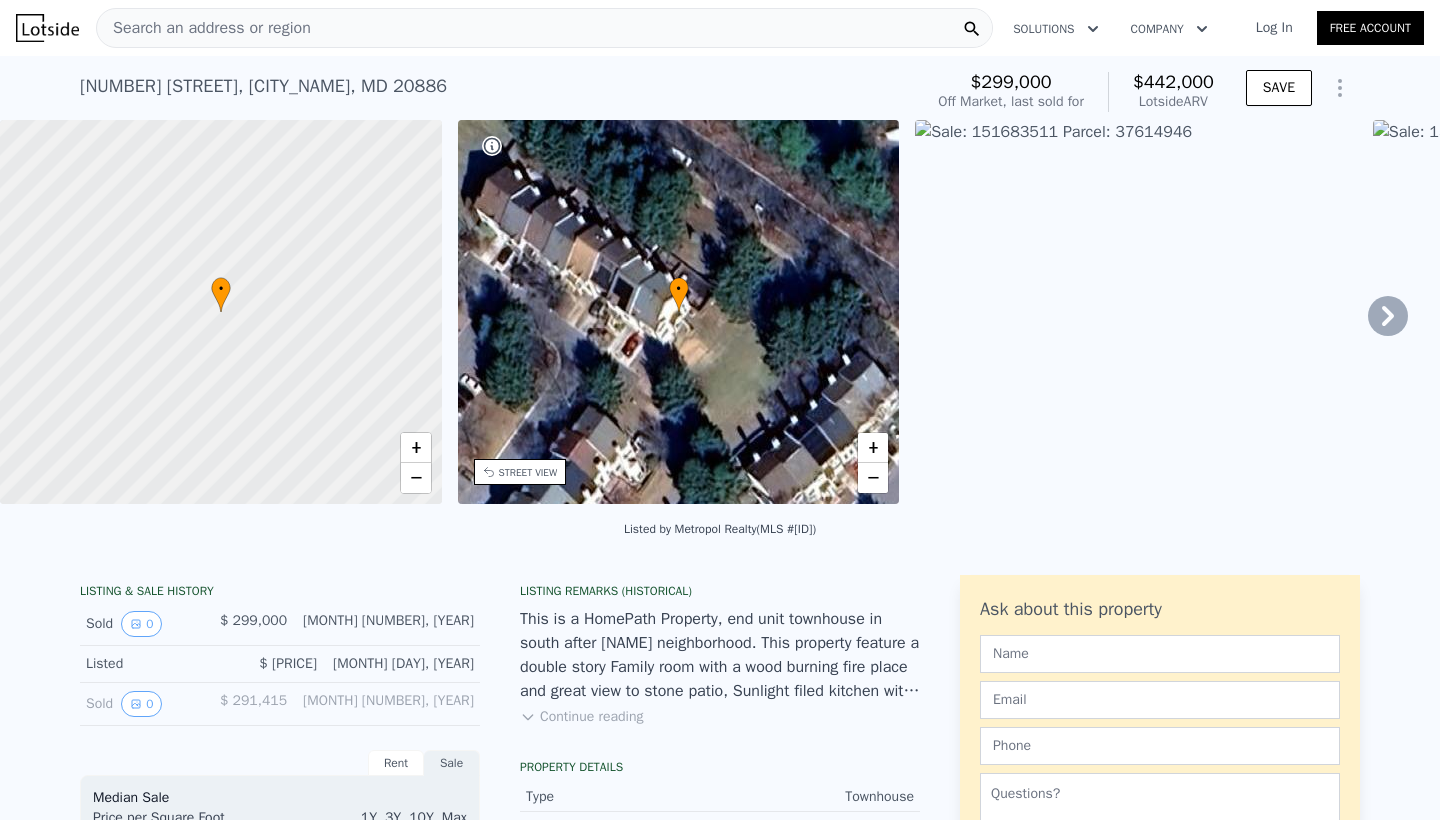 click on "[NUMBER] [STREET] Ct , [CITY] , [STATE] [POSTAL_CODE] Sold [MONTH] [YEAR] for $ [PRICE]k (~ARV $ [PRICE]k )" at bounding box center (497, 92) 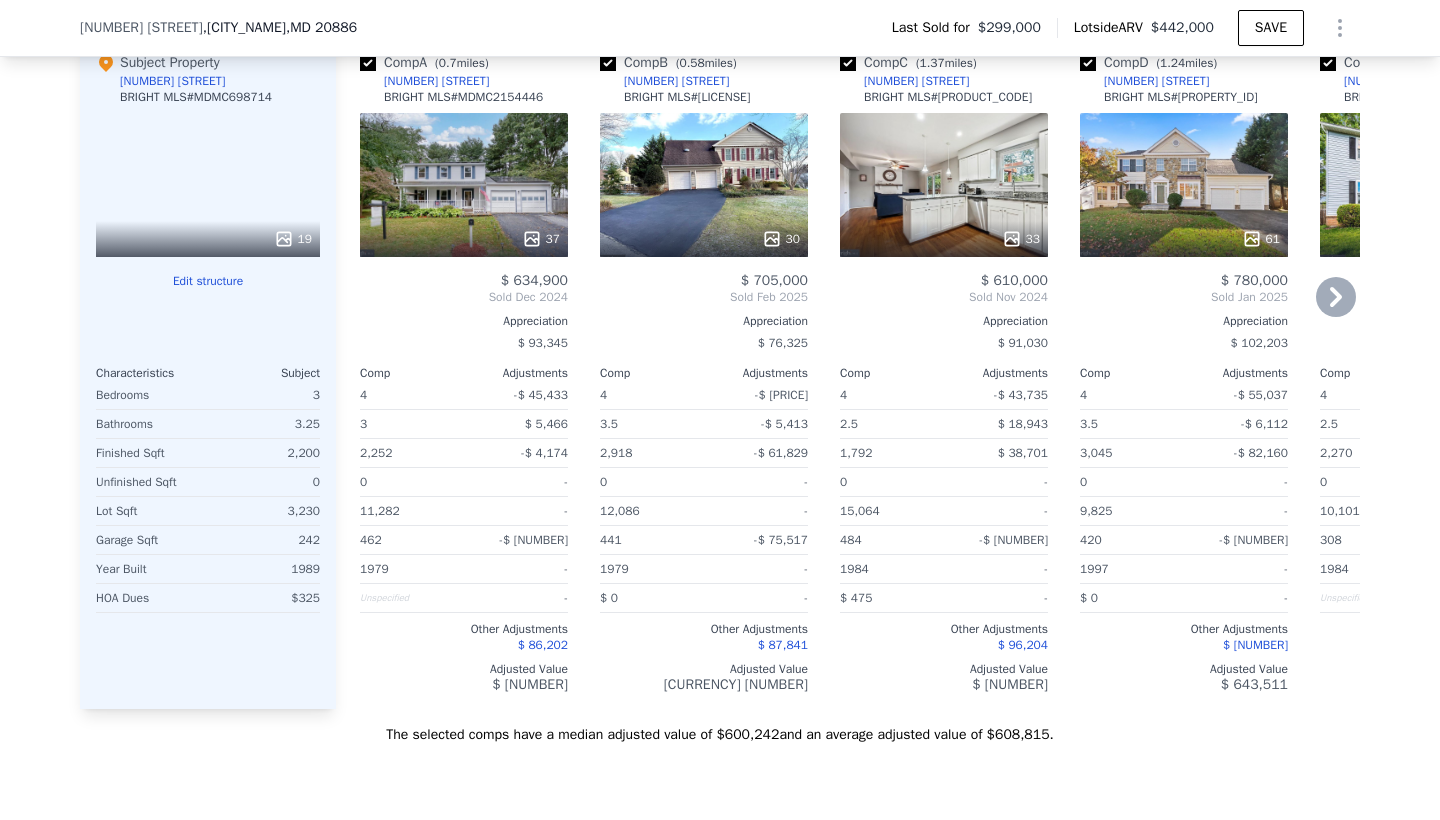 scroll, scrollTop: 2433, scrollLeft: 0, axis: vertical 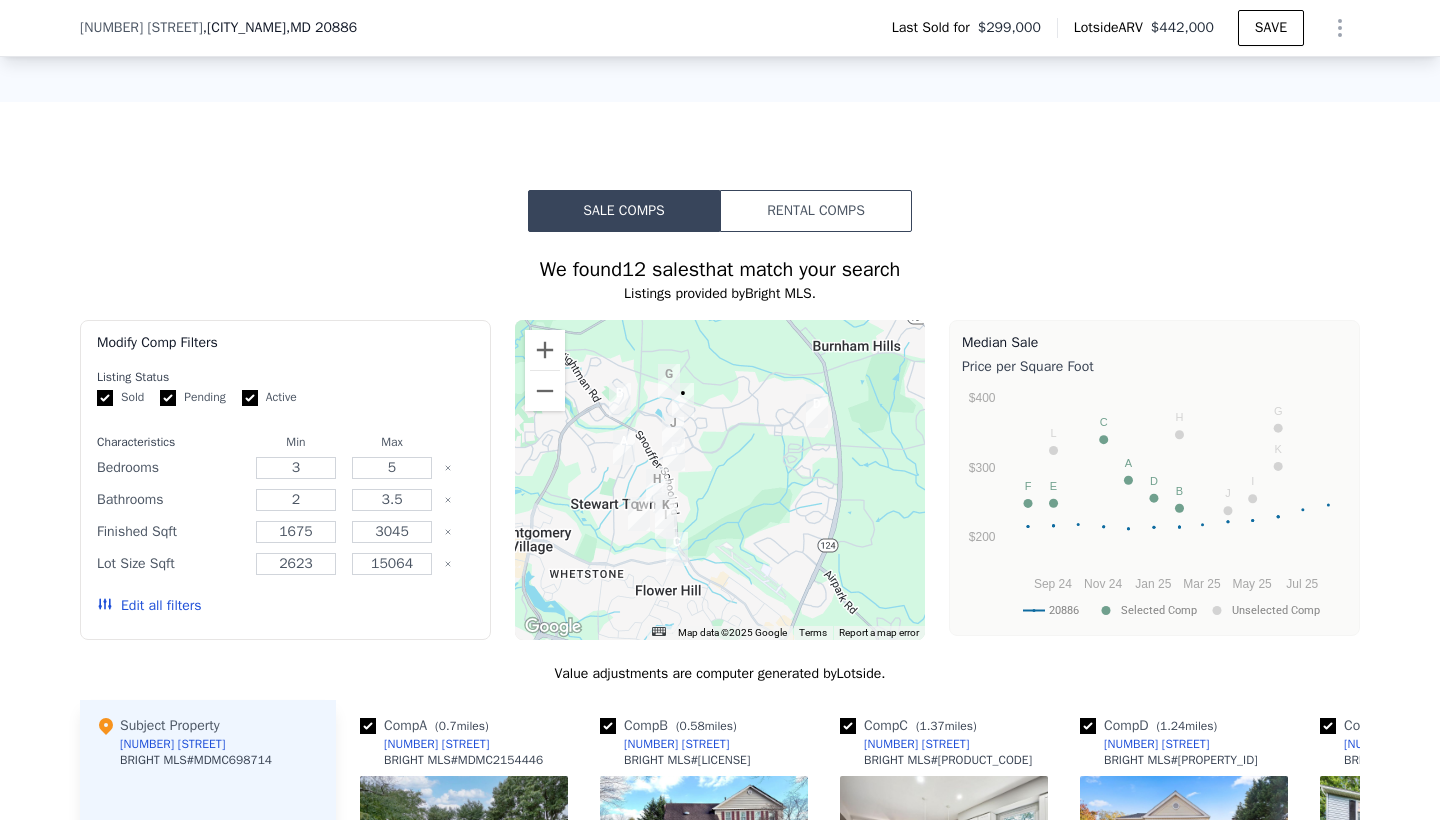click on "Active" at bounding box center [269, 397] 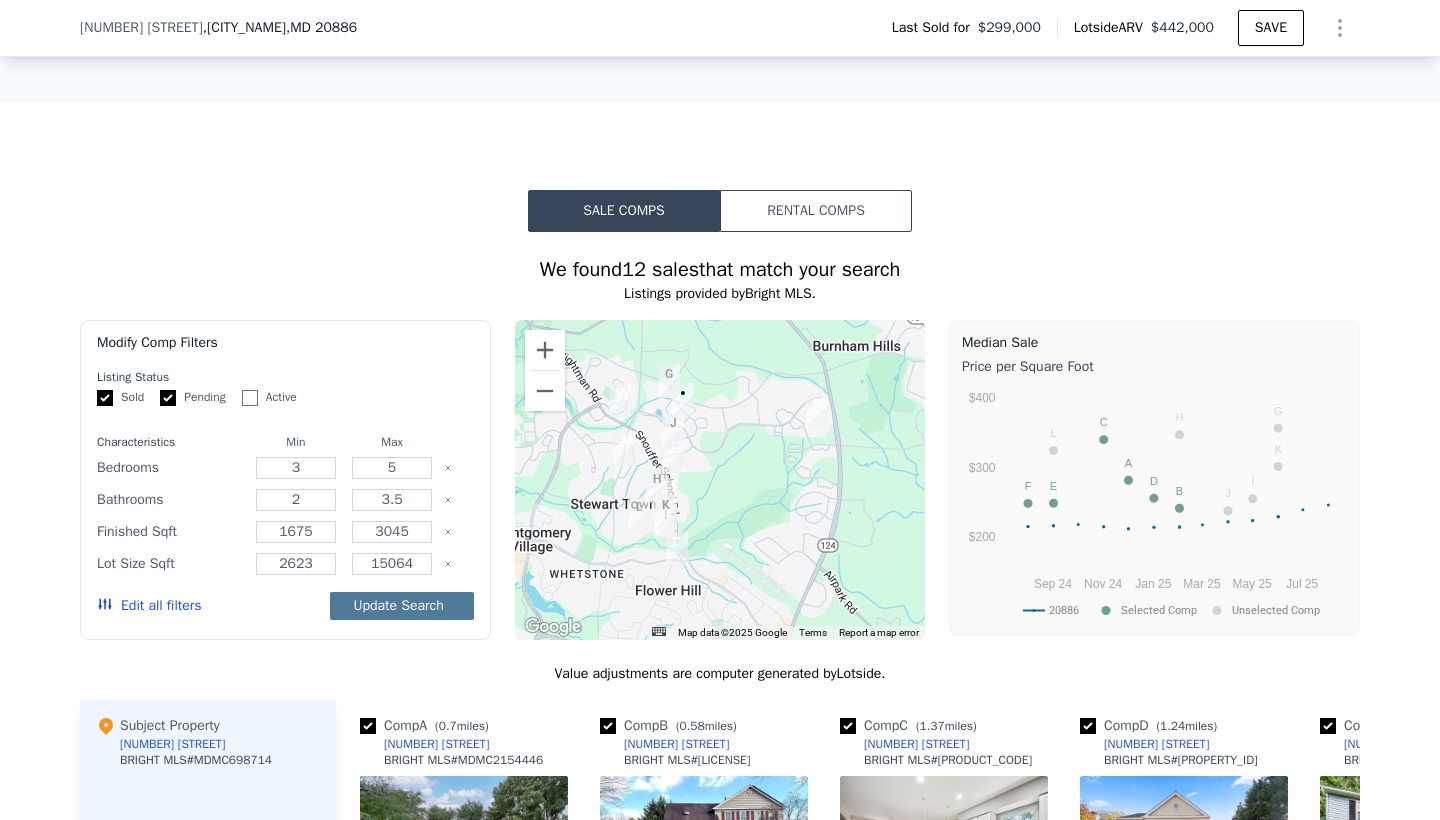 click on "Update Search" at bounding box center (402, 606) 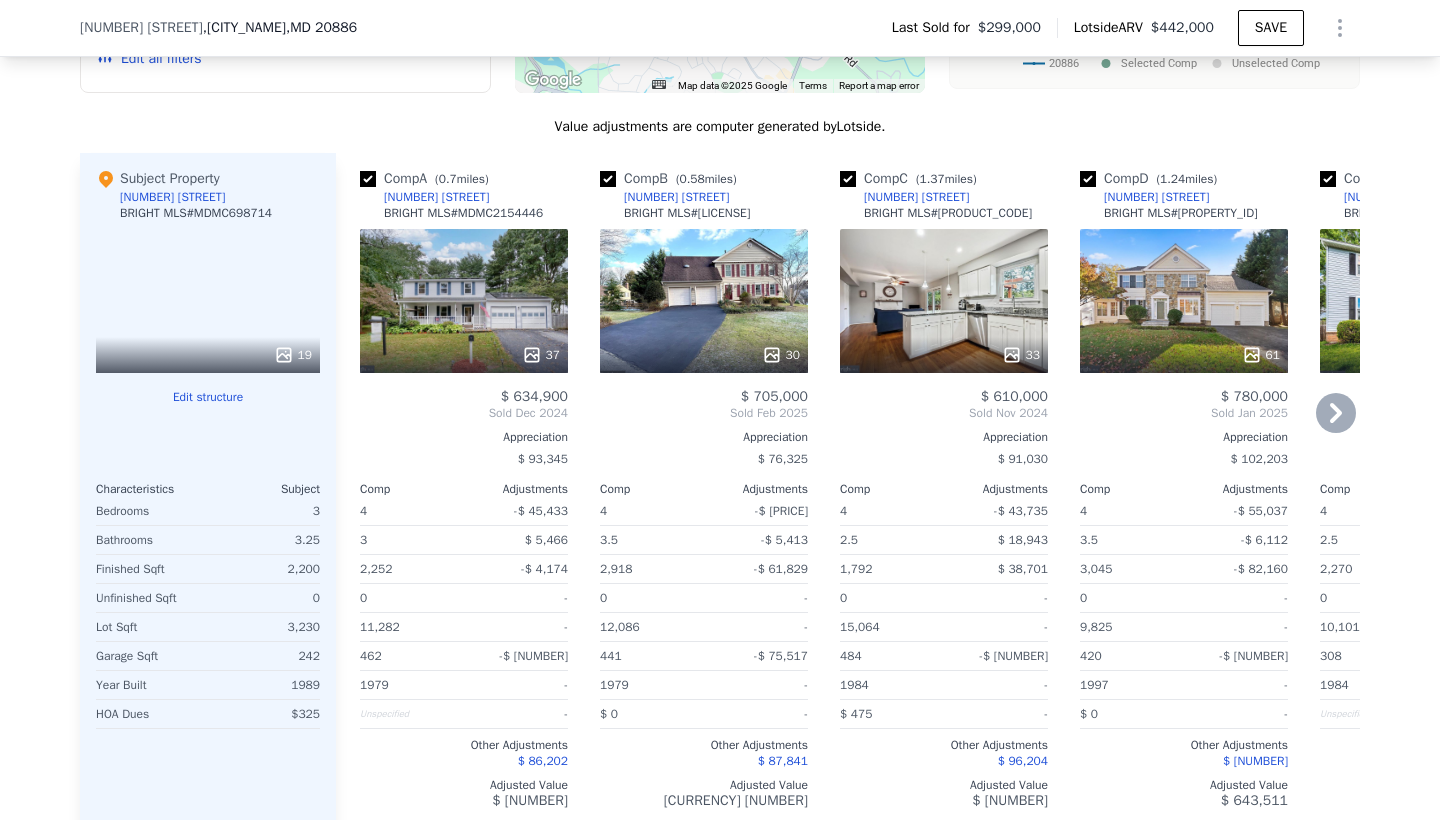 scroll, scrollTop: 2337, scrollLeft: 0, axis: vertical 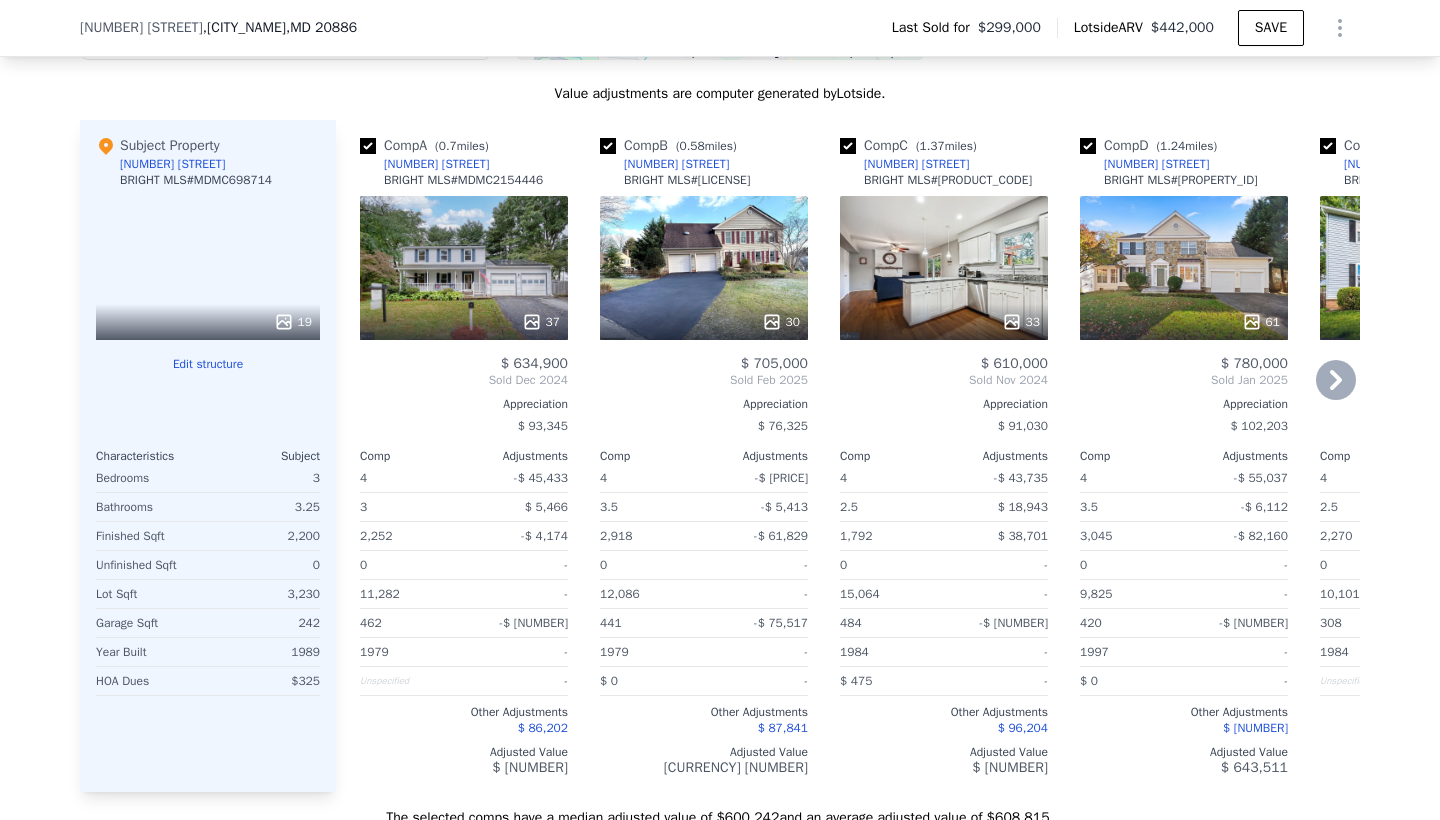 click 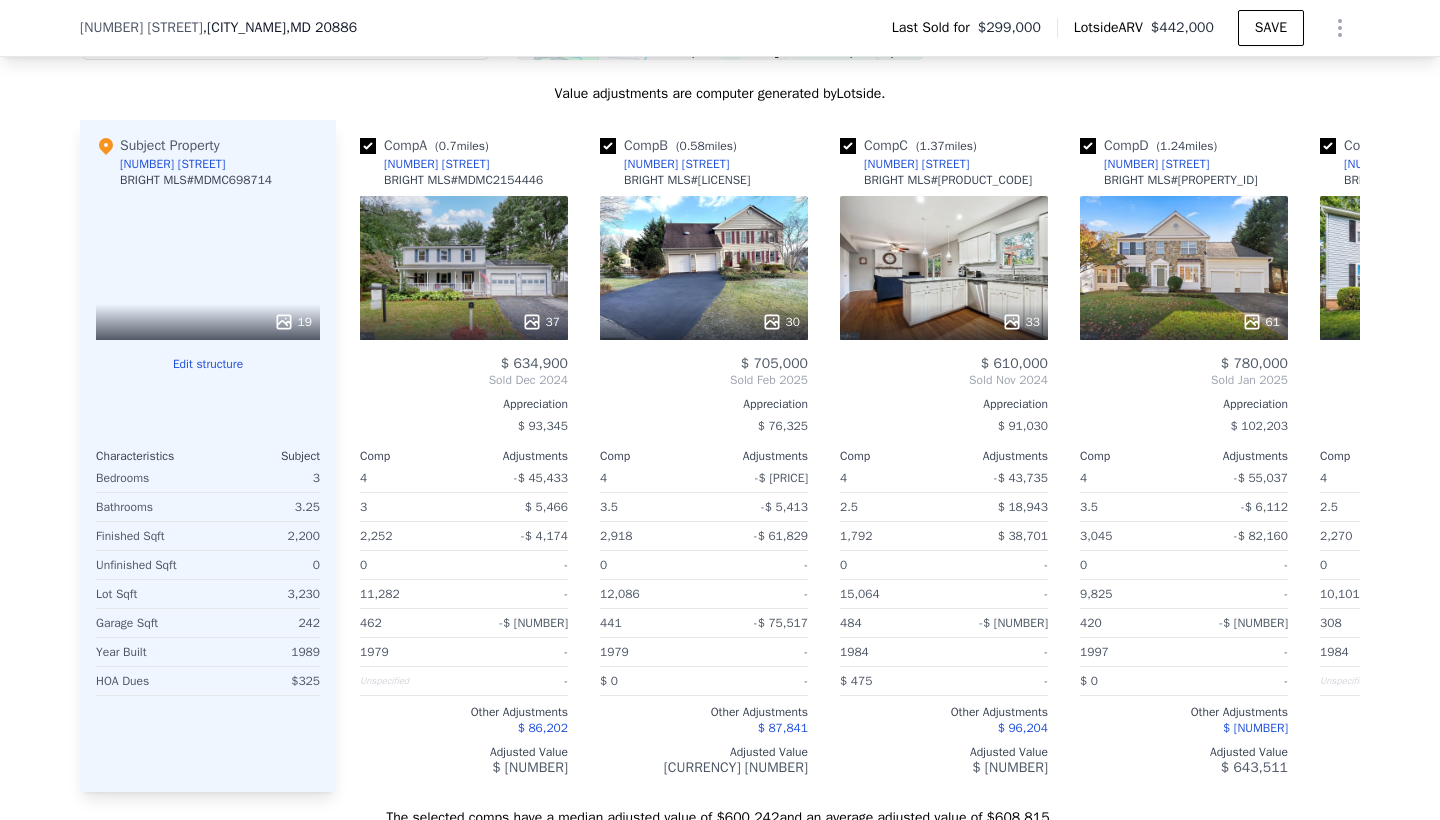 scroll, scrollTop: 0, scrollLeft: 480, axis: horizontal 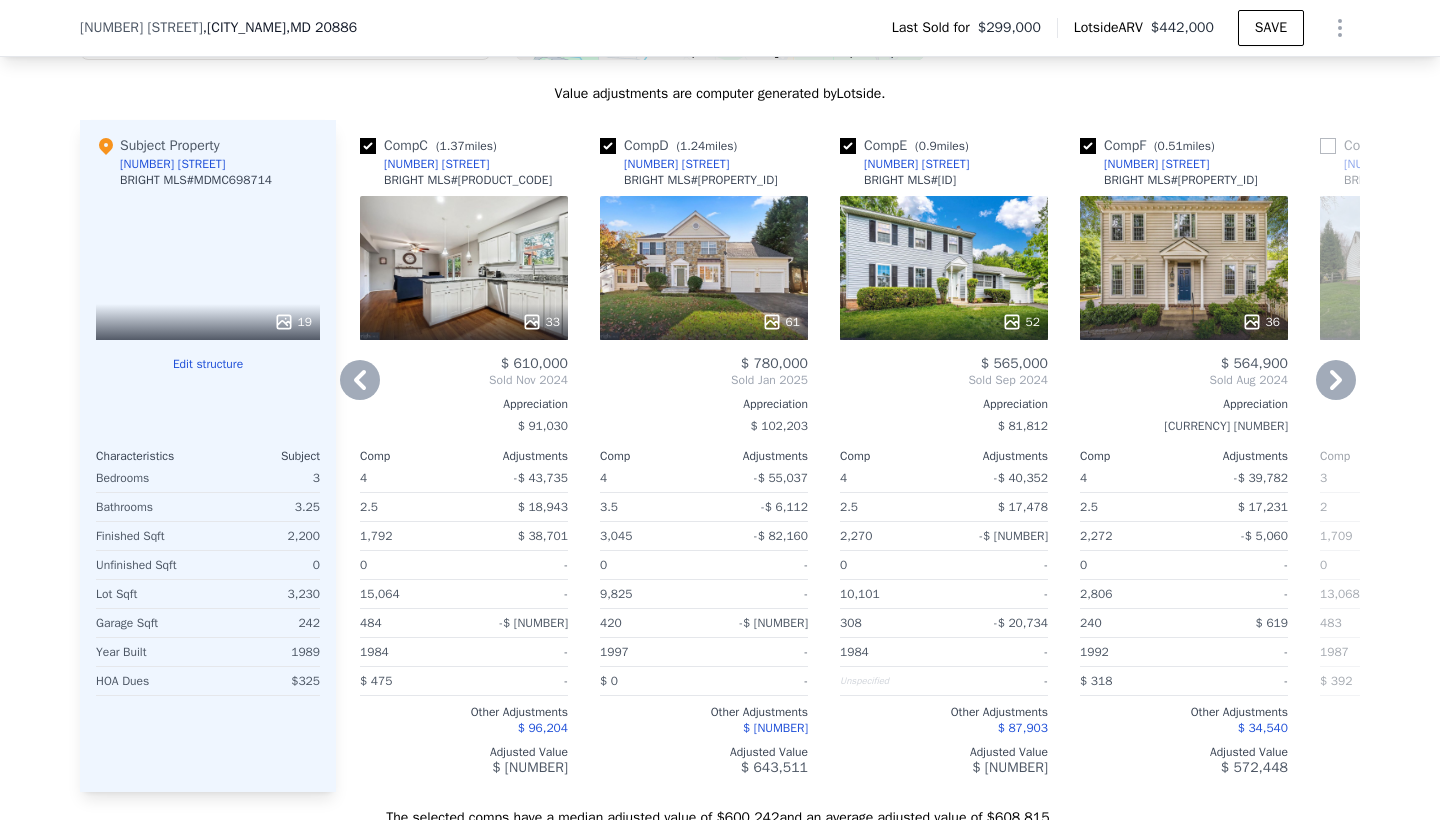 click 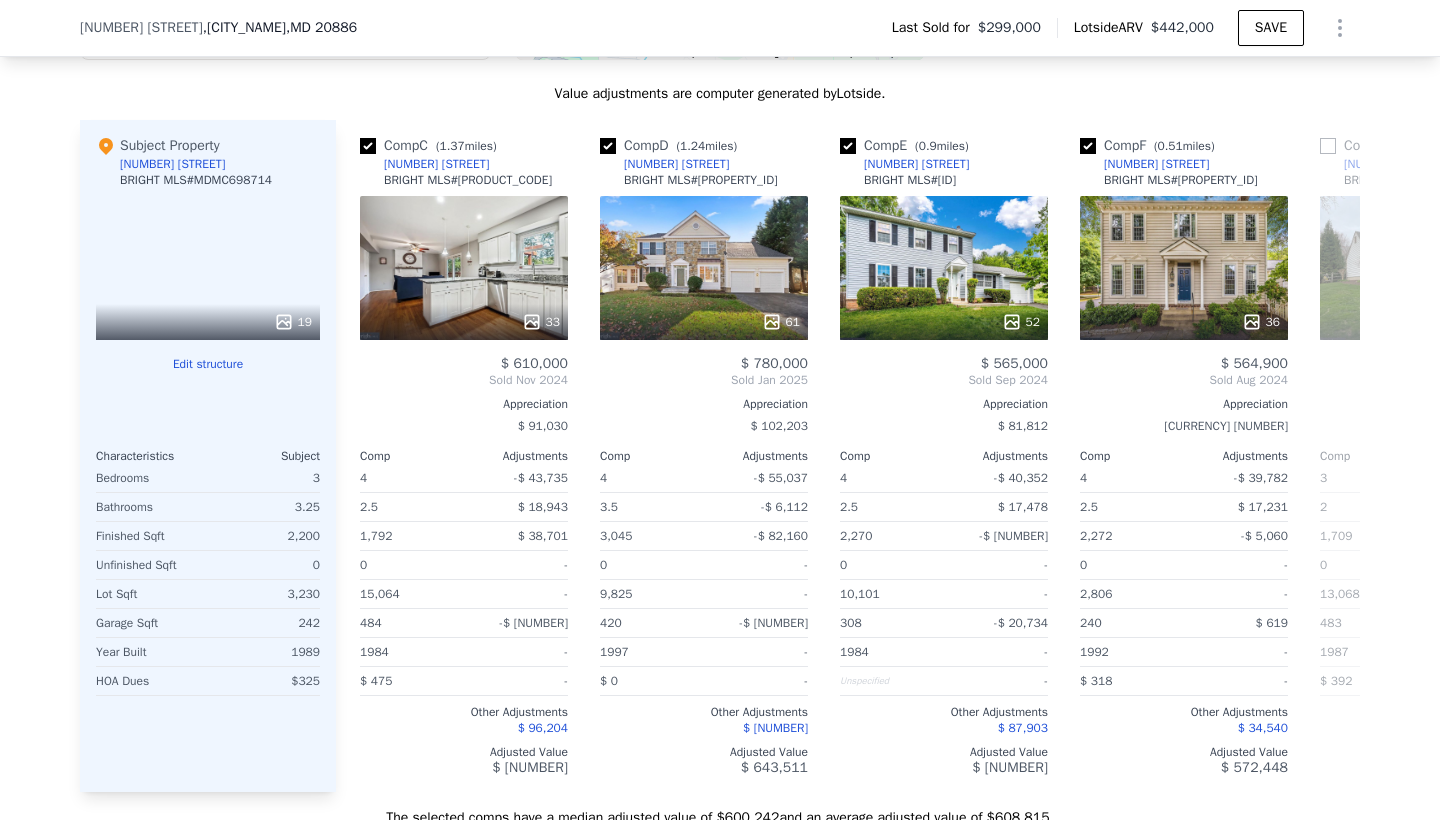 scroll, scrollTop: 0, scrollLeft: 960, axis: horizontal 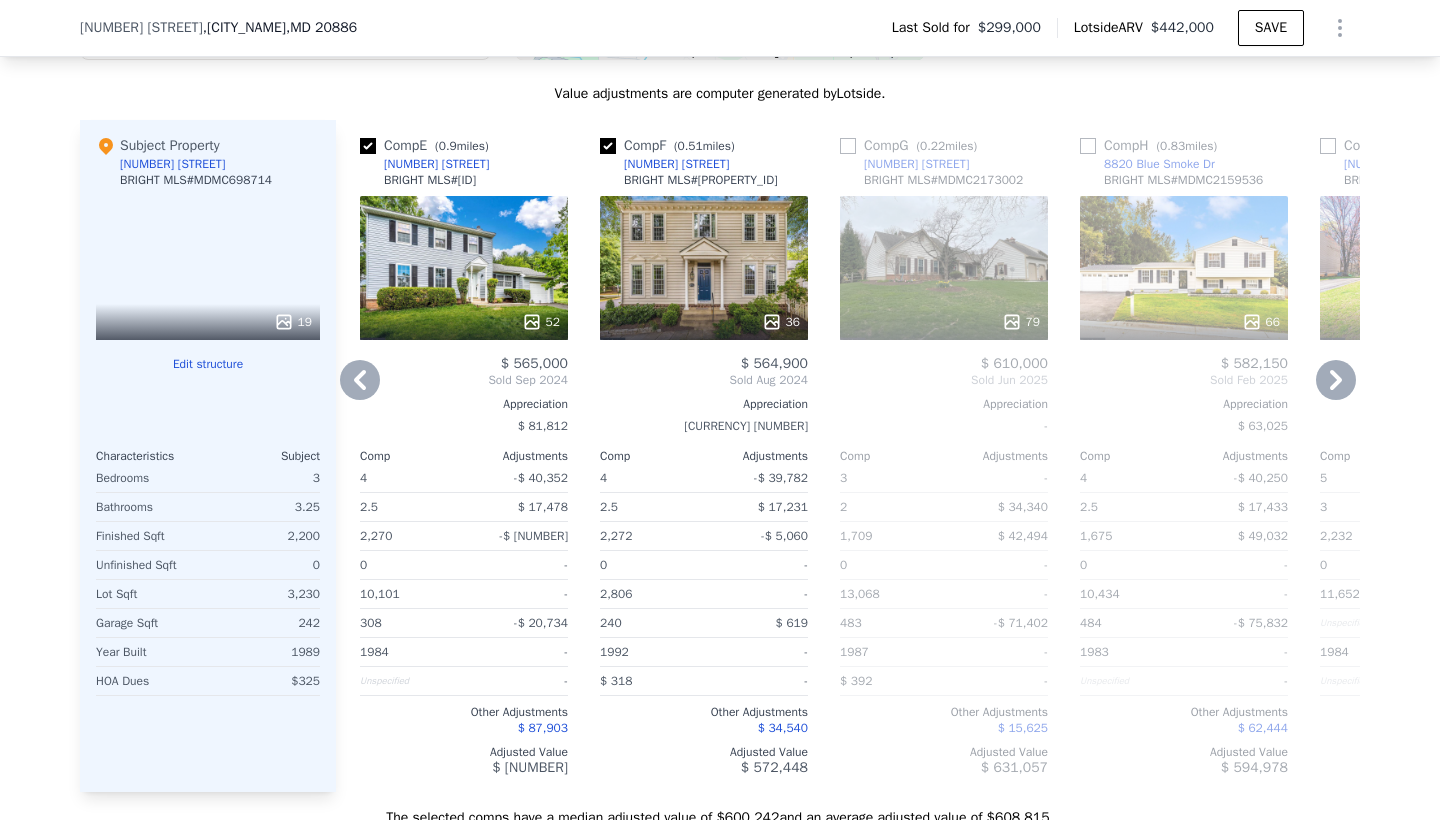 click 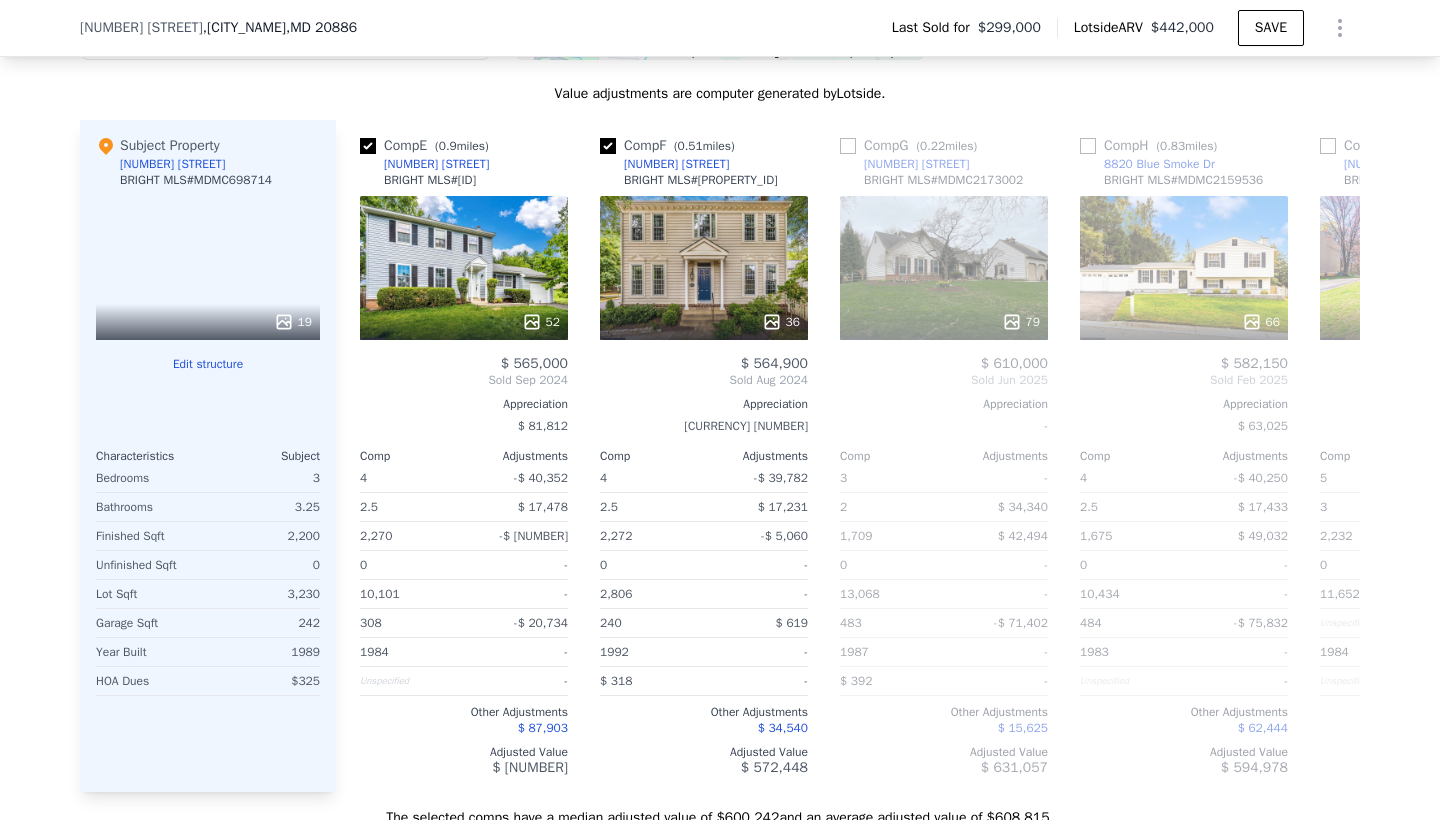 scroll, scrollTop: 0, scrollLeft: 1440, axis: horizontal 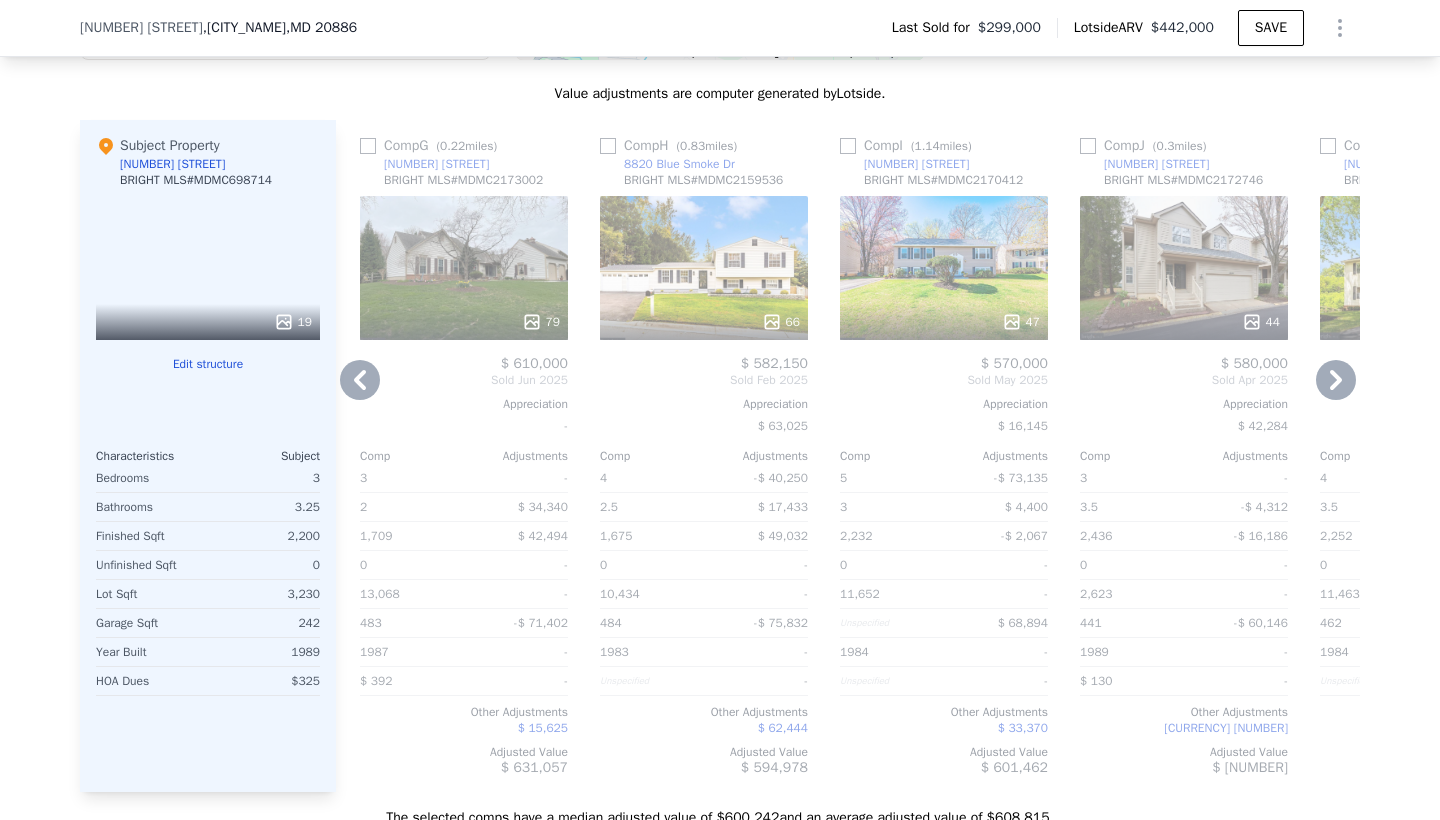 click 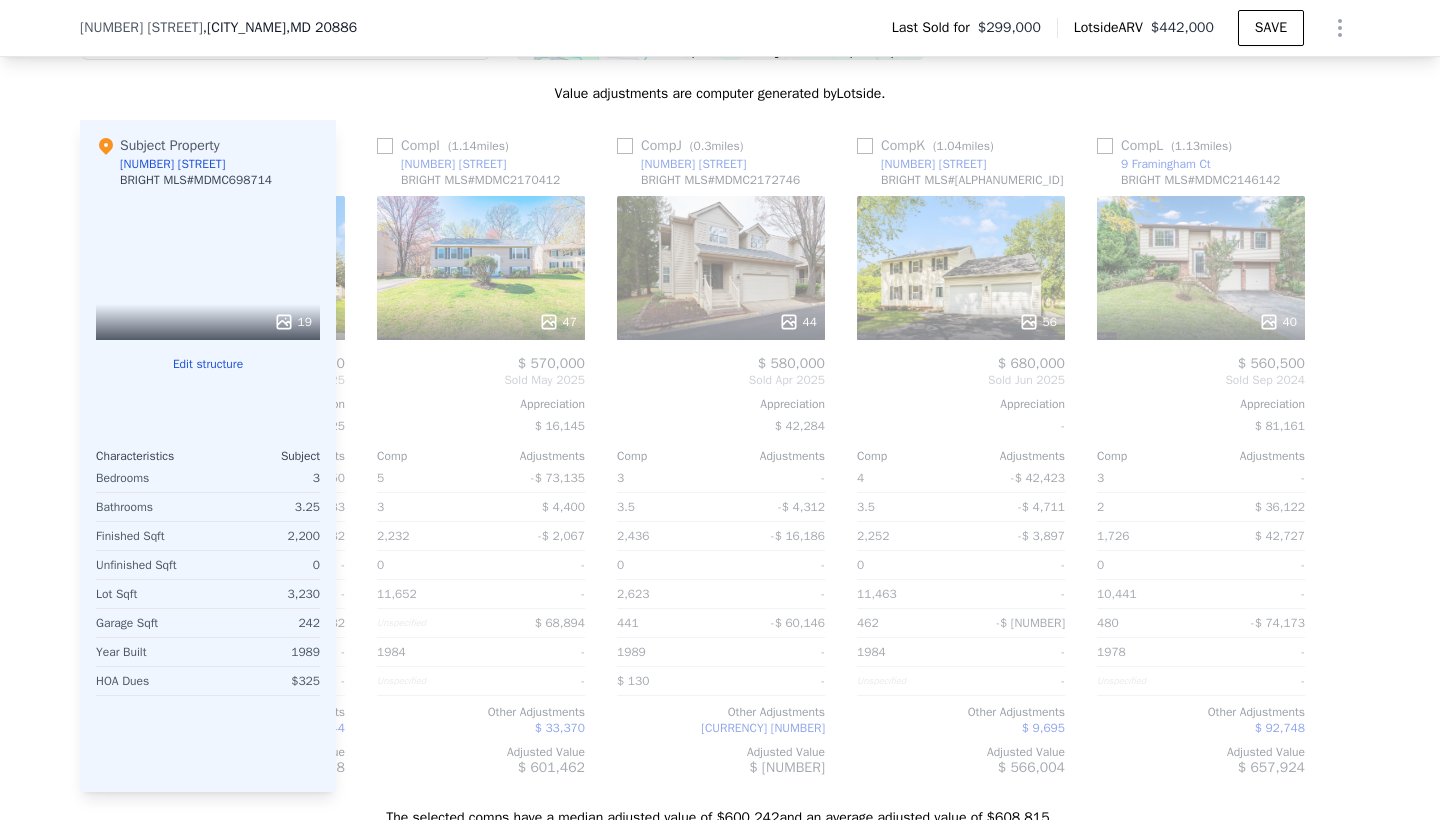 scroll, scrollTop: 0, scrollLeft: 1904, axis: horizontal 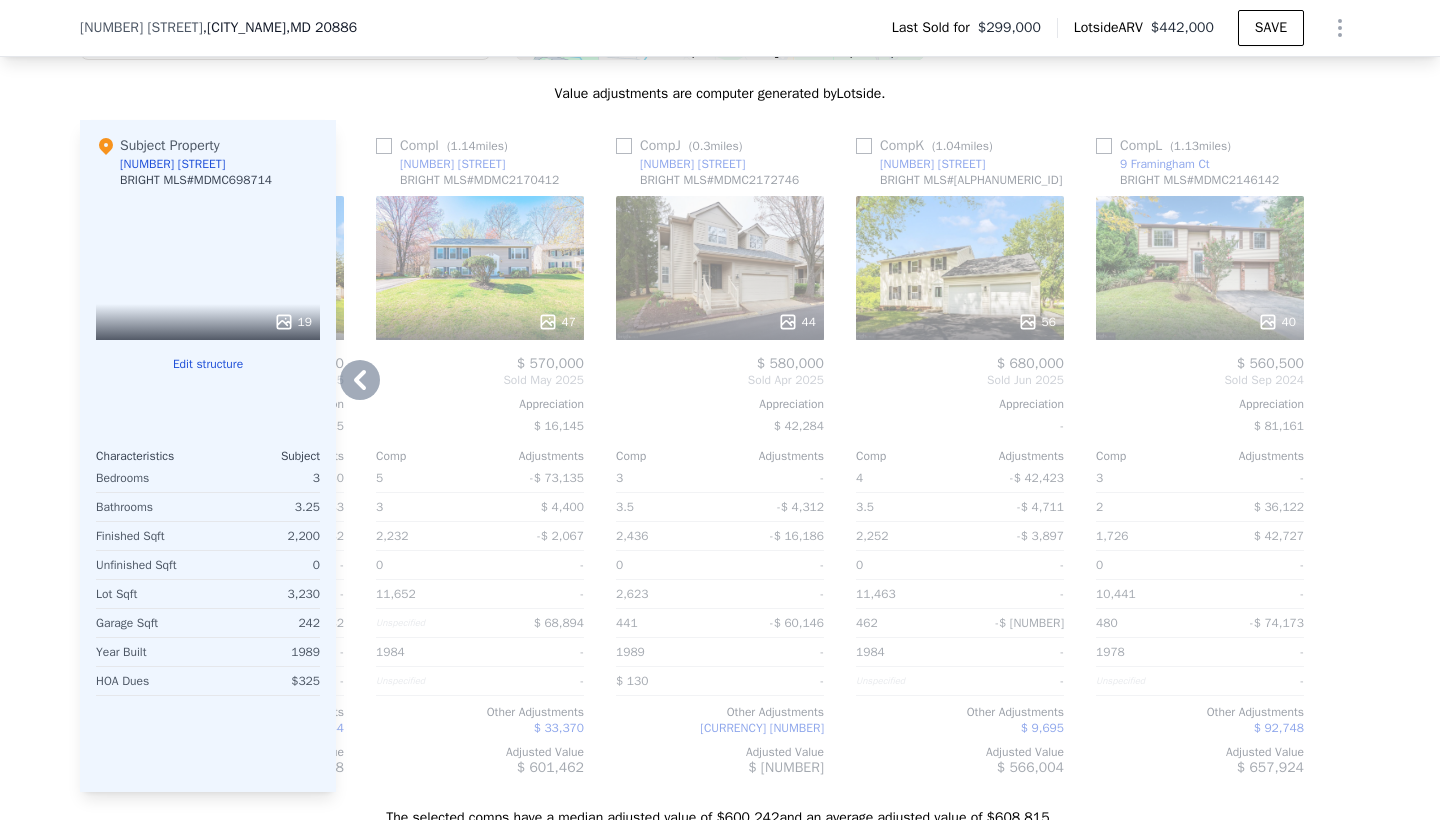 click 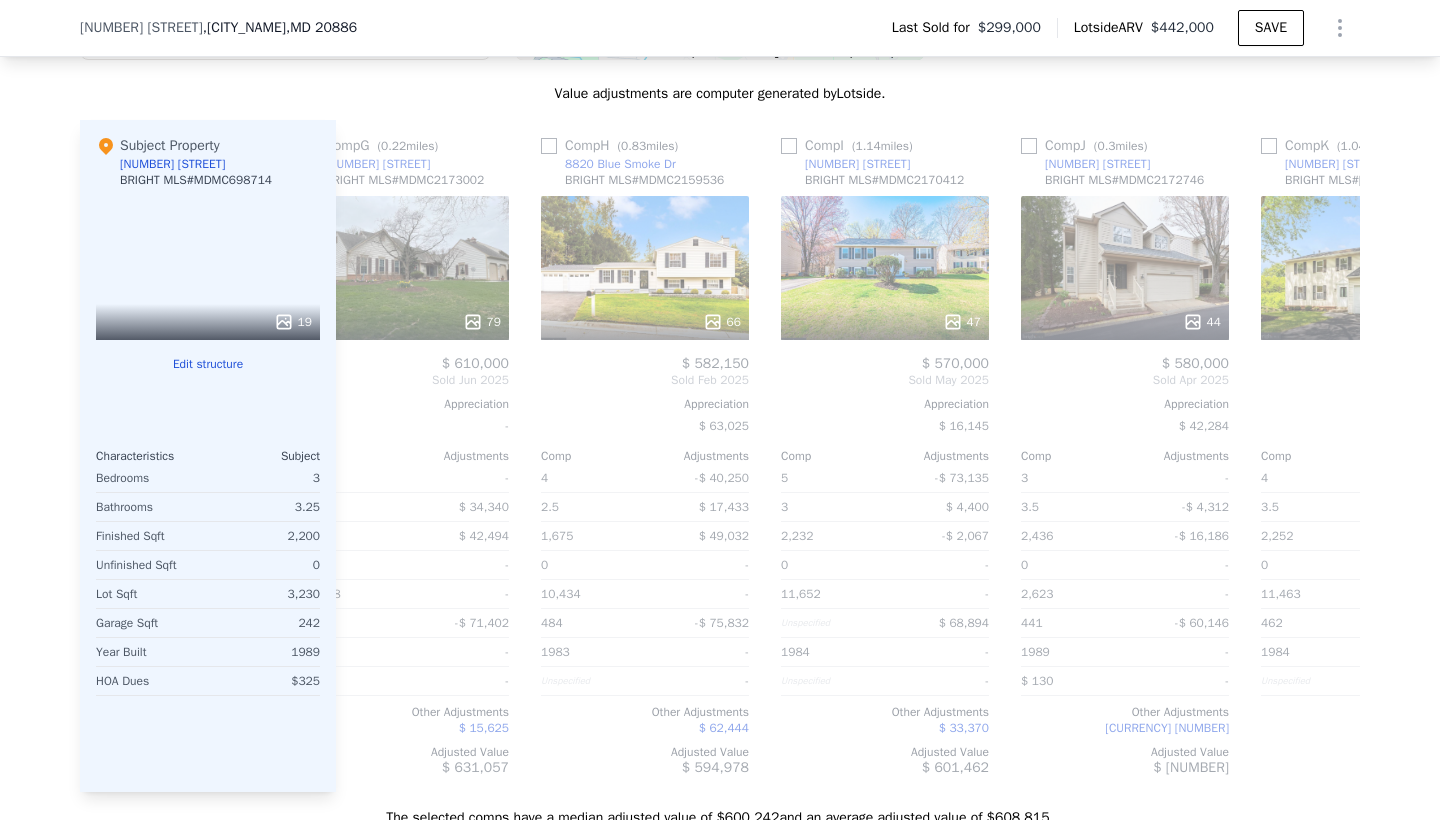 scroll, scrollTop: 0, scrollLeft: 1424, axis: horizontal 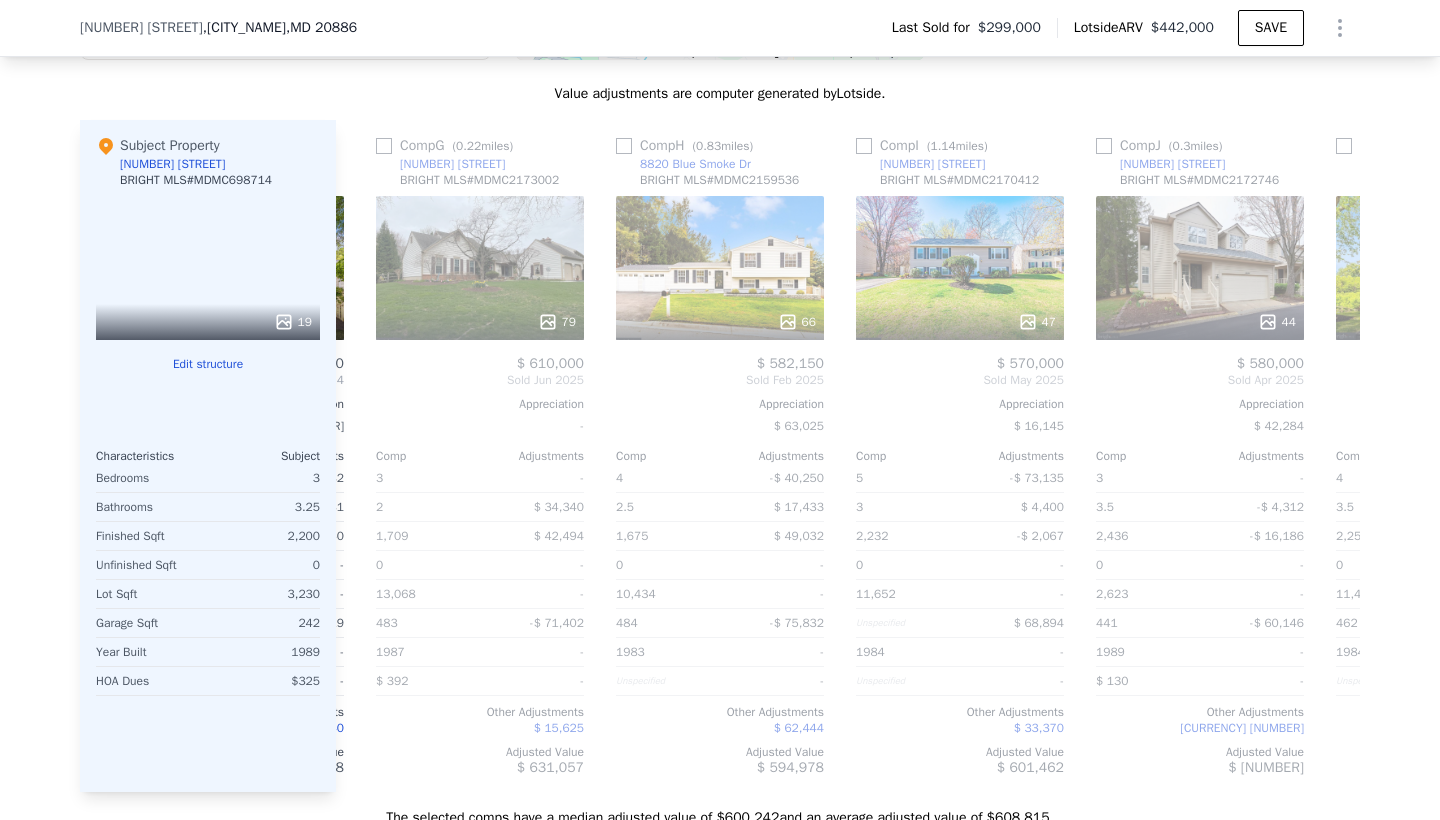click on "Comp A ( [NUMBER] miles) [NUMBER] [STREET] BRIGHT MLS # MDMC2154446 37 $ 634,900 Sold Dec 2024 Appreciation $ 93,345 Comp Adjustments 4 -$ 45,433 3 $ 5,466 2,252 -$ 4,174 0 - 11,282 - 462 -$ 77,815 1979 - Unspecified - Other Adjustments $ 86,202 Adjusted Value $ 599,147 Comp B ( [NUMBER] miles) [NUMBER] [STREET] Dr BRIGHT MLS # MDMC2161362 30 $ 705,000 Sold Feb 2025 Appreciation $ 76,325 Comp Adjustments 4 -$ 48,744 3.5 -$ 5,413 2,918 -$ 61,829 0 - 12,086 - 441 -$ 75,517 1979 - $ 0 - Other Adjustments $ 87,841 Adjusted Value $ 601,337 Comp C ( [NUMBER] miles) [NUMBER] [STREET] BRIGHT MLS # MDMC2142896 33 $ 610,000 Sold Nov 2024 Appreciation $ 91,030 Comp Adjustments 4 -$ 43,735 2.5 $ 18,943 1,792 $ 38,701 0 - 15,064 - 484 -$ 82,398 1984 - $ 475 - Other Adjustments $ 96,204 Adjusted Value $ 637,715 Comp D ( [NUMBER] miles) [NUMBER] [STREET] BRIGHT MLS # MDMC2148594 61 $ 780,000 Sold Jan 2025 Appreciation $ 102,203 Comp Adjustments 4 -$ 55,037 3.5 -$ 6,112 3,045 -$ 82,160 0 - 9,825 - 420 -$ 76,269" at bounding box center (848, 456) 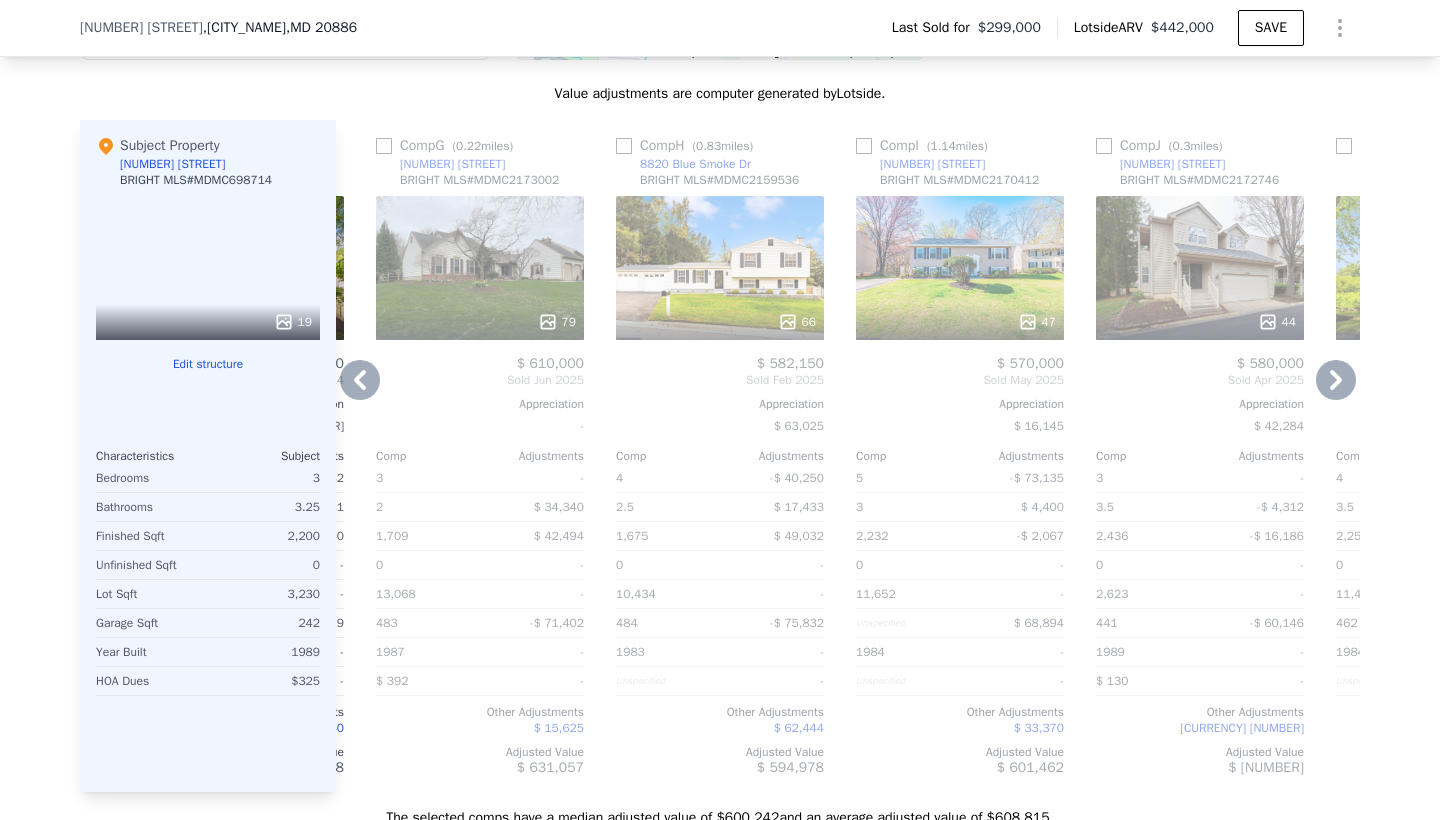 click 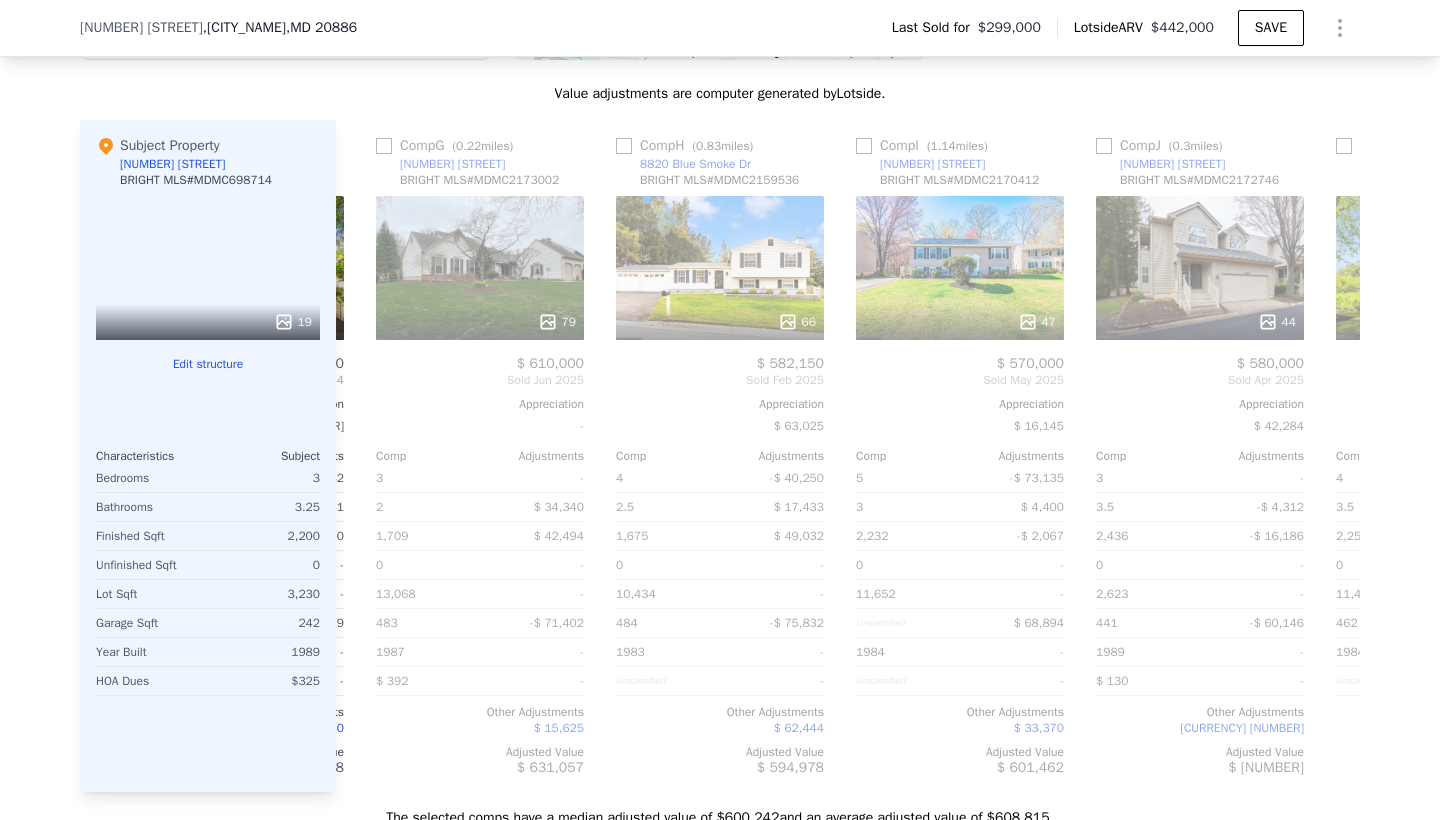scroll, scrollTop: 0, scrollLeft: 944, axis: horizontal 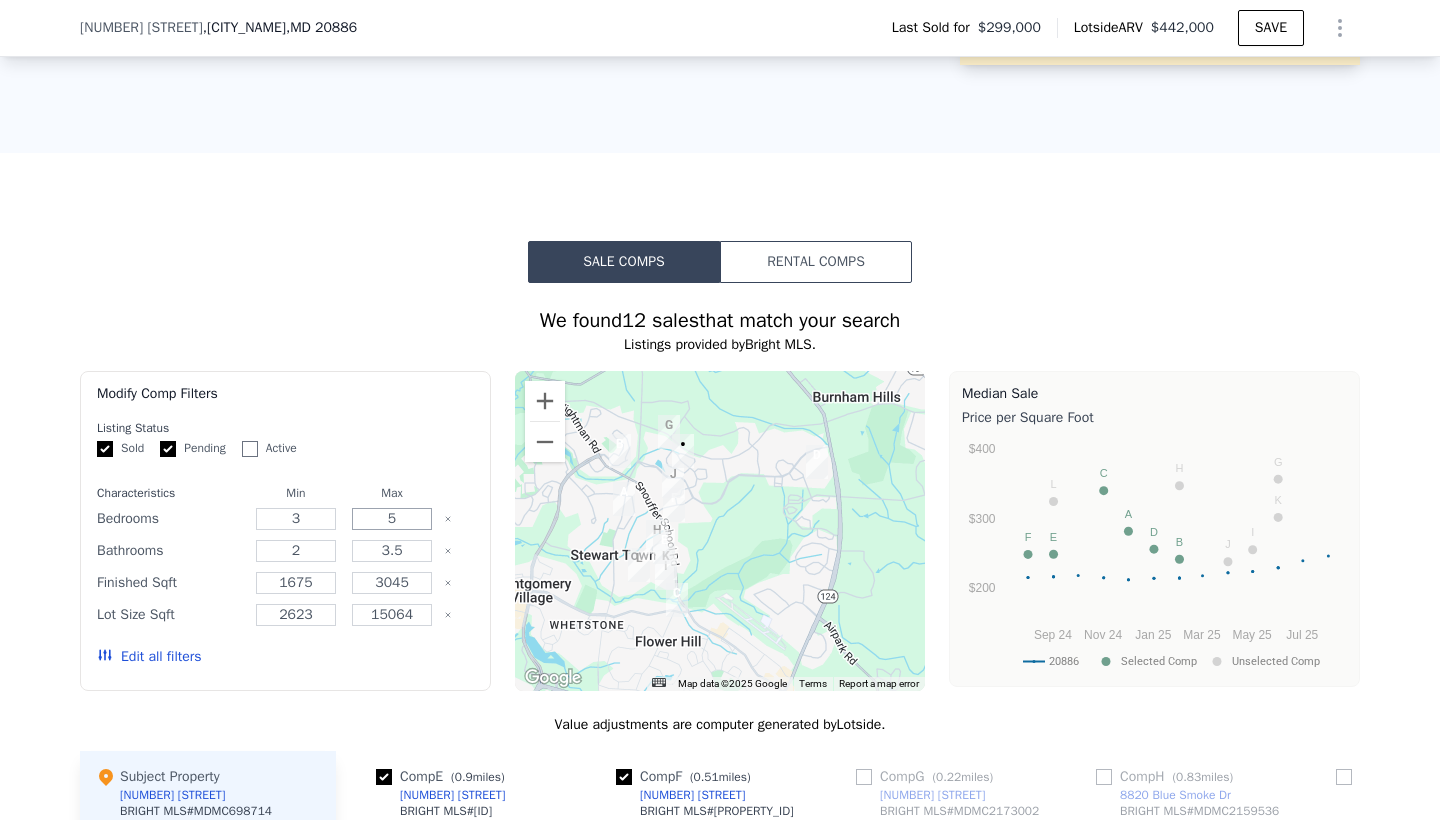 click on "5" at bounding box center (391, 519) 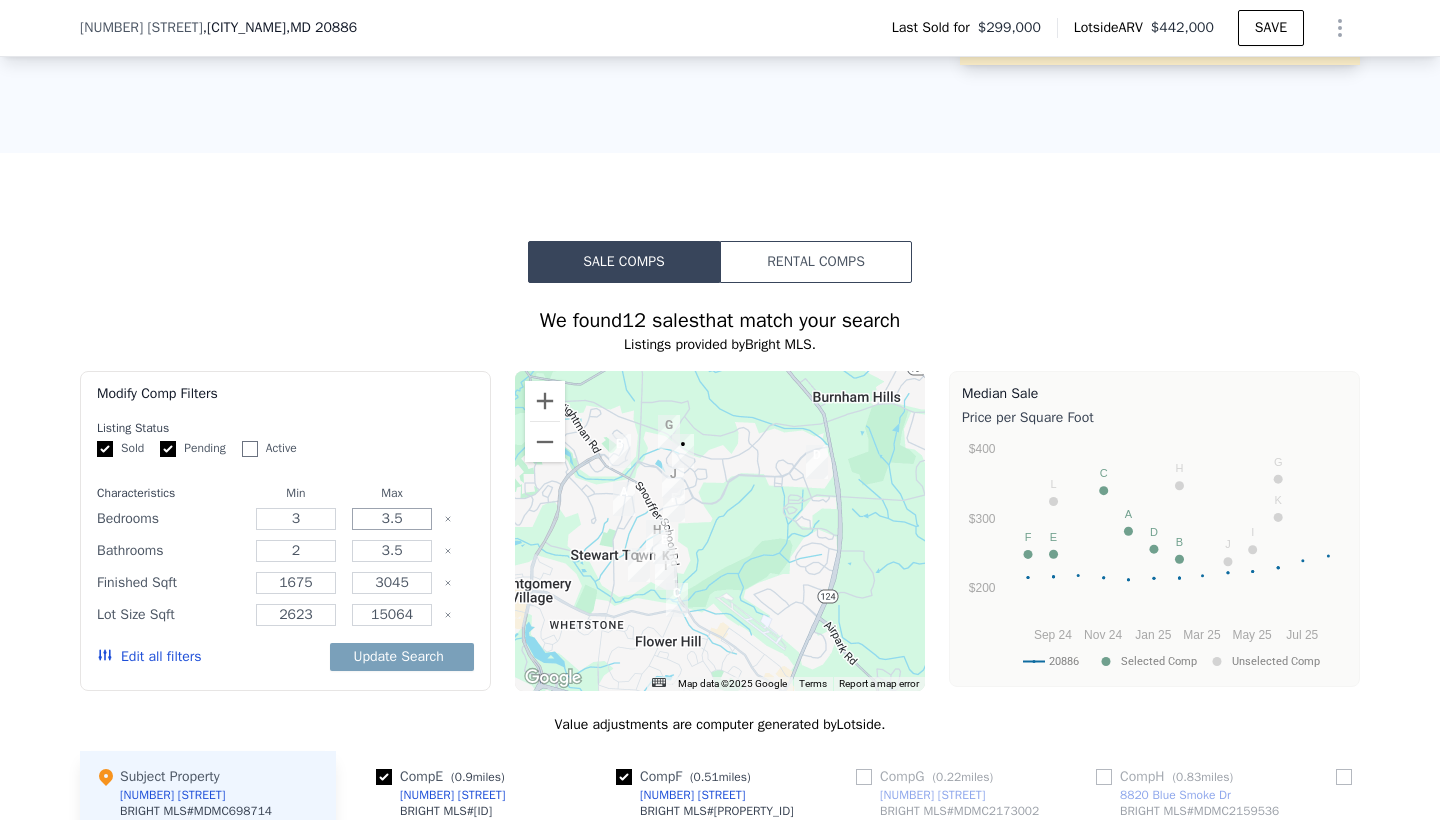 type on "3.5" 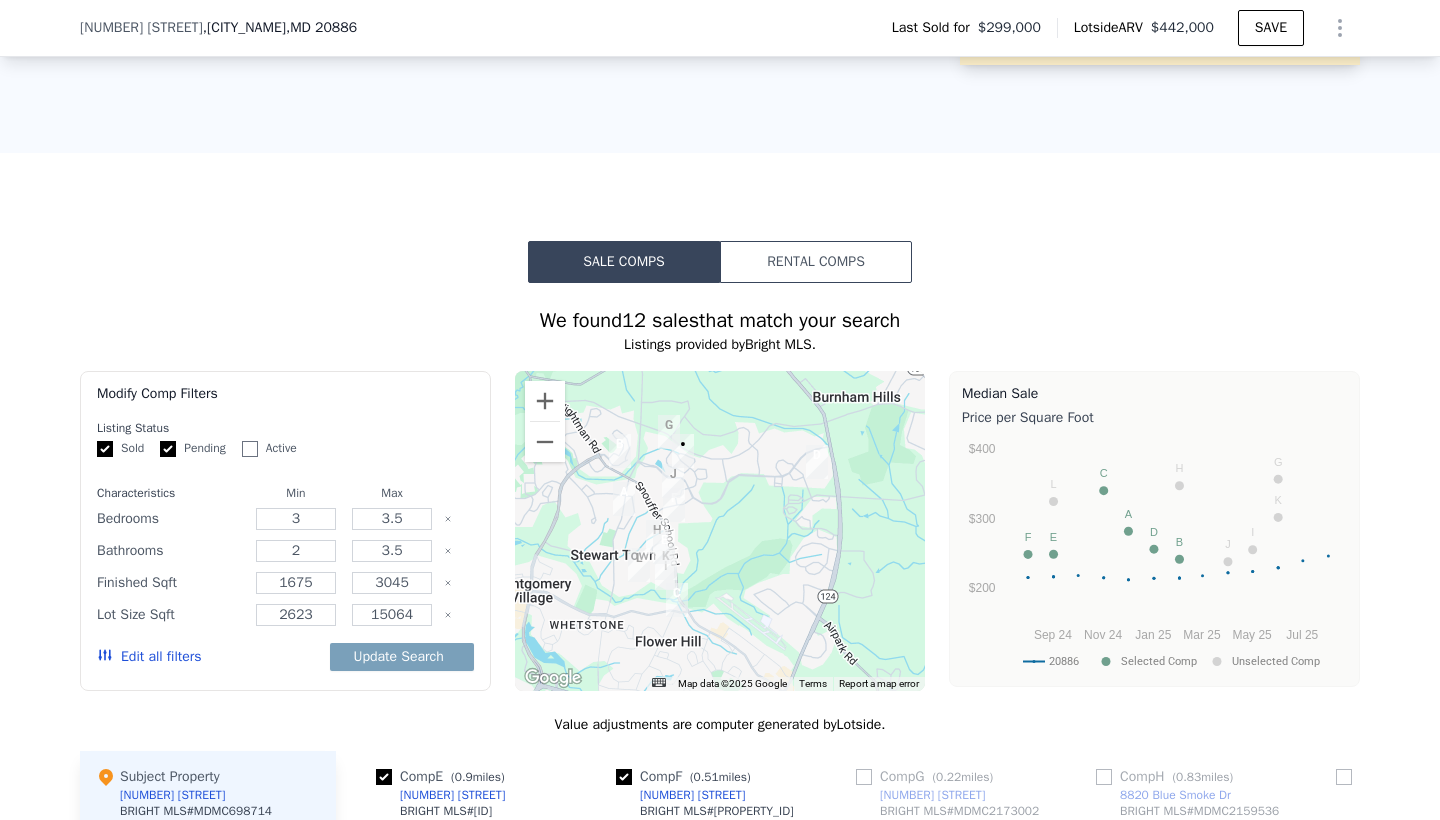 click on "3.5" at bounding box center [392, 551] 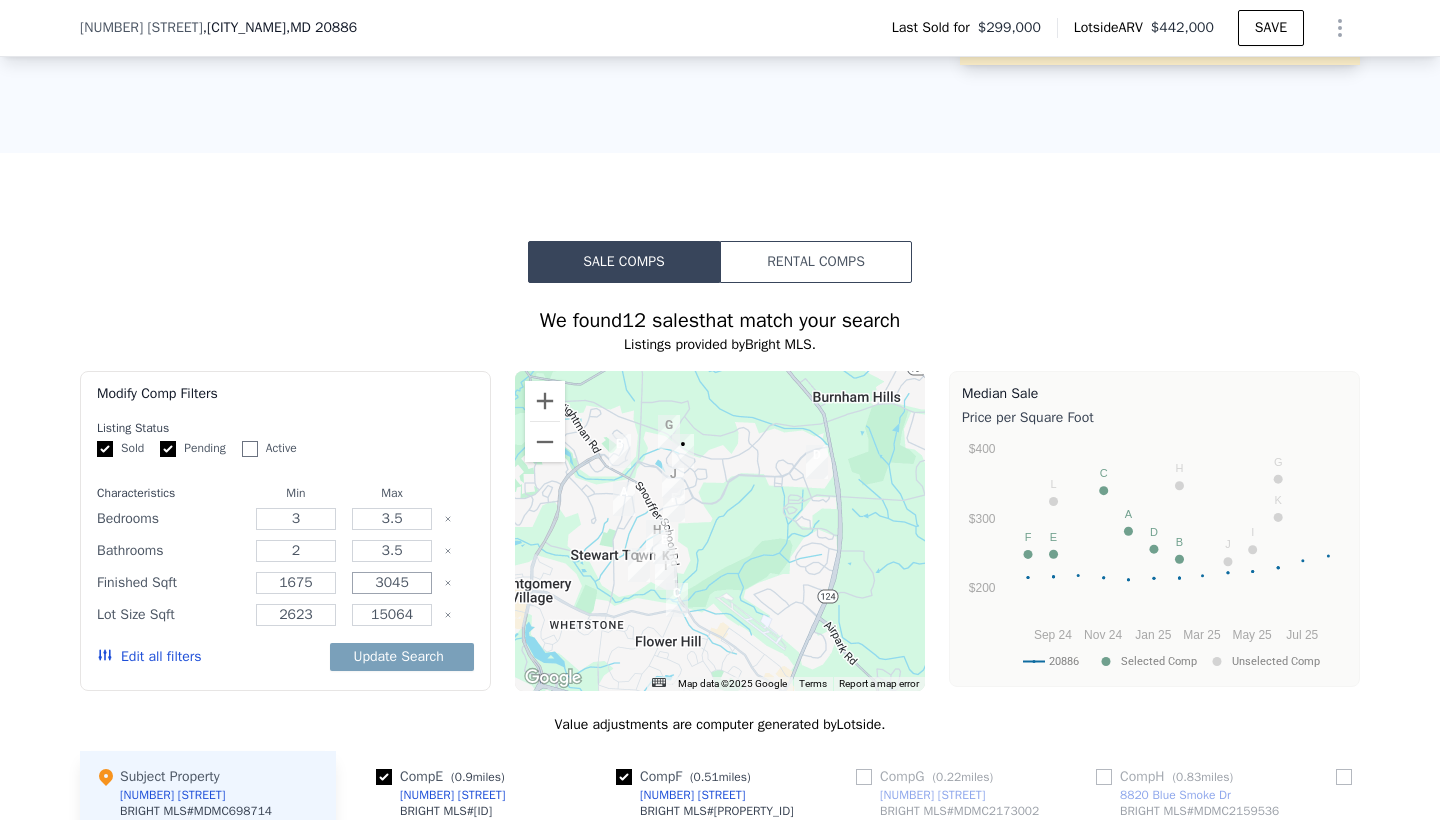 drag, startPoint x: 409, startPoint y: 577, endPoint x: 340, endPoint y: 577, distance: 69 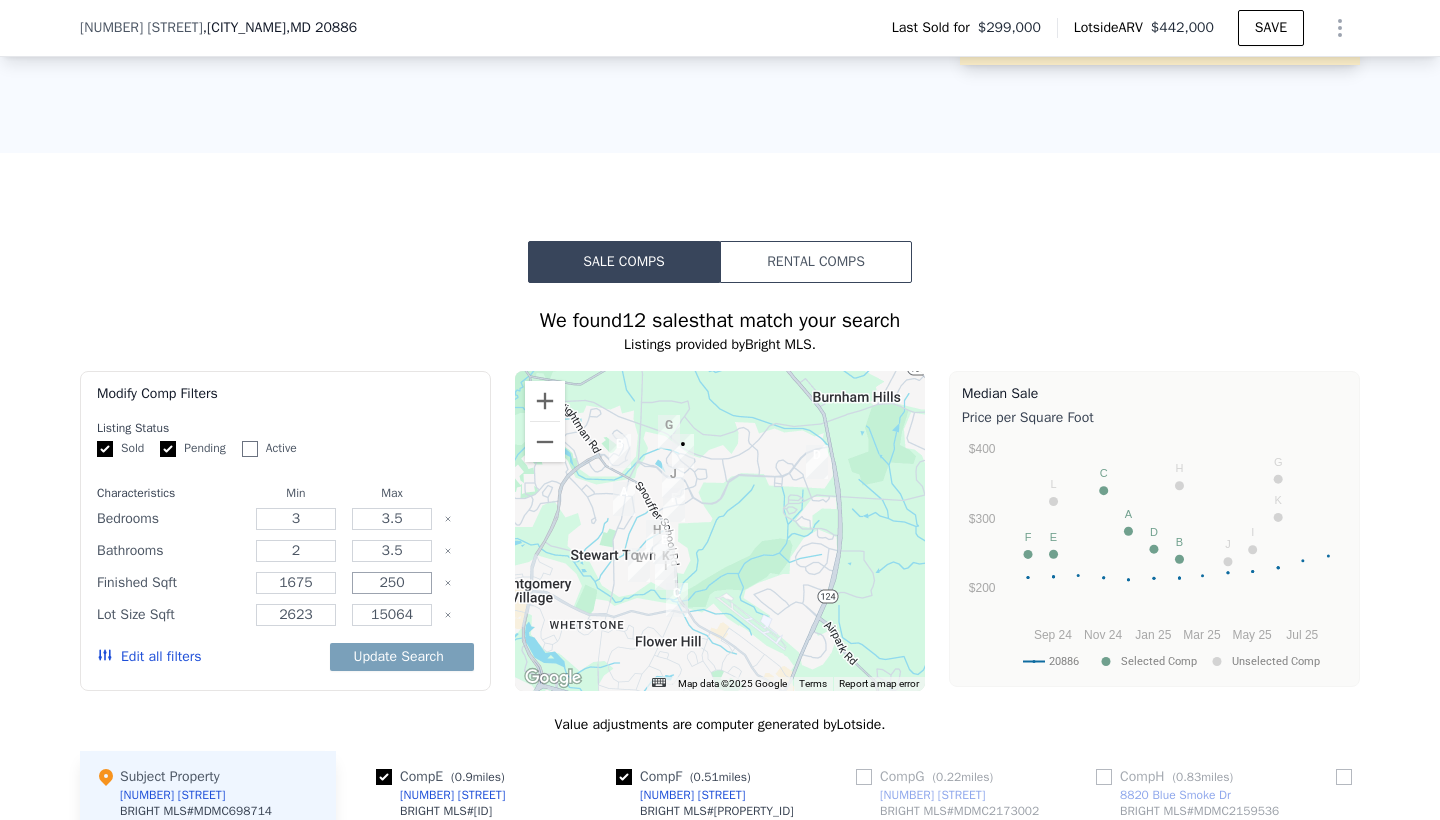 type on "250" 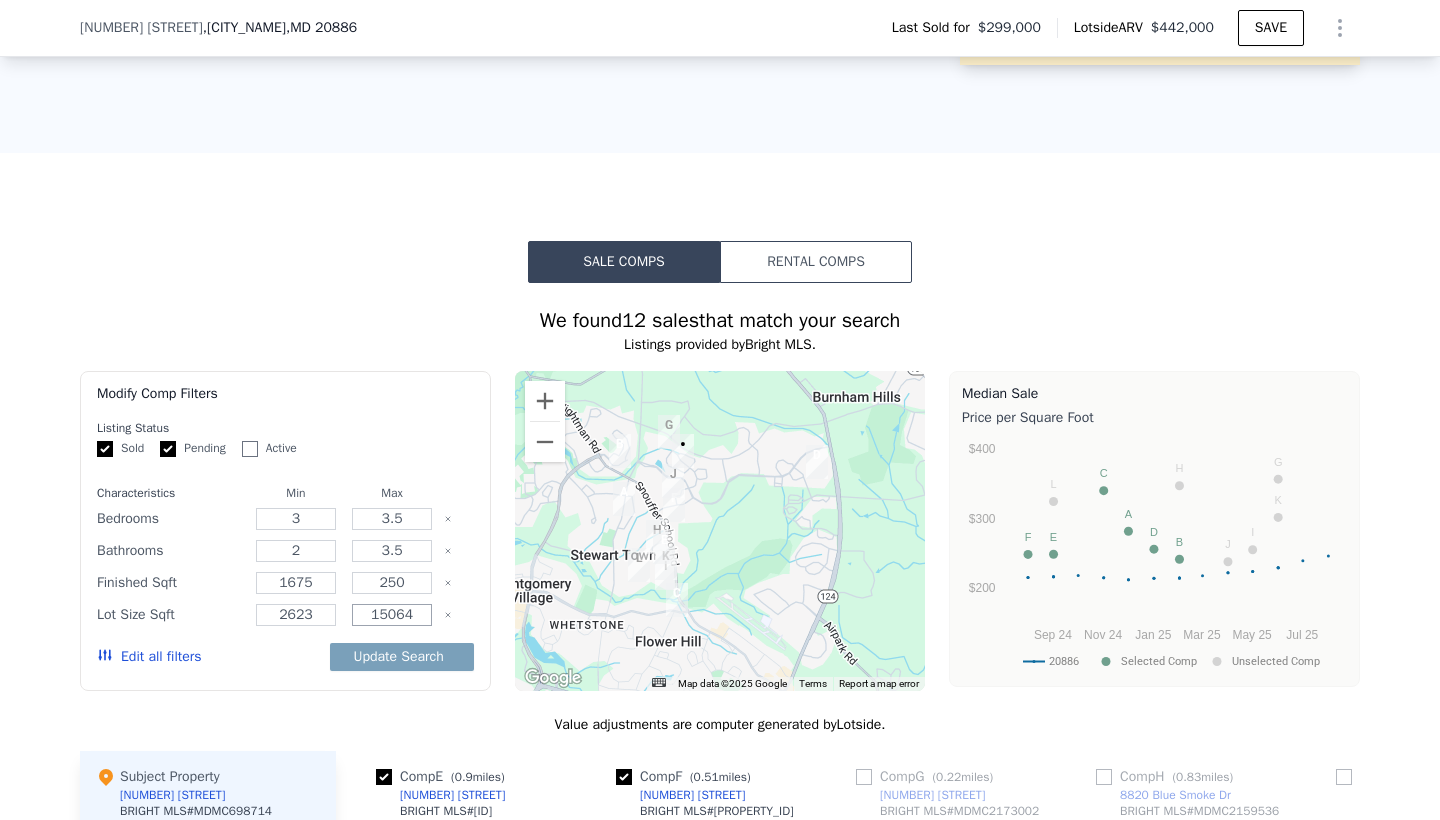 drag, startPoint x: 419, startPoint y: 616, endPoint x: 353, endPoint y: 615, distance: 66.007576 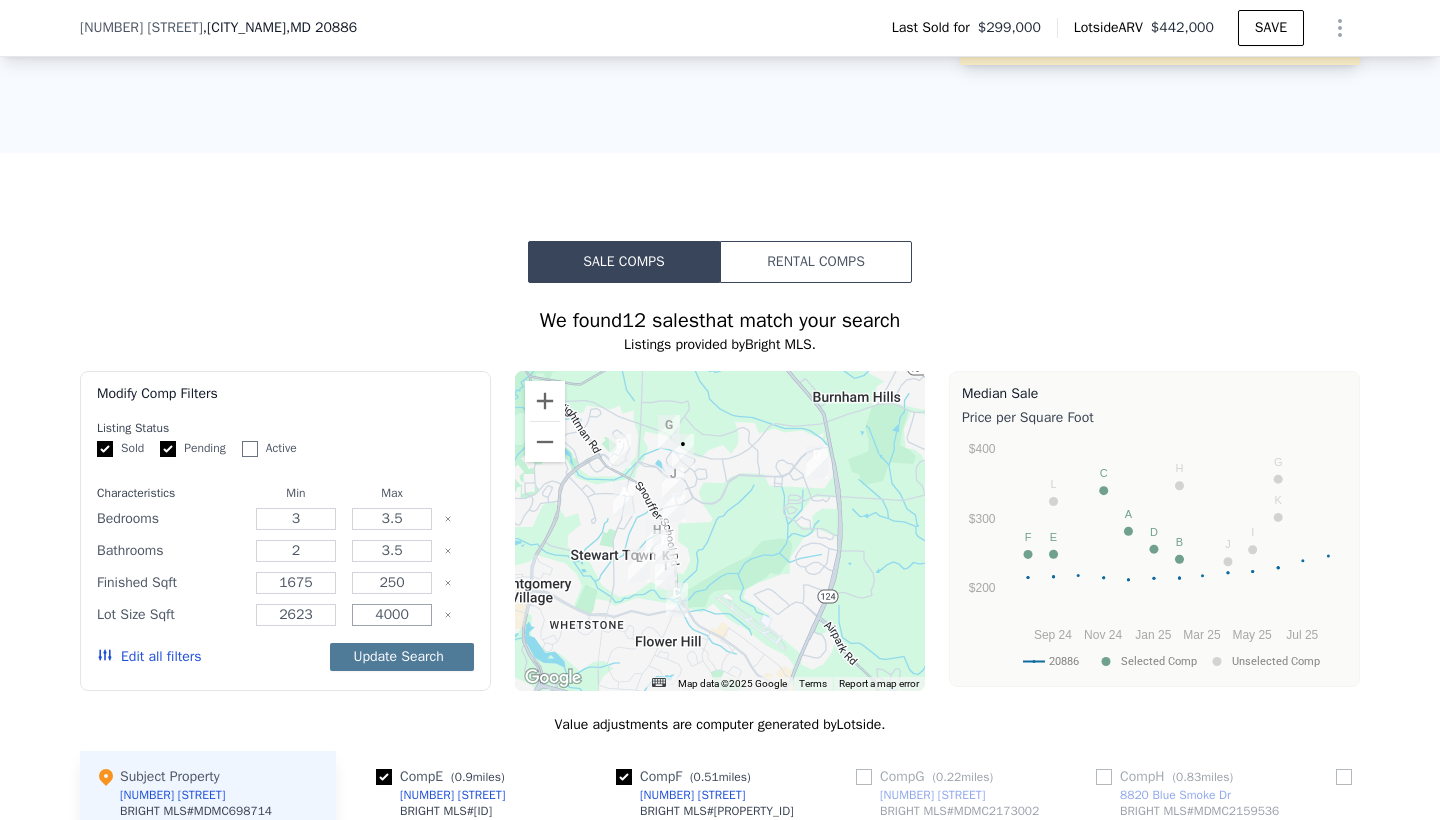 type on "4000" 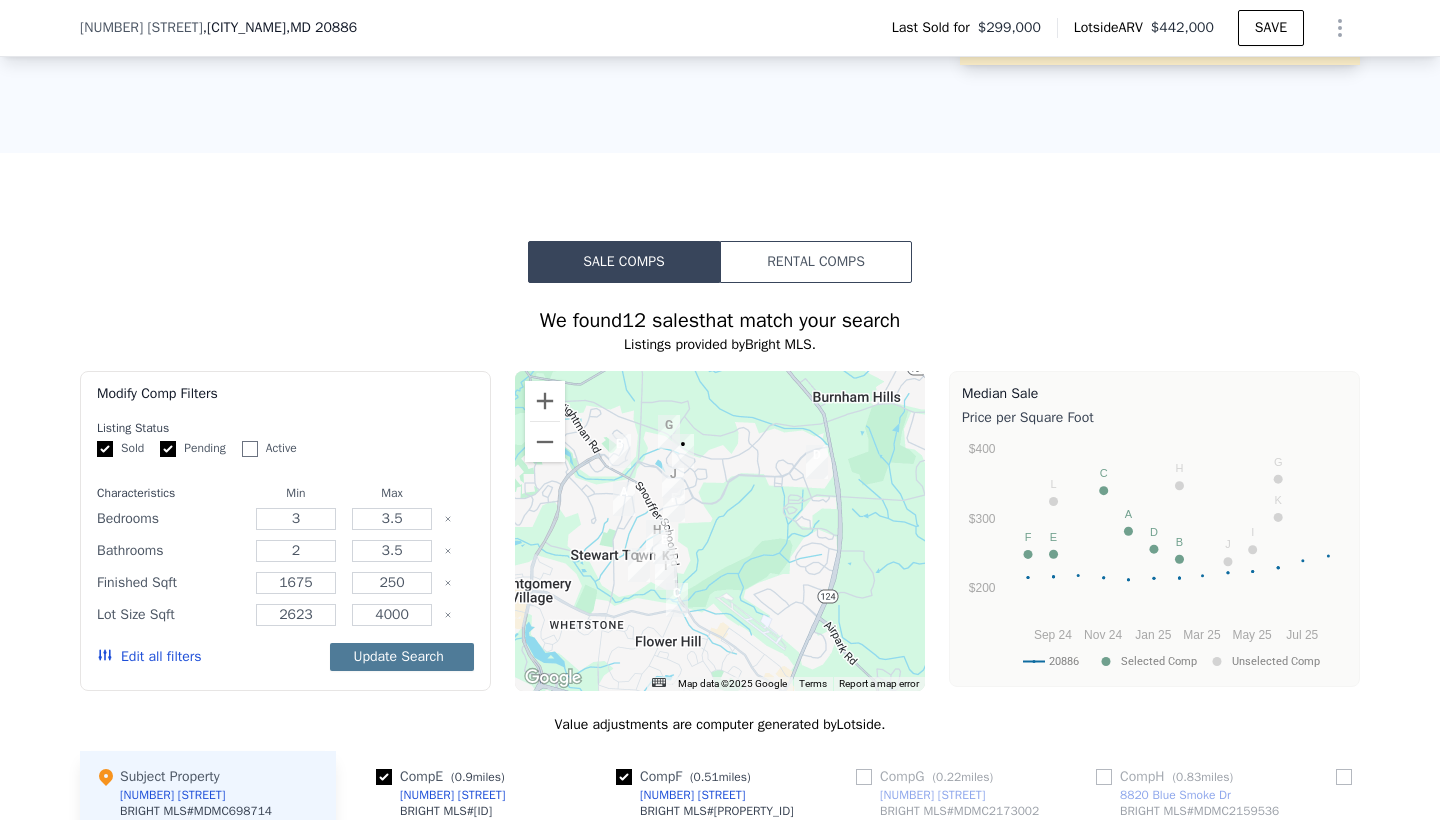 click on "Update Search" at bounding box center (402, 657) 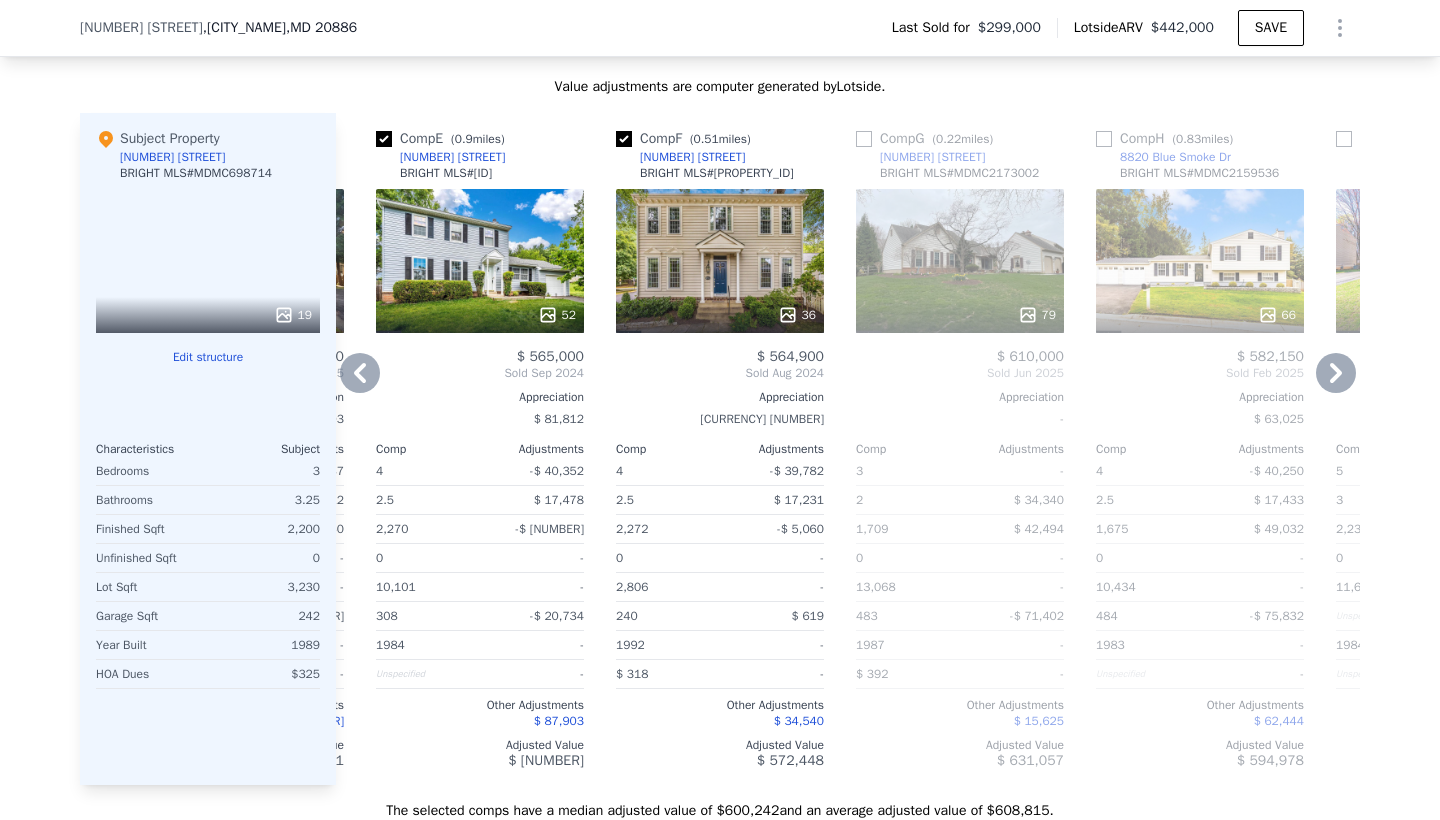 scroll, scrollTop: 2346, scrollLeft: 0, axis: vertical 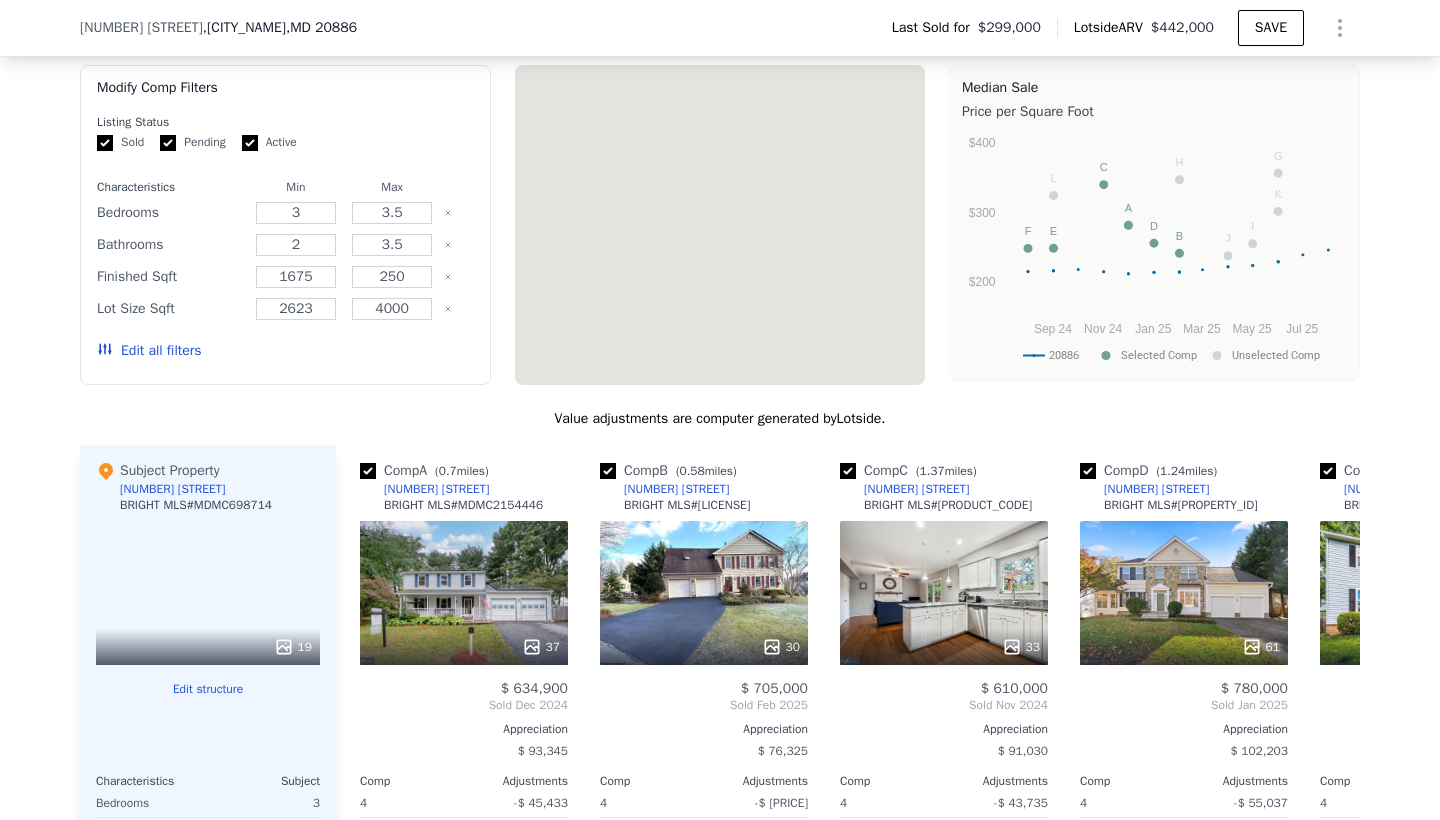 checkbox on "true" 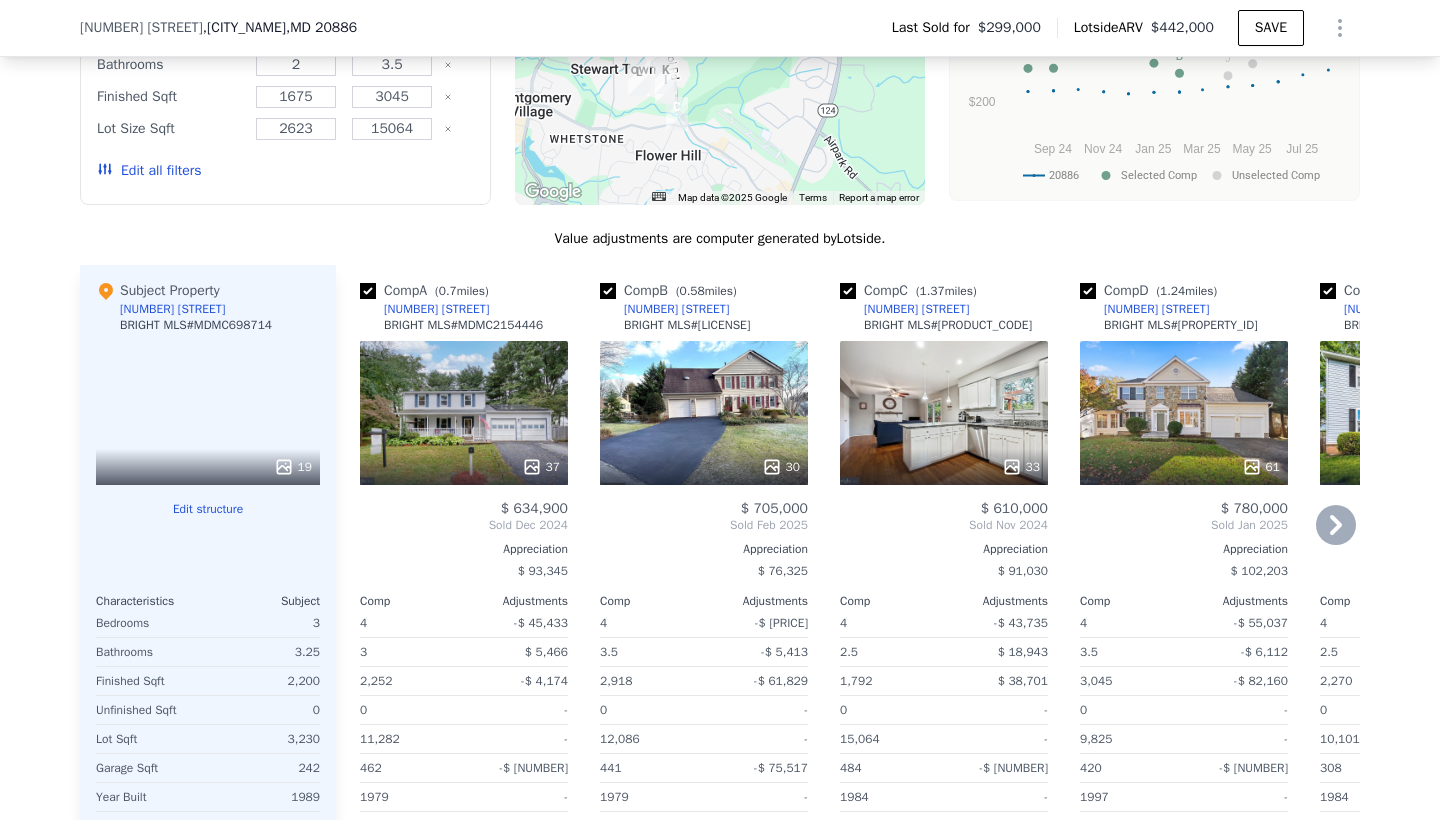 scroll, scrollTop: 2194, scrollLeft: 0, axis: vertical 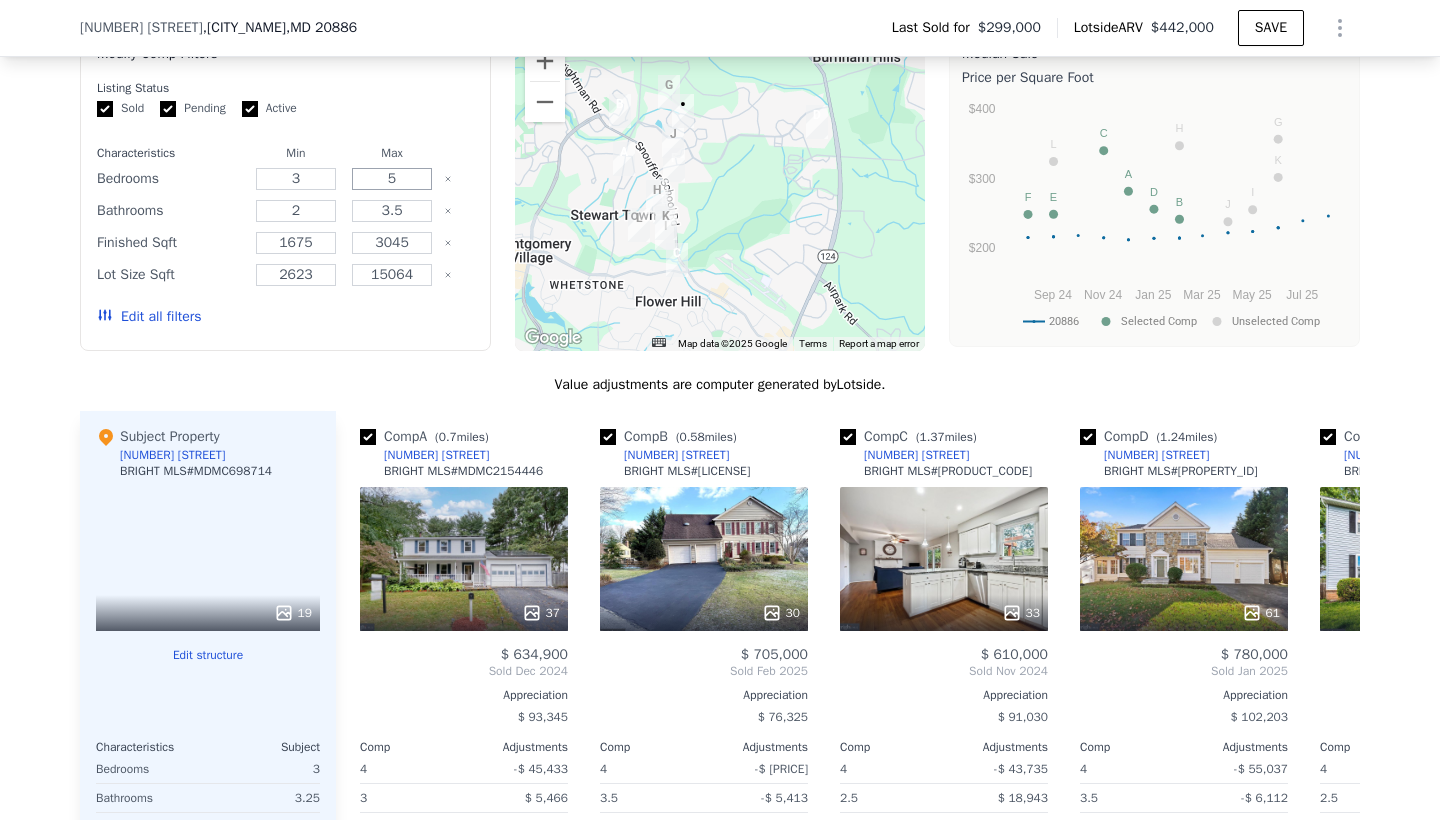 click on "5" at bounding box center (391, 179) 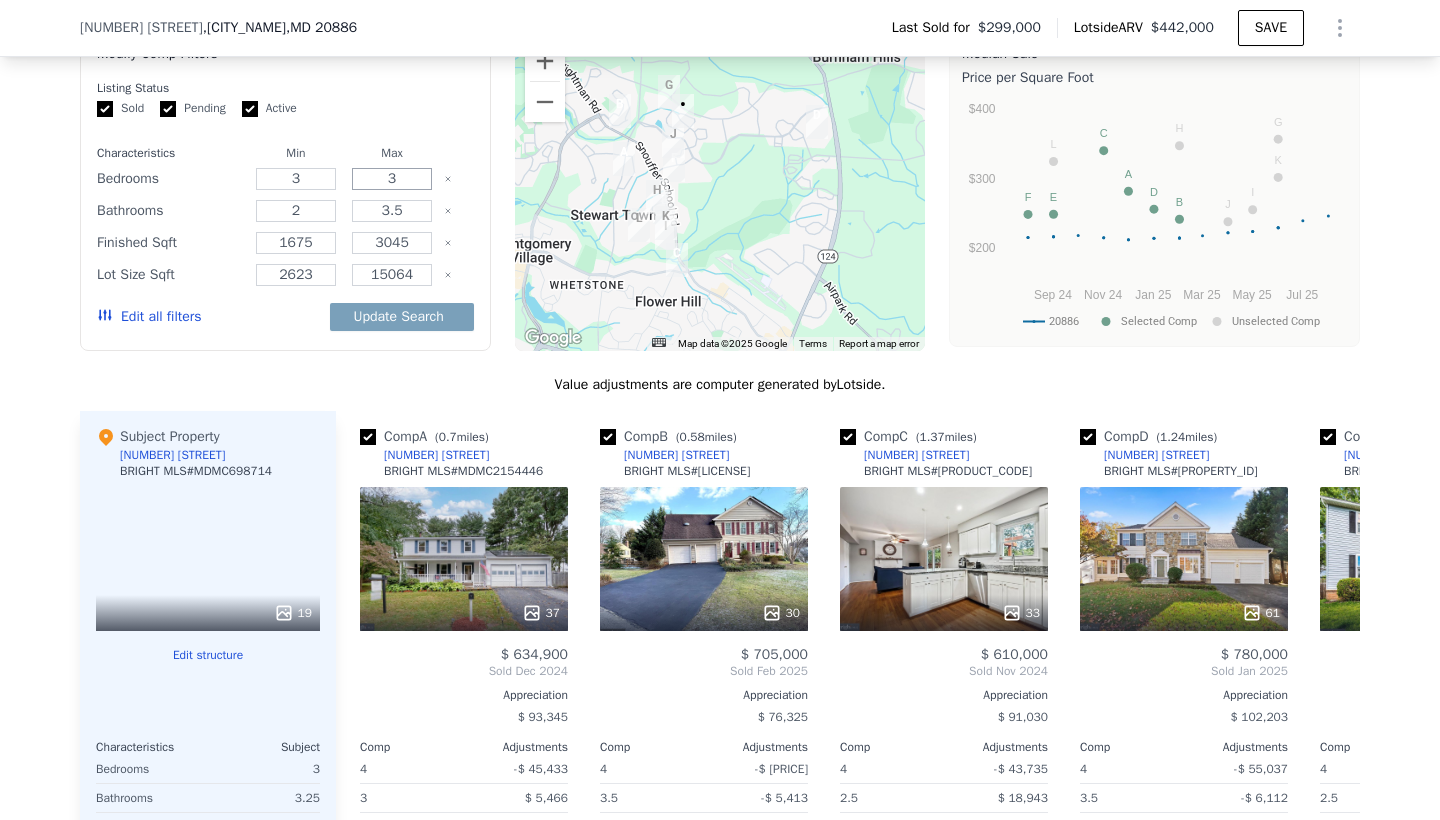 type on "3" 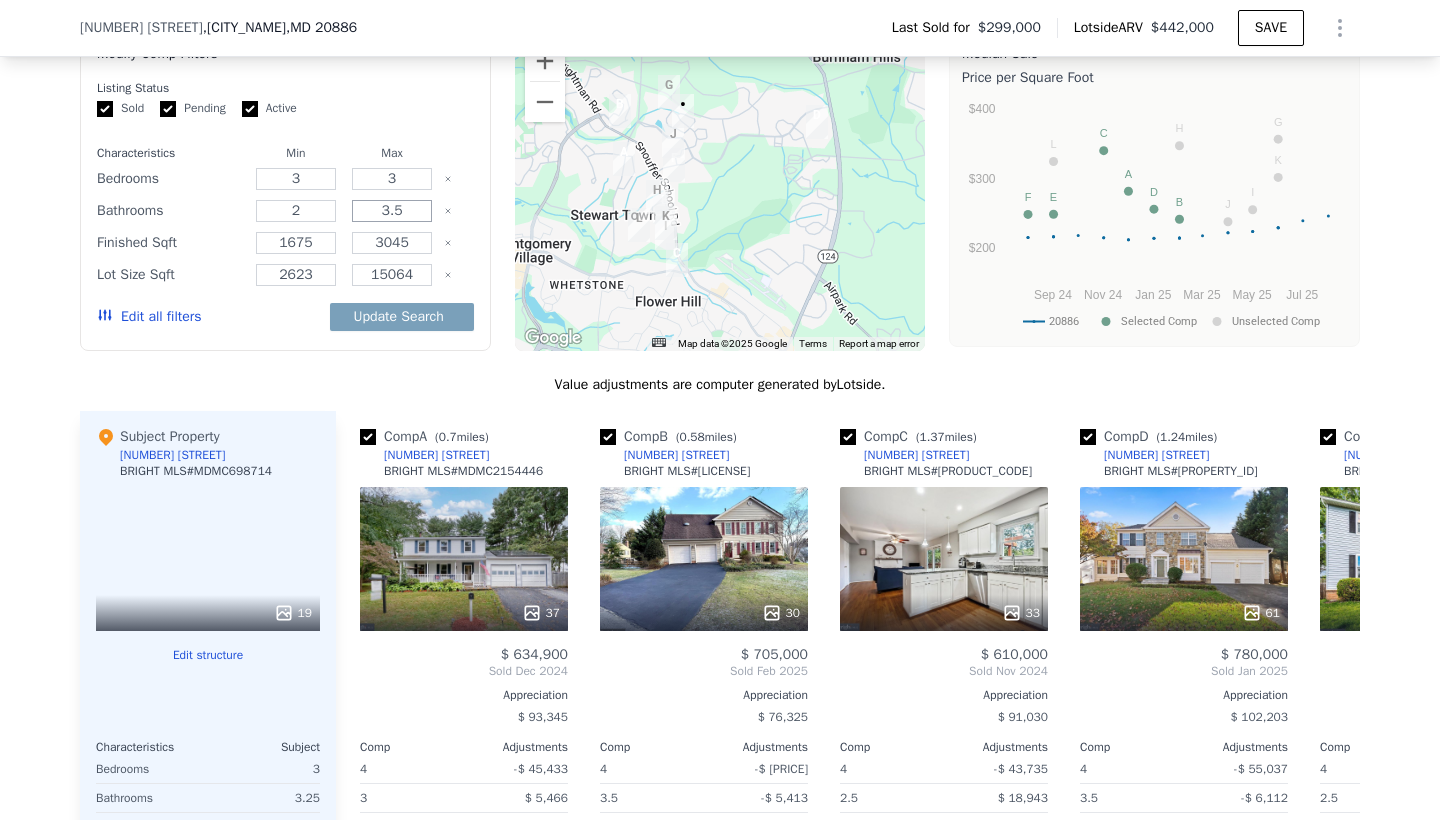 click on "3.5" at bounding box center (391, 211) 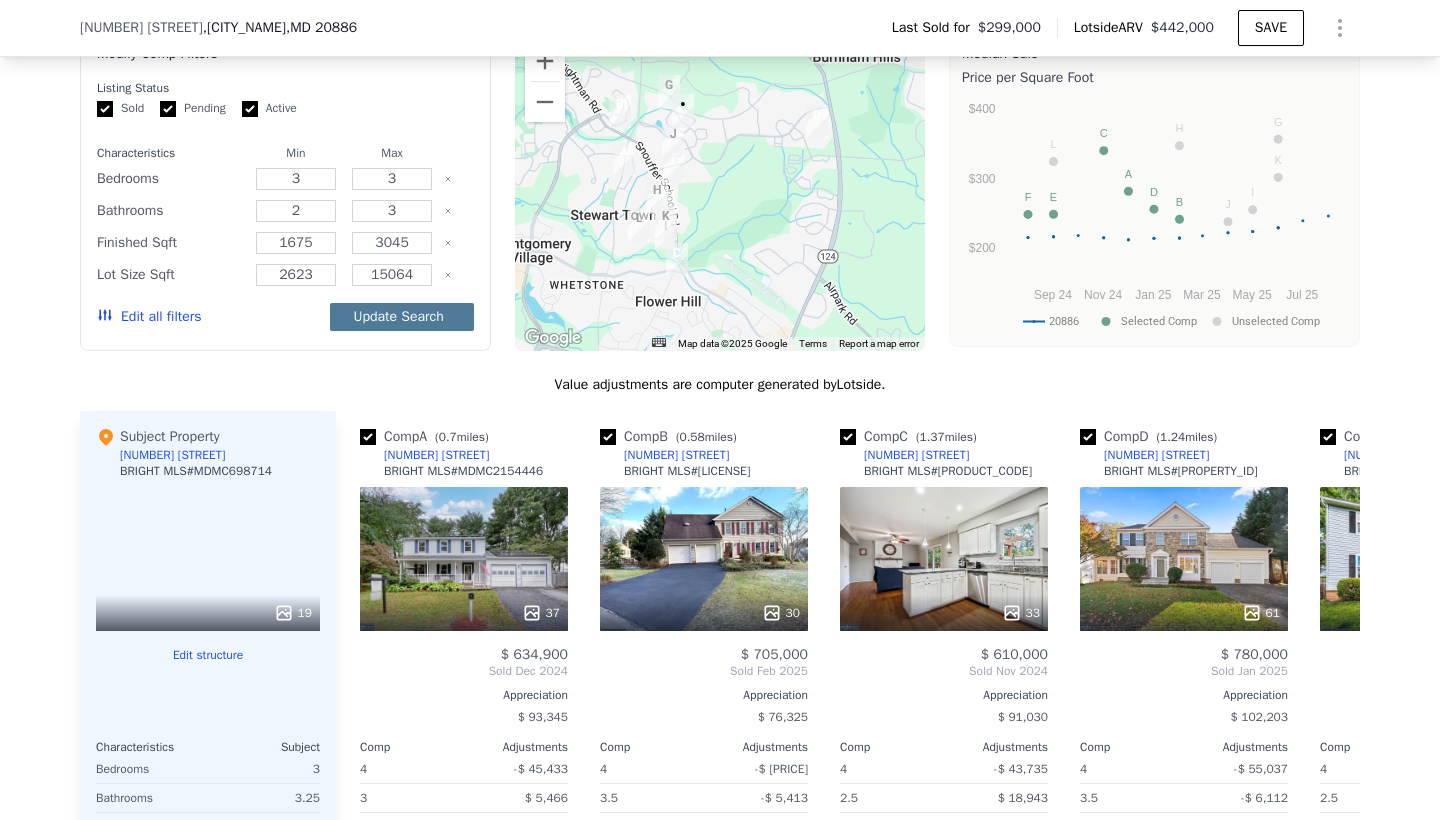 click on "Update Search" at bounding box center [402, 317] 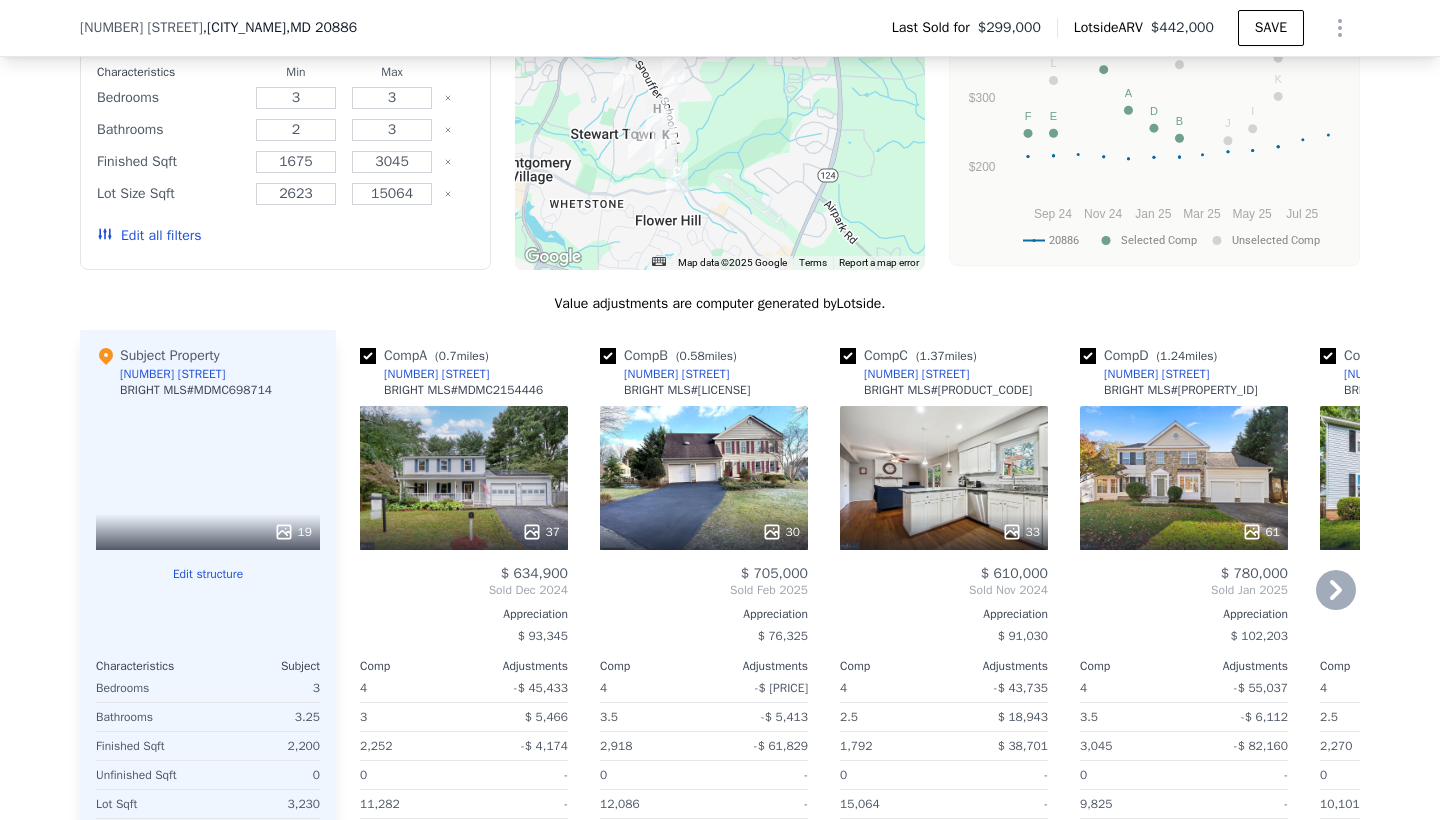 scroll, scrollTop: 2121, scrollLeft: 0, axis: vertical 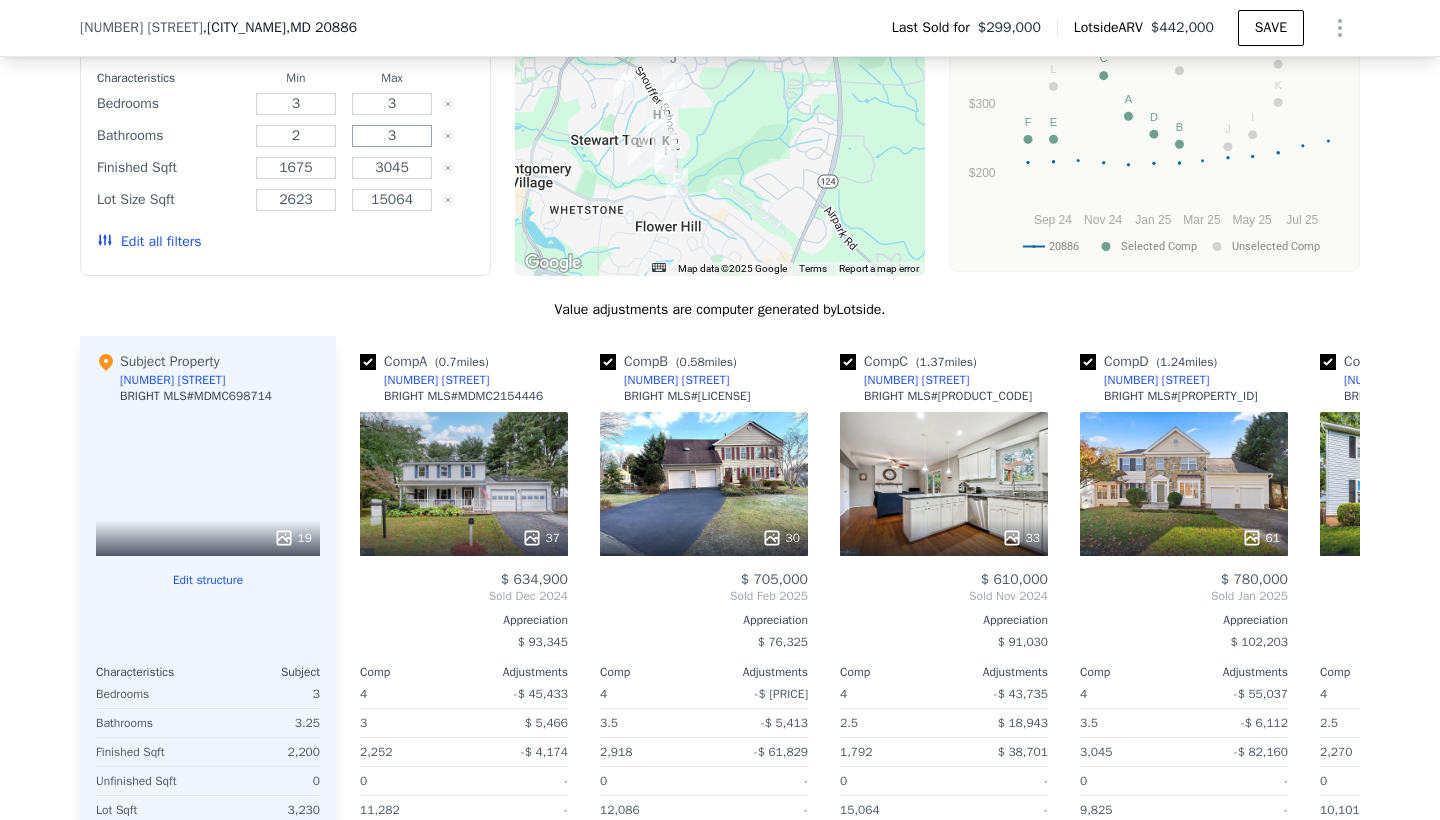 click on "3" at bounding box center (391, 136) 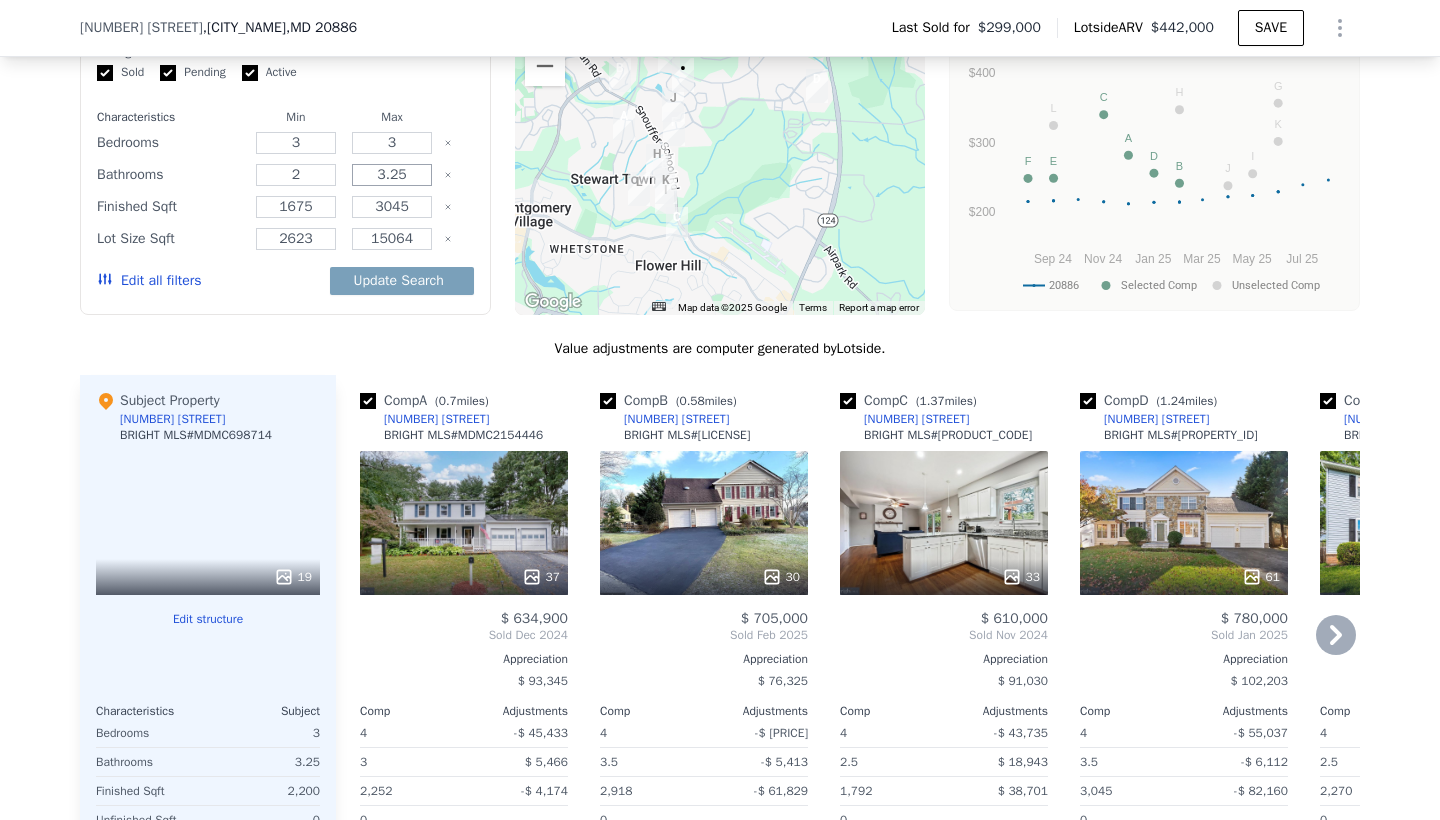 scroll, scrollTop: 2083, scrollLeft: 0, axis: vertical 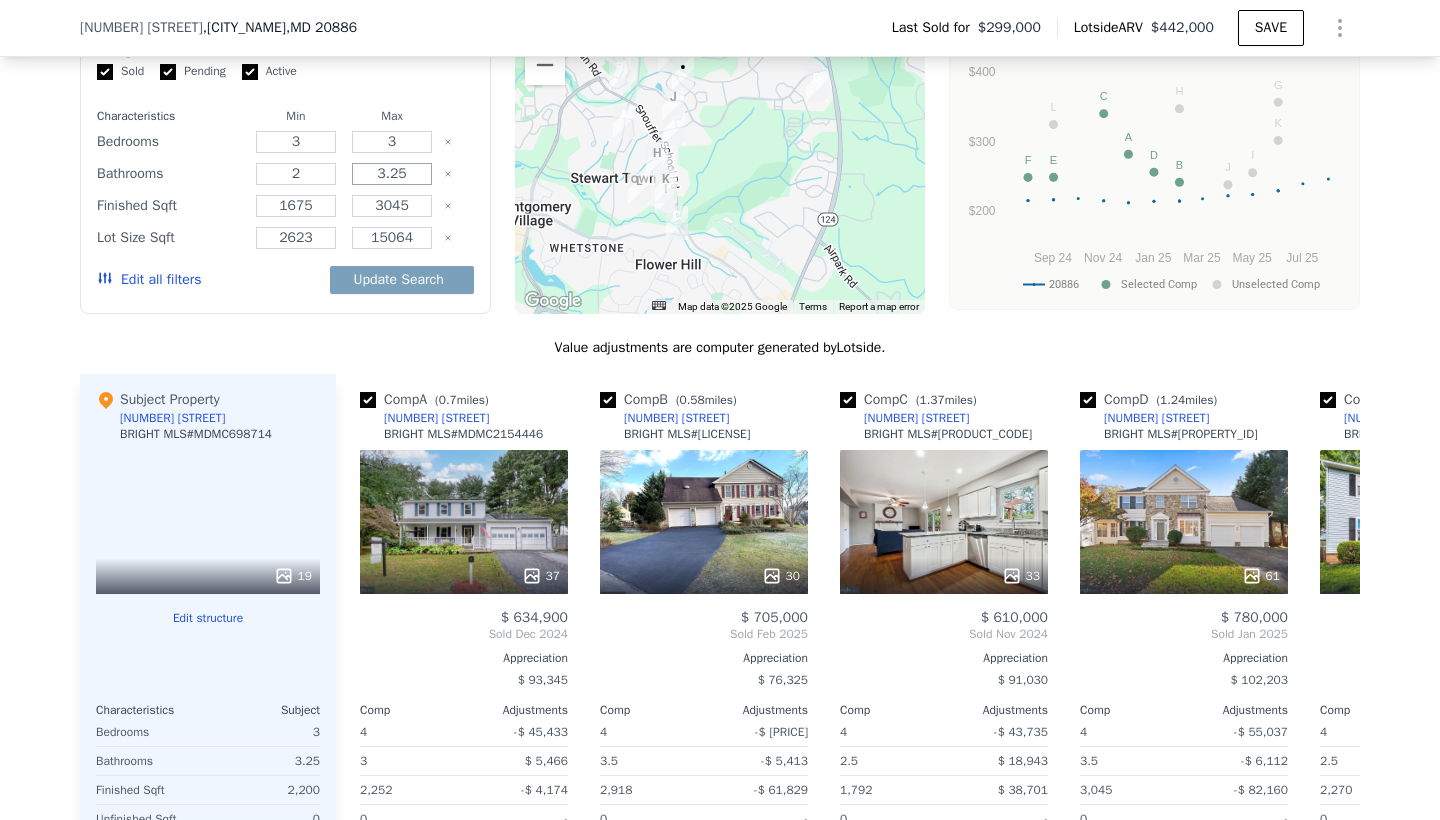 type on "3.25" 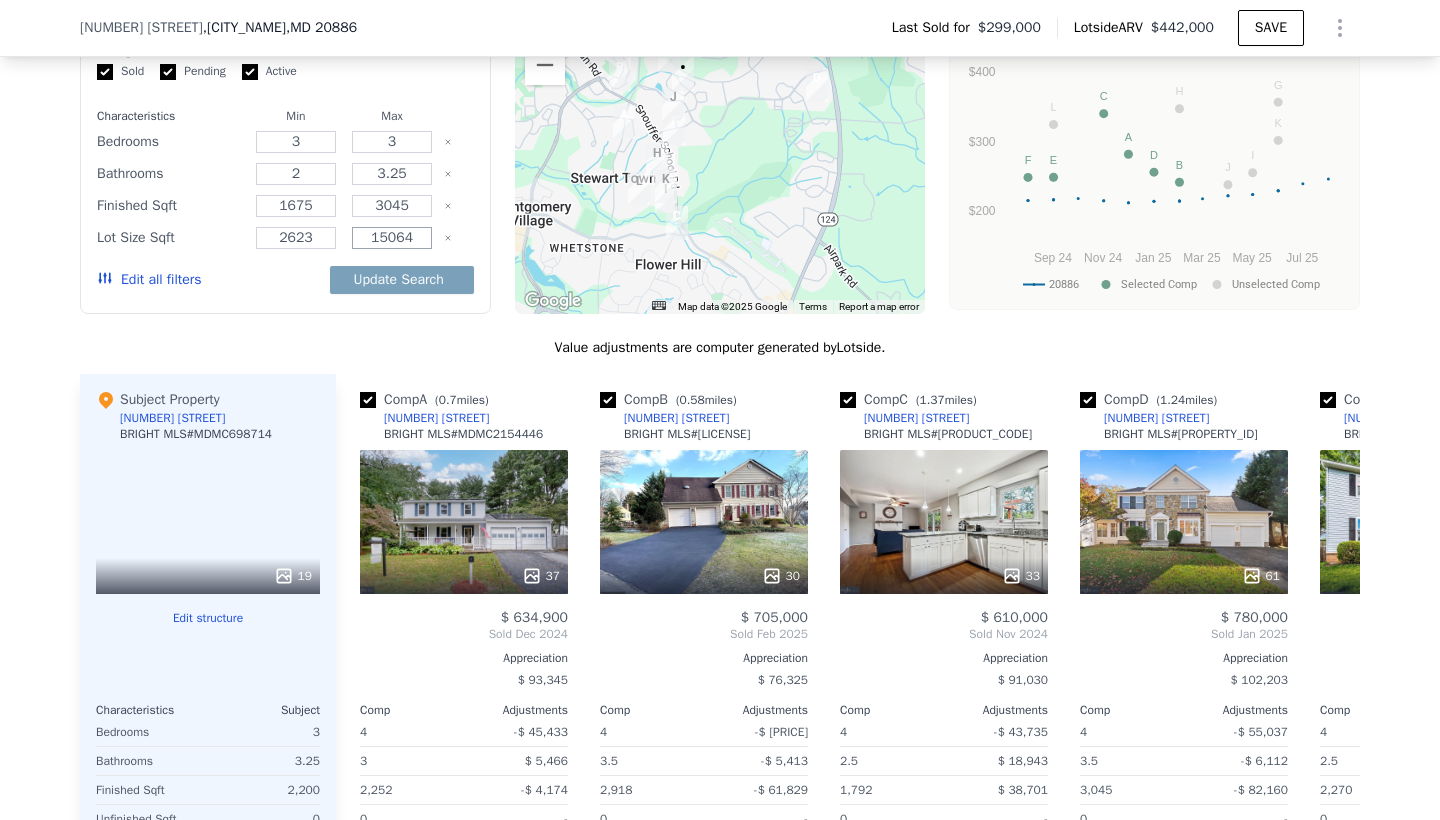 click on "15064" at bounding box center [391, 238] 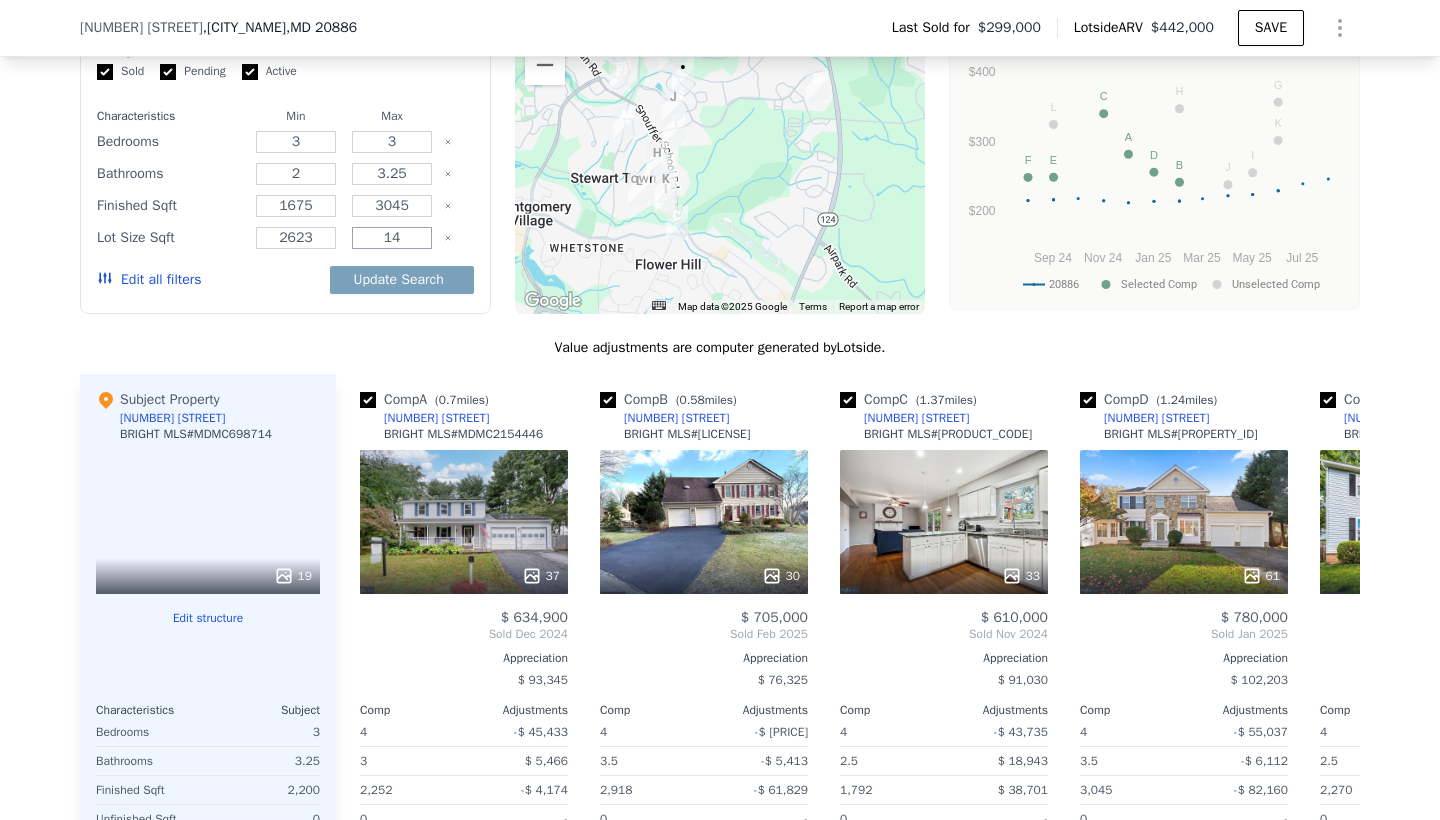 type on "1" 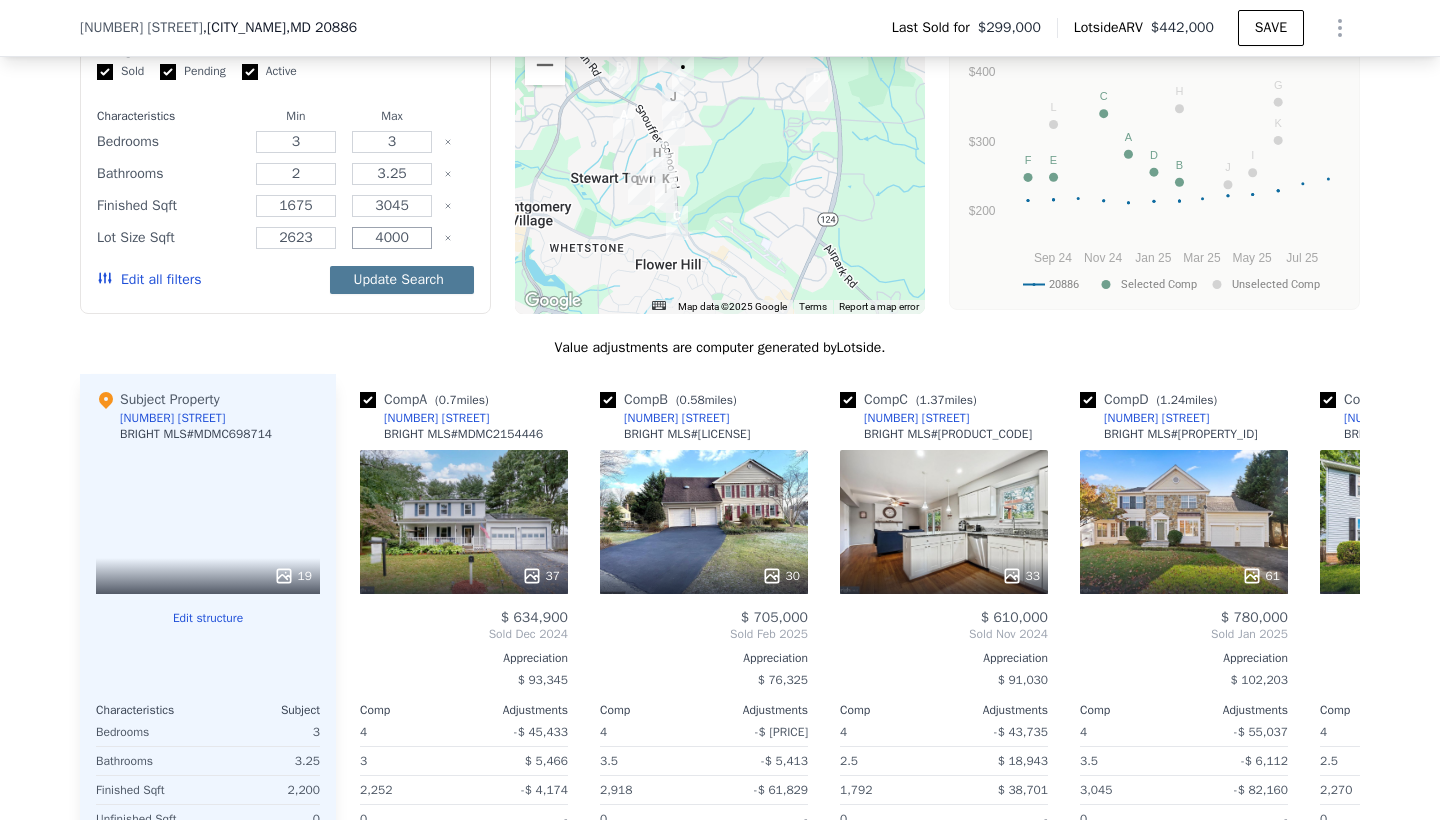 type on "4000" 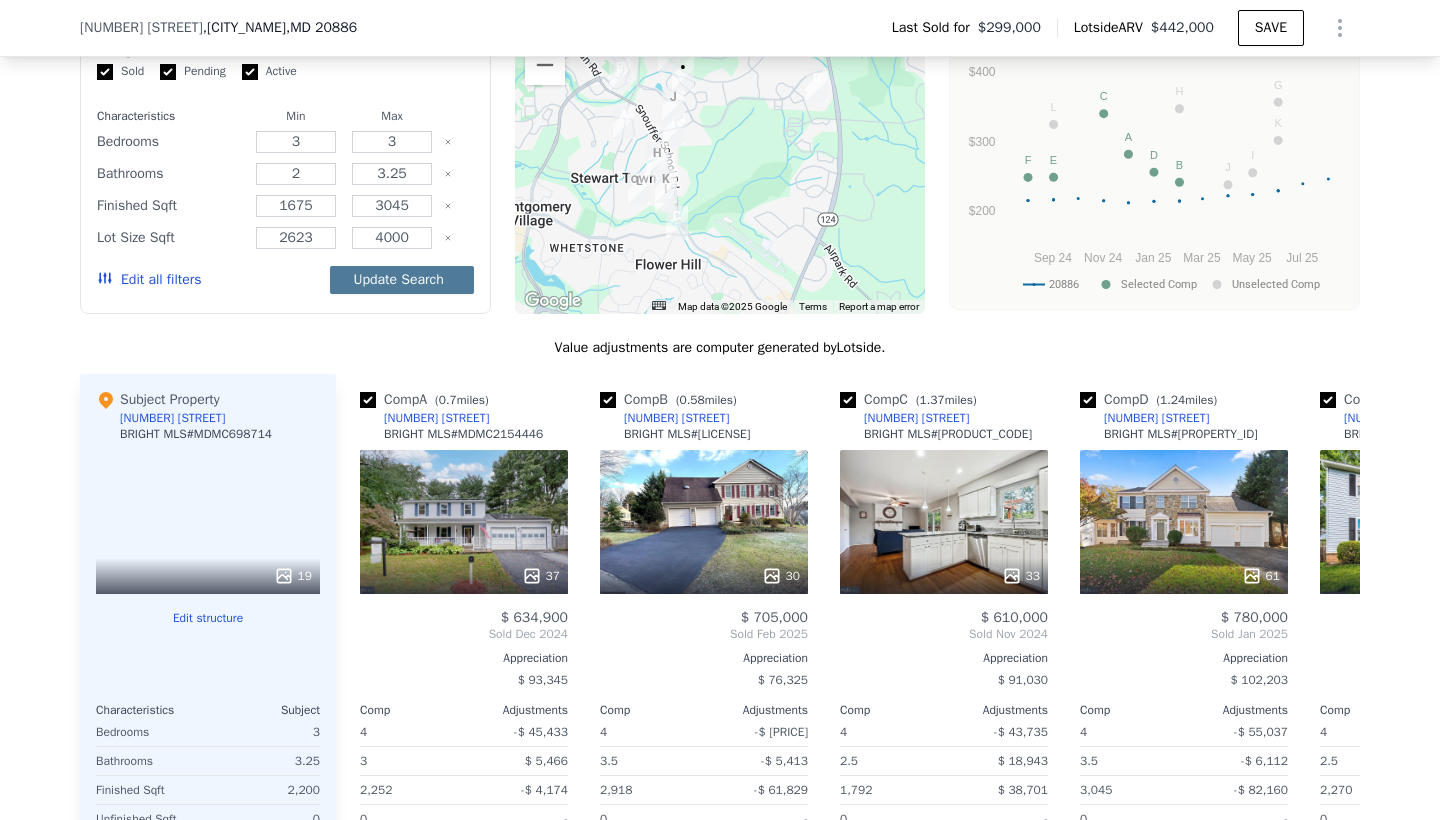 click on "Update Search" at bounding box center [402, 280] 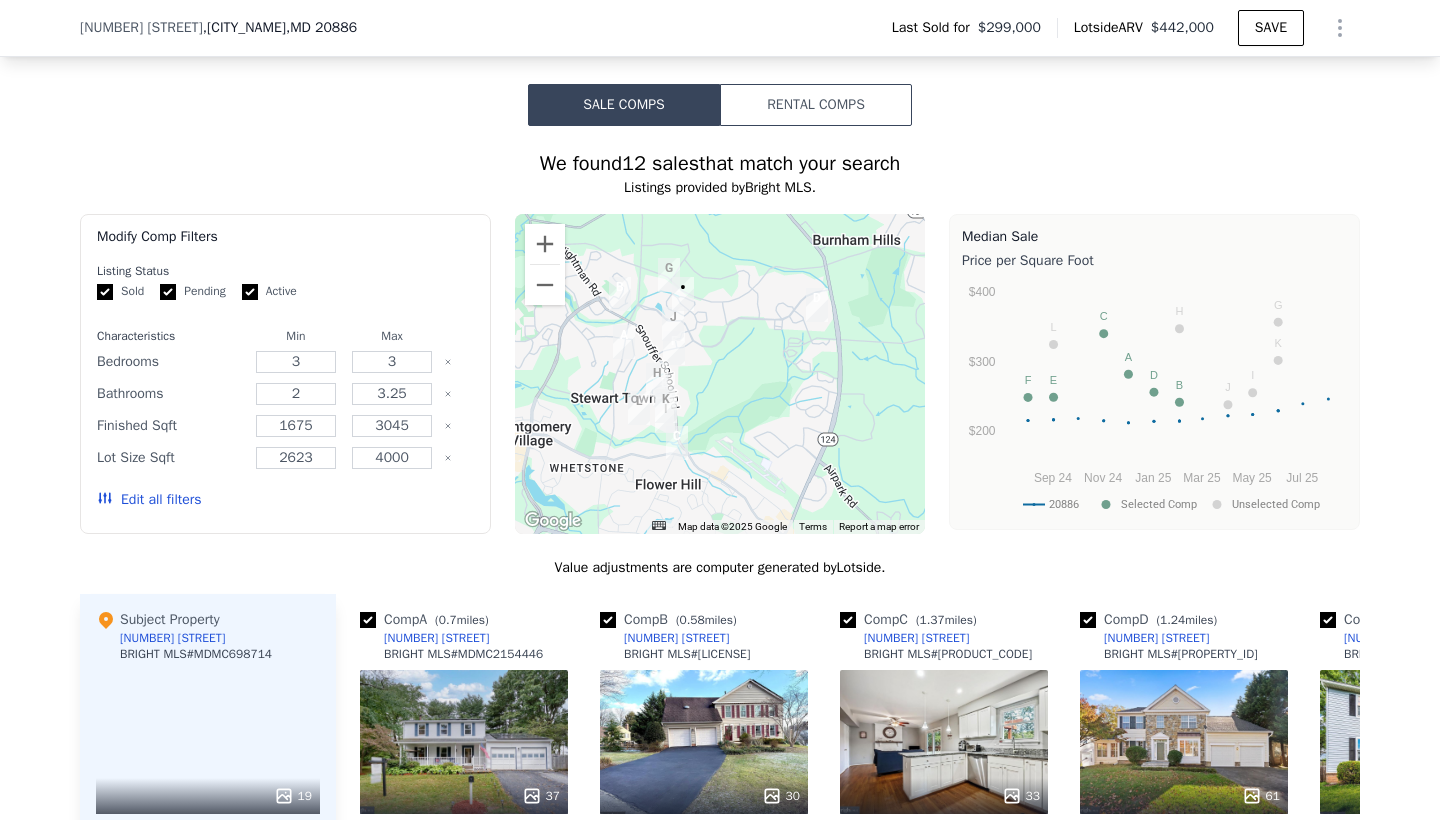 scroll, scrollTop: 1843, scrollLeft: 0, axis: vertical 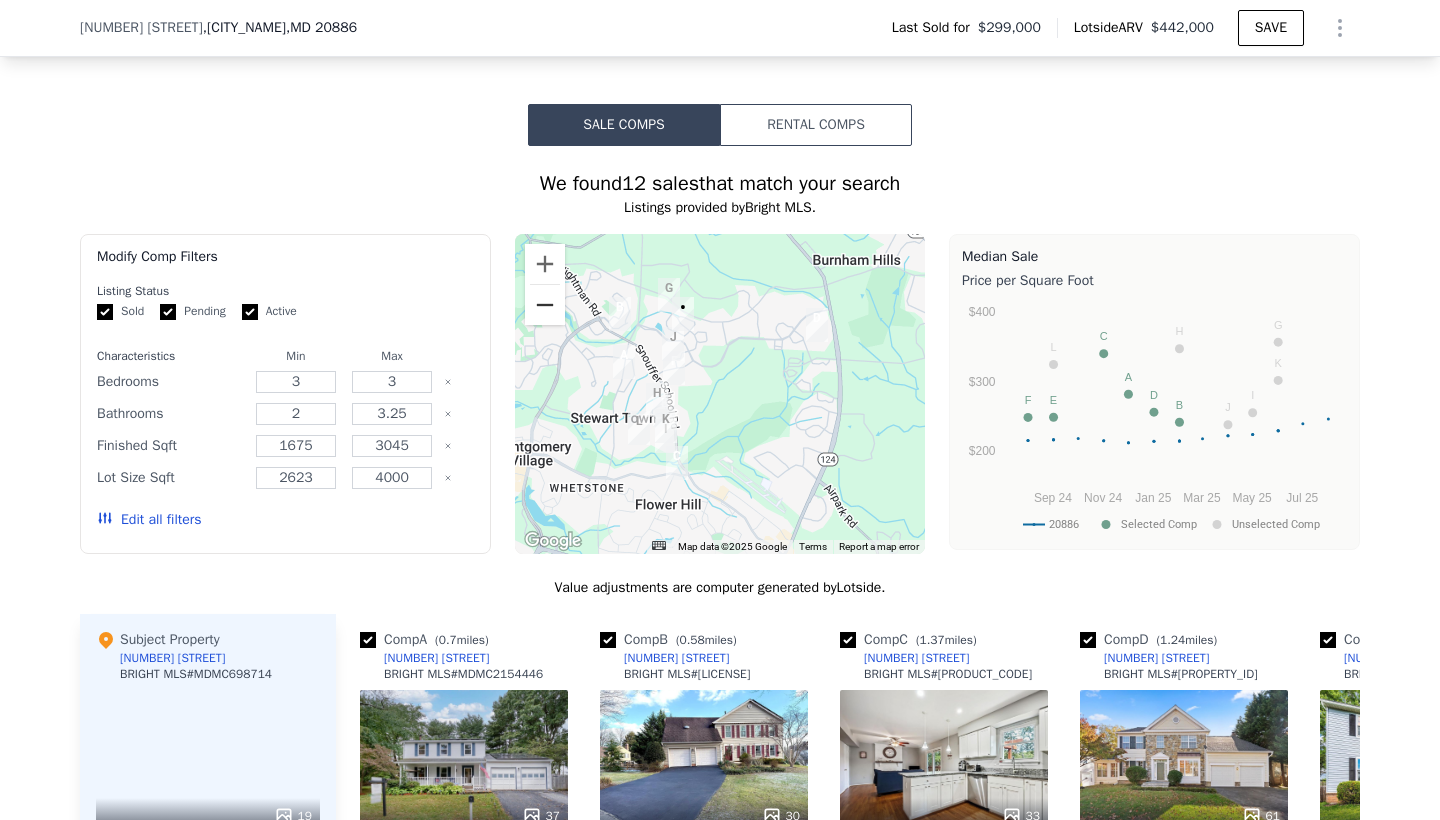 click at bounding box center (545, 305) 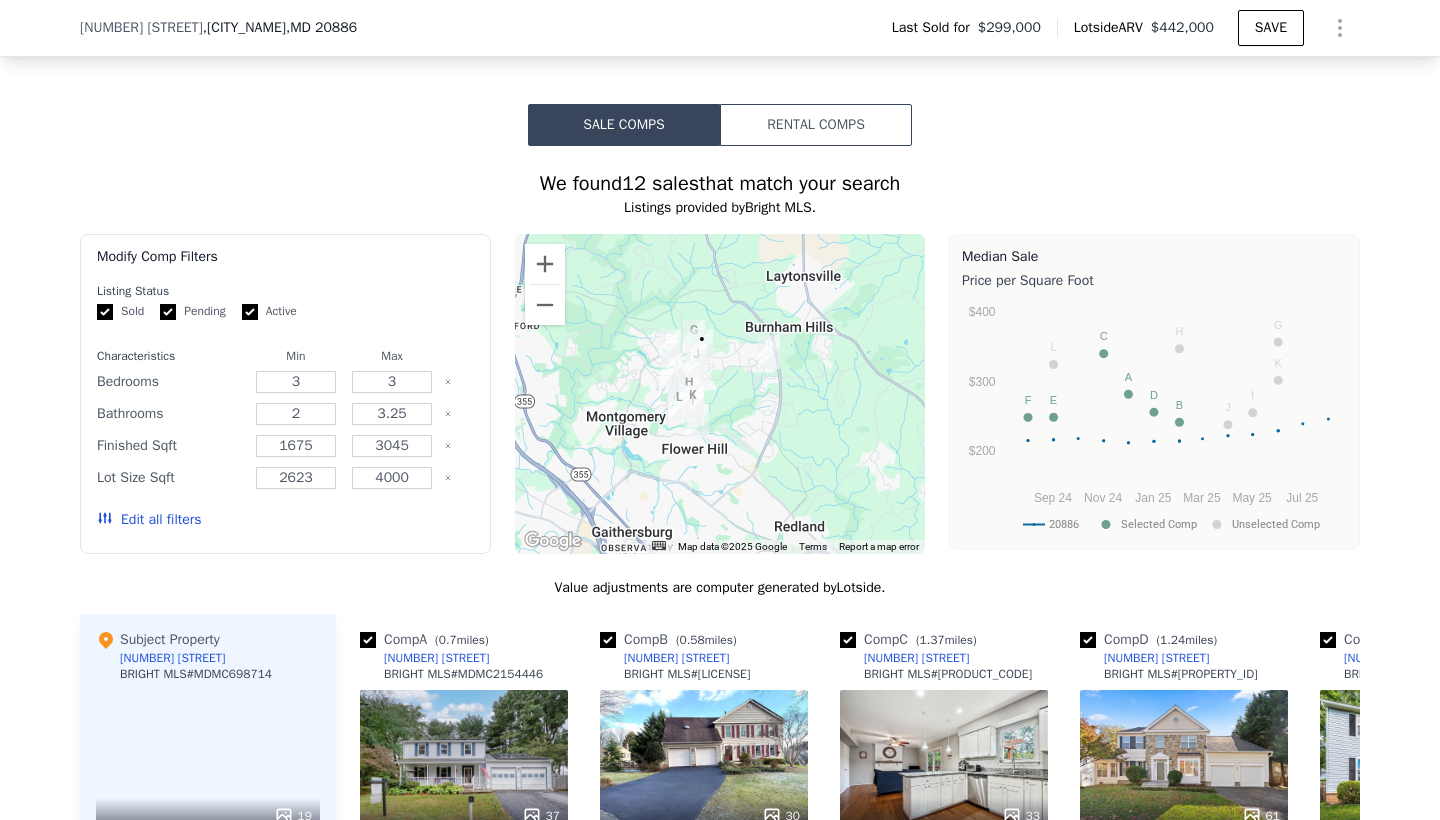 click on "Edit all filters" at bounding box center (149, 520) 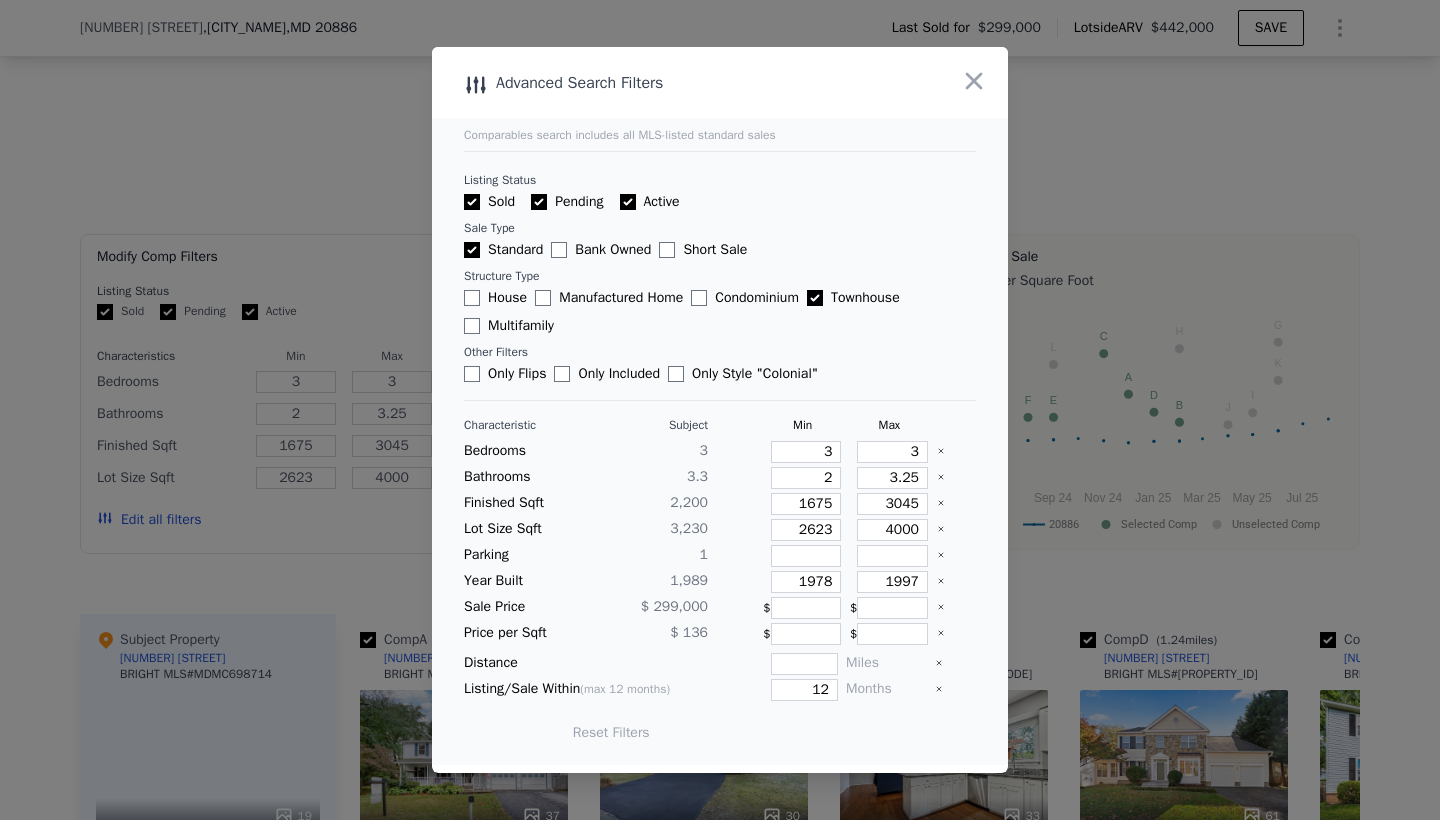 click on "Active" at bounding box center (628, 202) 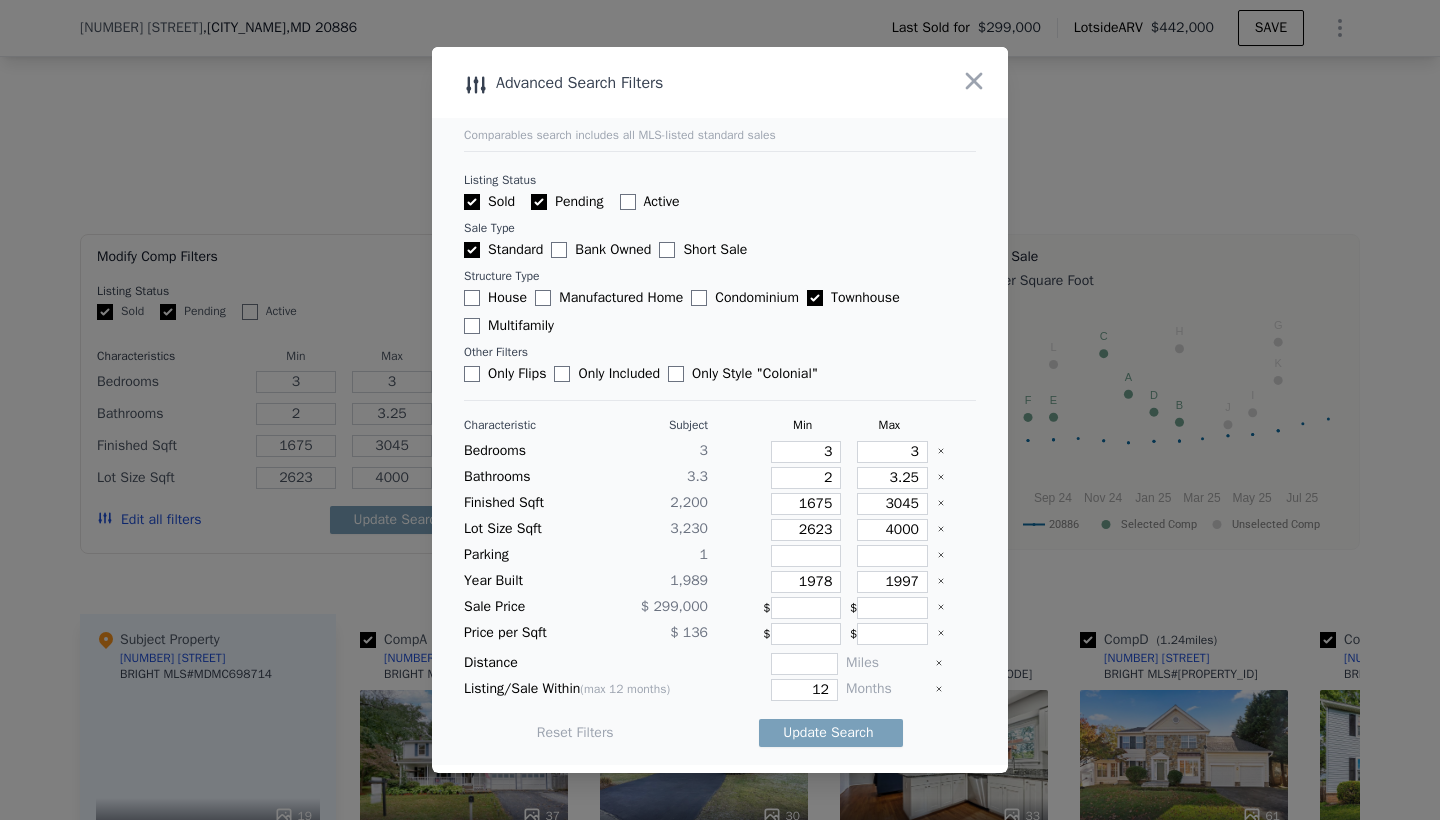 checkbox on "false" 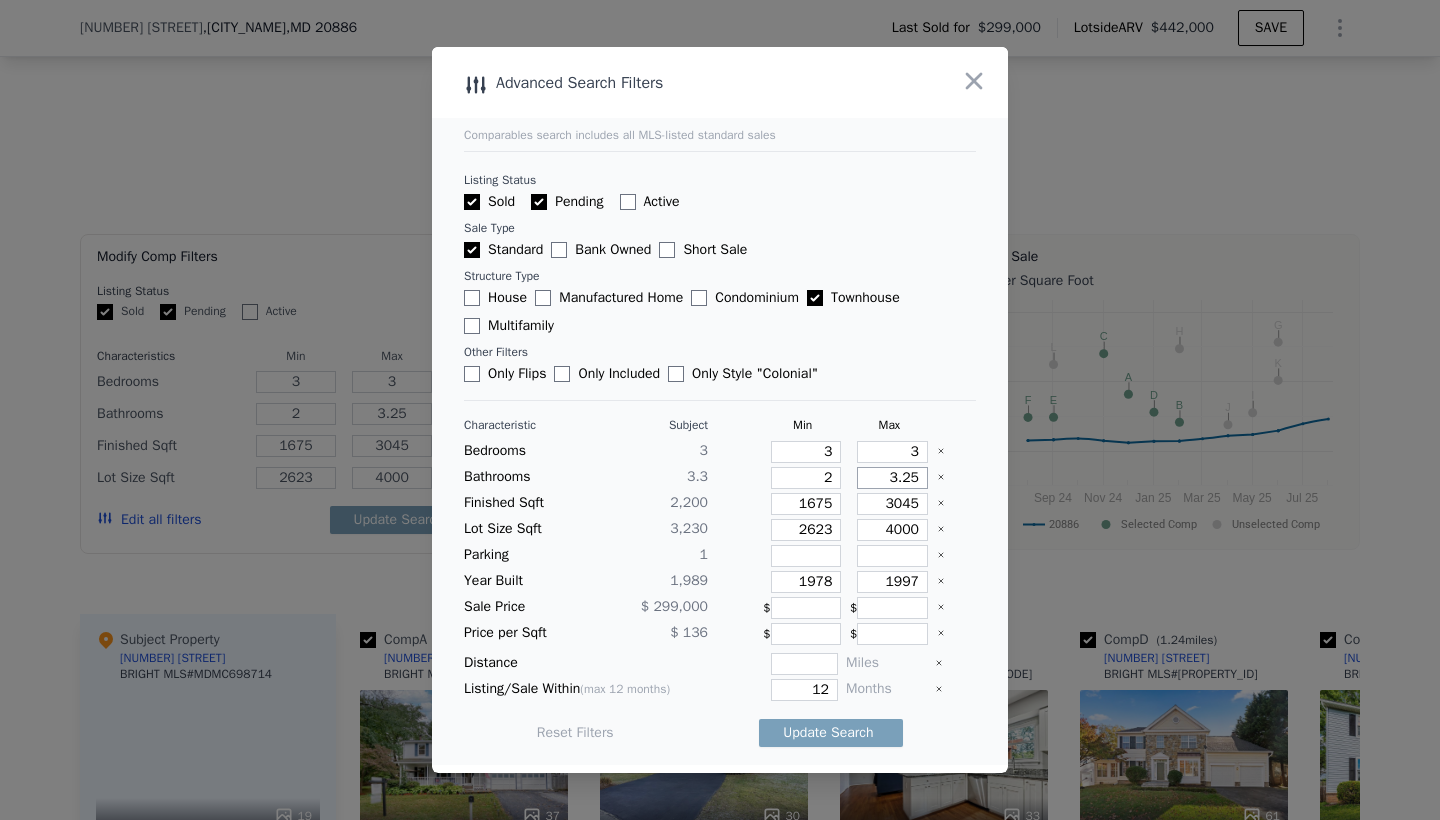 click on "3.25" at bounding box center (892, 478) 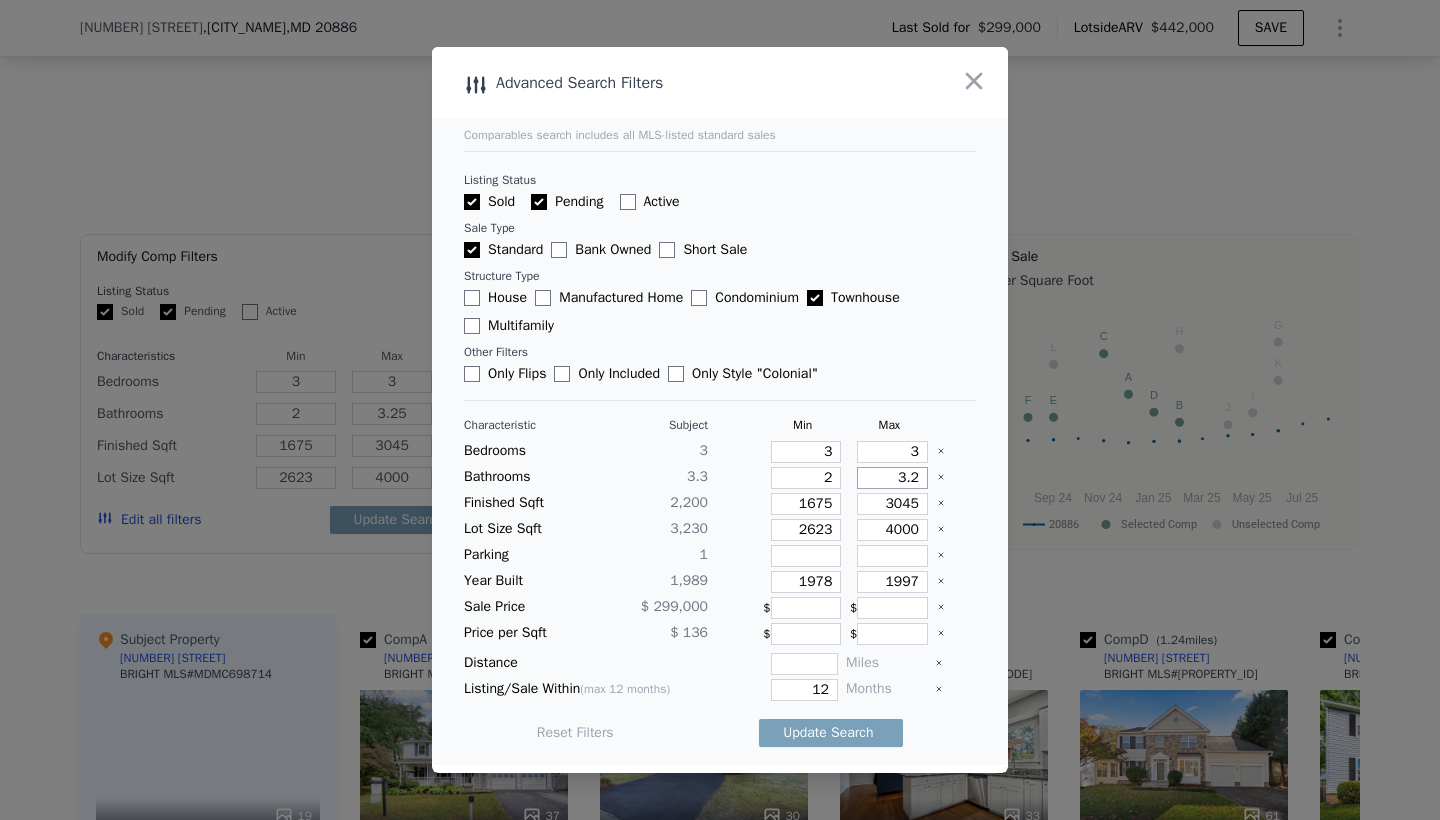 type on "3.2" 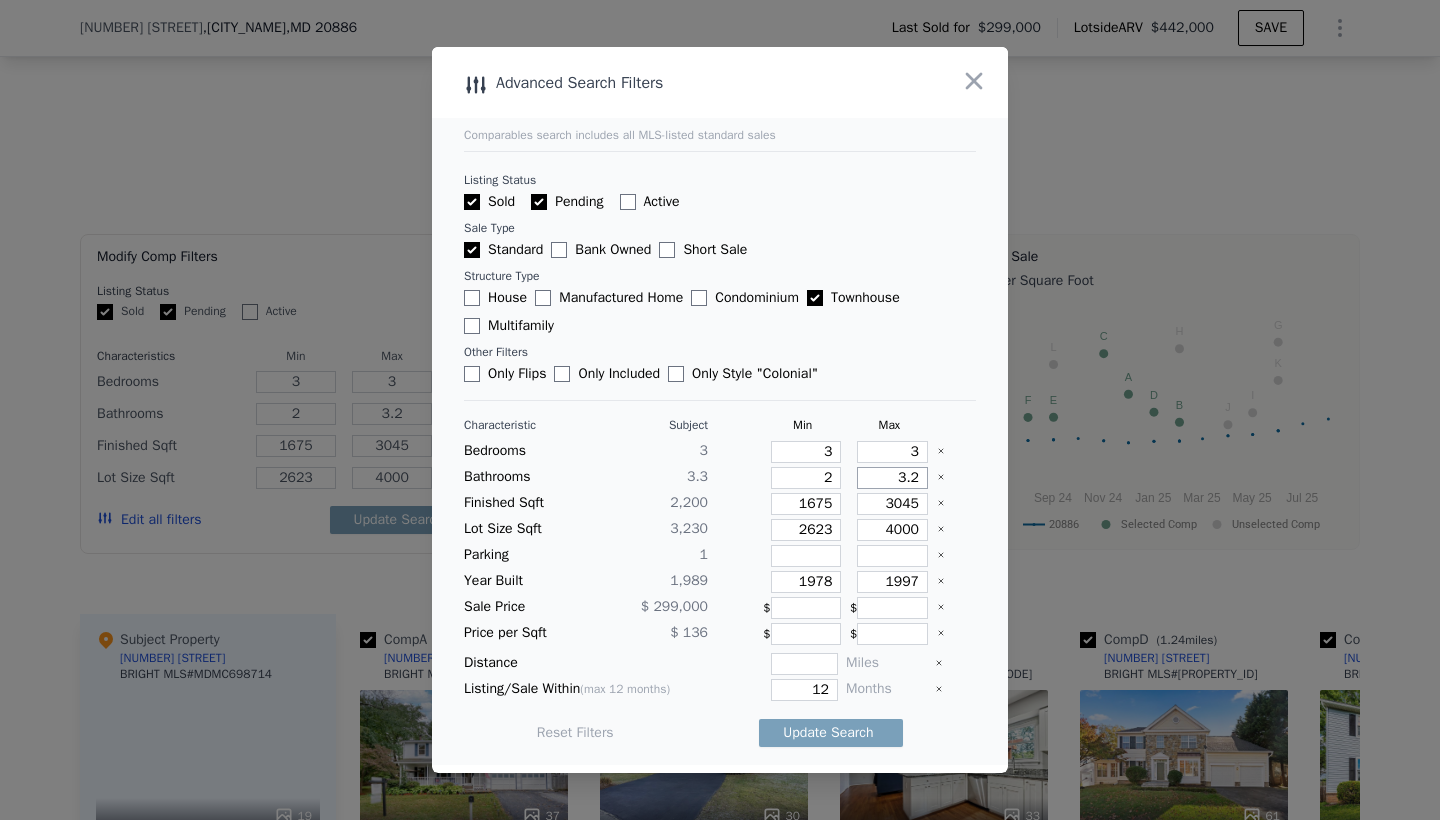 type on "3" 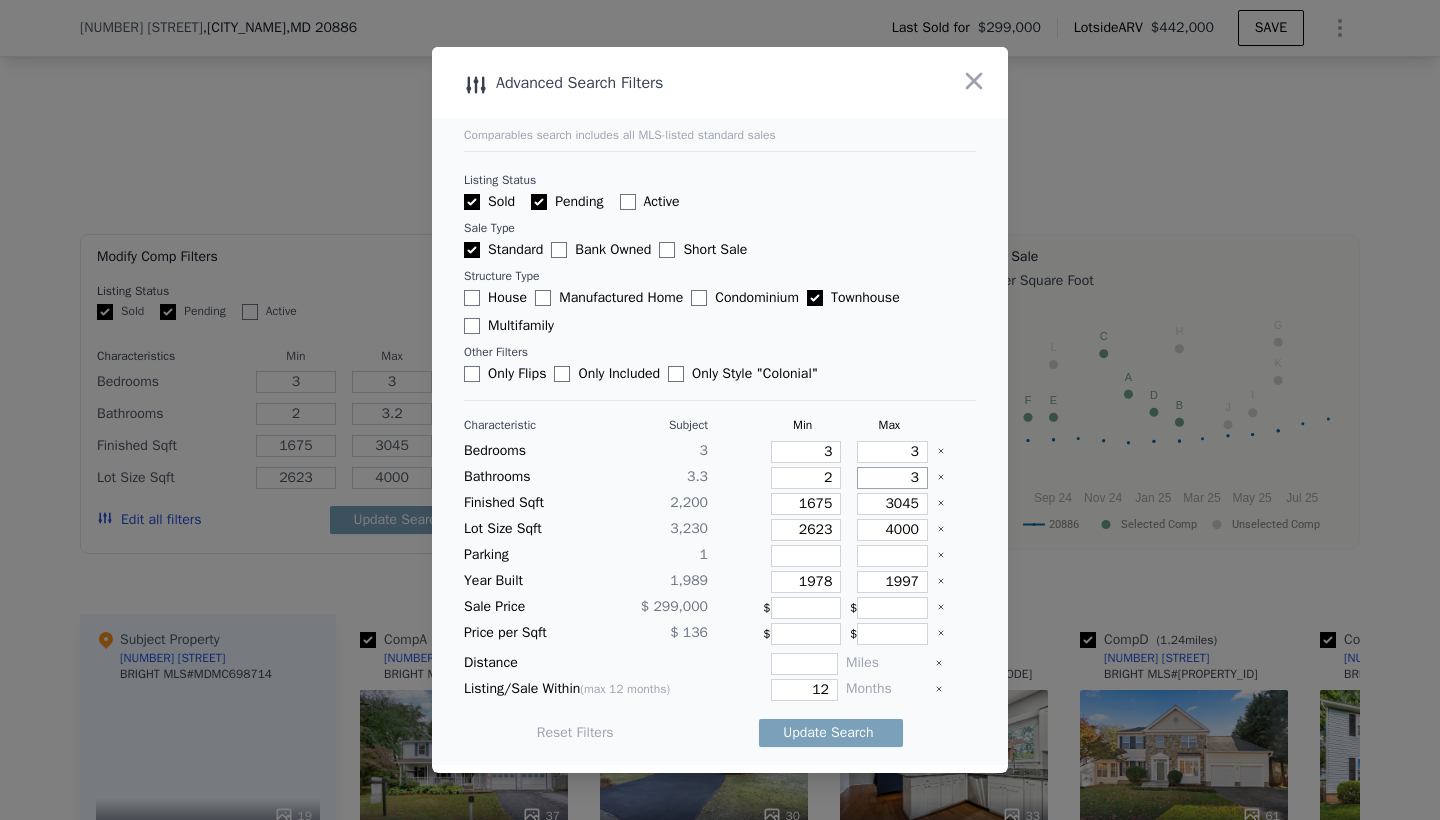 type on "3" 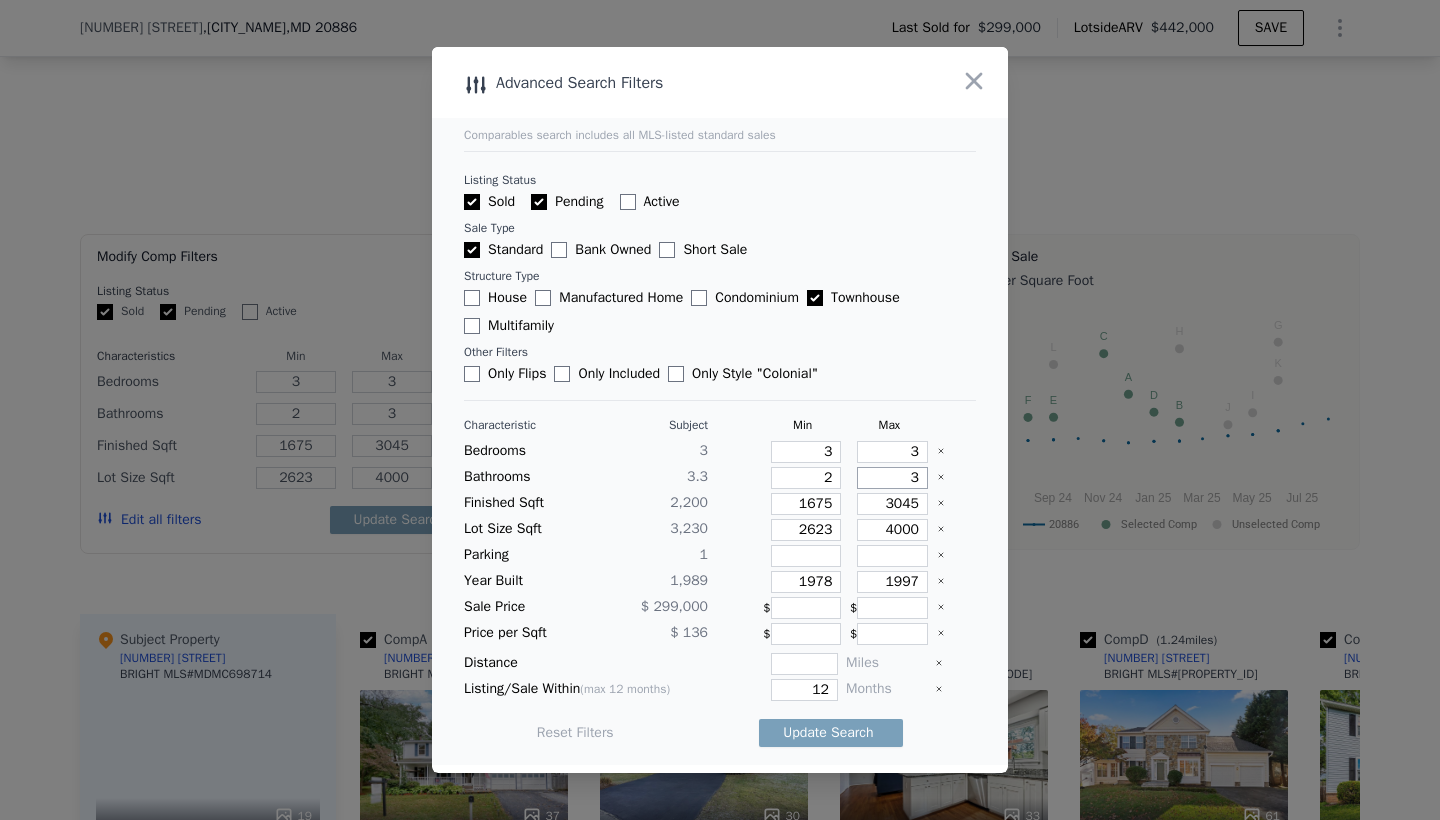 type on "53" 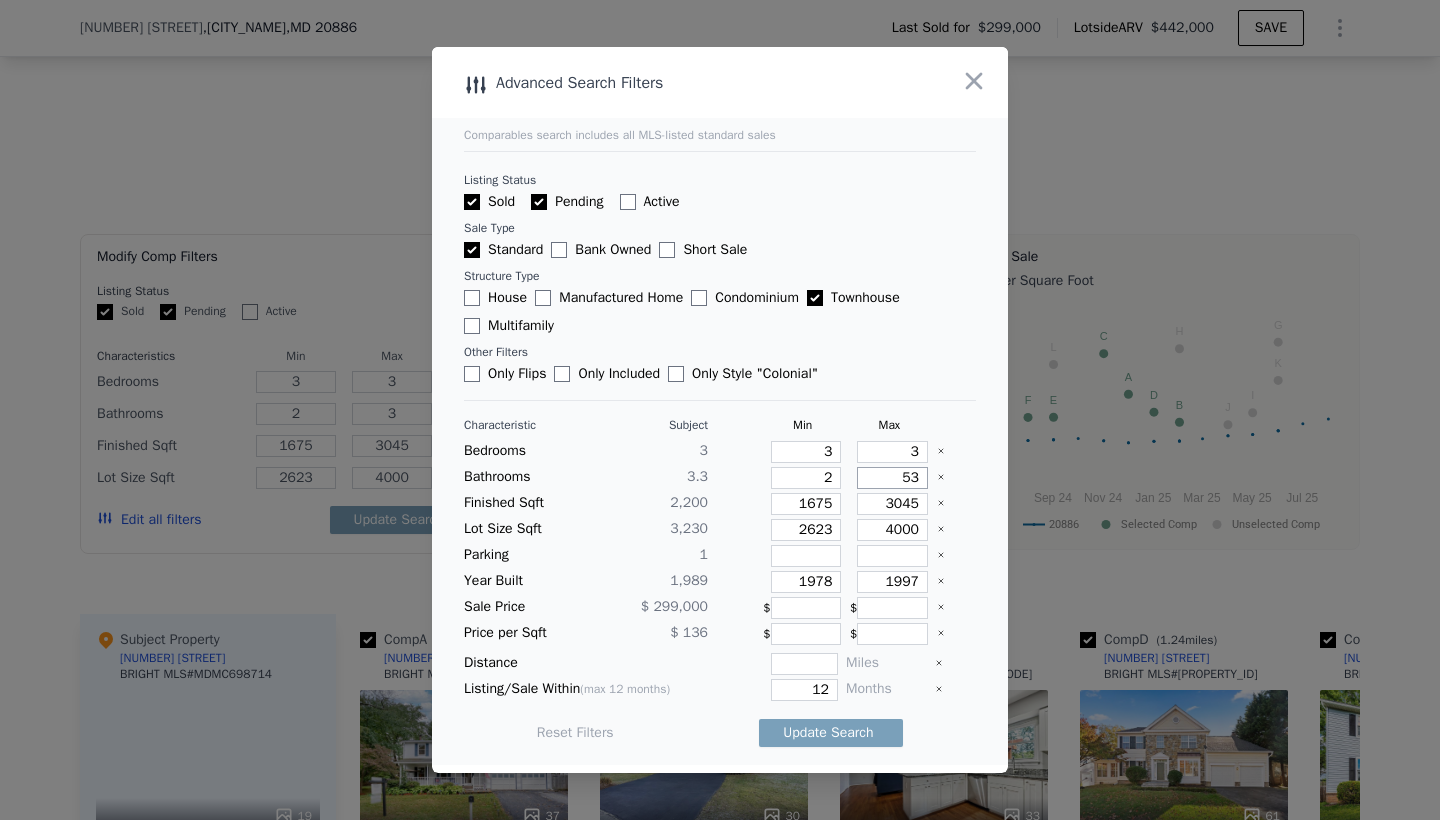 type on "53" 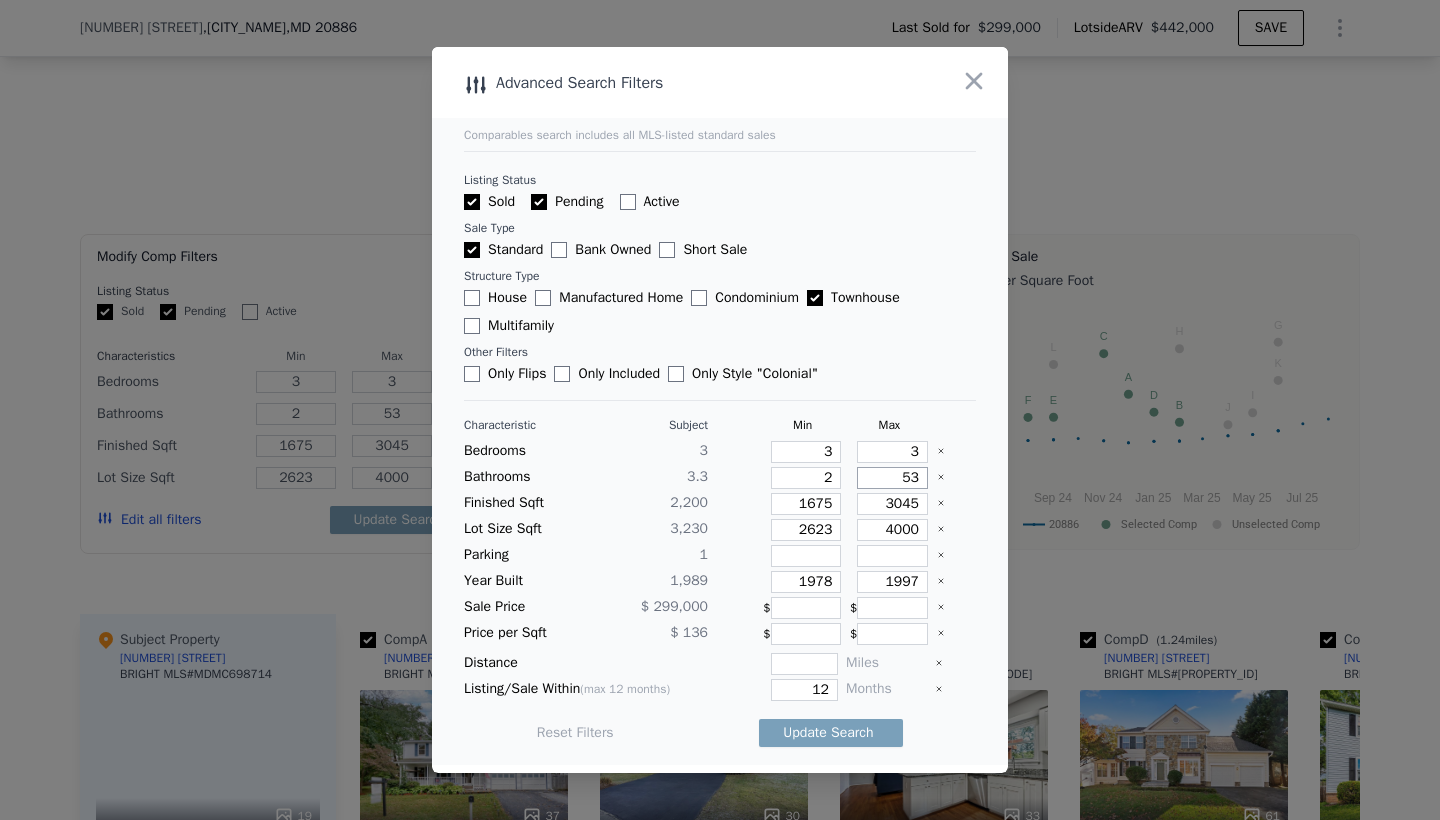 type on "53" 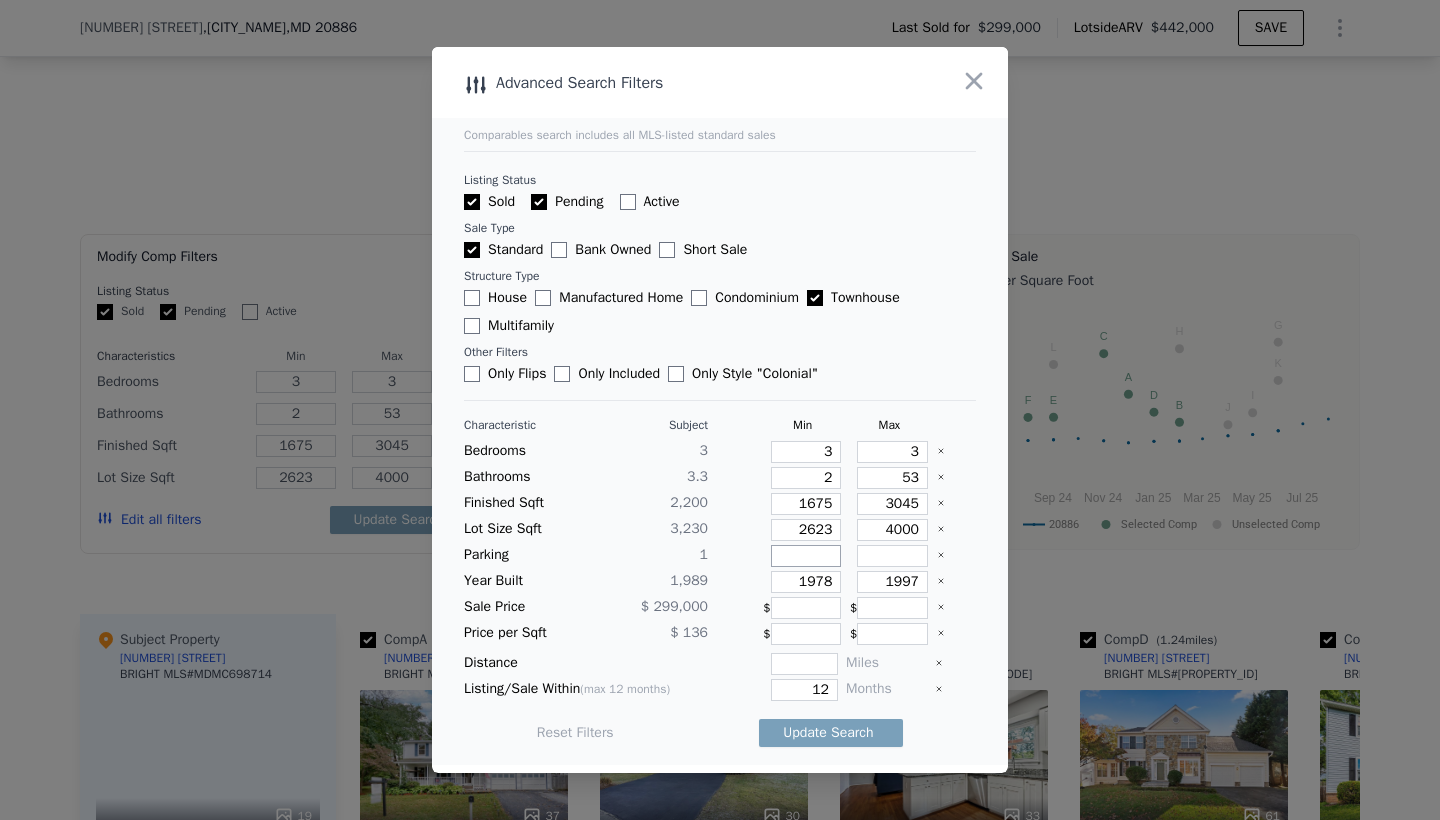 click at bounding box center (806, 556) 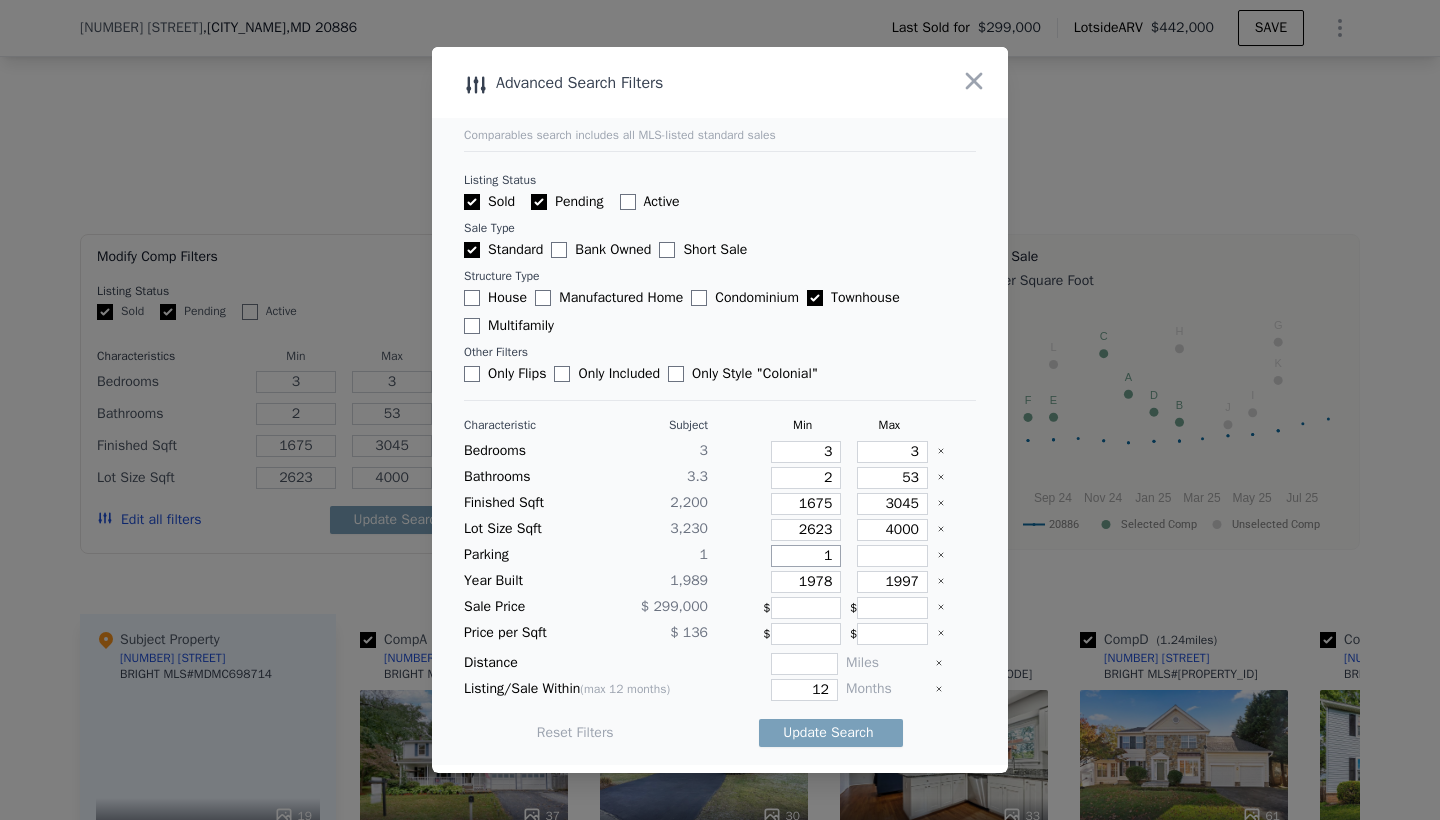 type on "1" 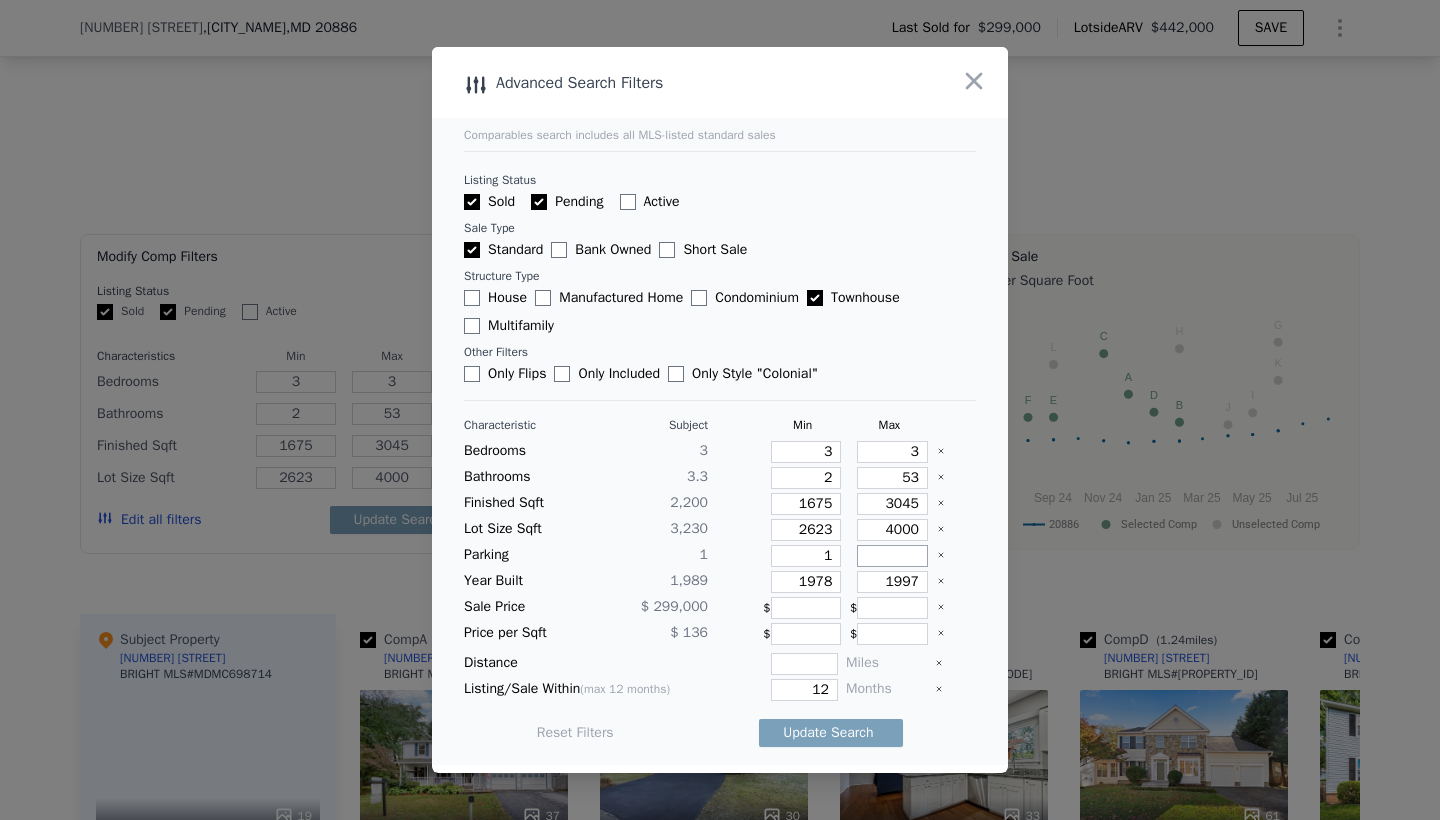 click at bounding box center (892, 556) 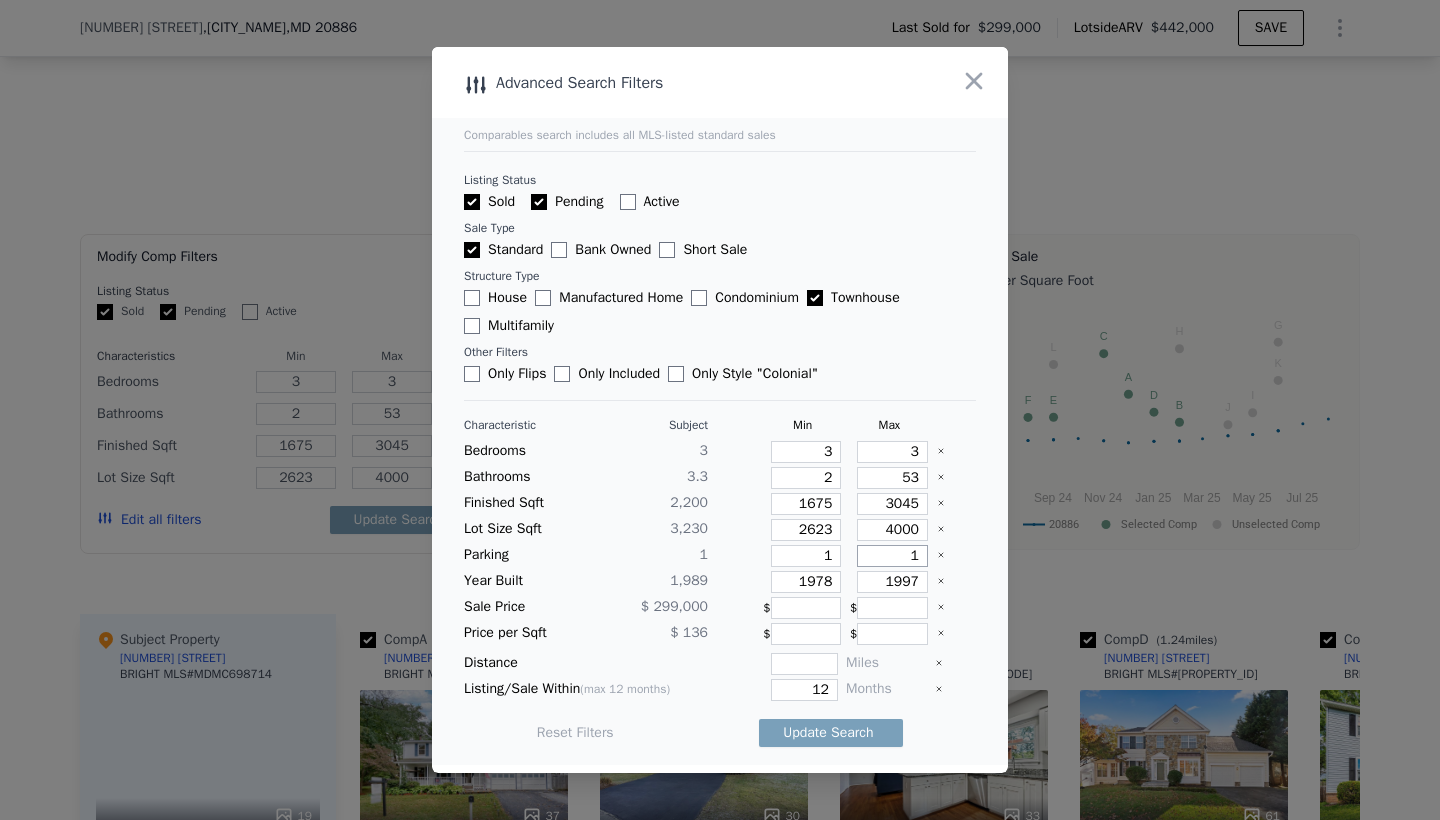 type on "1" 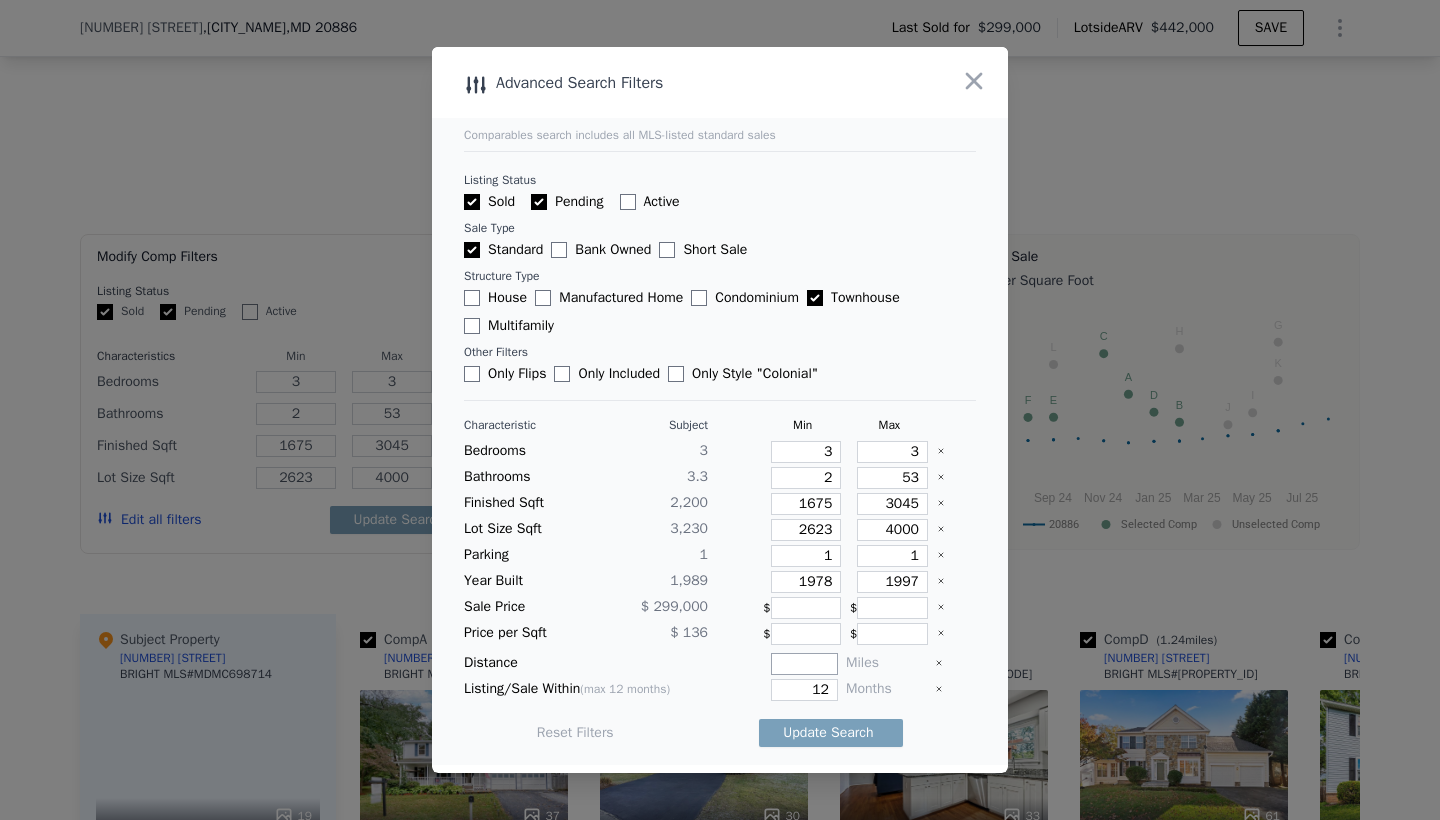 click on "[DECIMAL_NUMBER]" at bounding box center [804, 664] 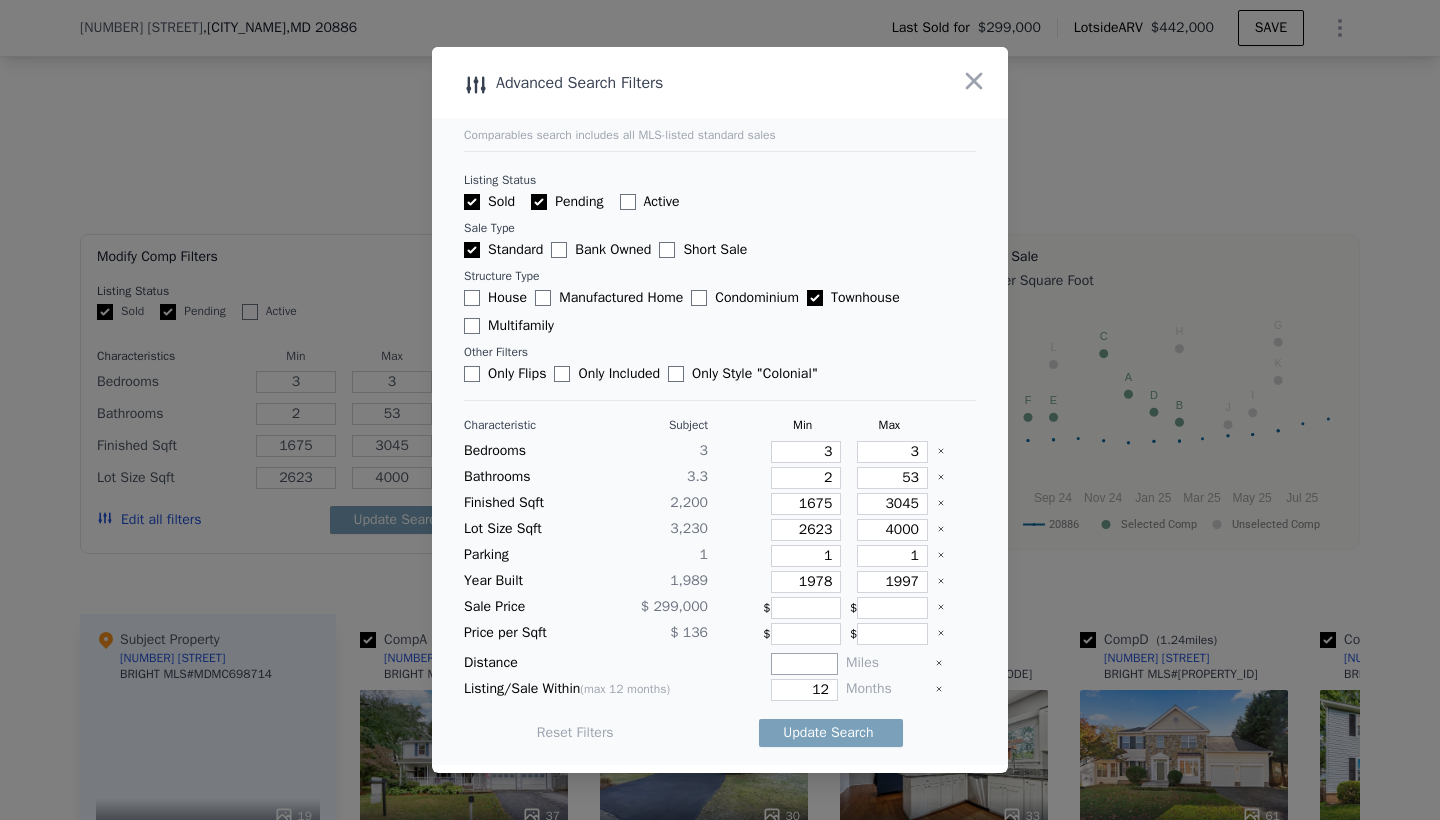 click on "[DECIMAL_NUMBER]" at bounding box center (804, 664) 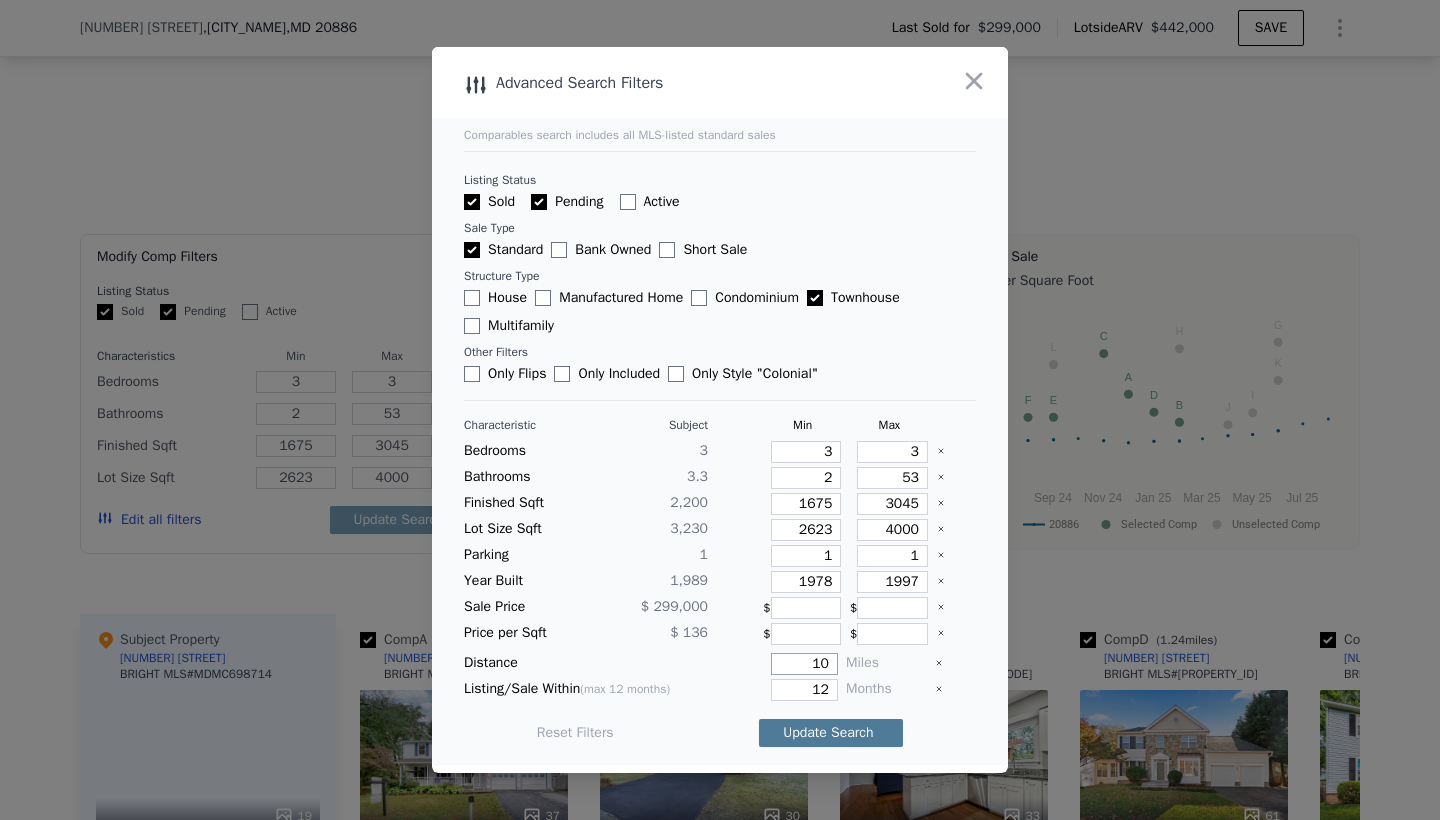 type on "10" 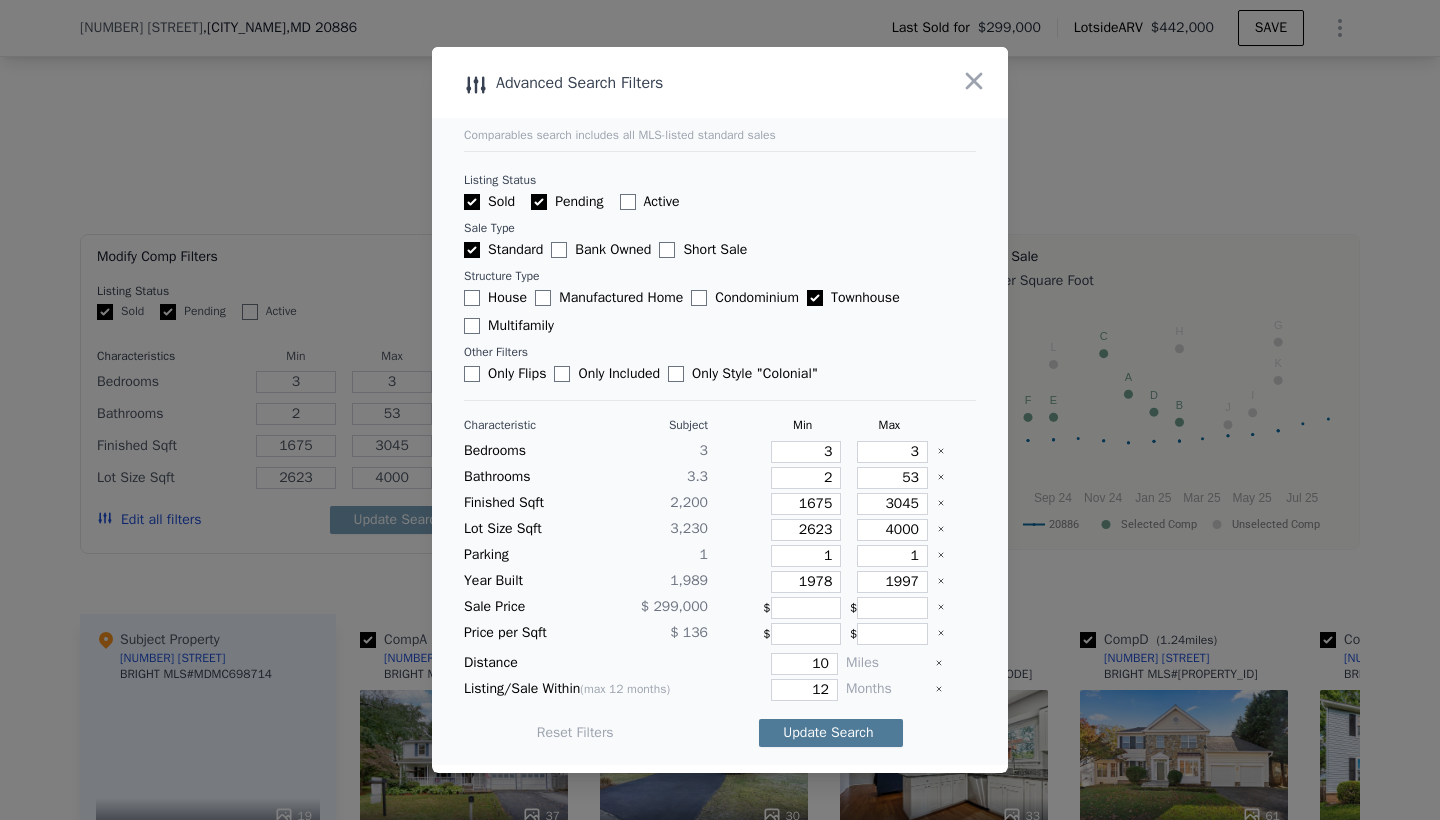 click on "Update Search" at bounding box center (831, 733) 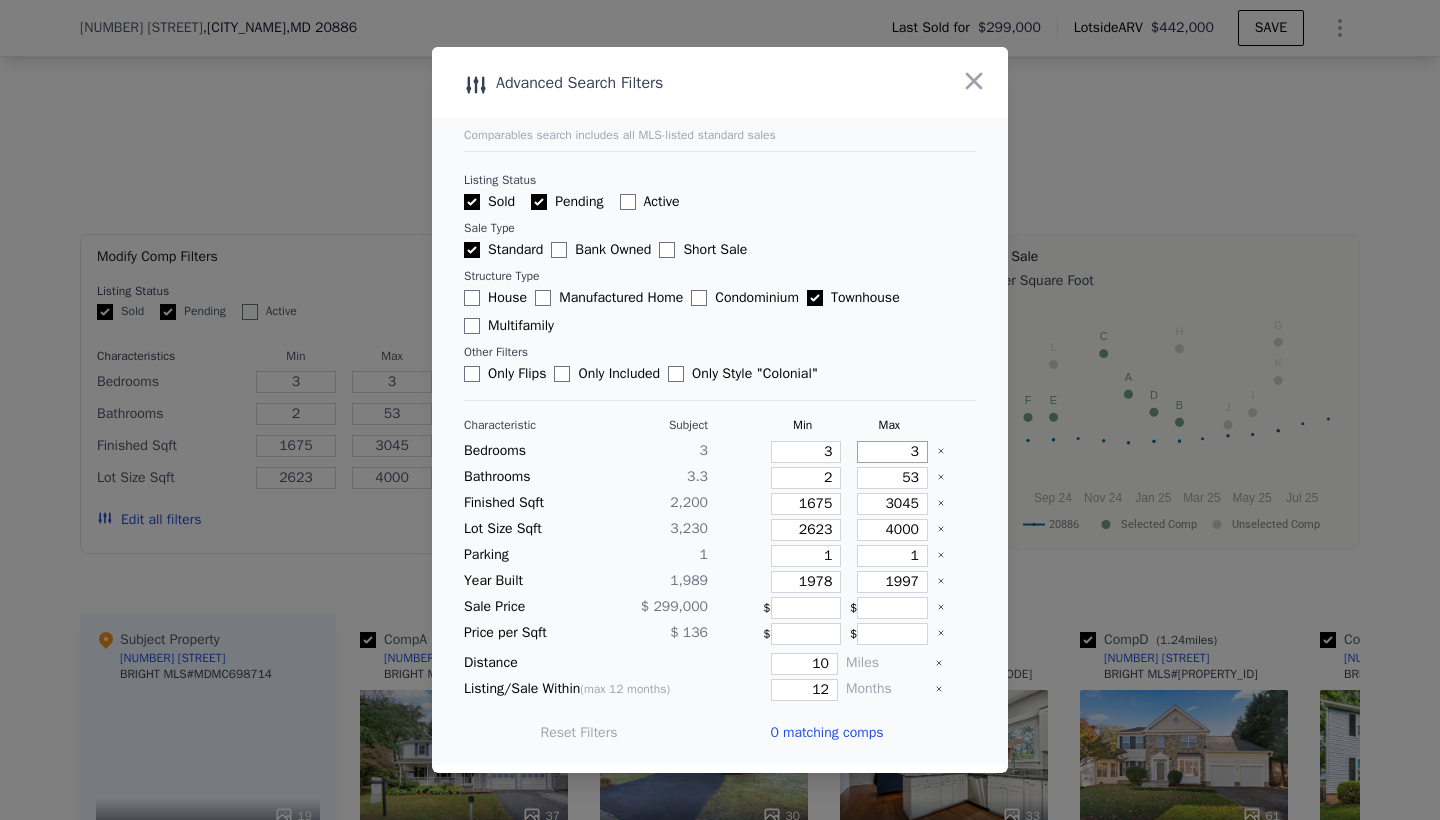 click on "3" at bounding box center (892, 452) 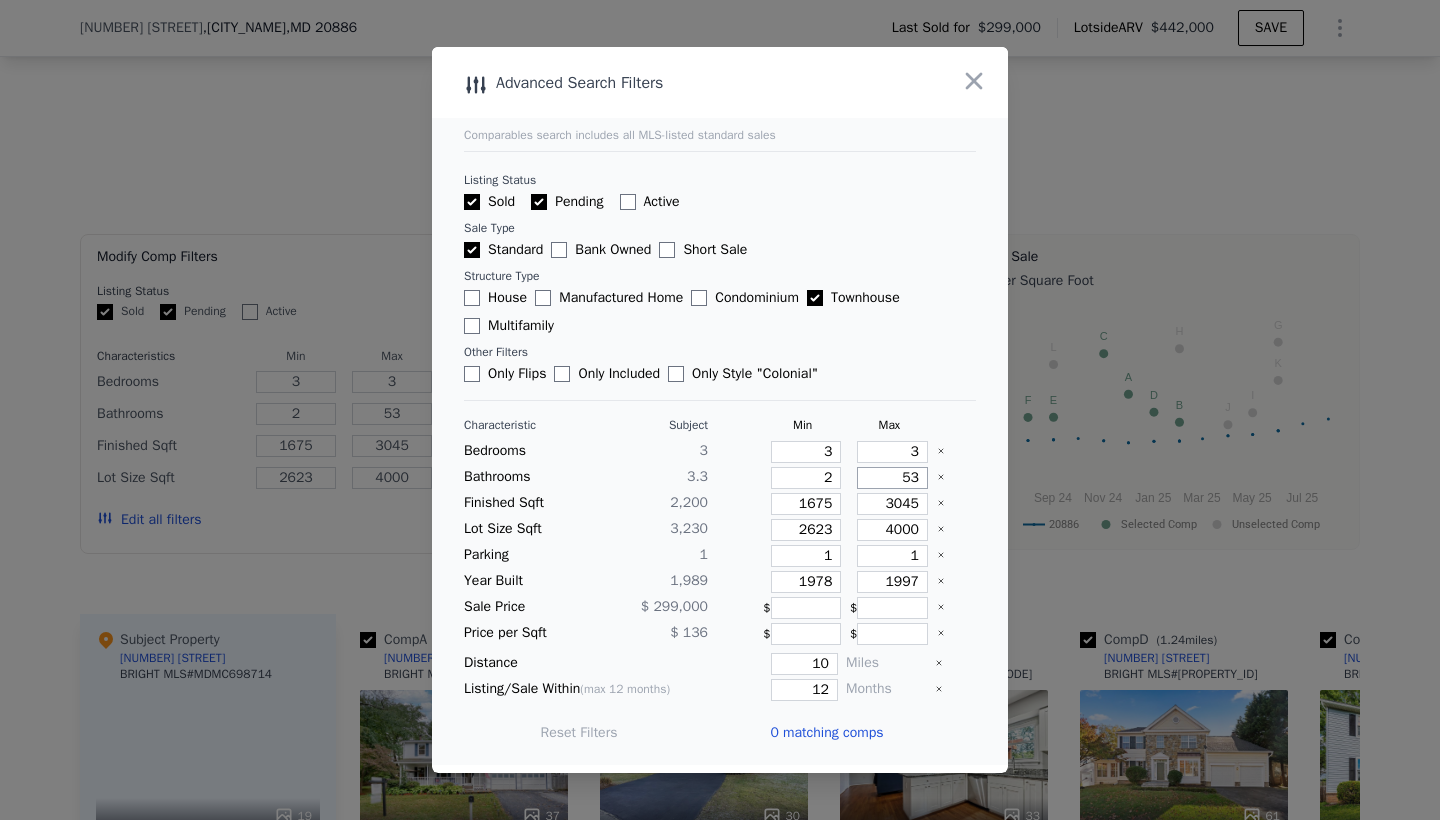 click on "53" at bounding box center [892, 478] 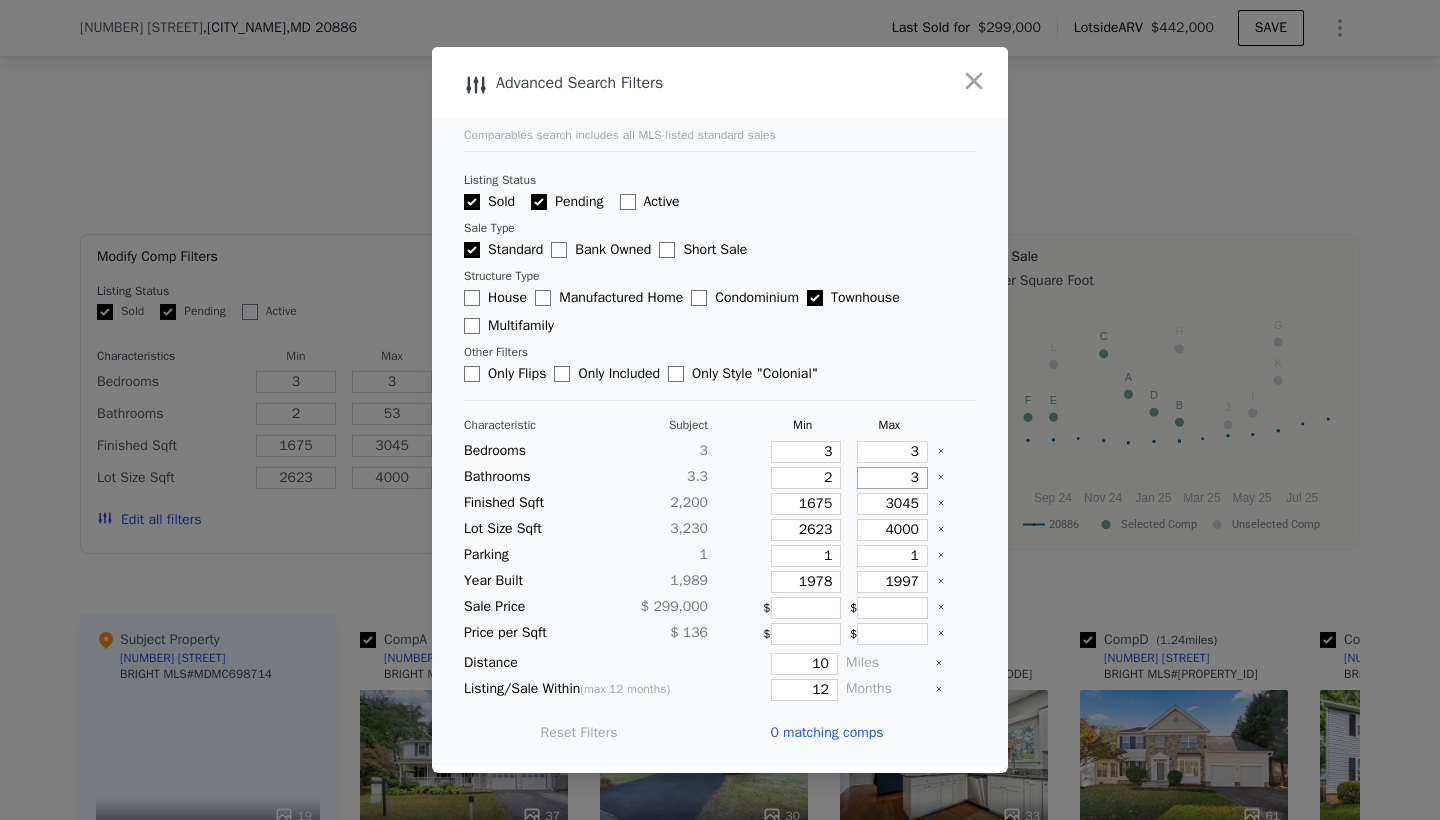 type on "3" 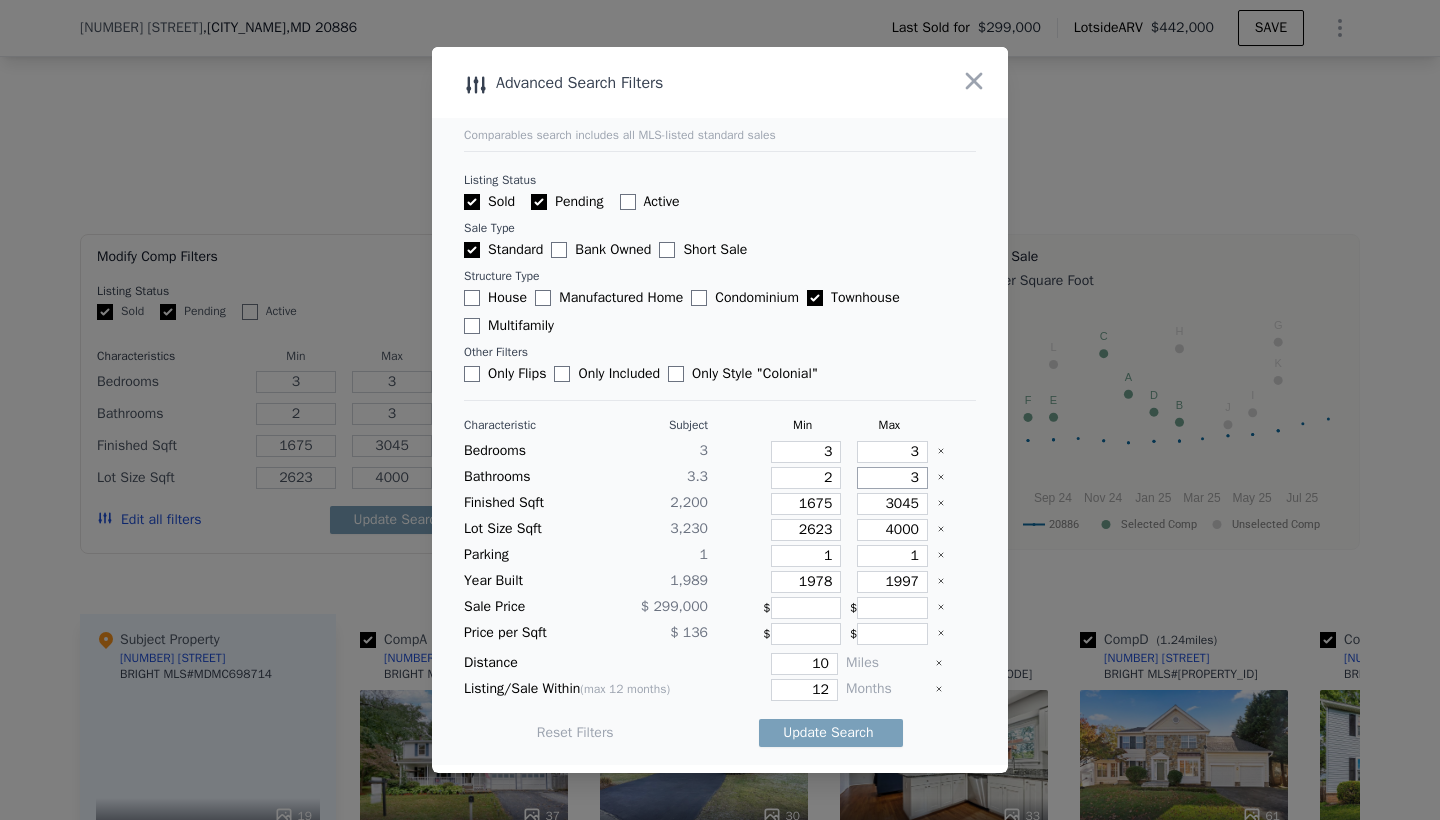 type on "3.5" 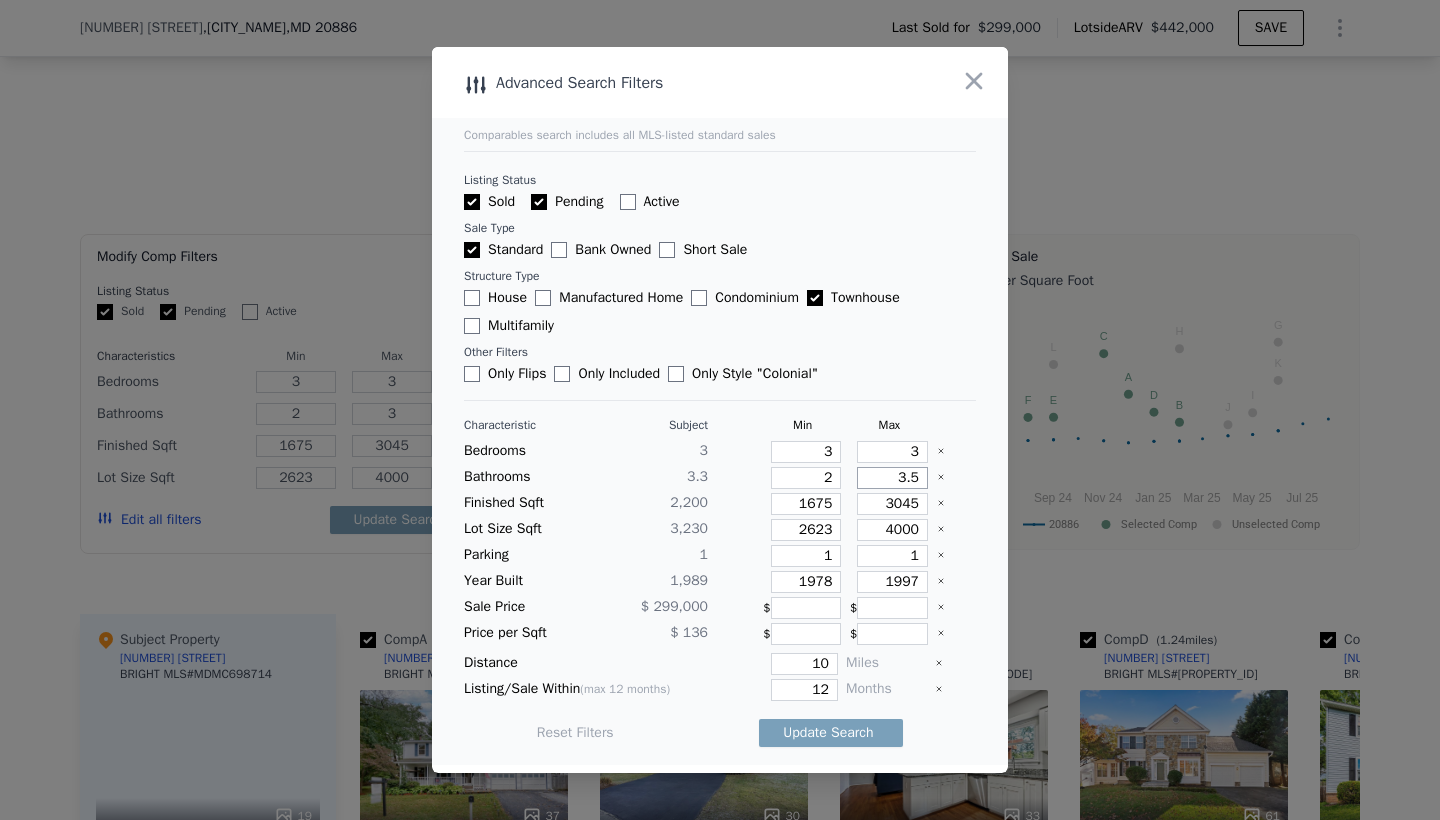 type on "3.5" 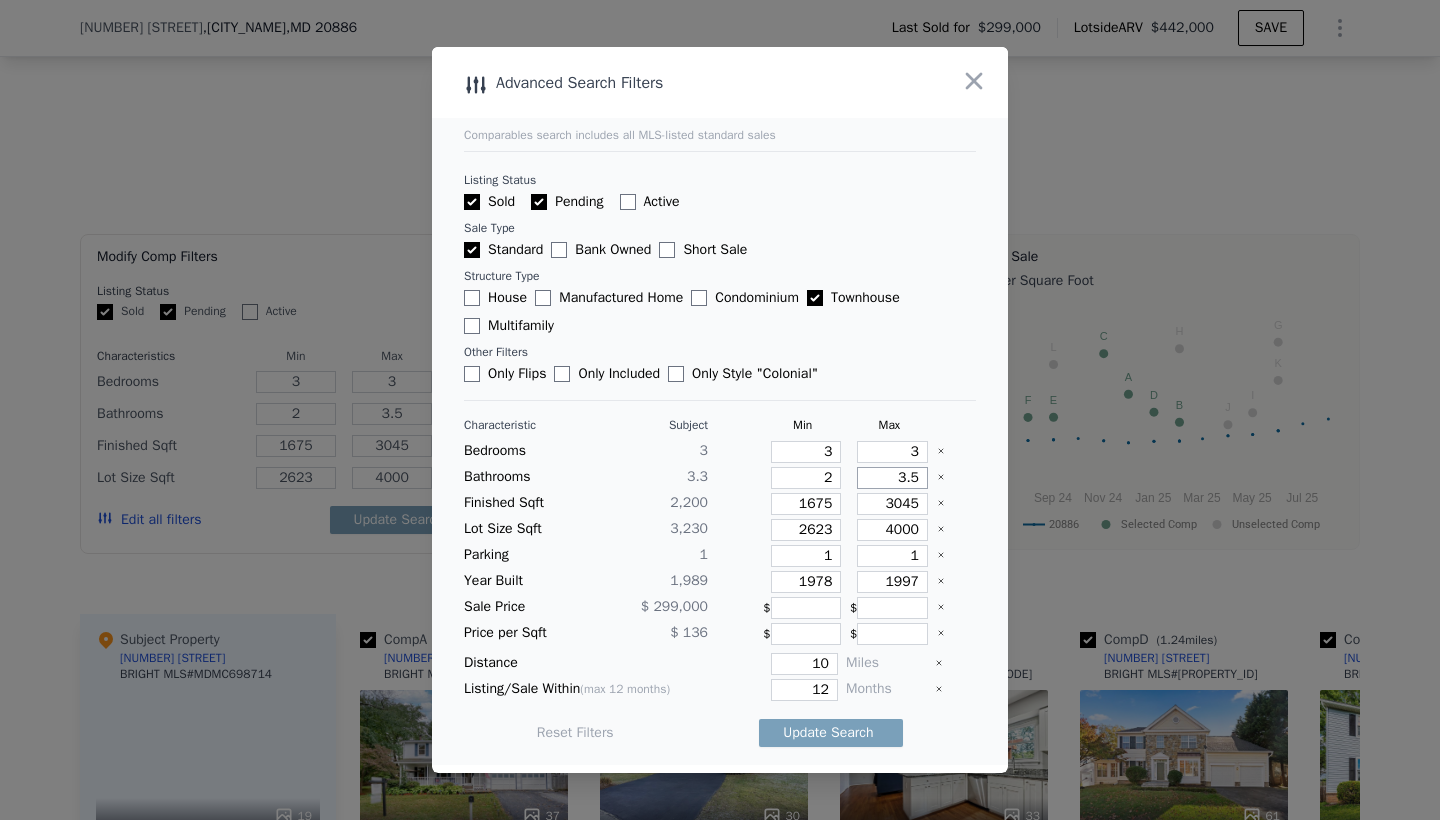 type on "3.5" 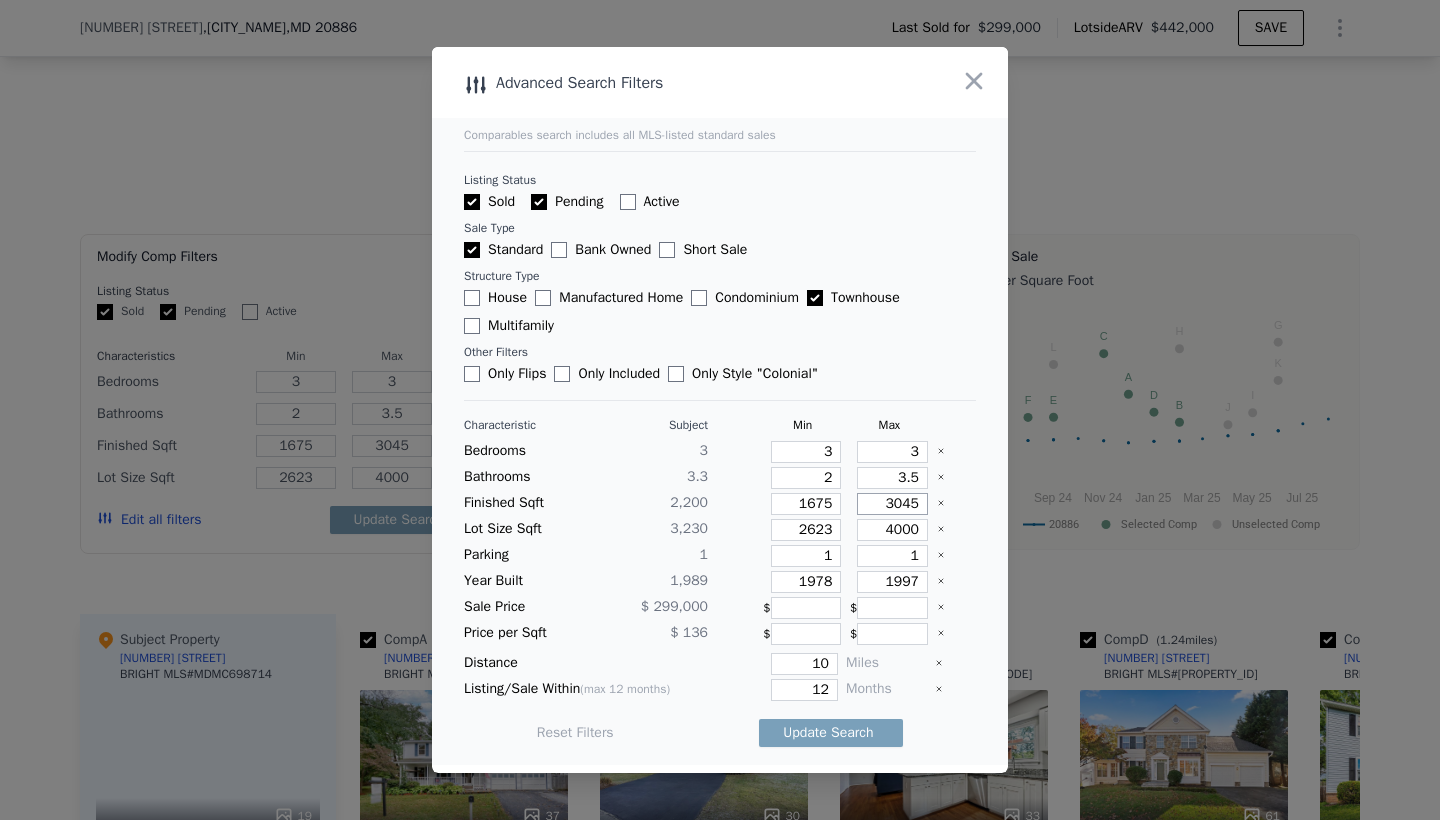 click on "3045" at bounding box center (892, 504) 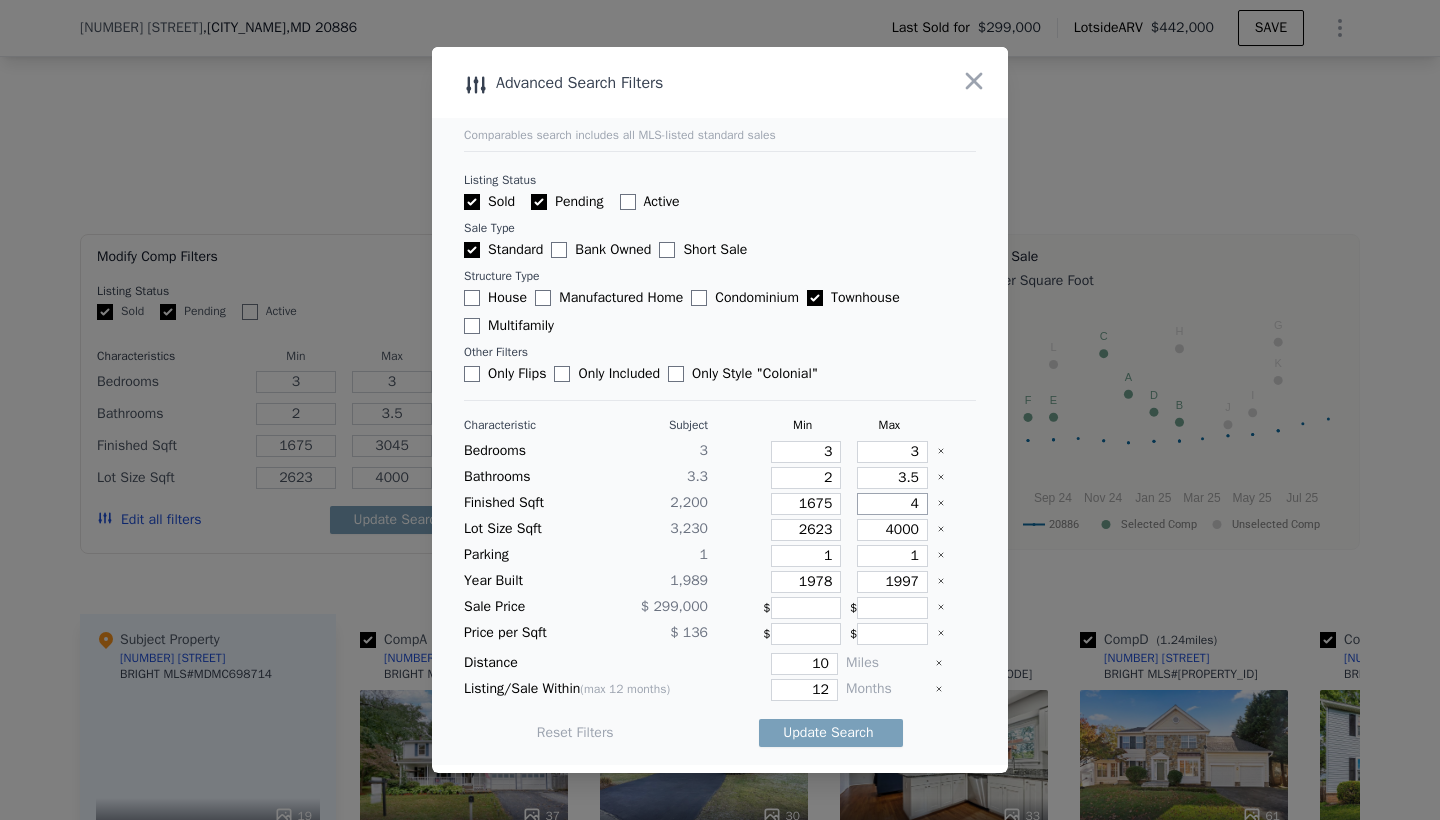 type on "4" 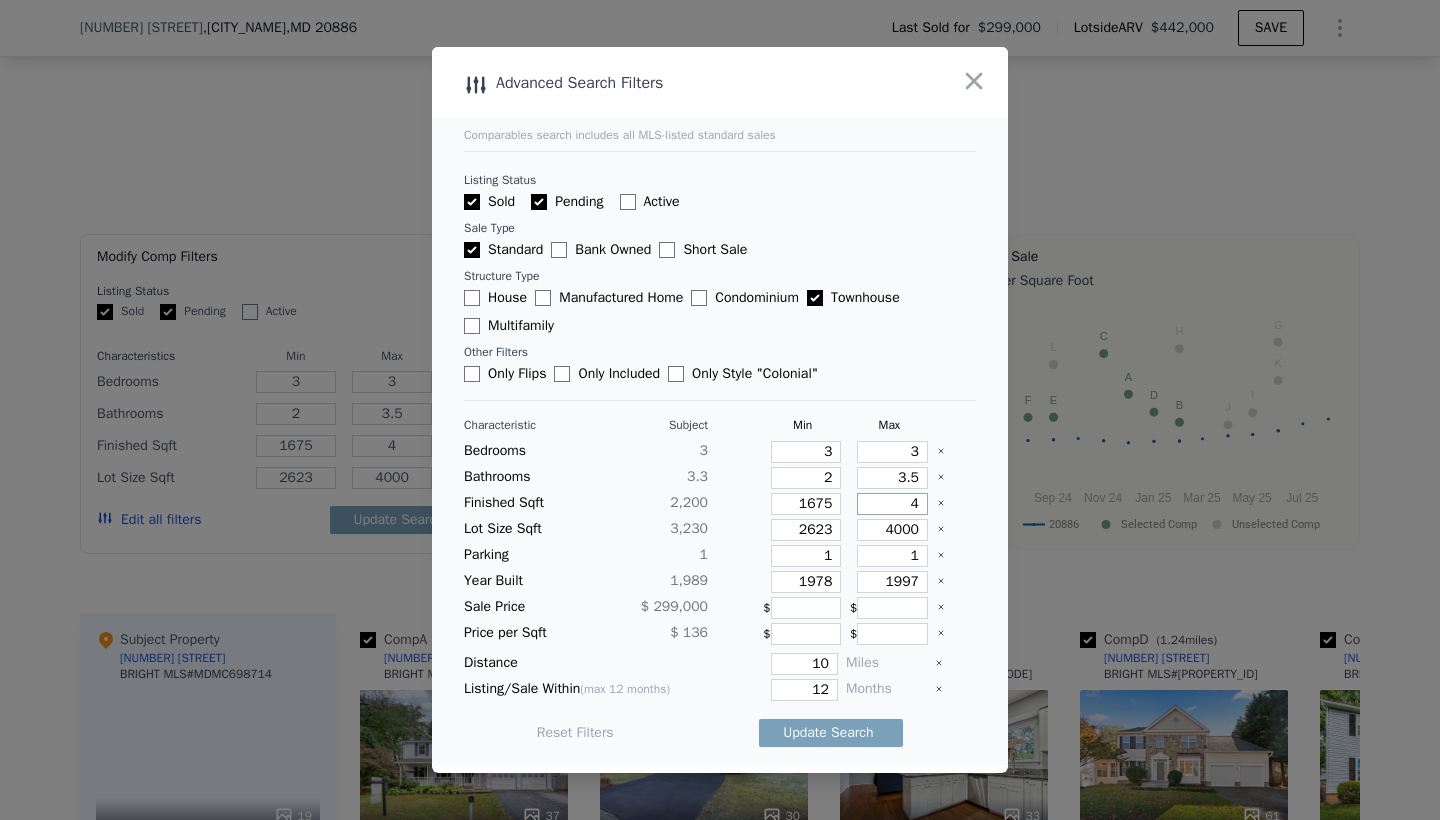 type on "40" 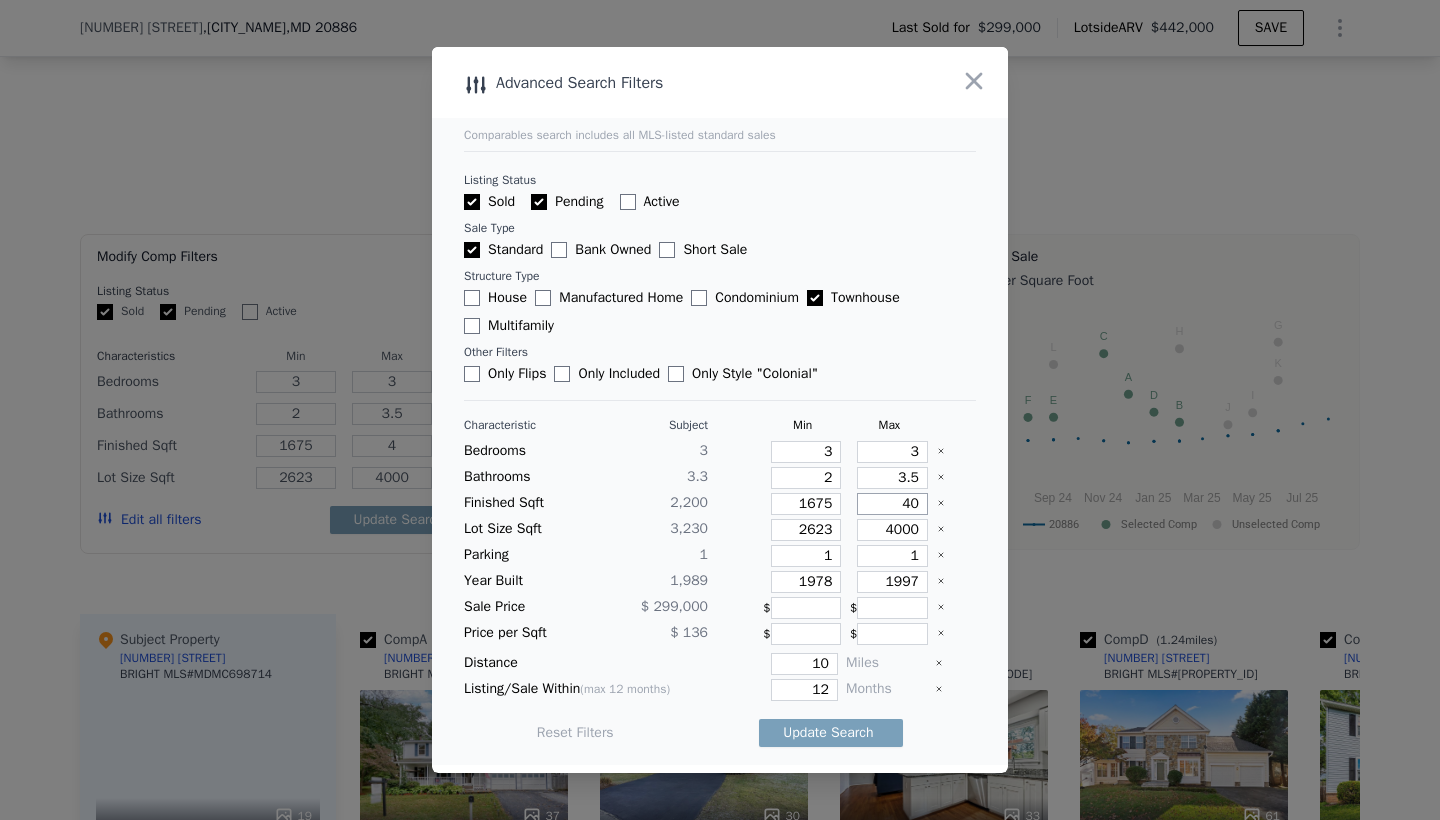 type on "40" 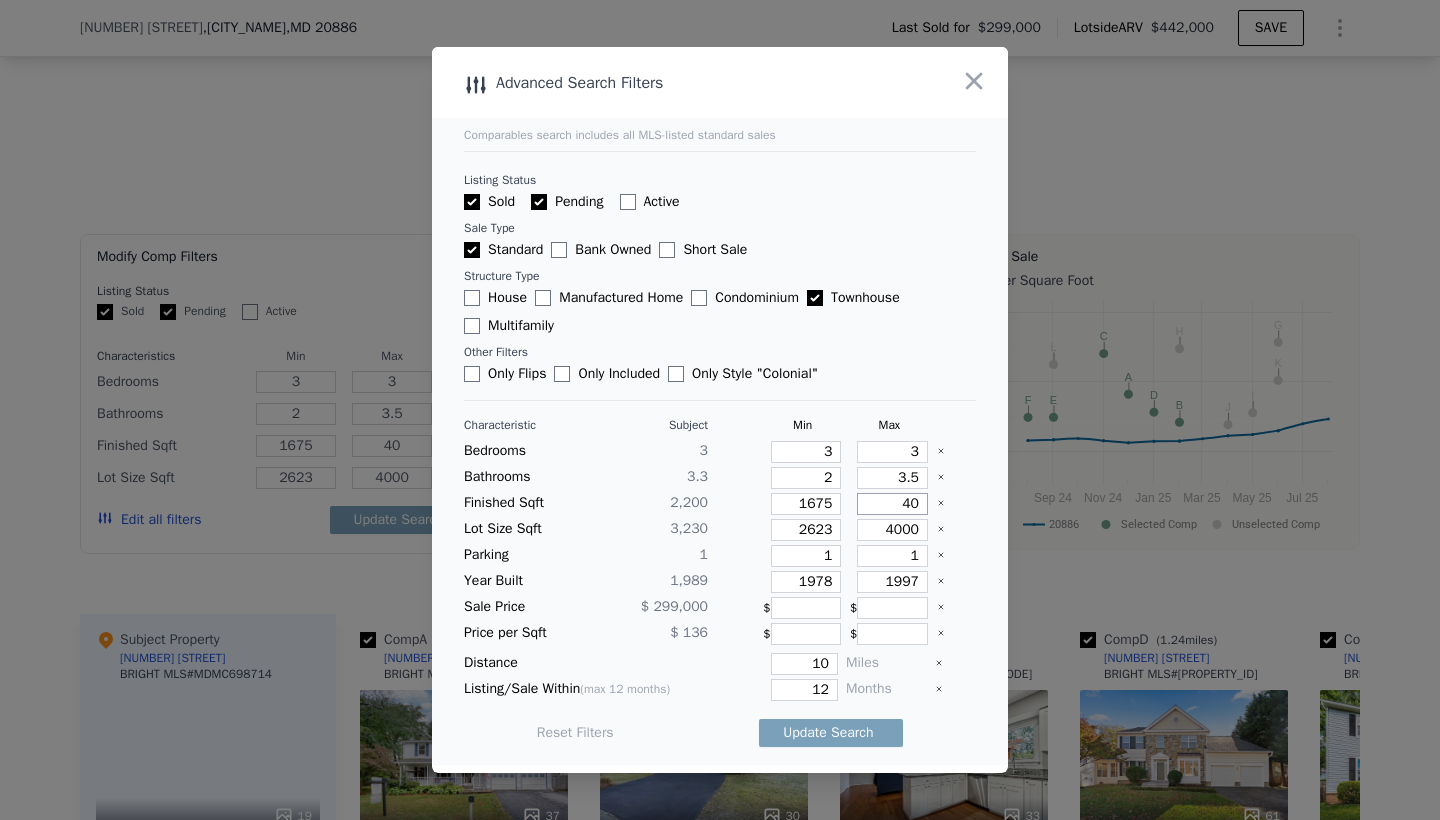 type on "400" 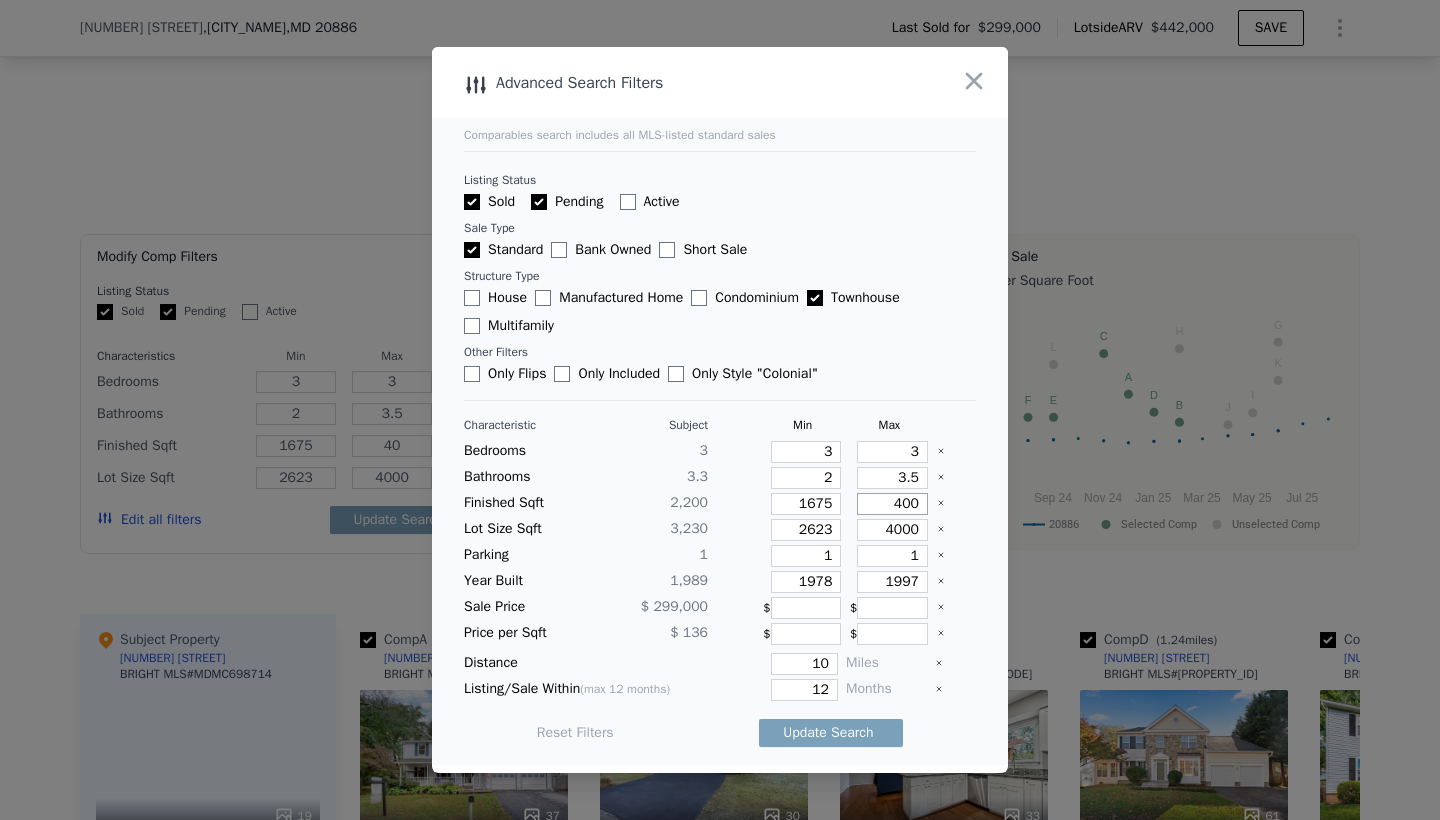 type on "400" 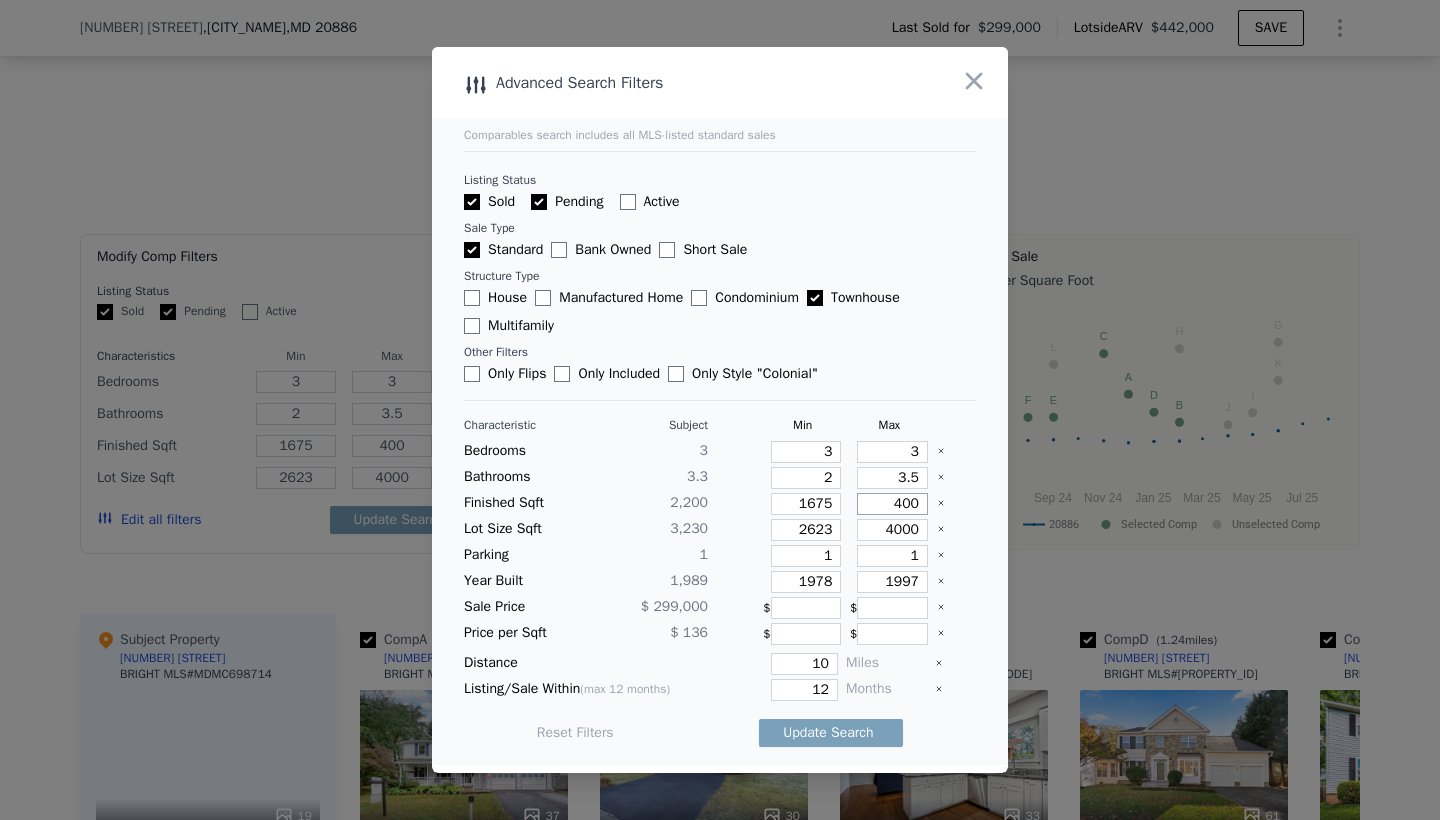 type on "4000" 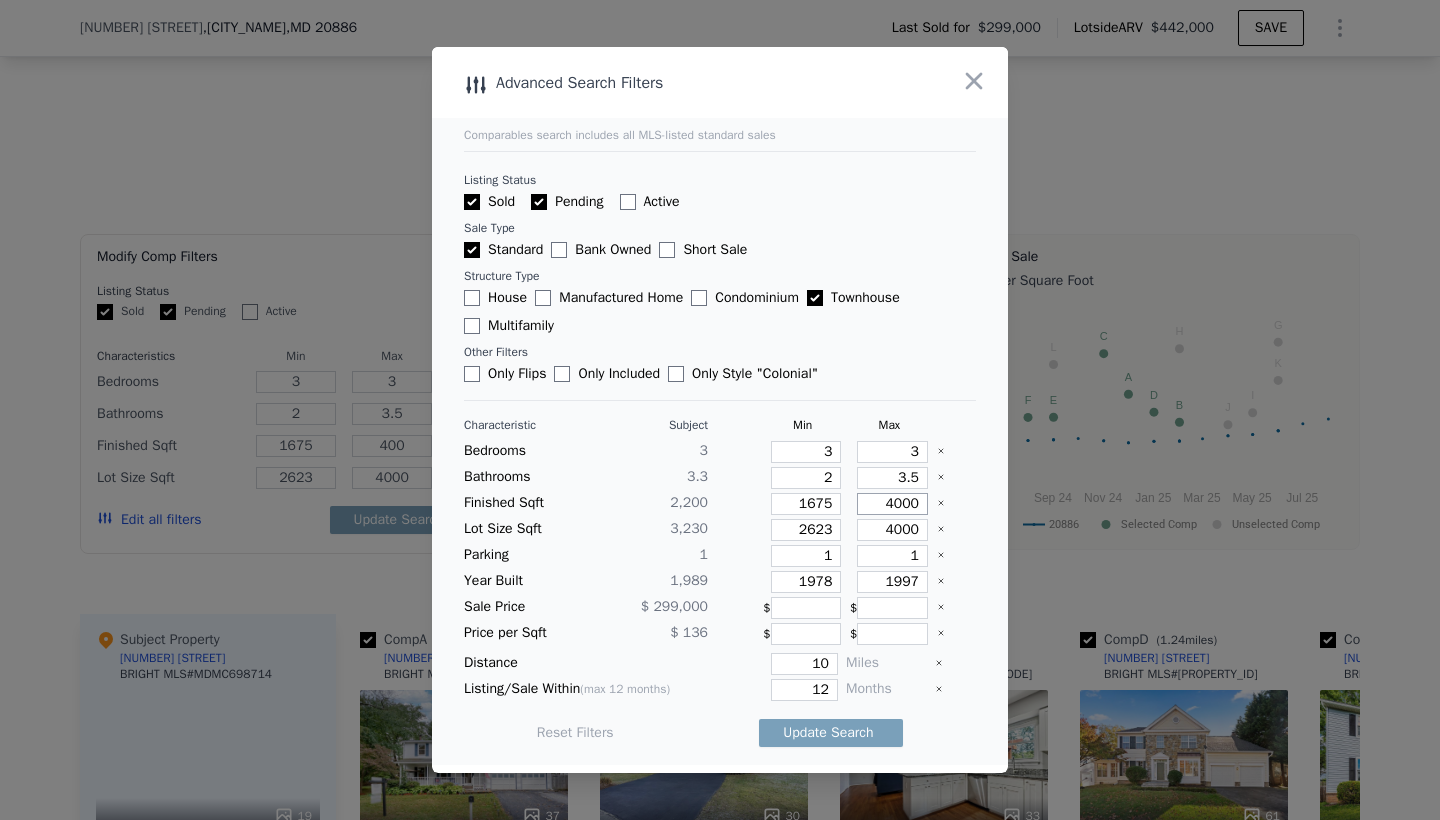 type on "4000" 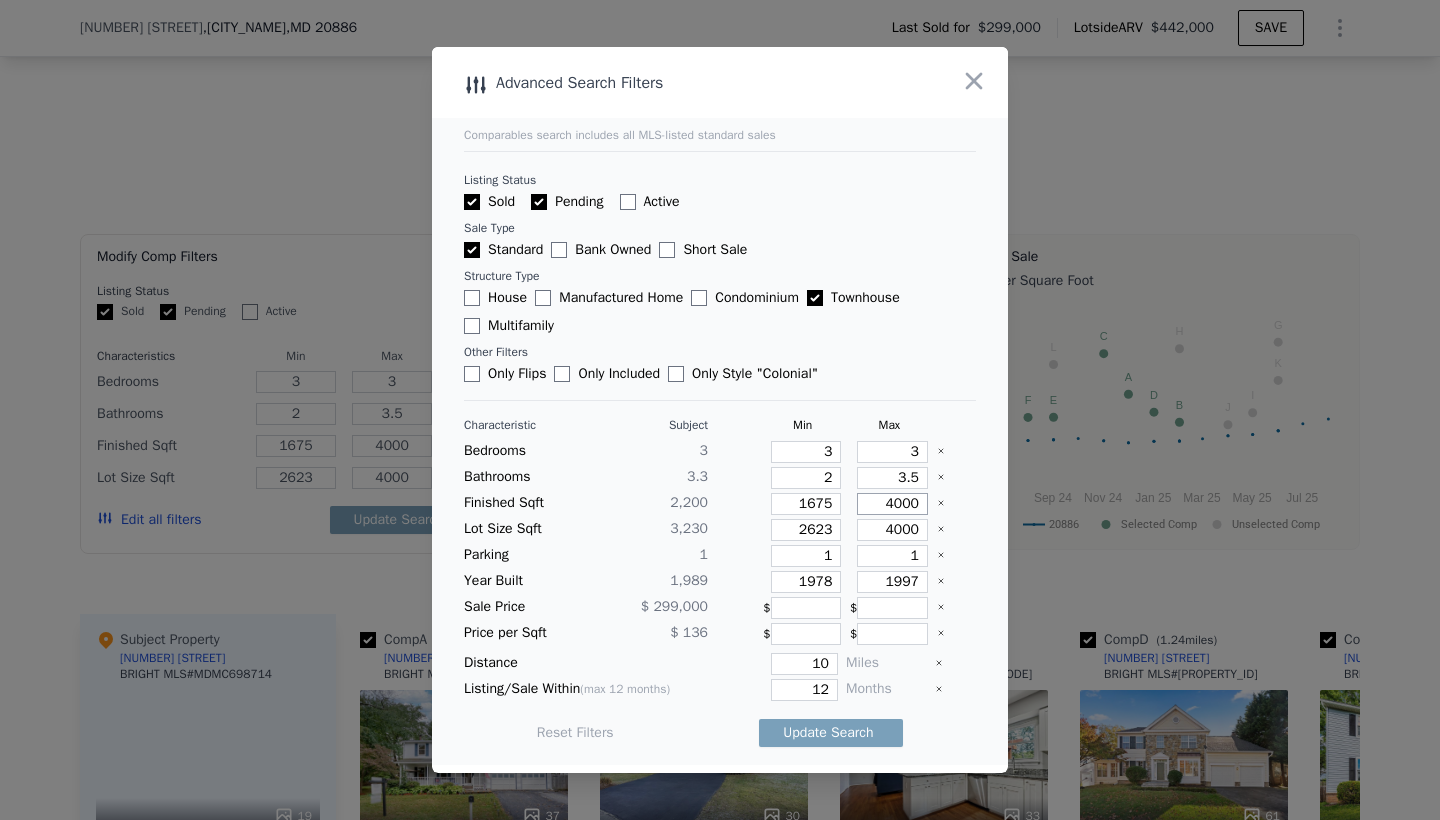 type on "4000" 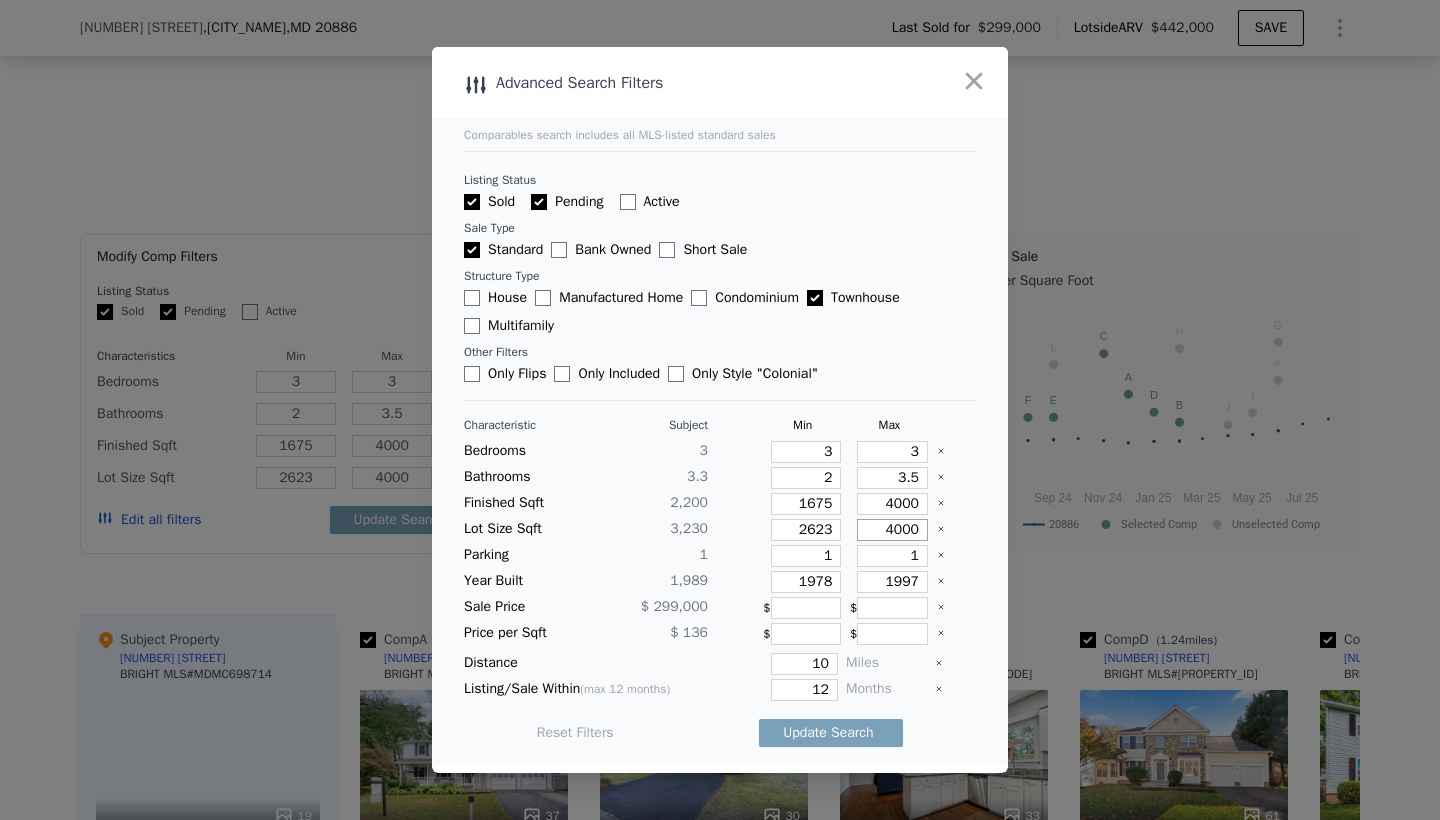 drag, startPoint x: 873, startPoint y: 531, endPoint x: 941, endPoint y: 525, distance: 68.26419 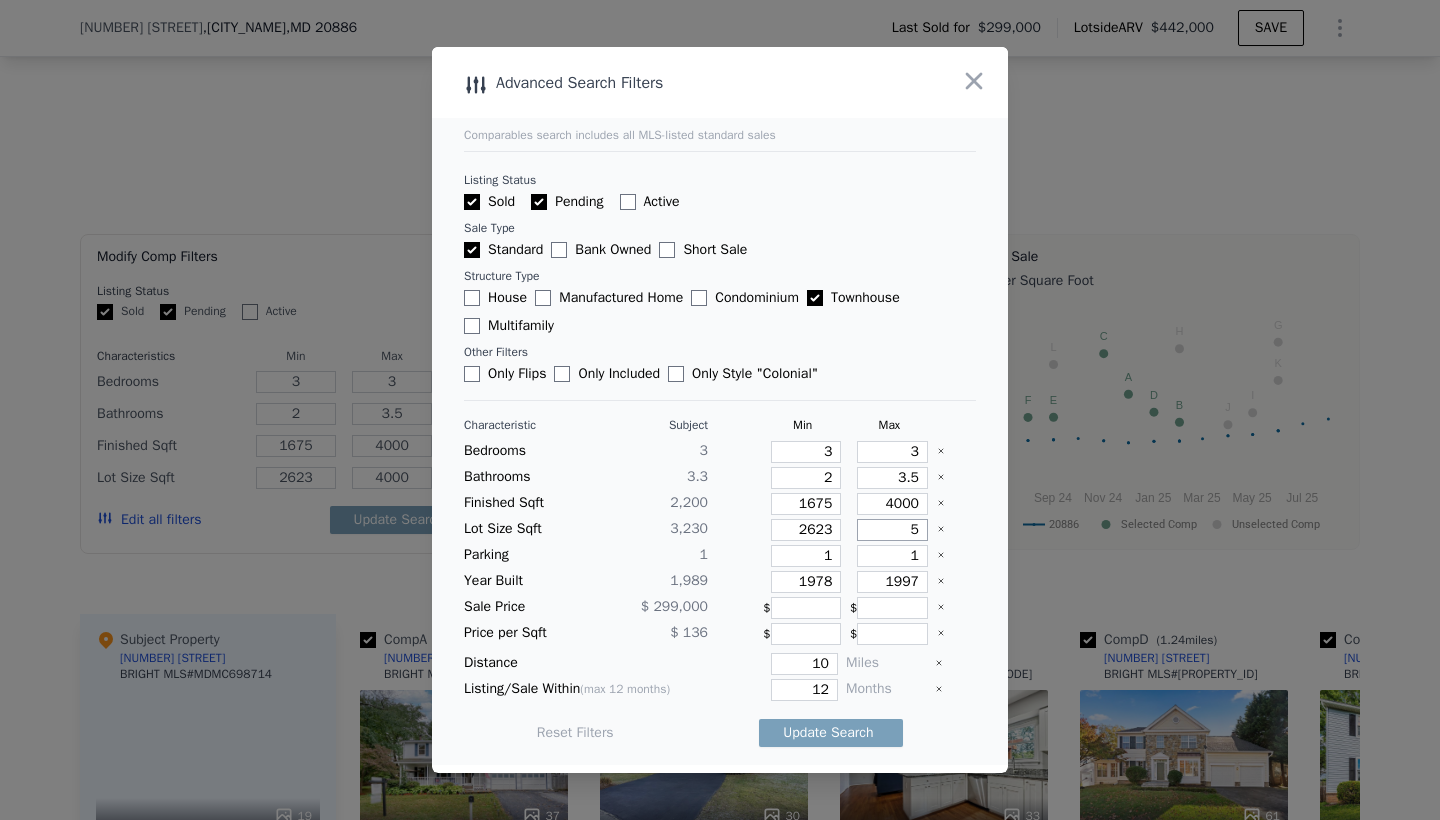 type on "5" 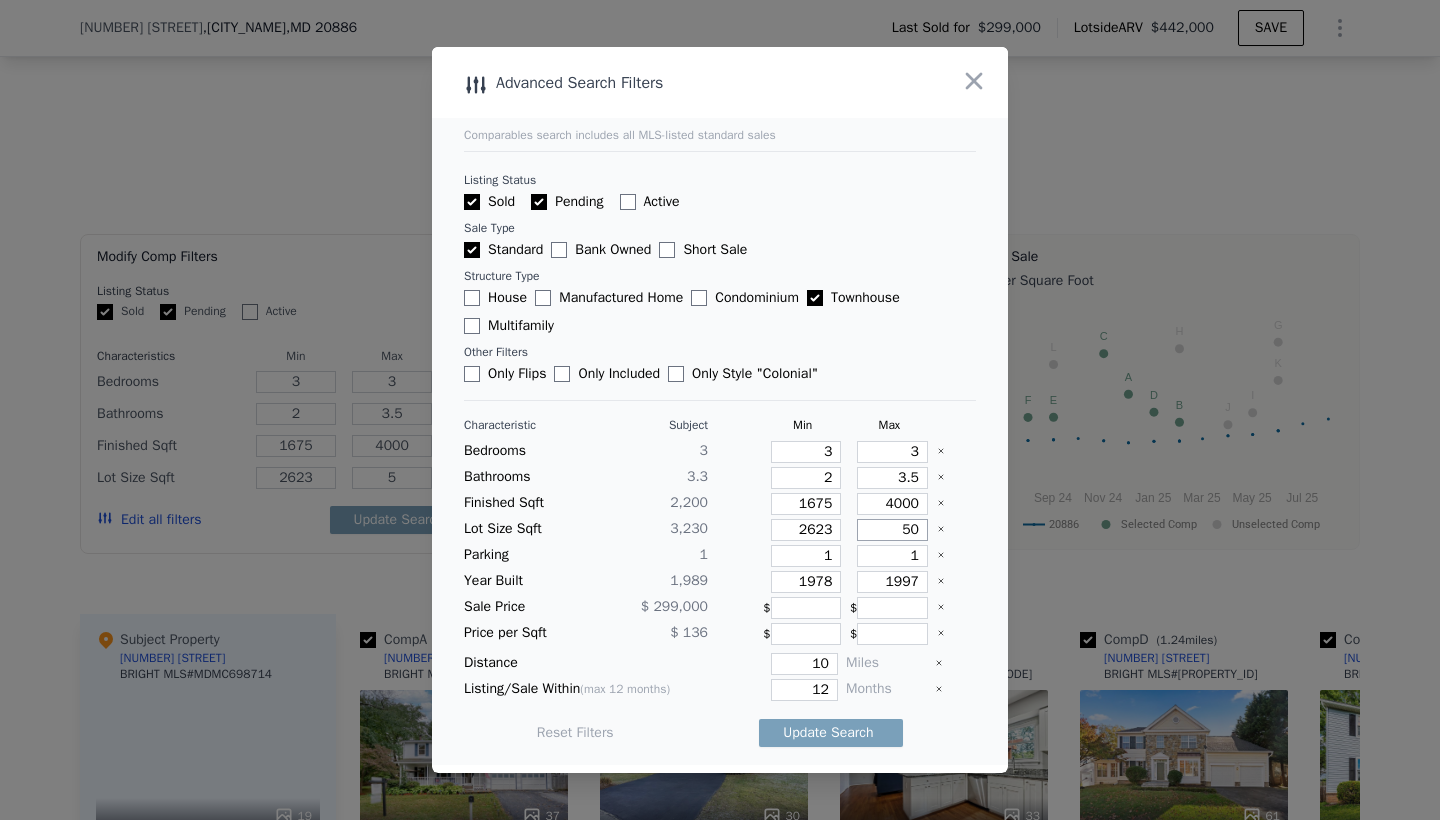 type on "50" 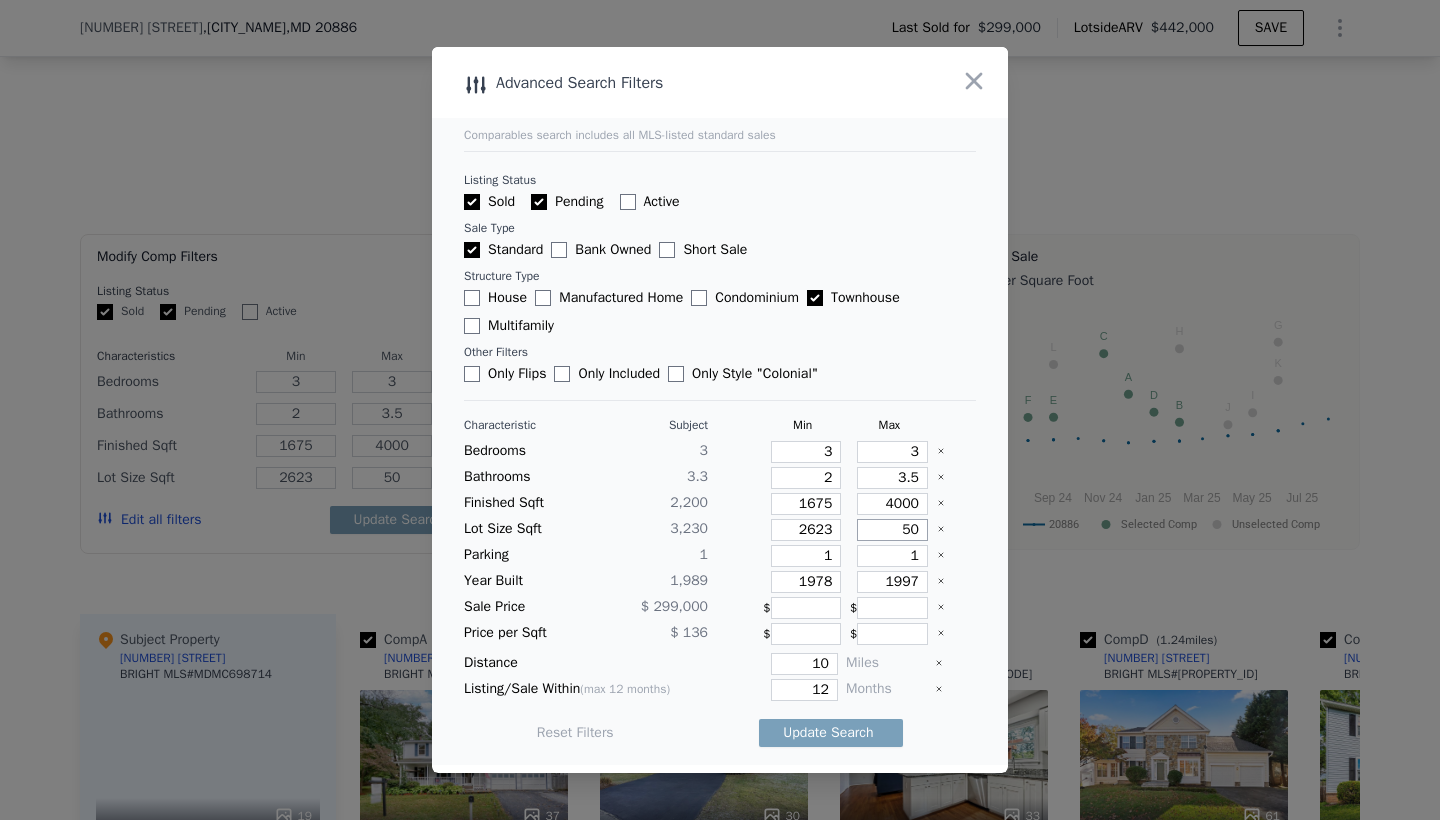 type on "500" 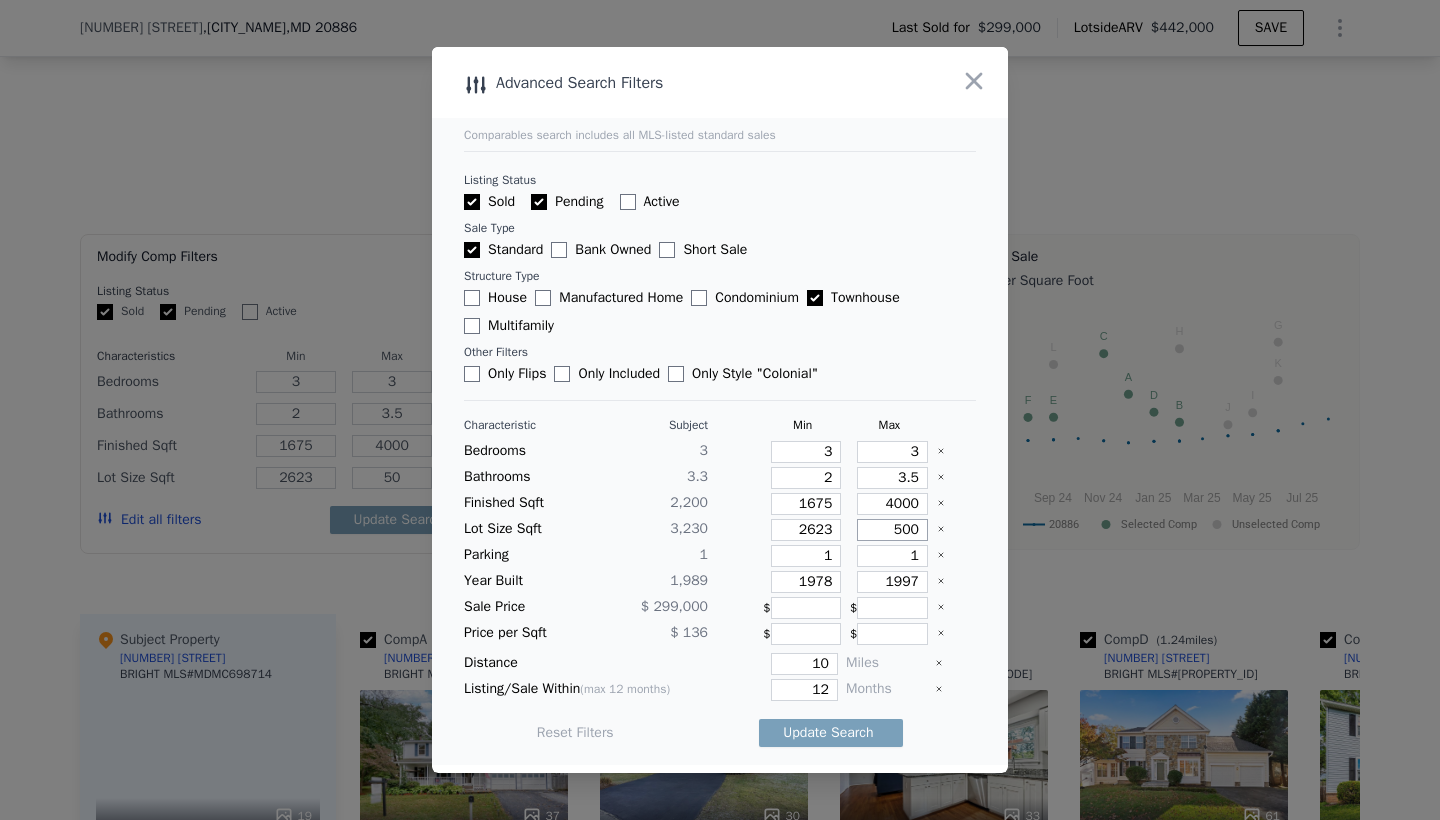 type on "500" 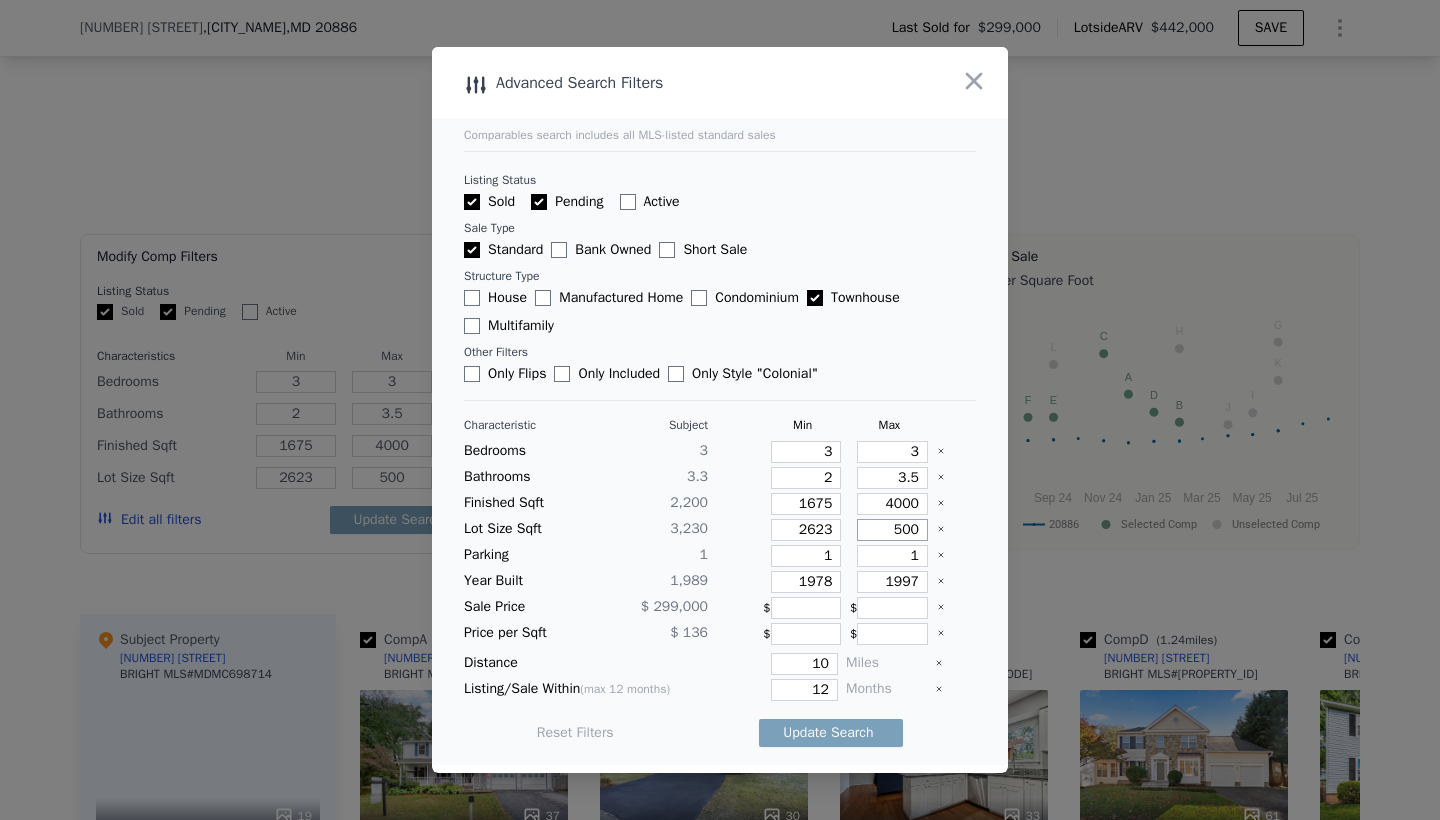 type on "5000" 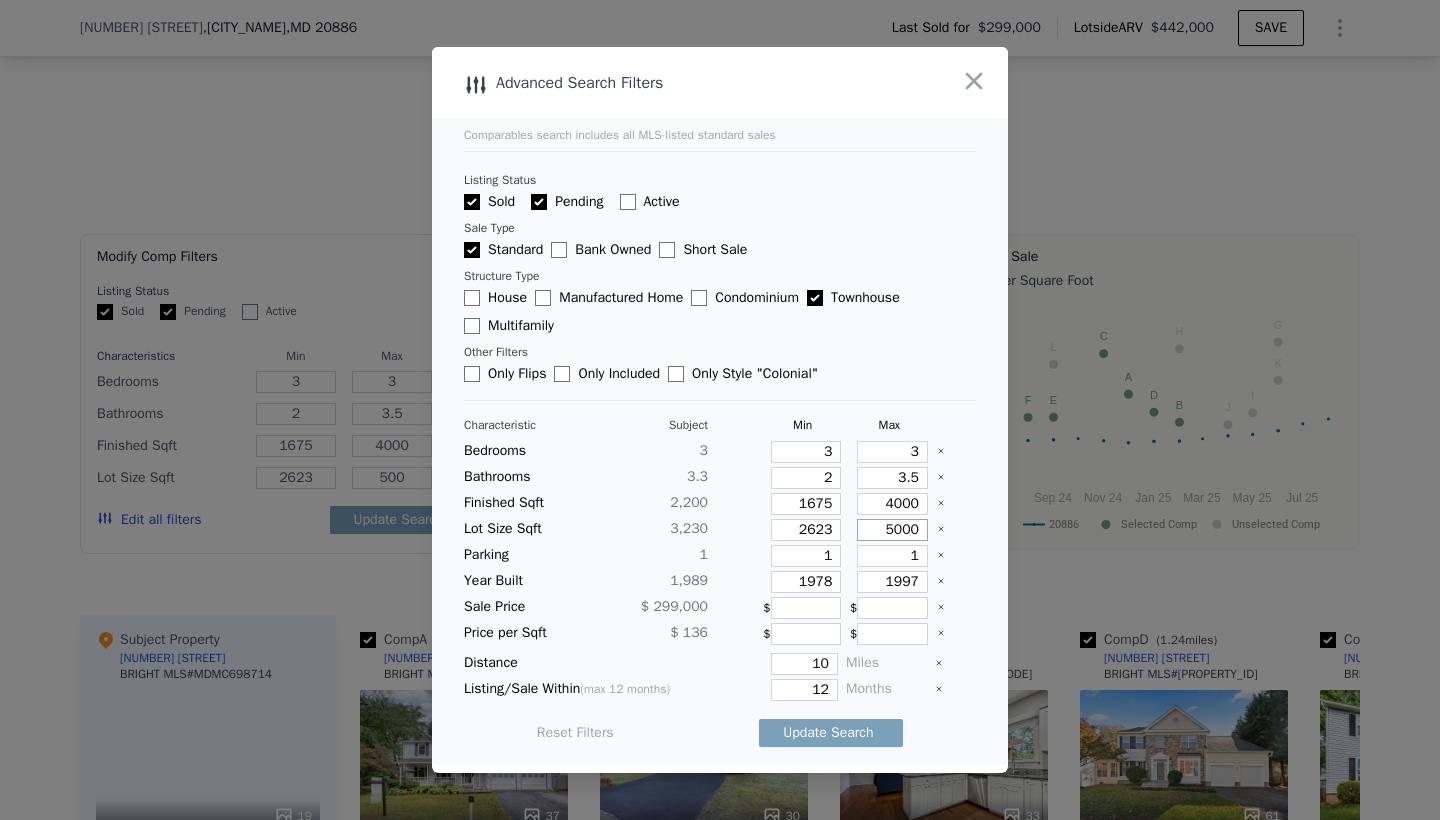 type on "5000" 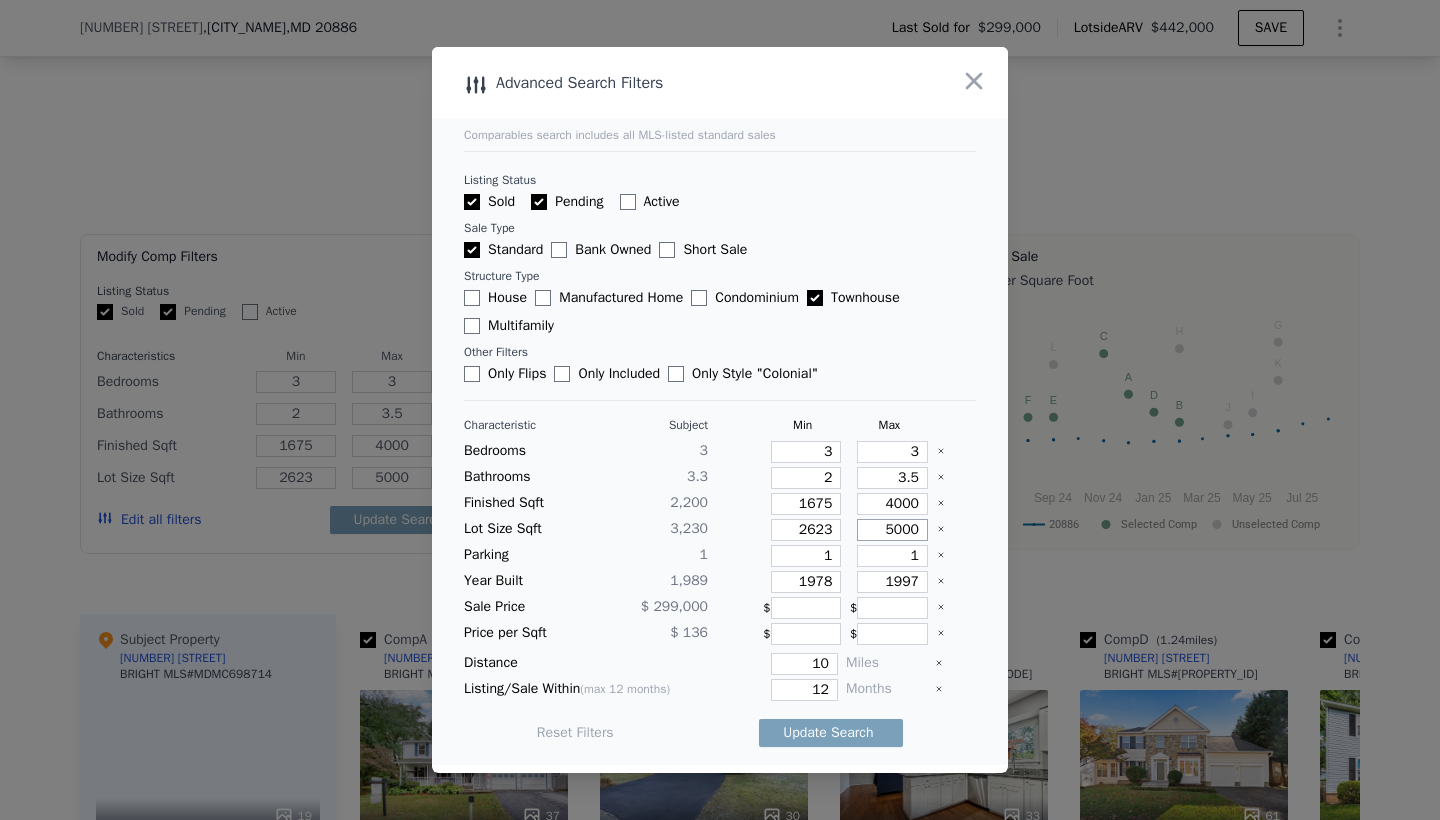 type on "5000" 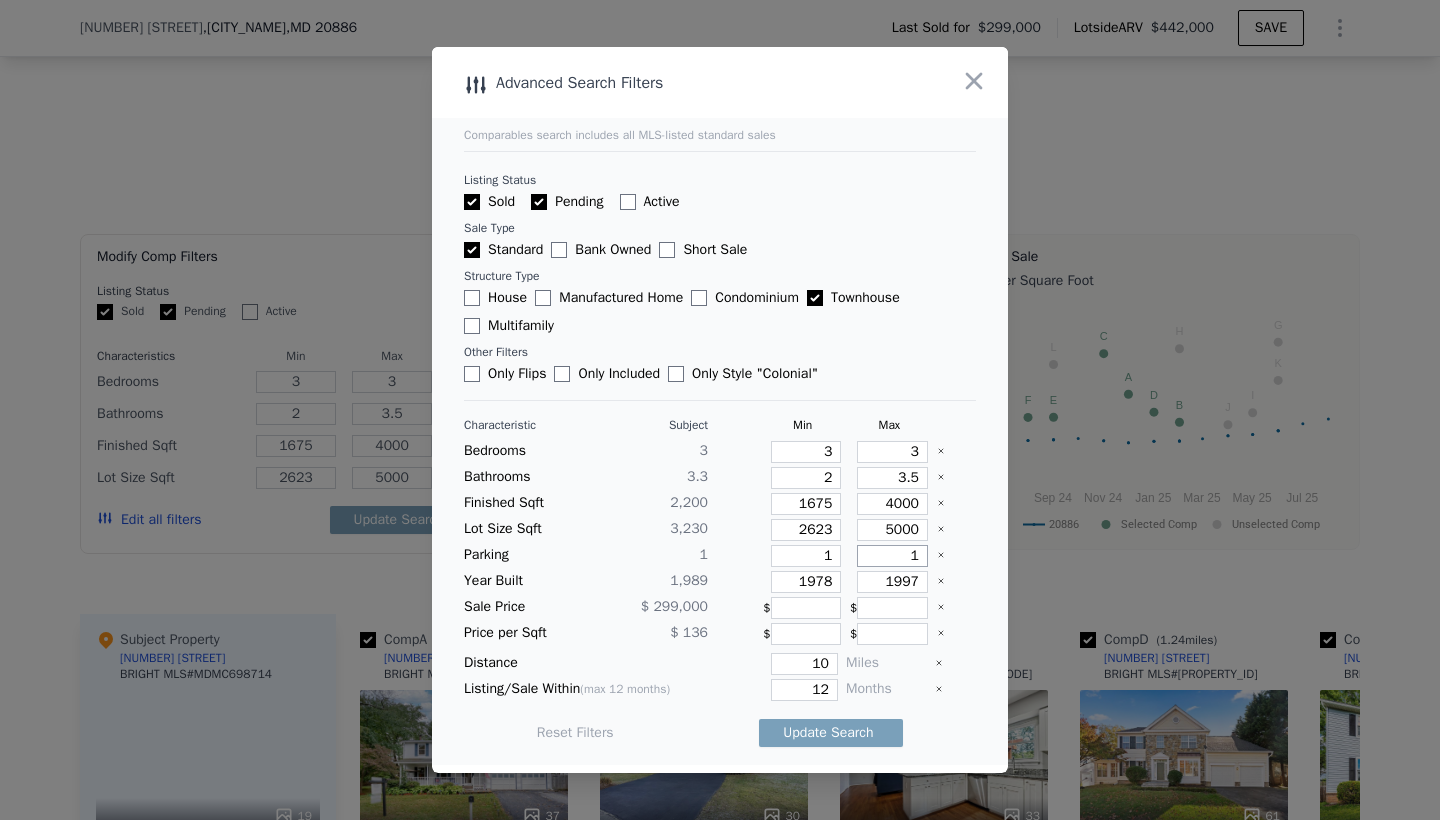 drag, startPoint x: 893, startPoint y: 556, endPoint x: 932, endPoint y: 555, distance: 39.012817 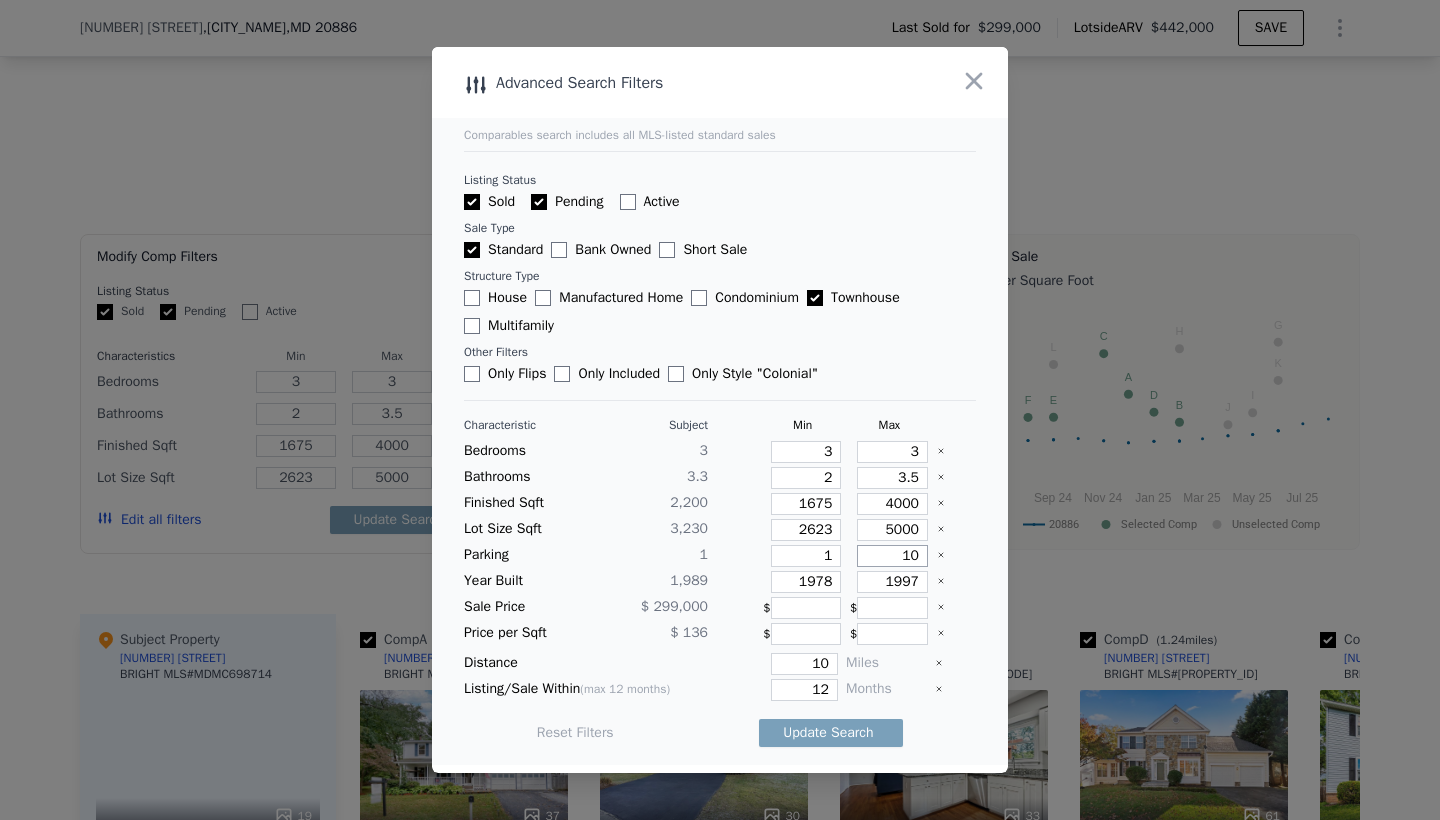 type on "10" 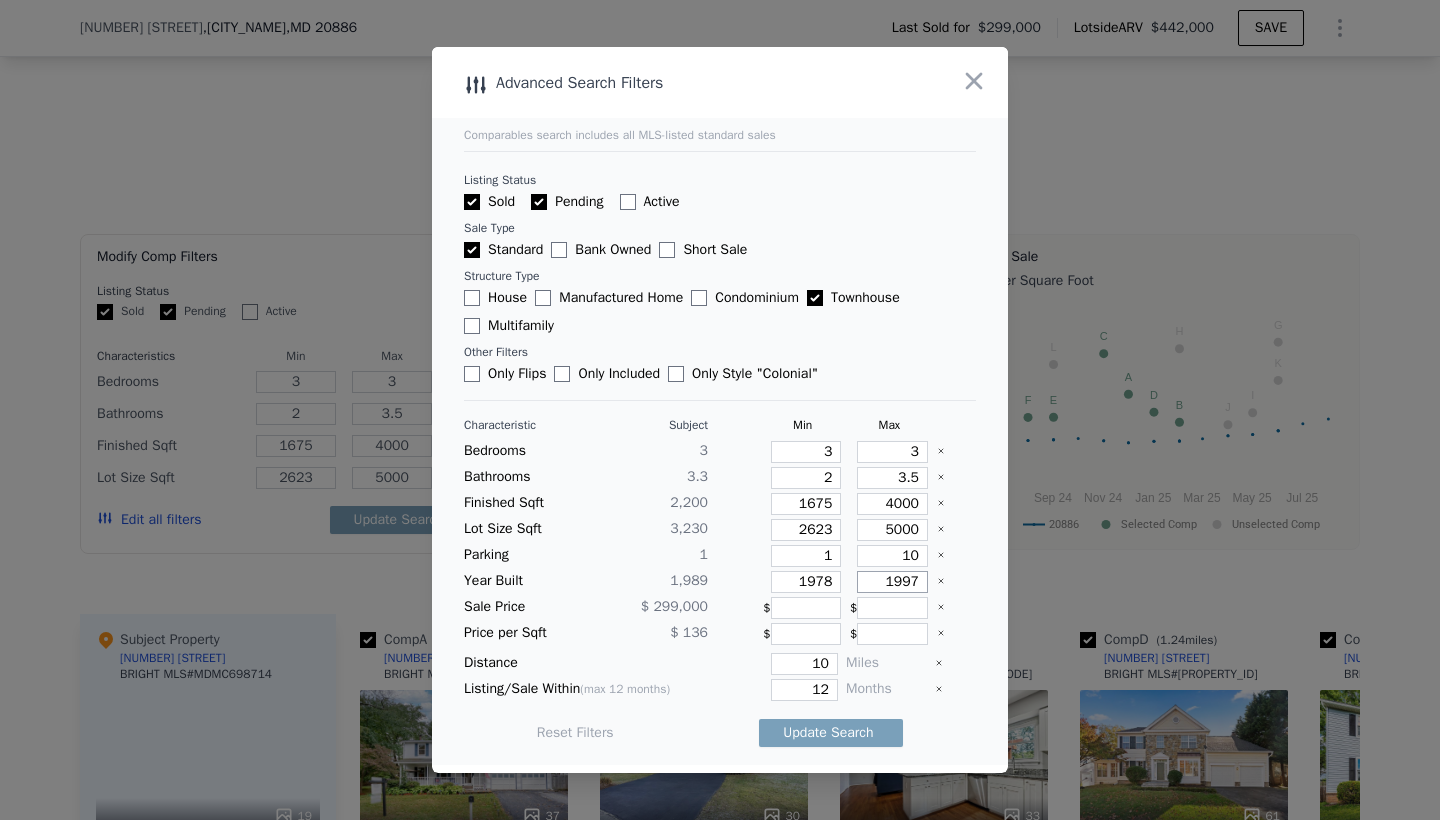 drag, startPoint x: 885, startPoint y: 588, endPoint x: 950, endPoint y: 585, distance: 65.06919 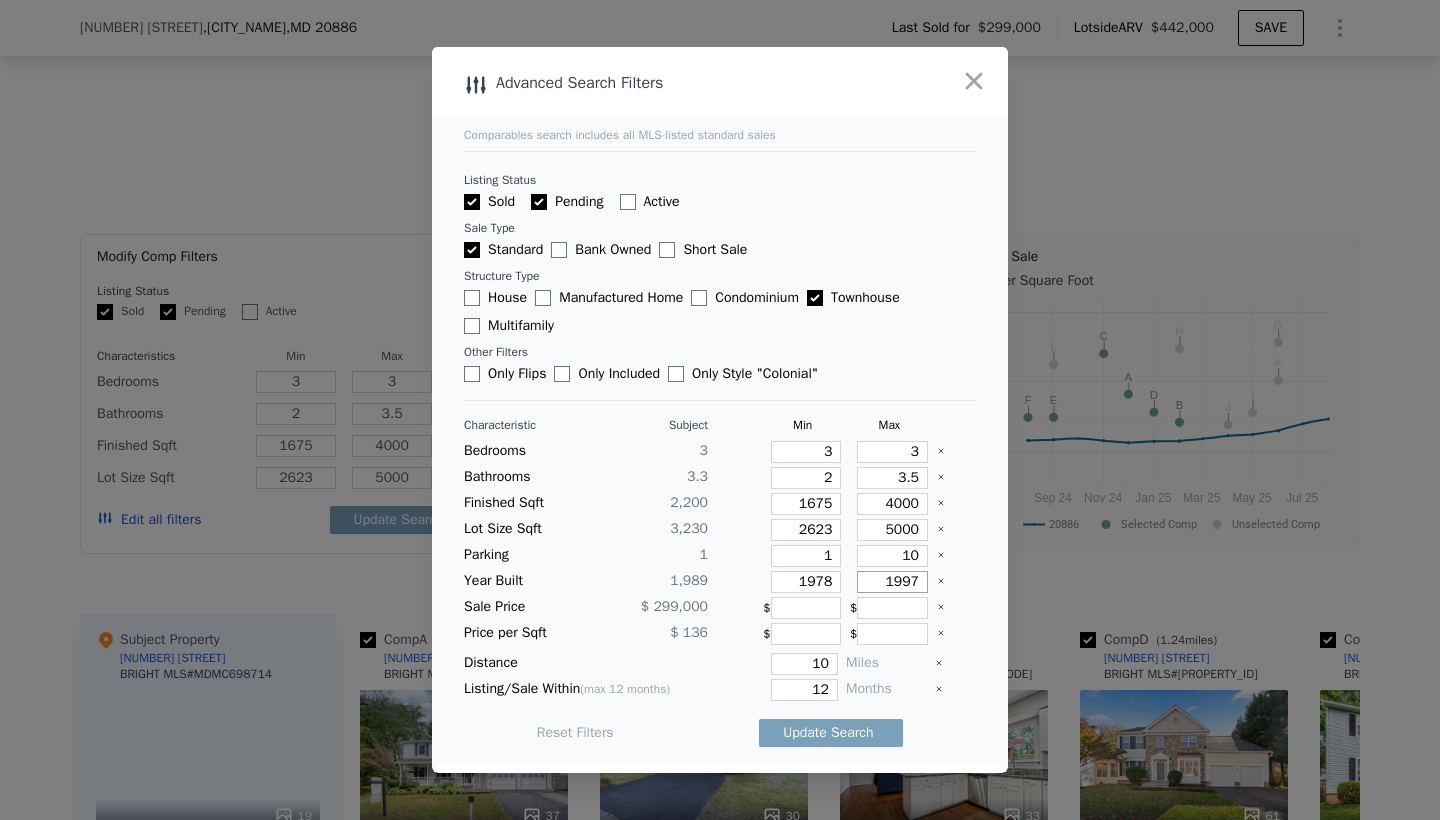 click on "Year Built [YEAR] [YEAR] [YEAR]" at bounding box center (720, 582) 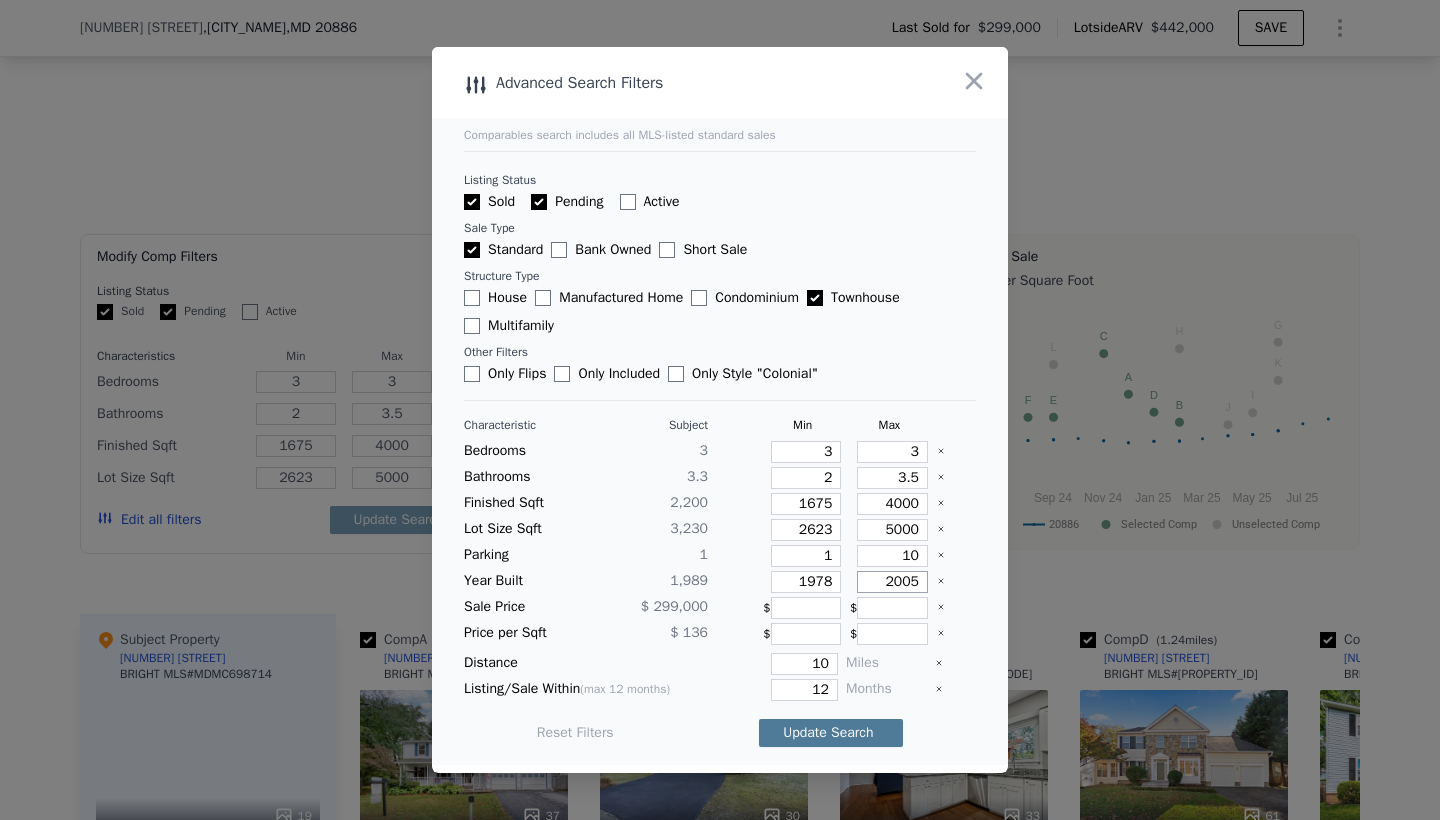 type on "2005" 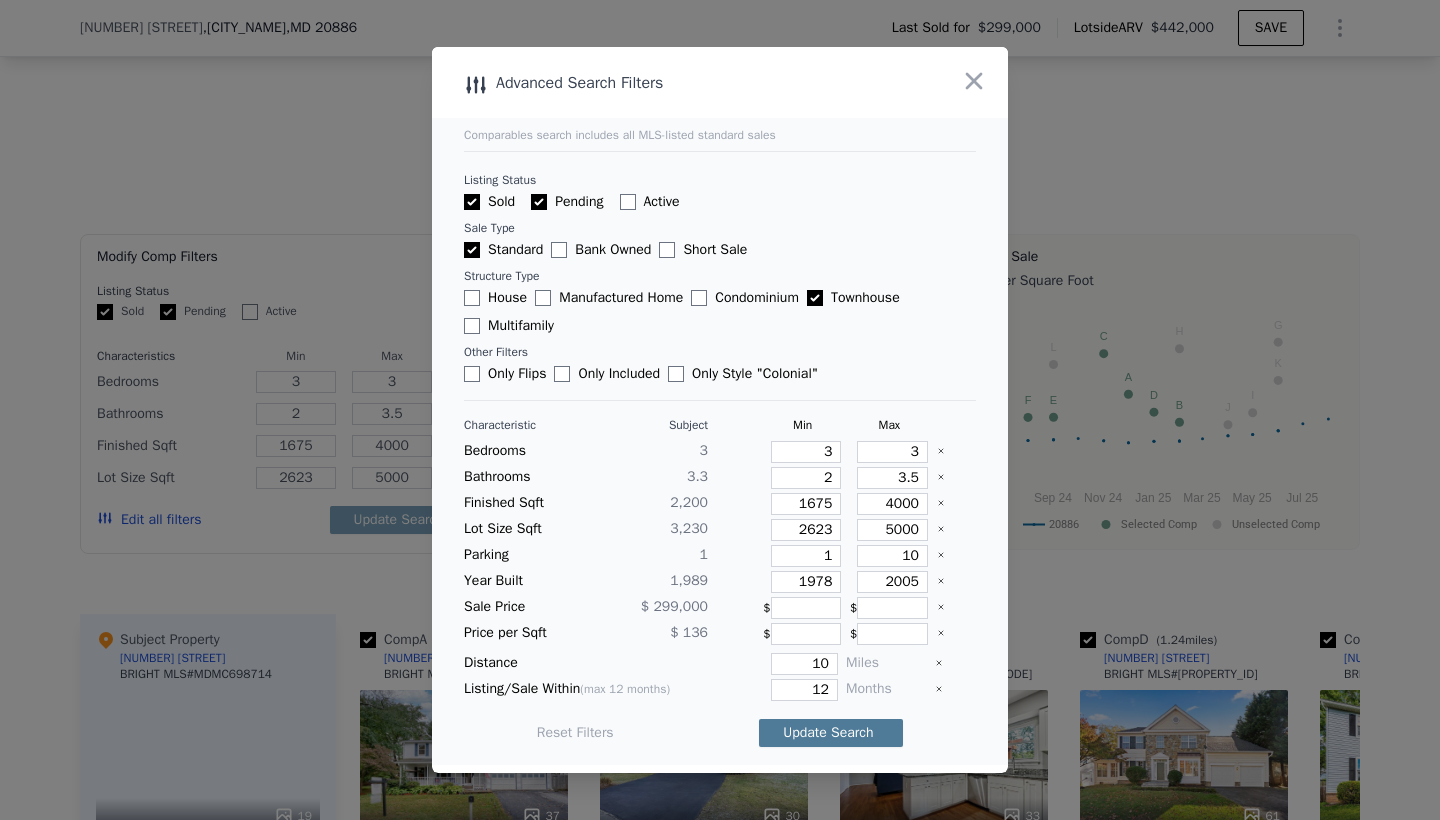 click on "Update Search" at bounding box center [831, 733] 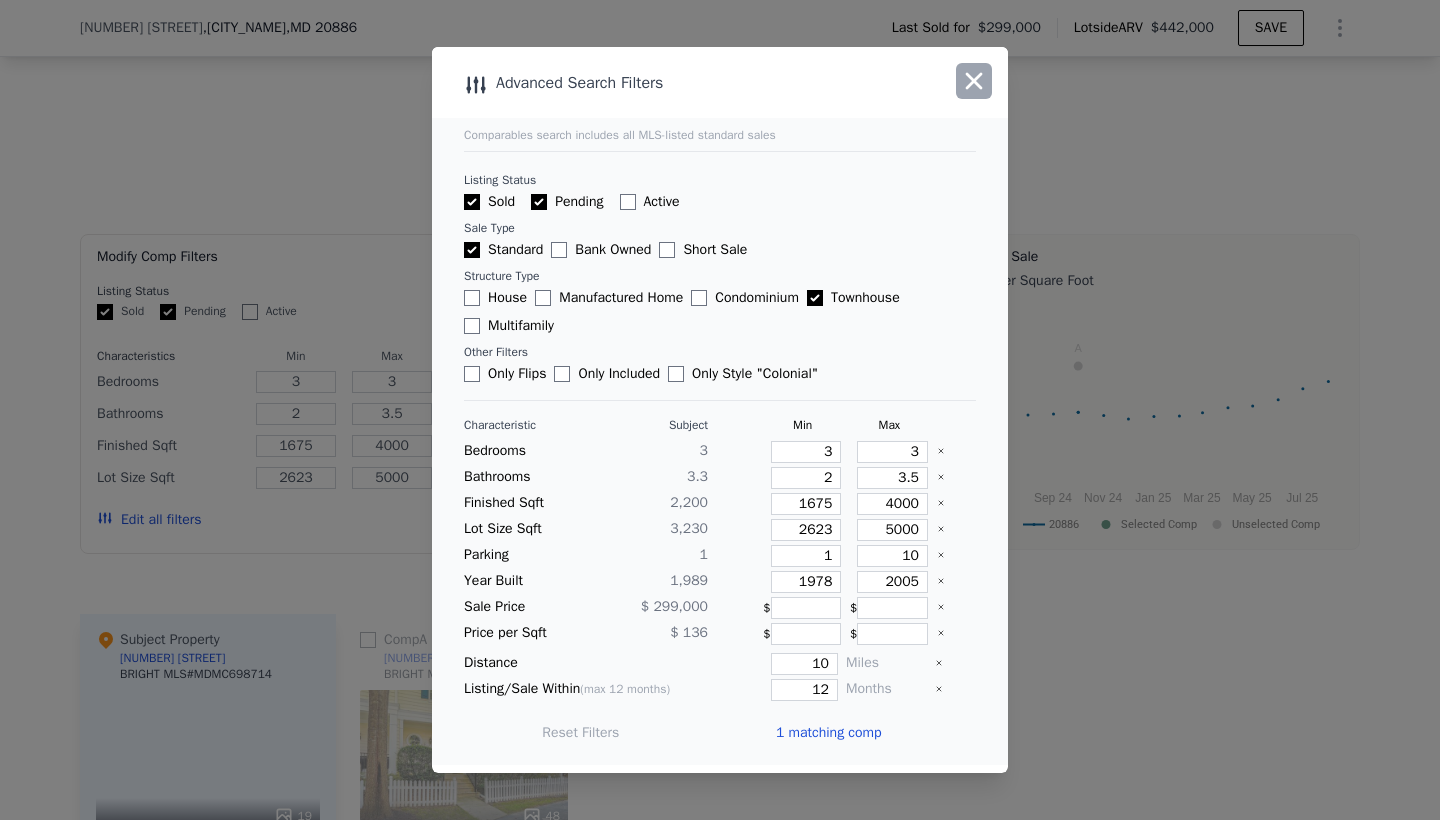 click 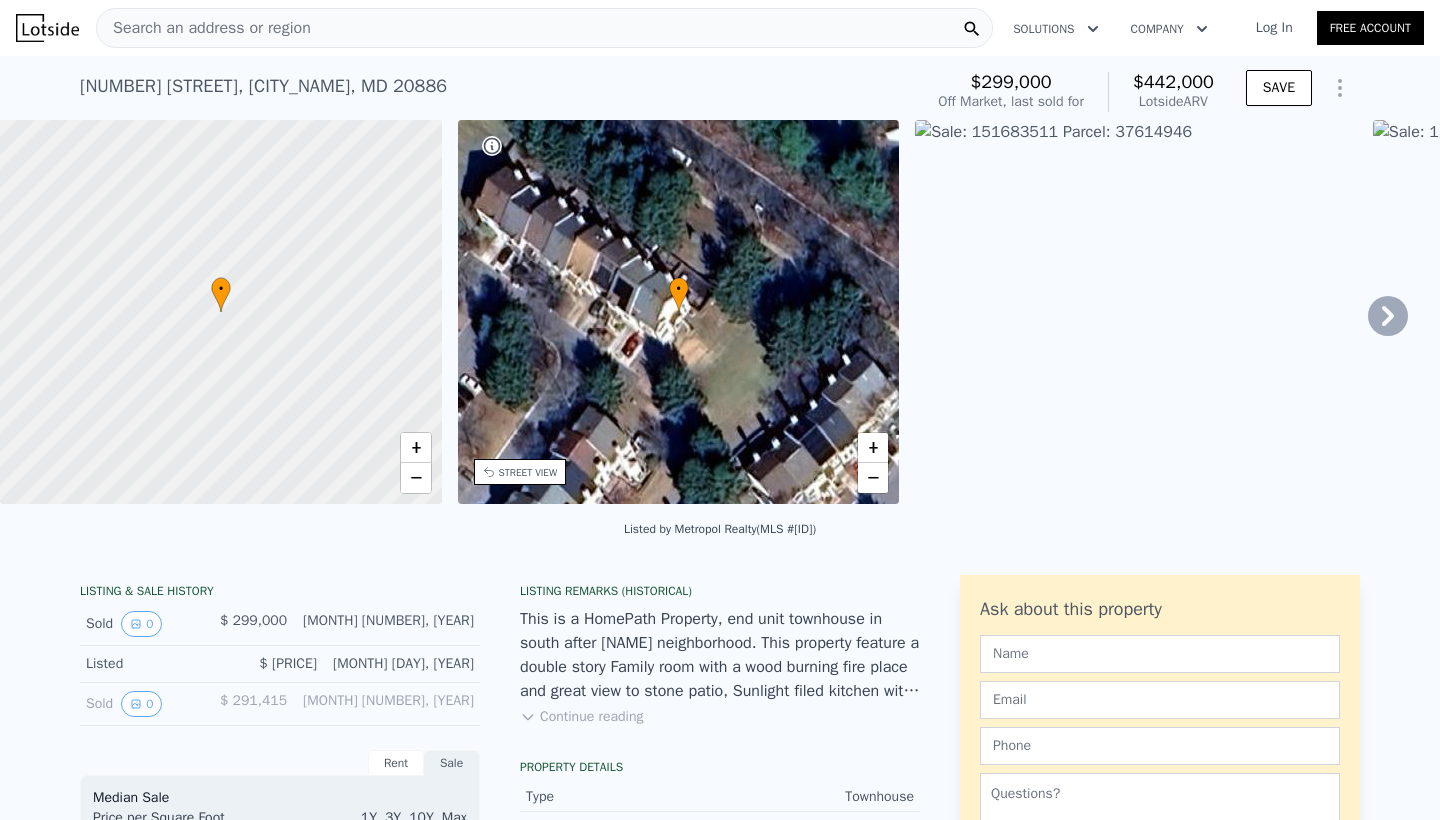 scroll, scrollTop: 0, scrollLeft: 0, axis: both 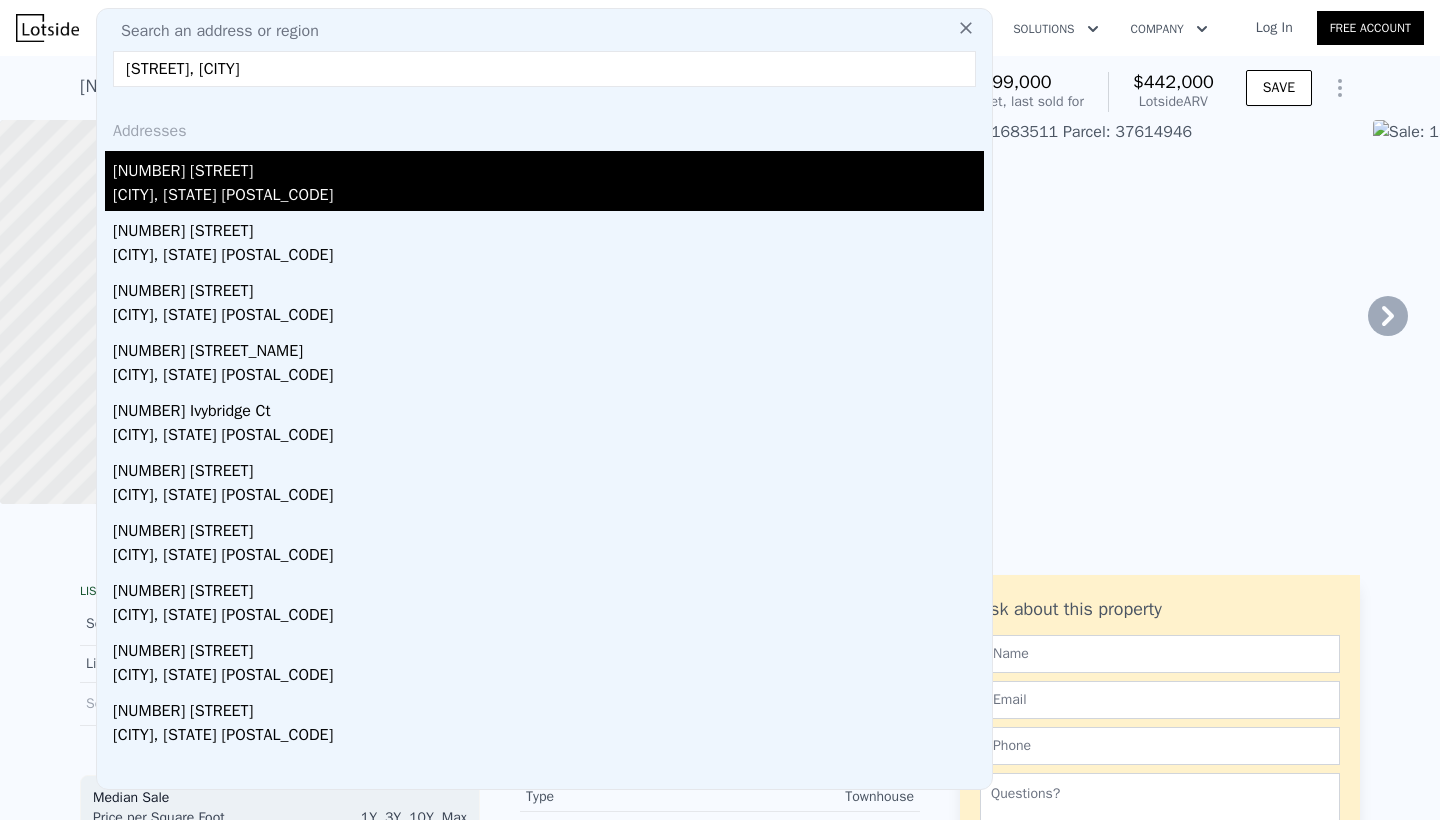 type on "[STREET], [CITY]" 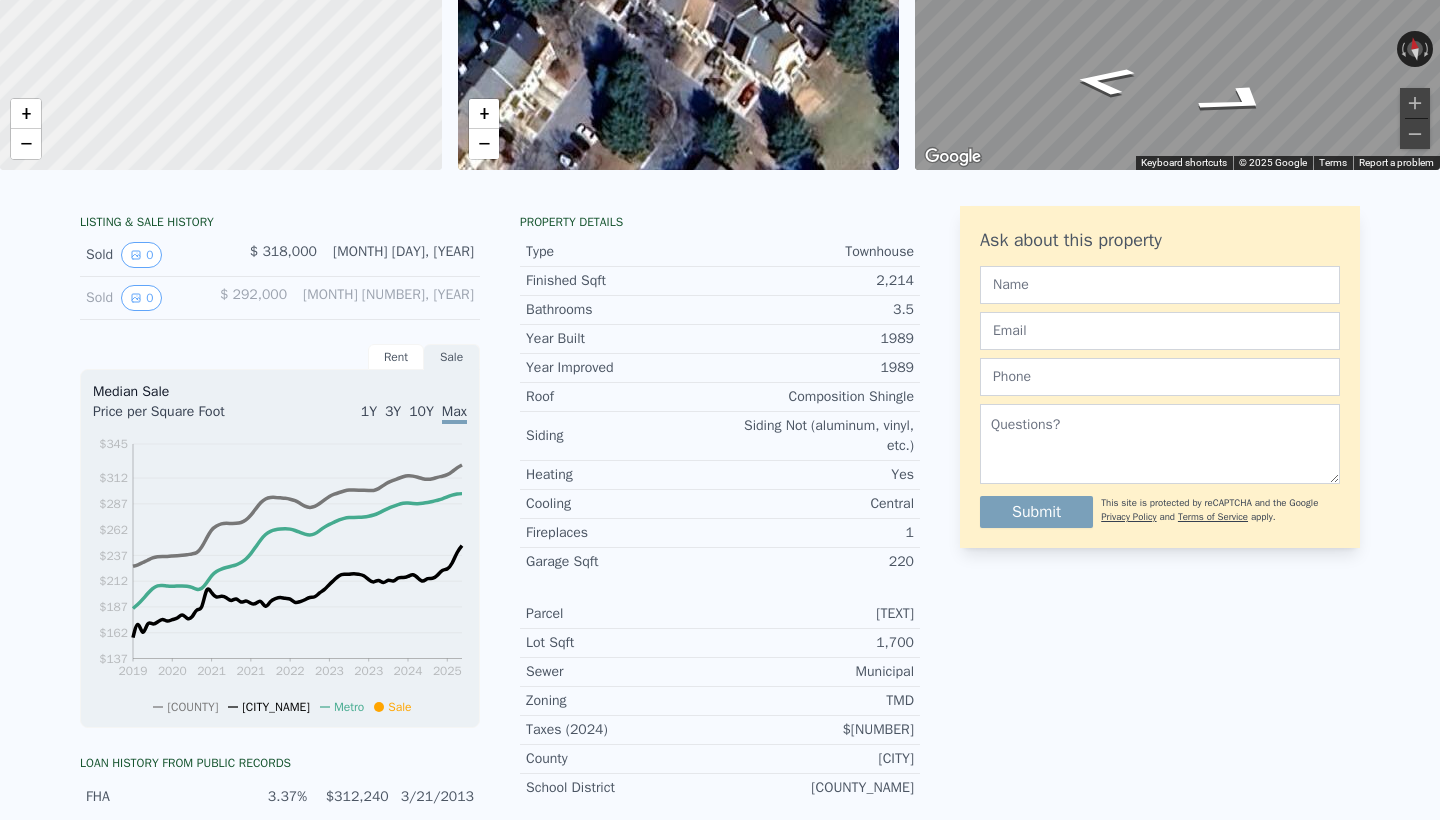 scroll, scrollTop: 0, scrollLeft: 0, axis: both 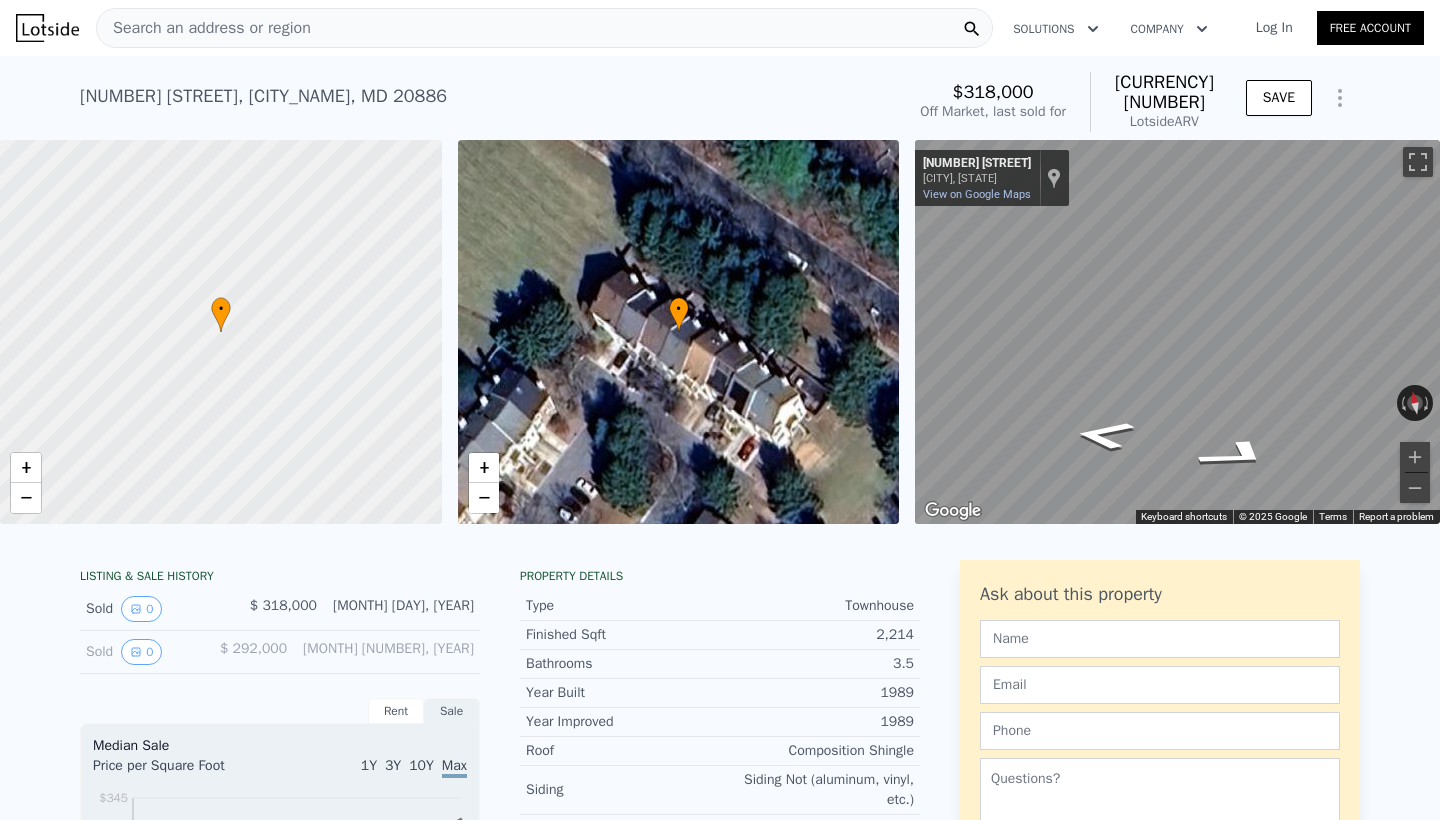 click on "Search an address or region" at bounding box center [204, 28] 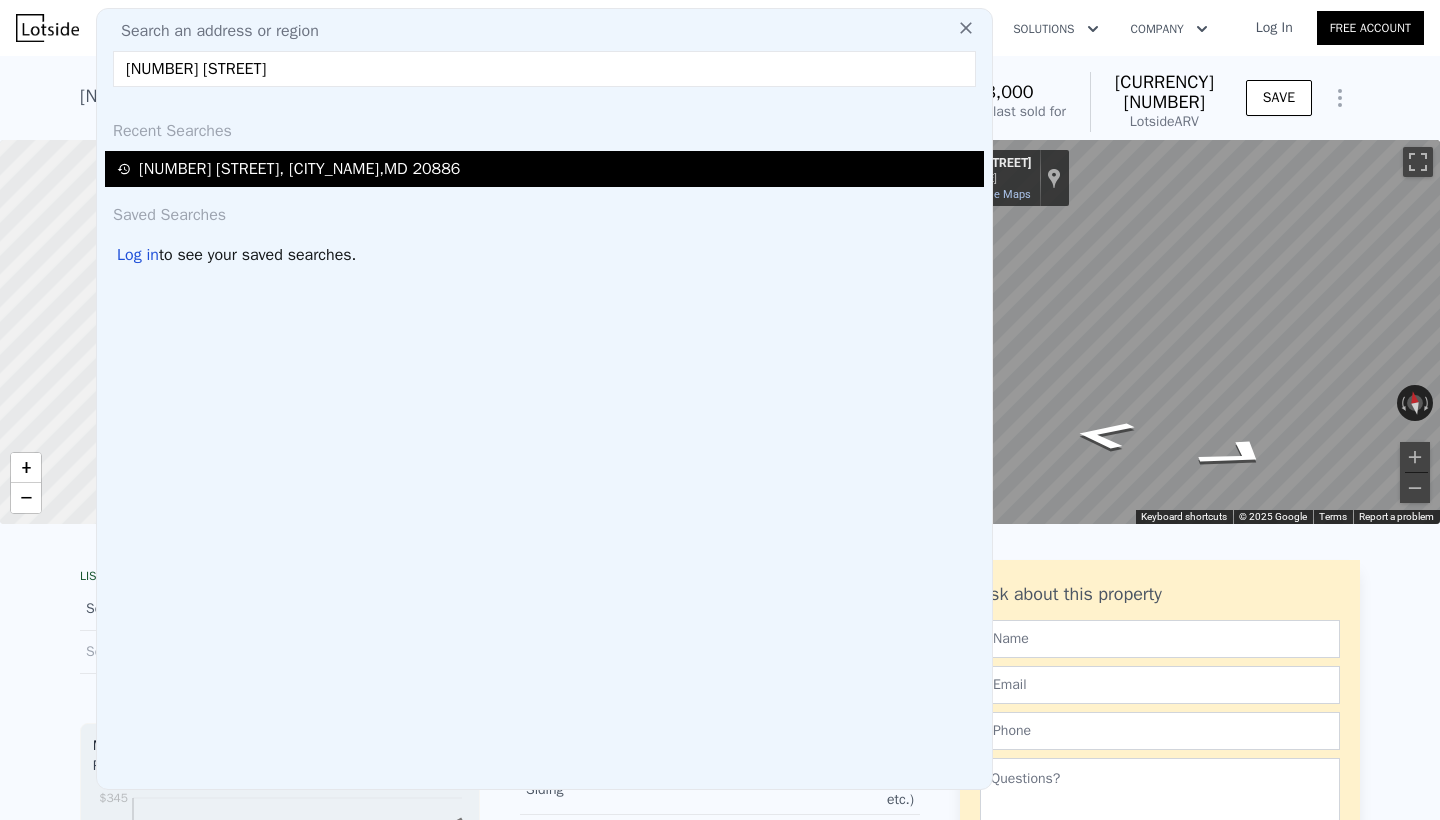 type on "[NUMBER] [STREET]" 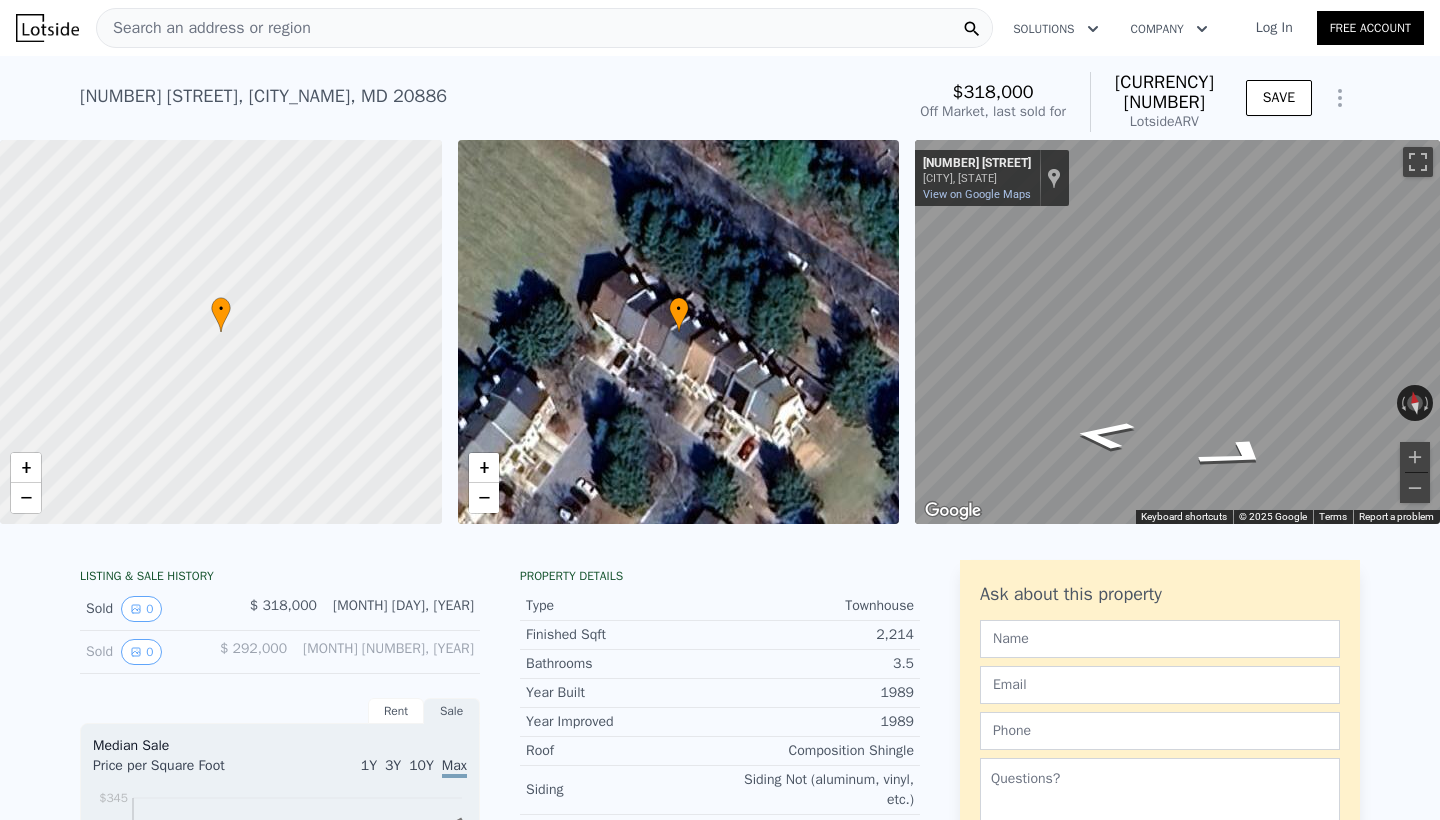 click on "Search an address or region" at bounding box center [544, 28] 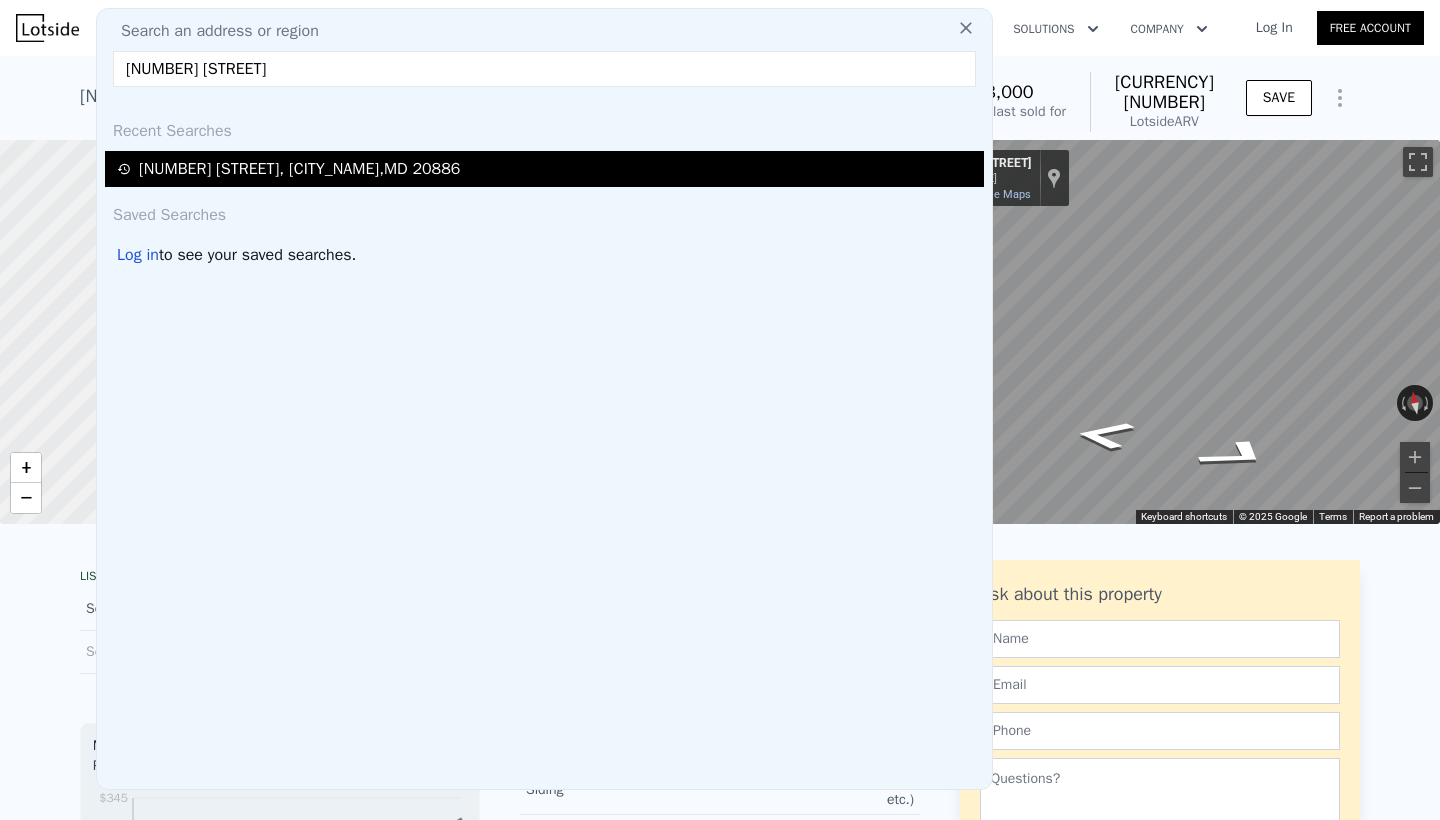type on "[NUMBER] [STREET]" 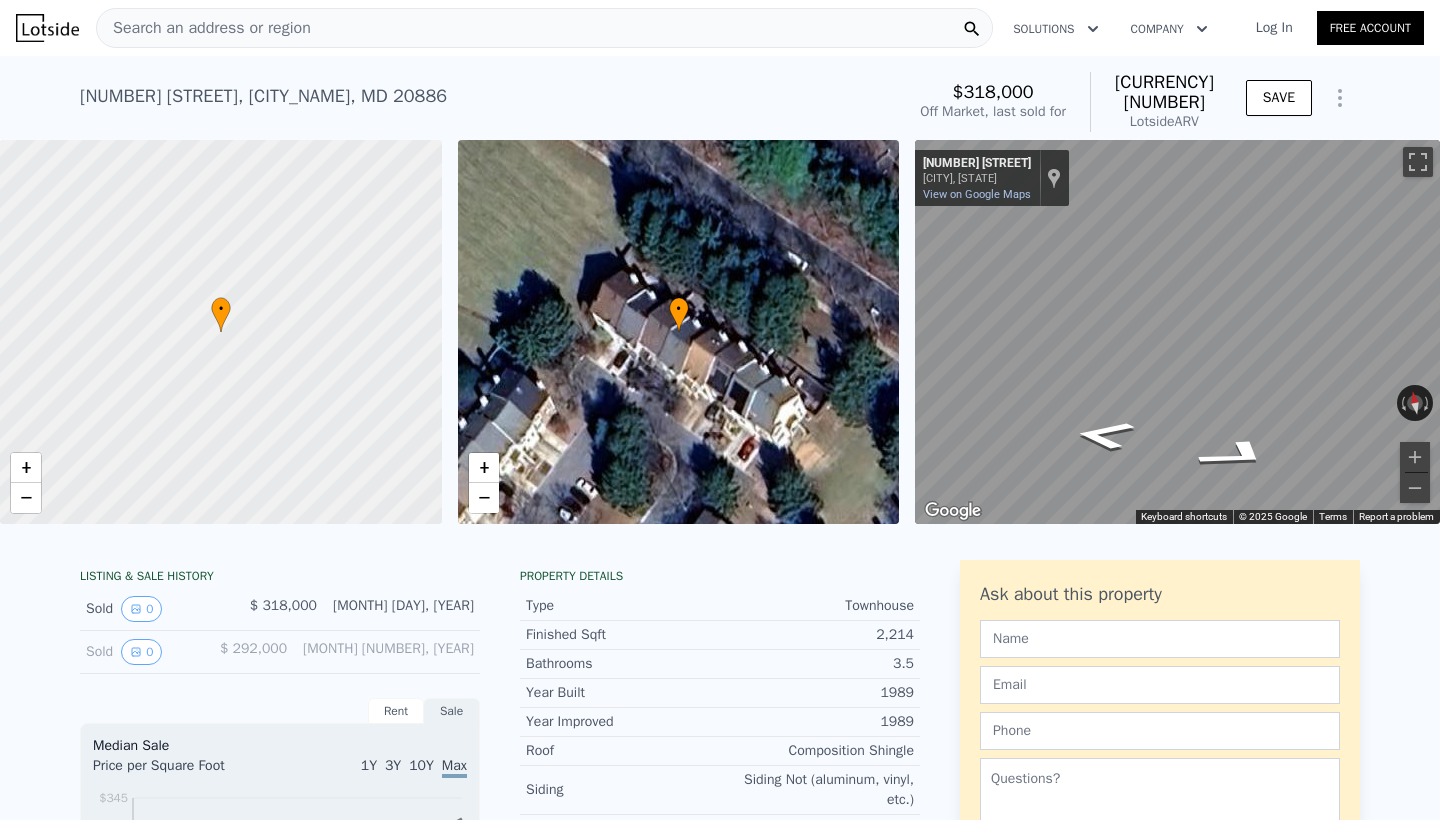 click at bounding box center (47, 28) 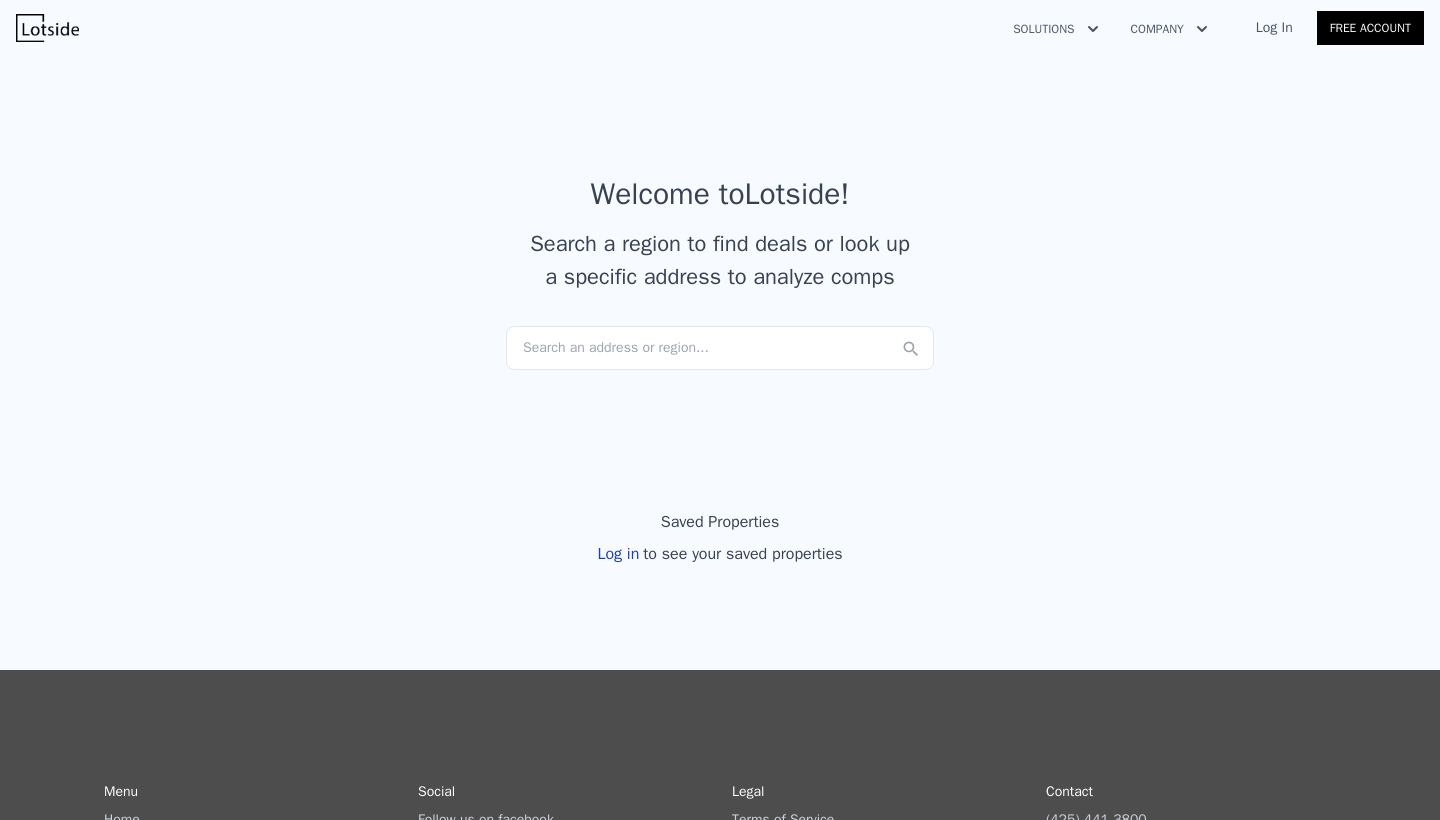click on "Search an address or region..." at bounding box center (720, 348) 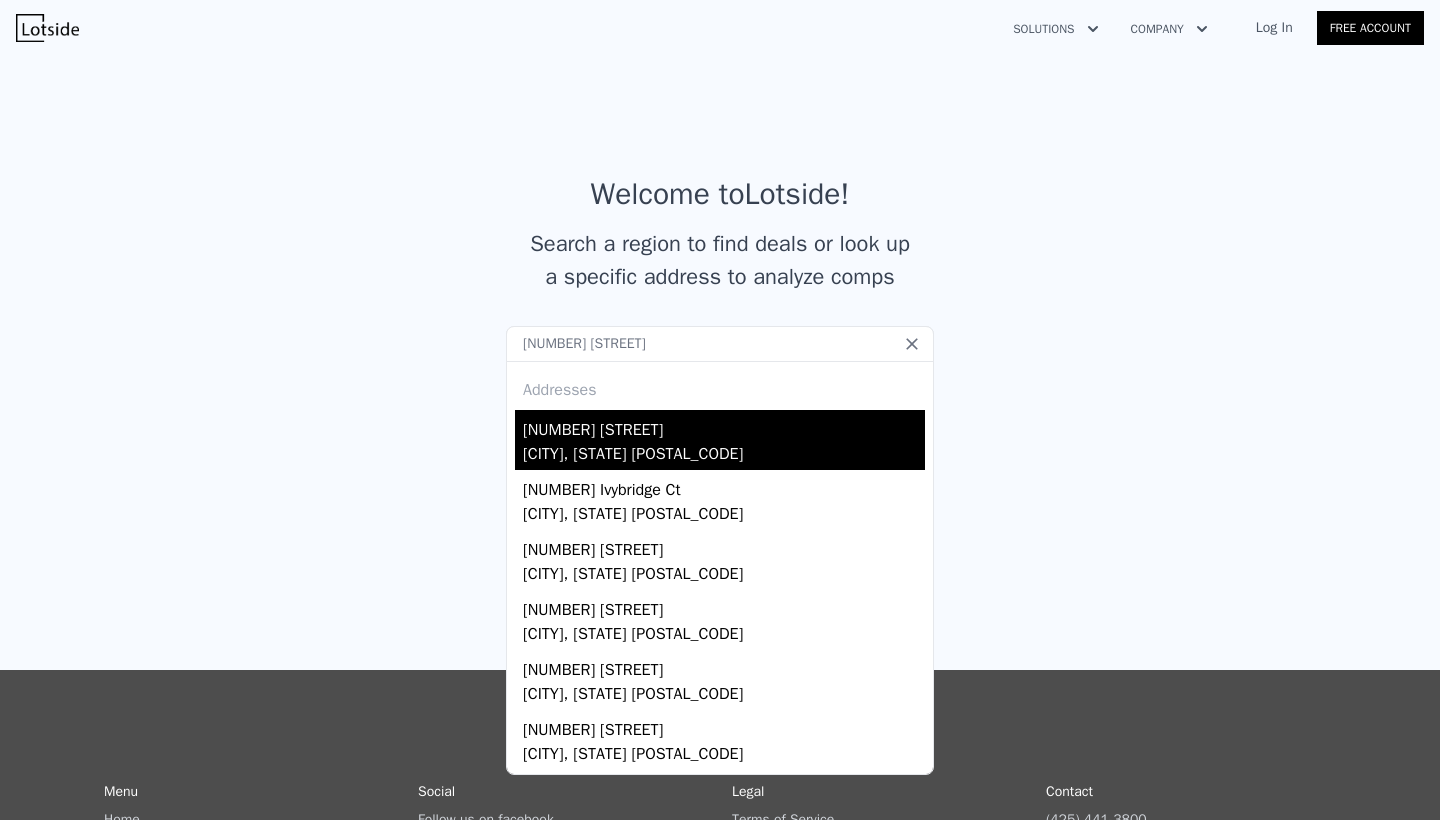 type on "[NUMBER] [STREET]" 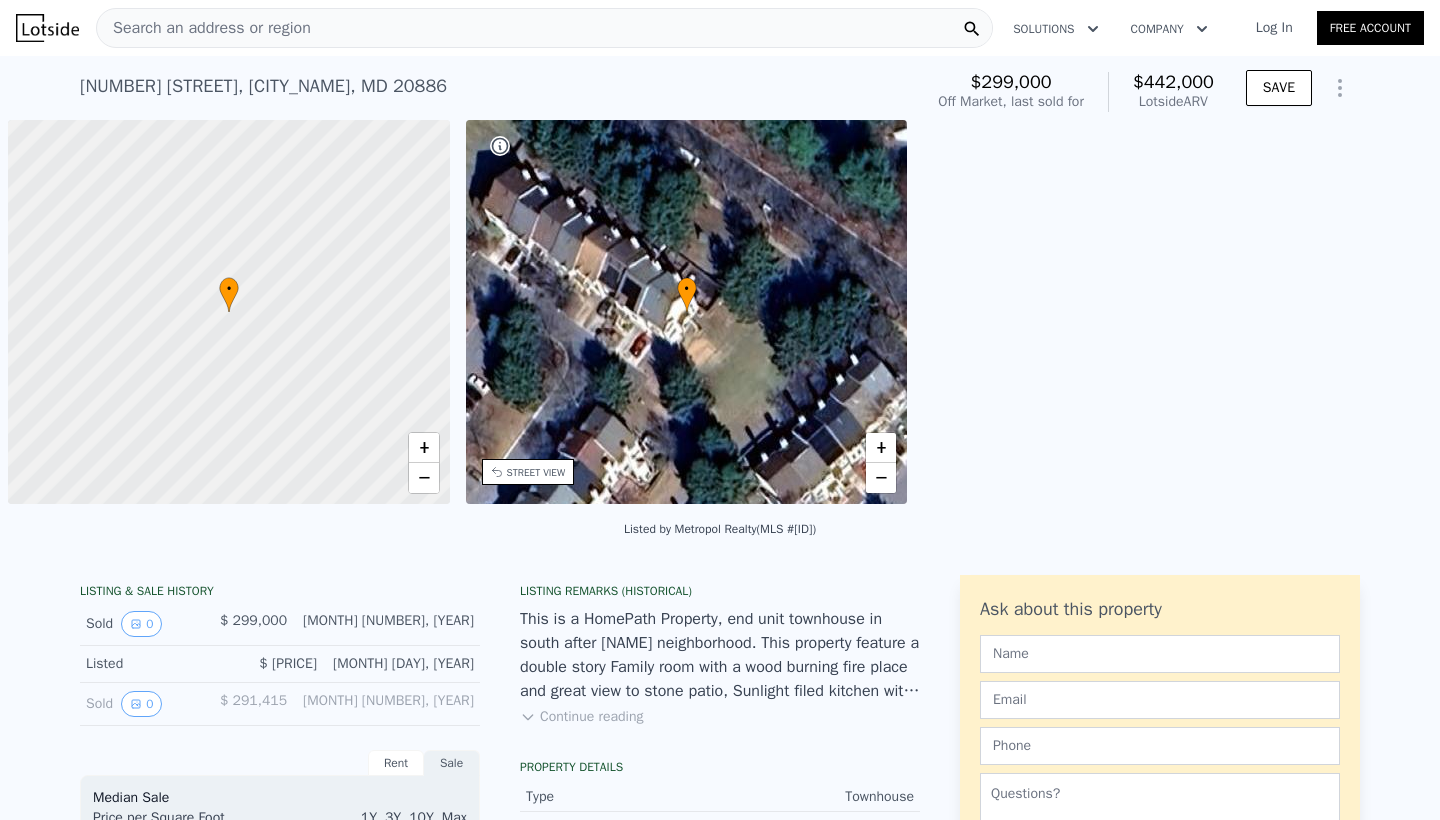 scroll, scrollTop: 0, scrollLeft: 8, axis: horizontal 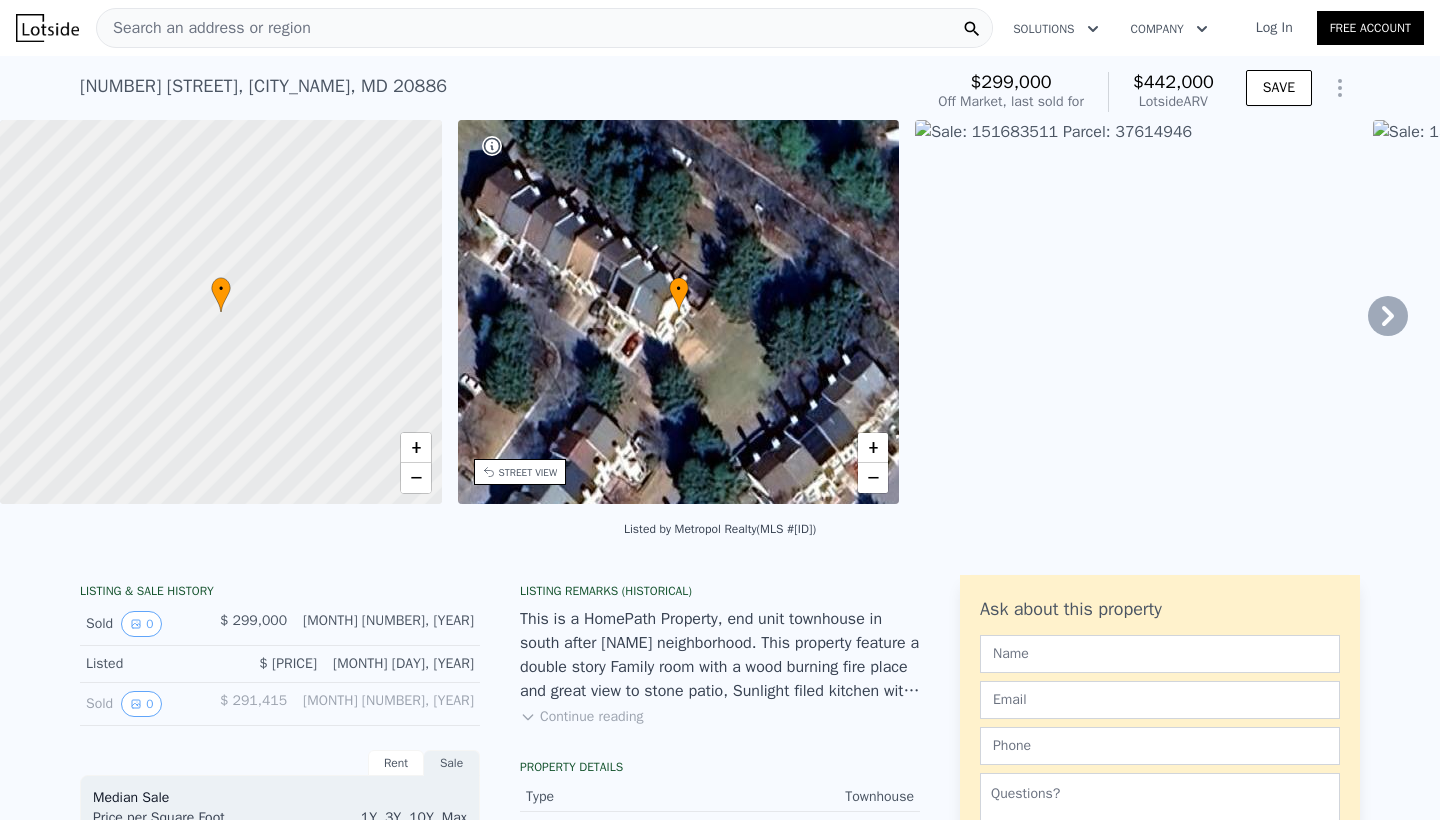 click at bounding box center [1340, 88] 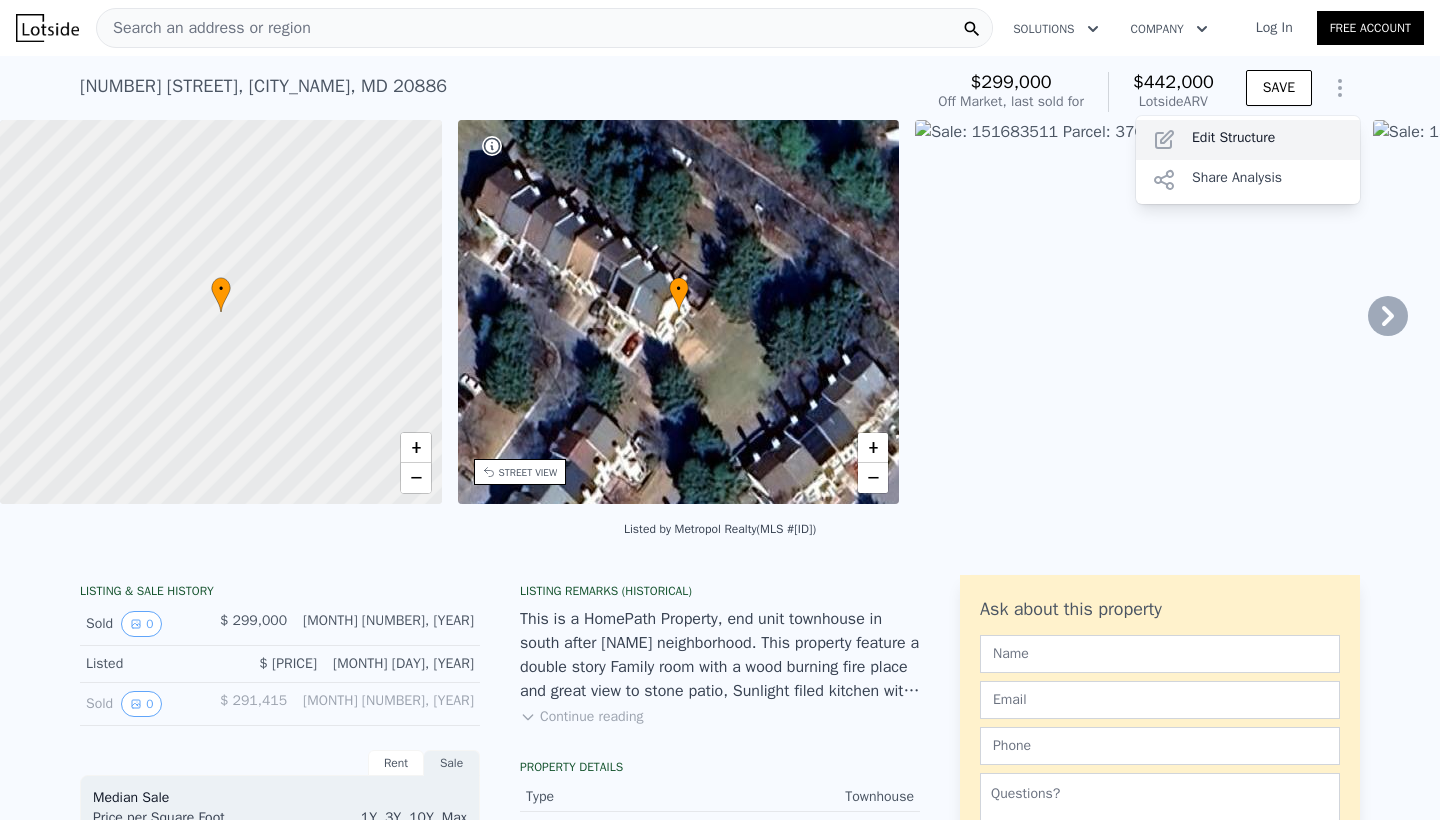 click on "Edit Structure" at bounding box center (1248, 140) 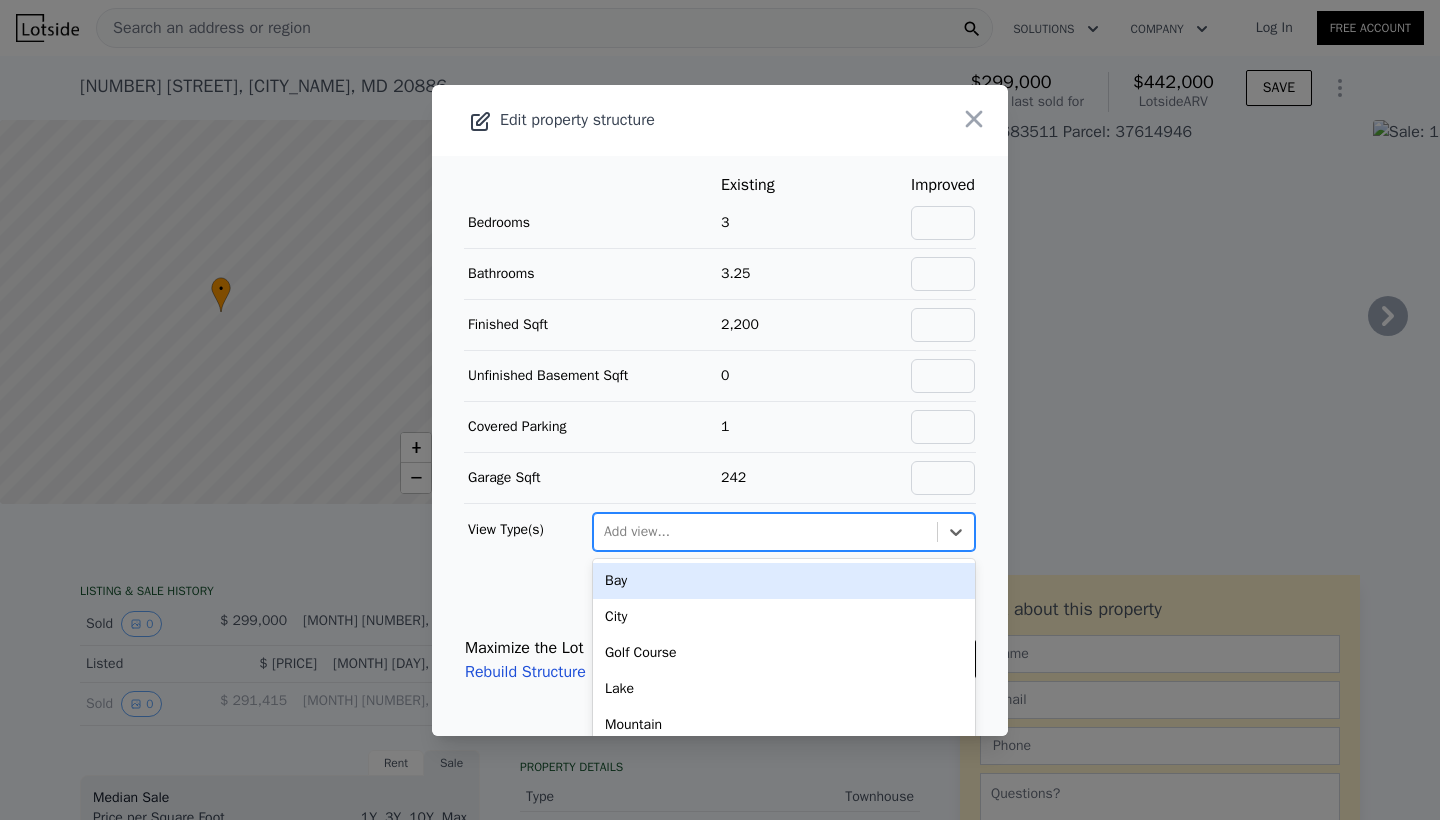 click on "Add view..." at bounding box center (765, 532) 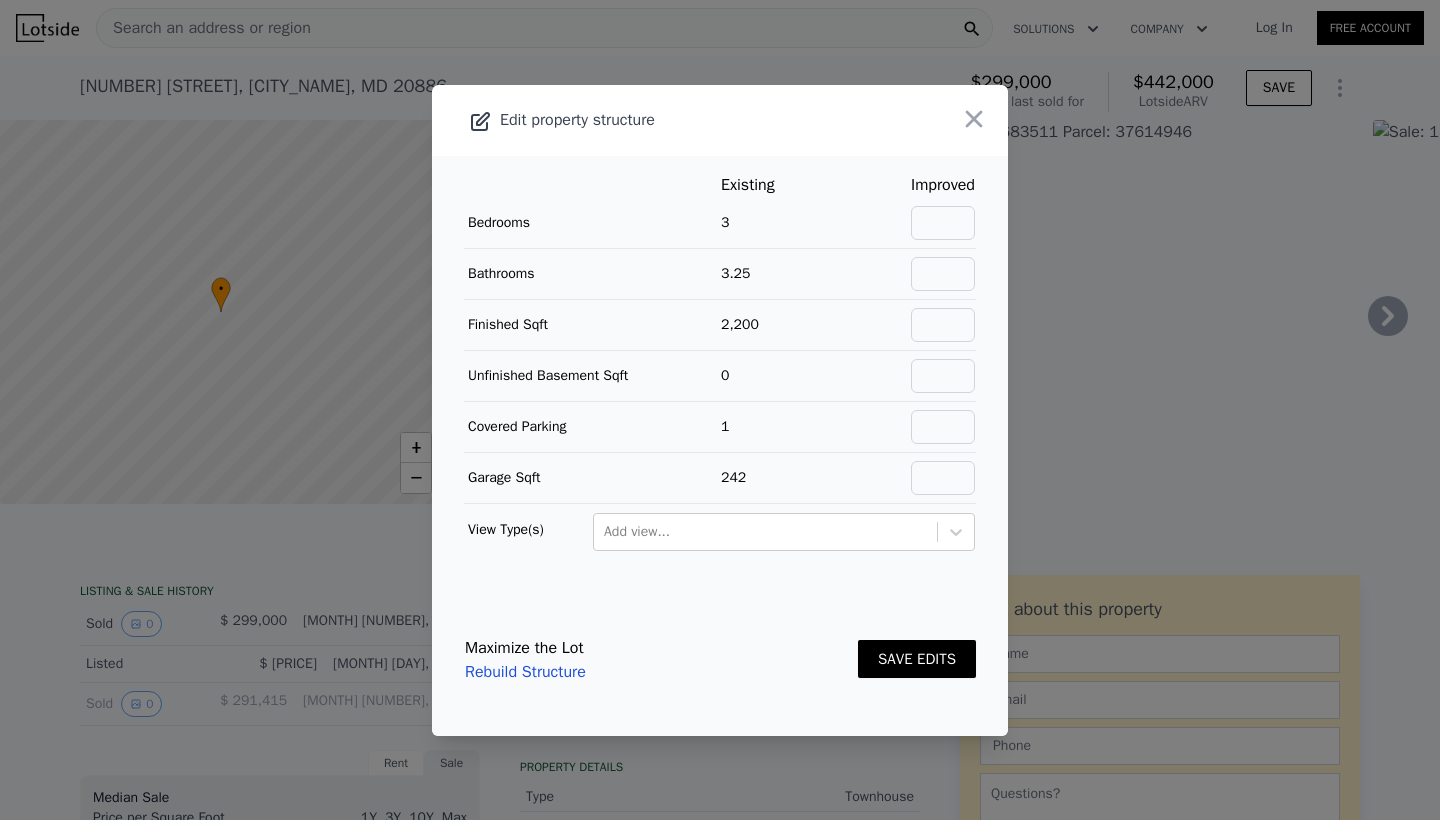 click on "Maximize the Lot Rebuild Structure SAVE EDITS" at bounding box center (720, 660) 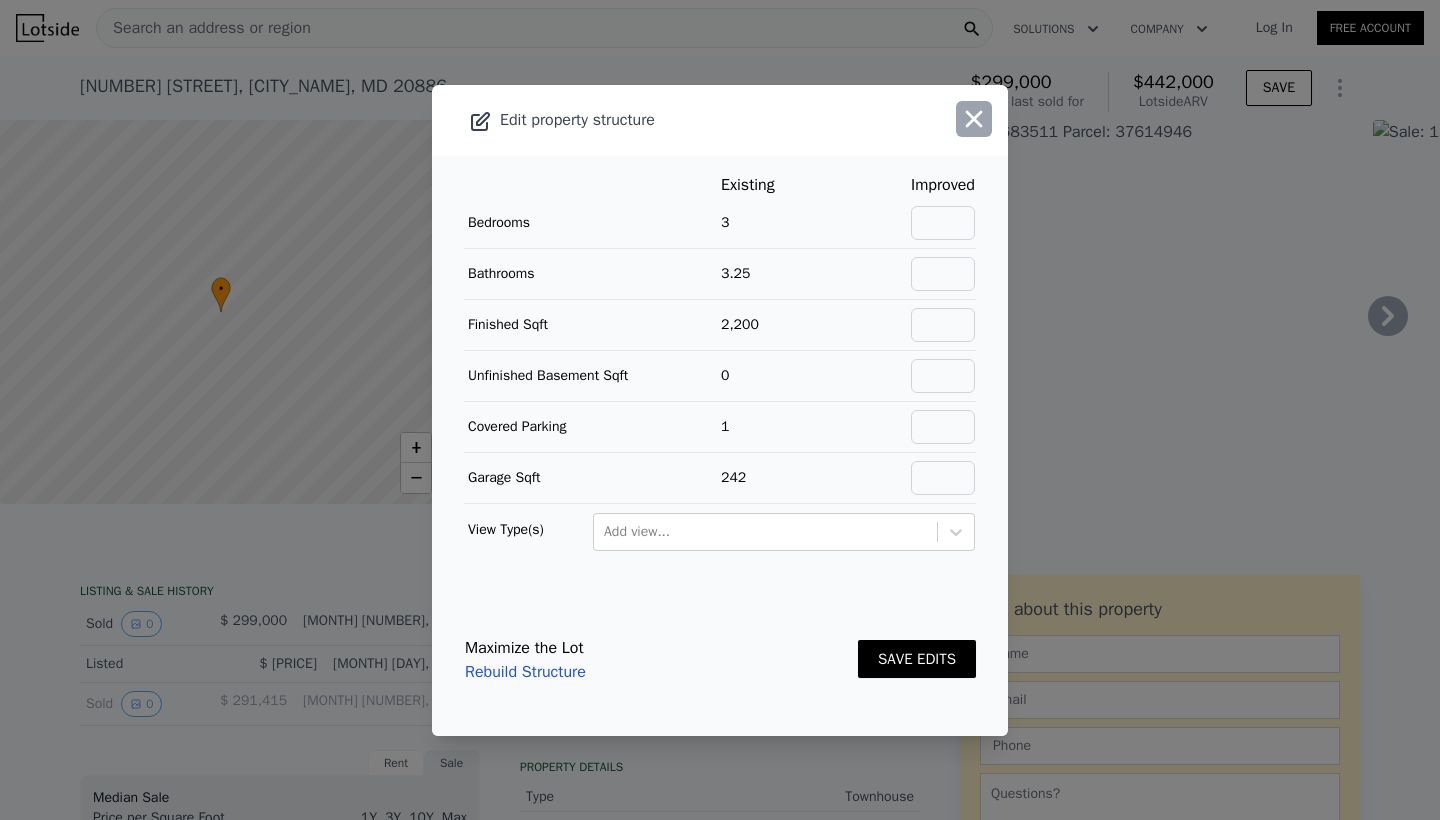 click 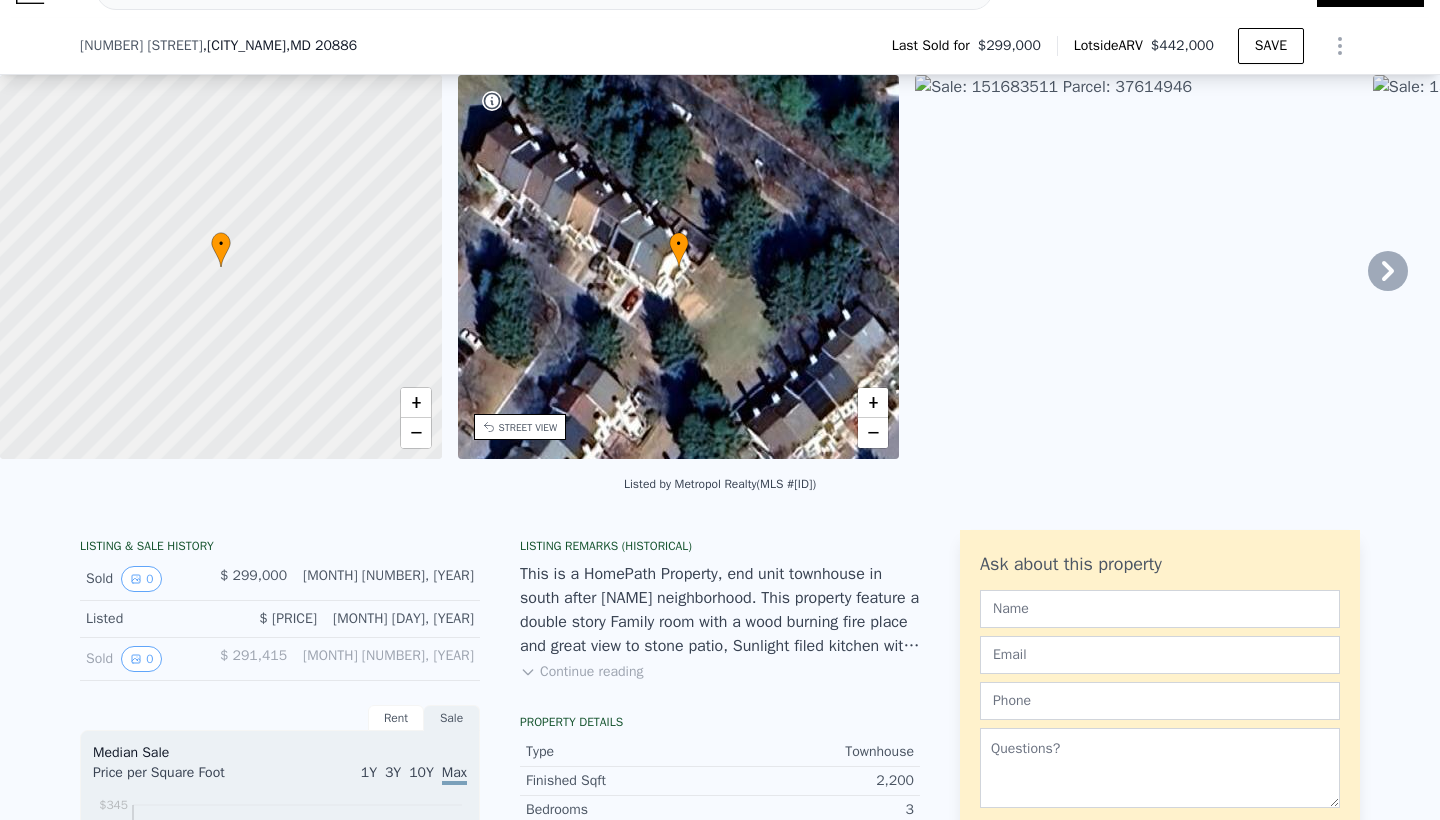 scroll, scrollTop: 100, scrollLeft: 0, axis: vertical 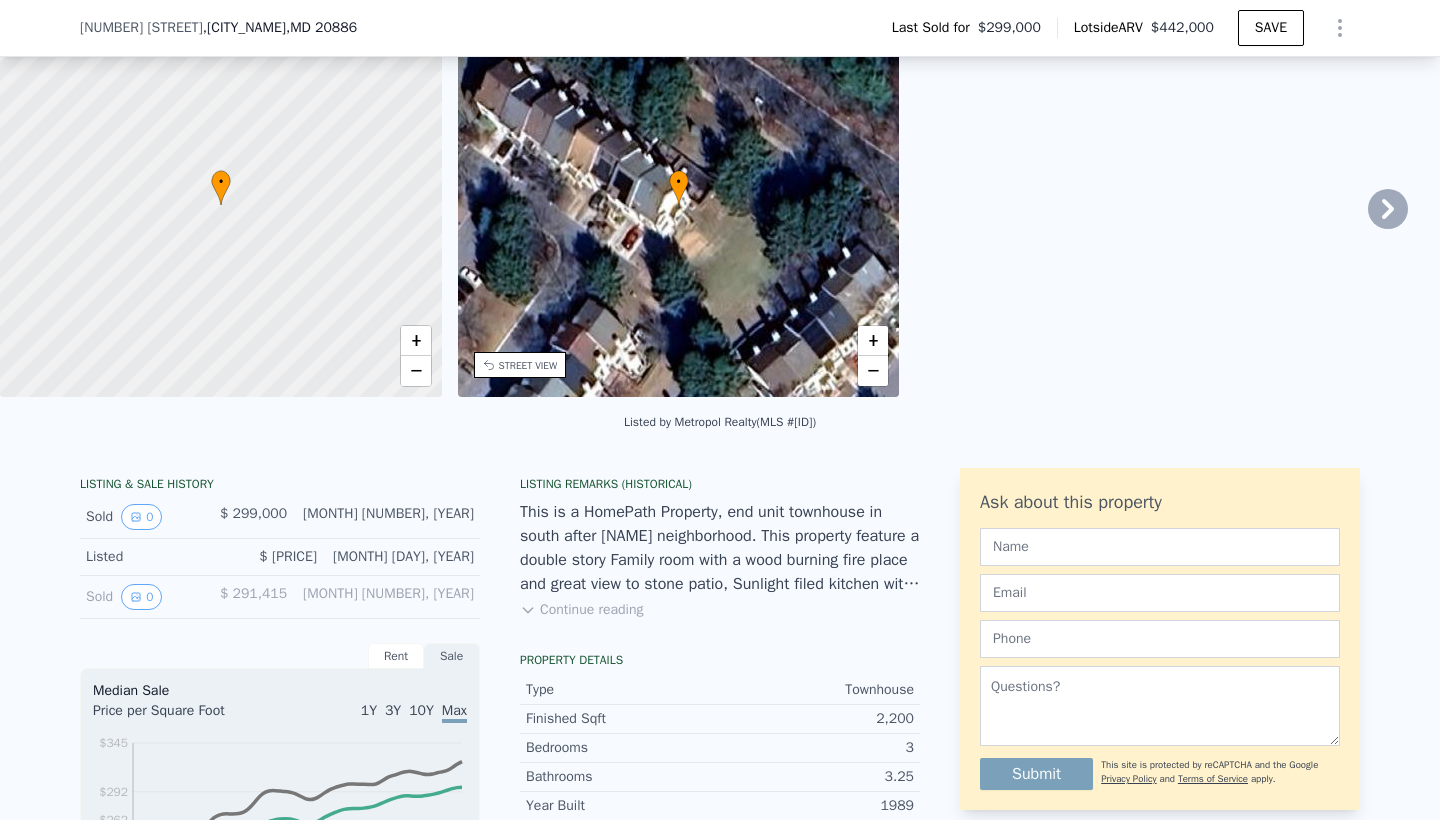 click on "Continue reading" at bounding box center [581, 610] 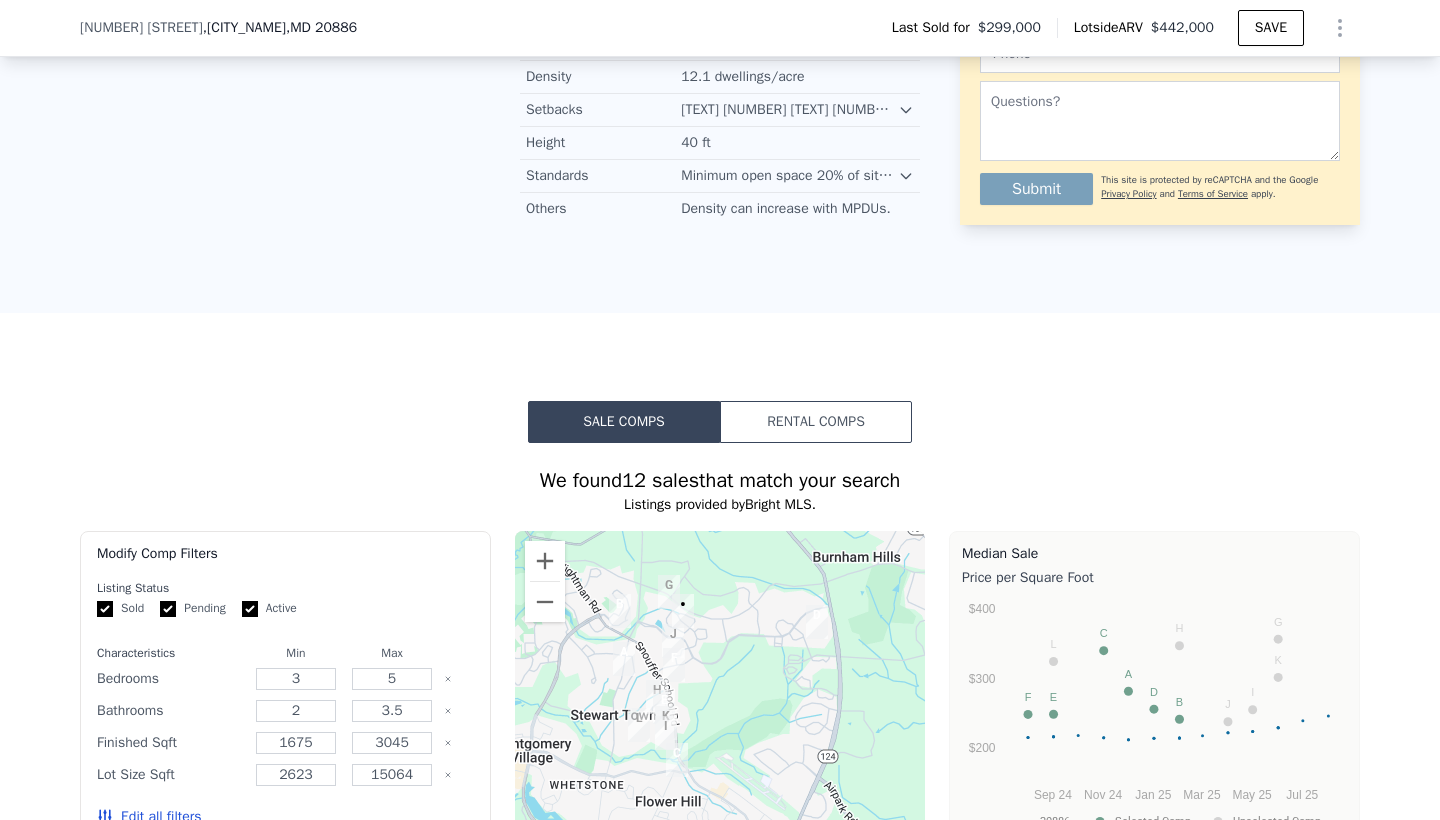 scroll, scrollTop: 1633, scrollLeft: 0, axis: vertical 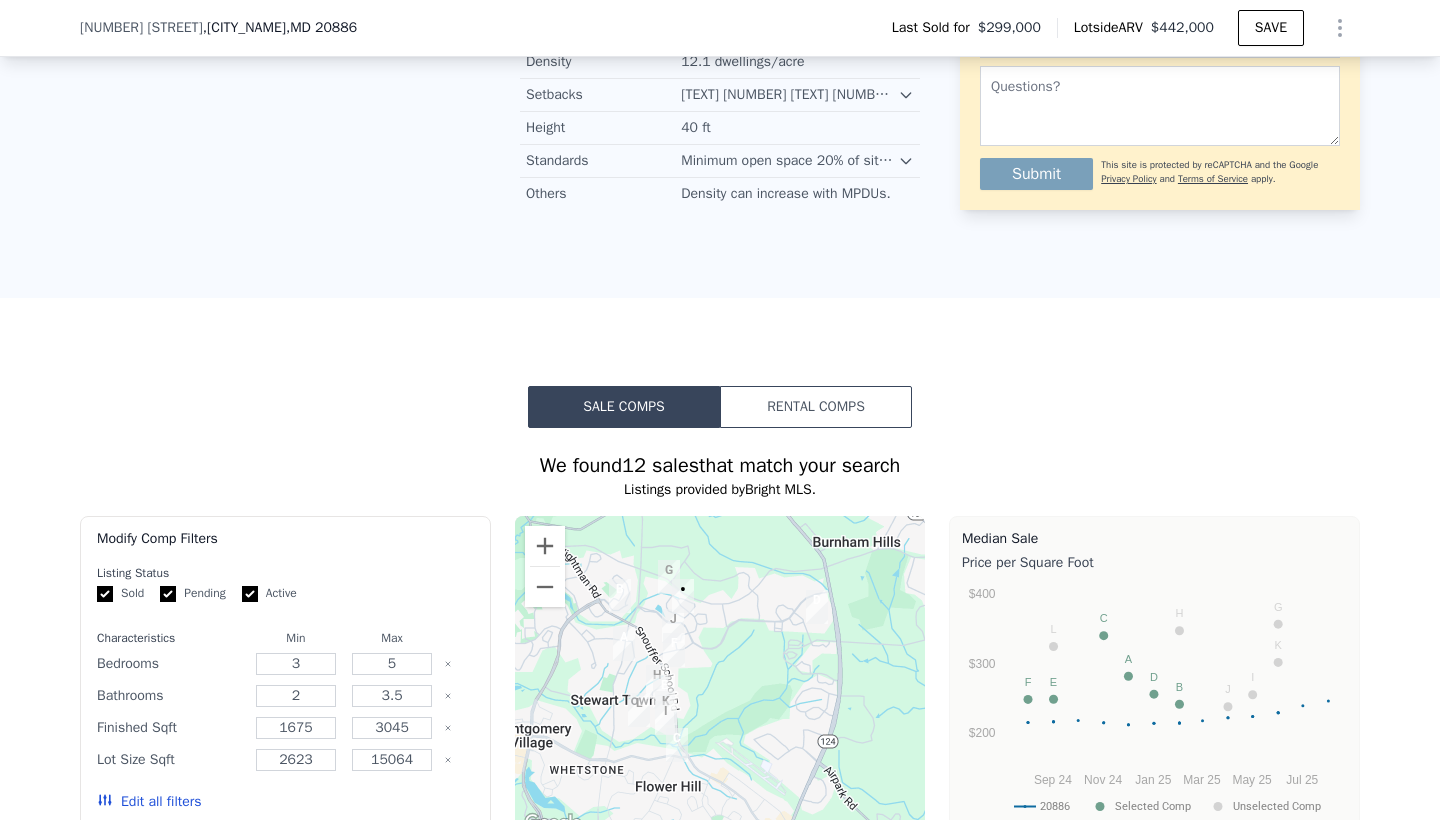 click on "Rental Comps" at bounding box center (816, 407) 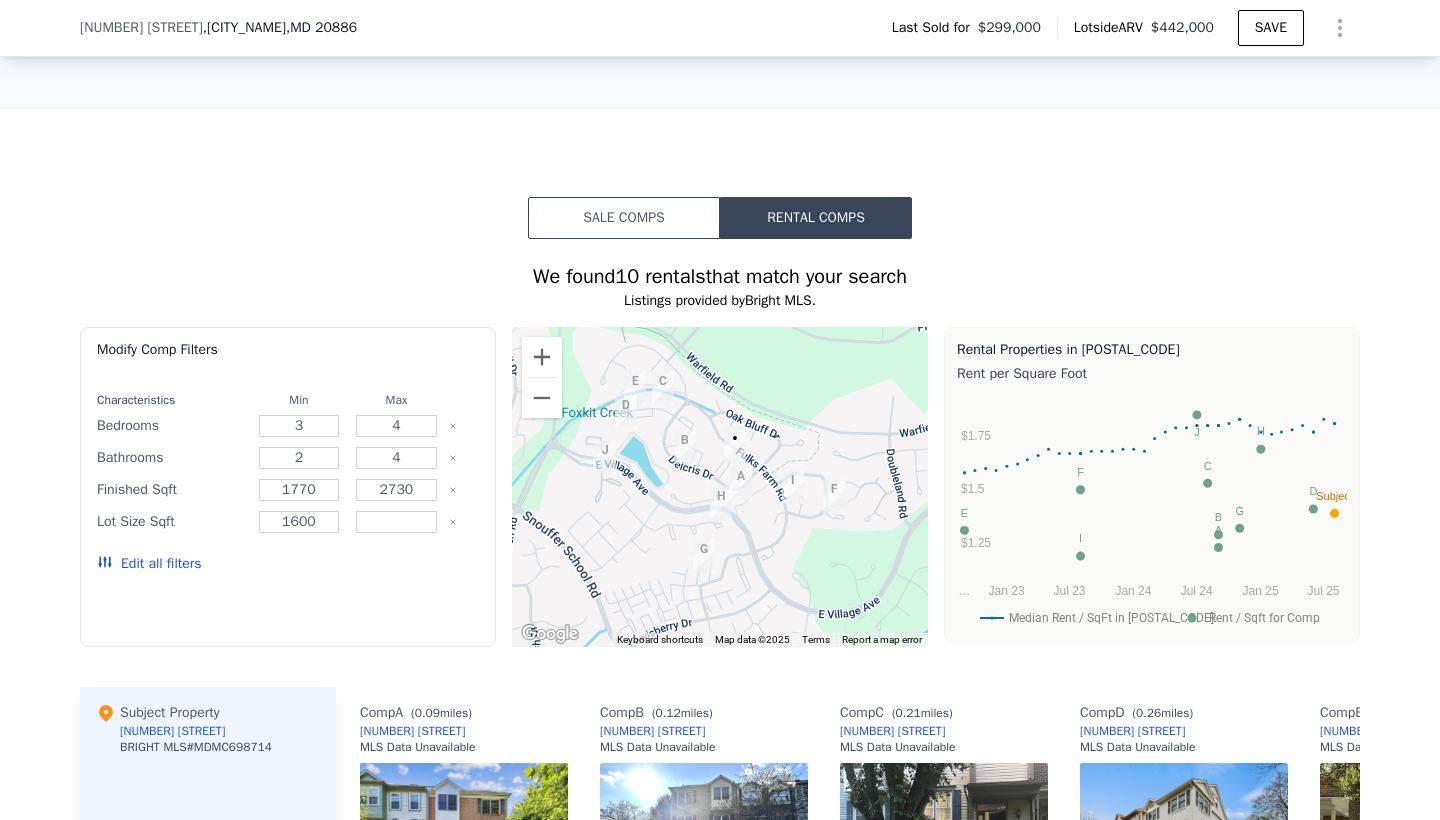 scroll, scrollTop: 1812, scrollLeft: 0, axis: vertical 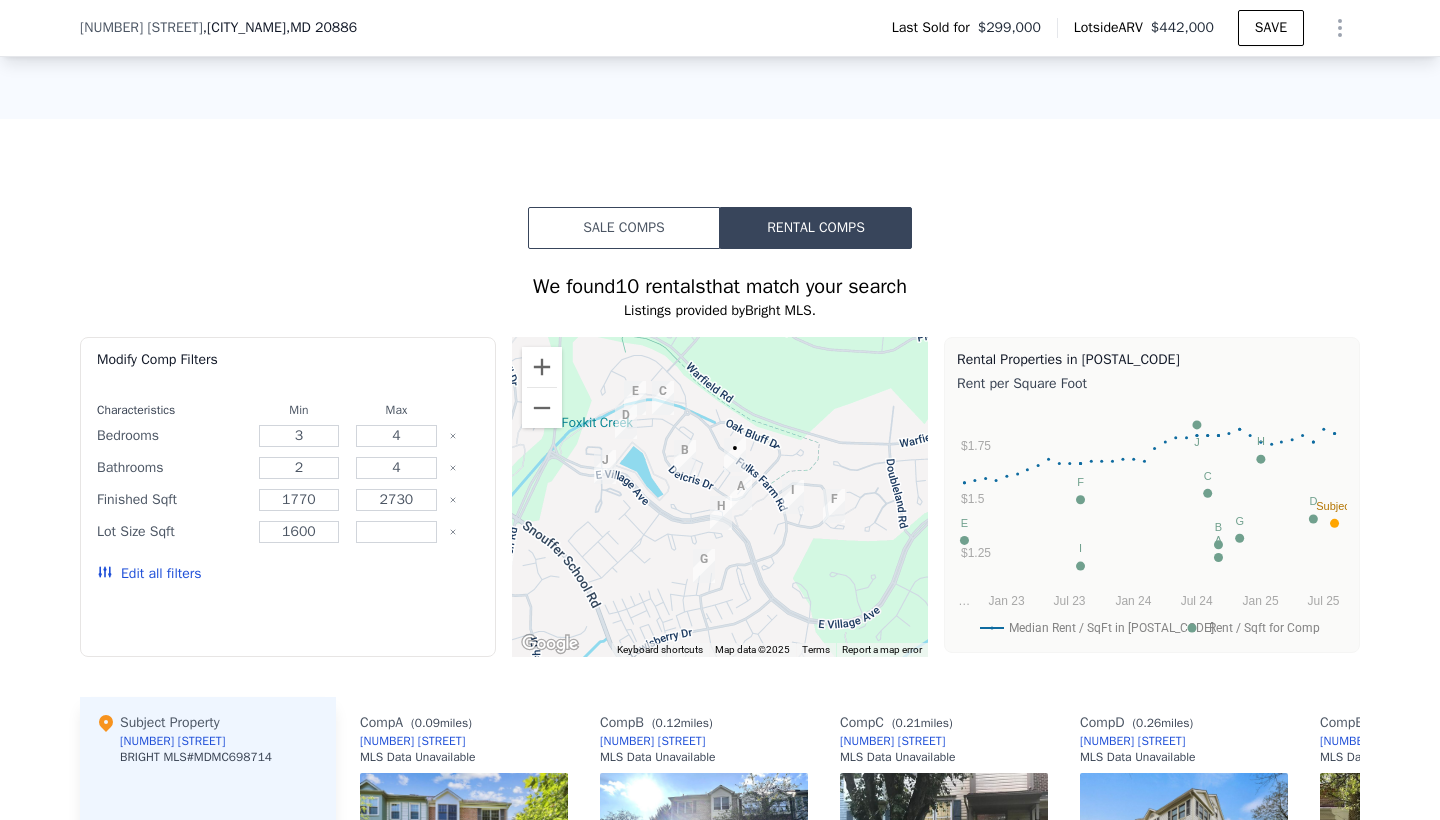 click on "Sale Comps" at bounding box center [624, 228] 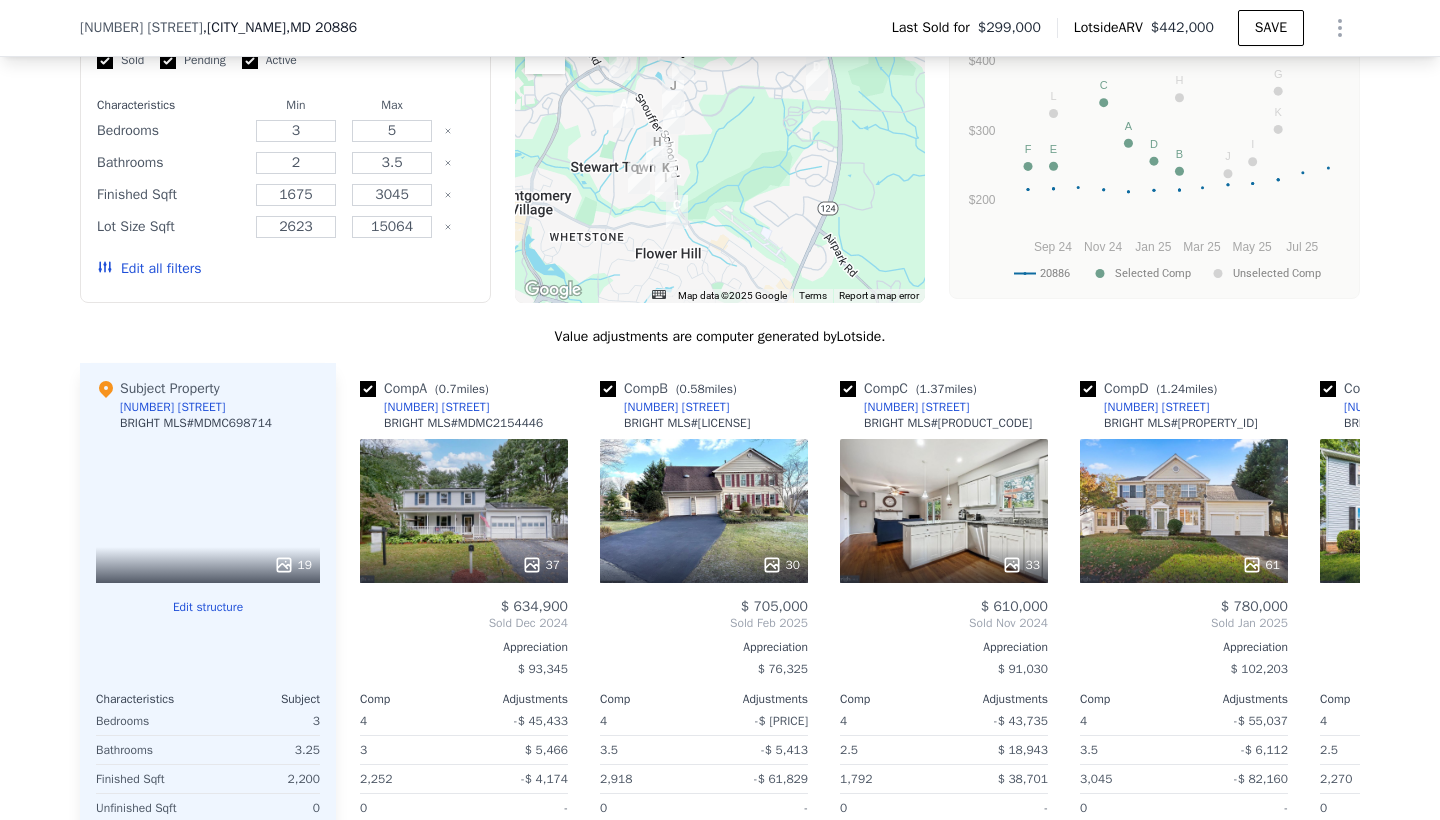 scroll, scrollTop: 2143, scrollLeft: 0, axis: vertical 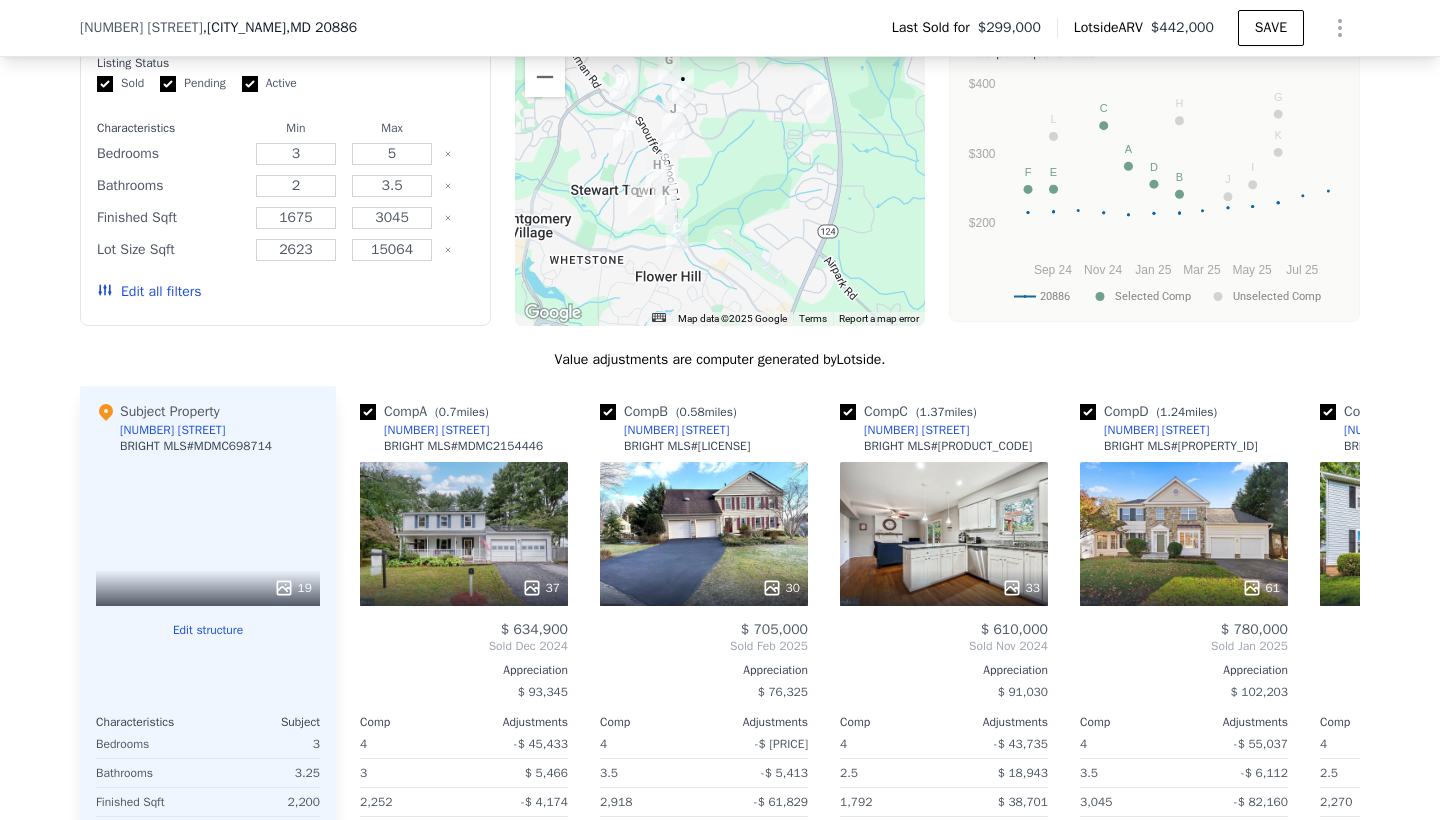 click on "Edit all filters" at bounding box center [149, 292] 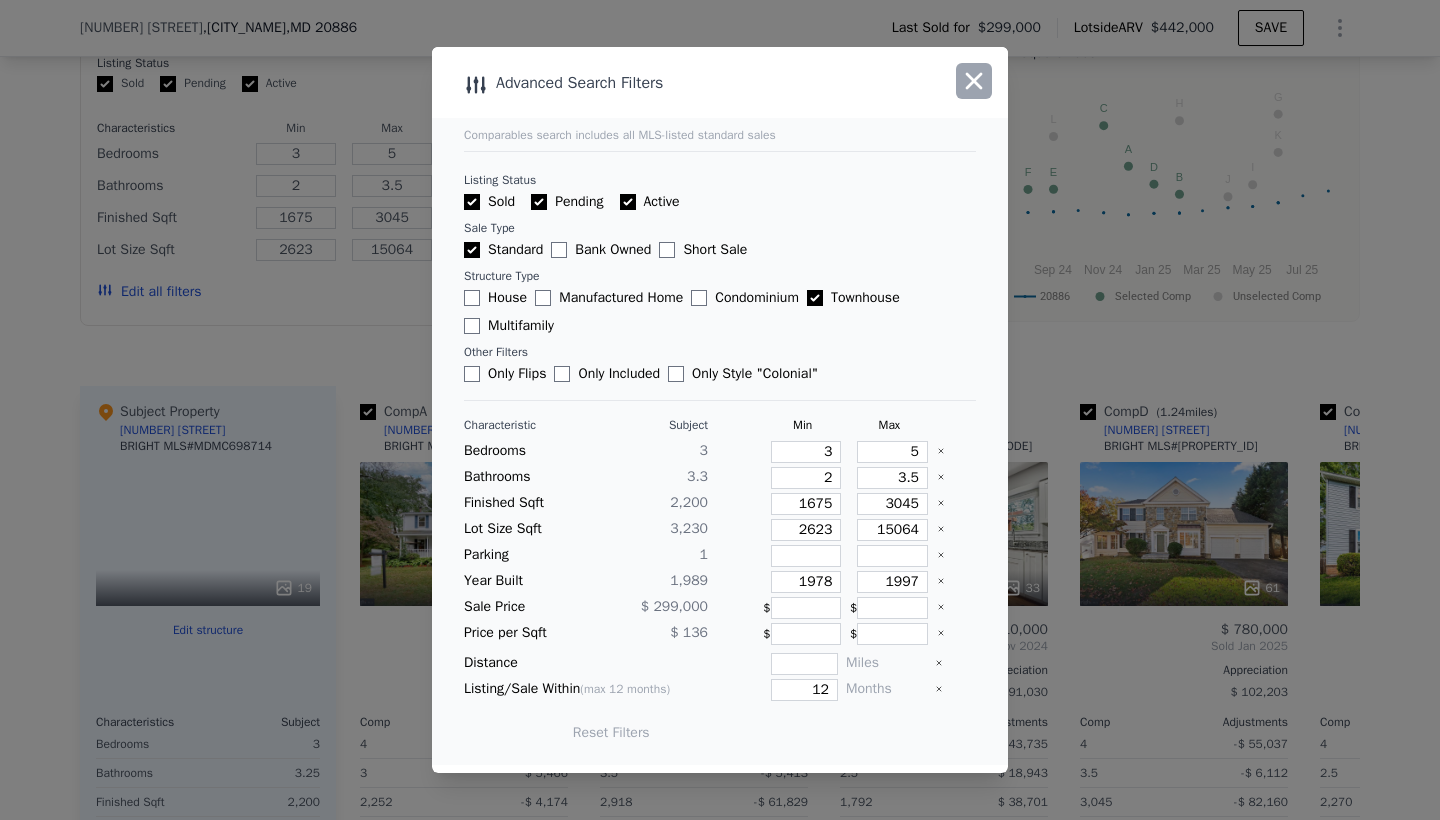 click 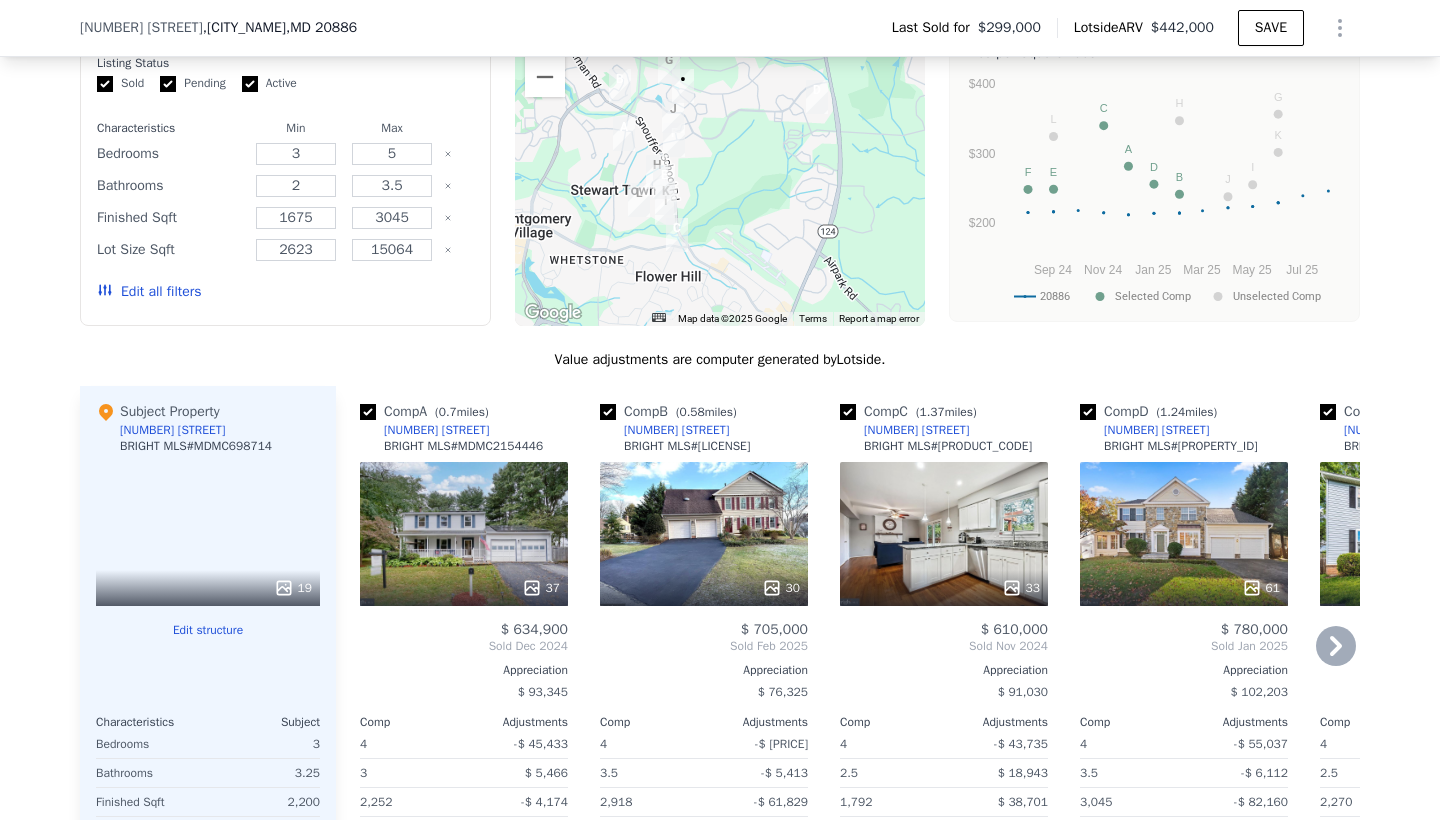 click 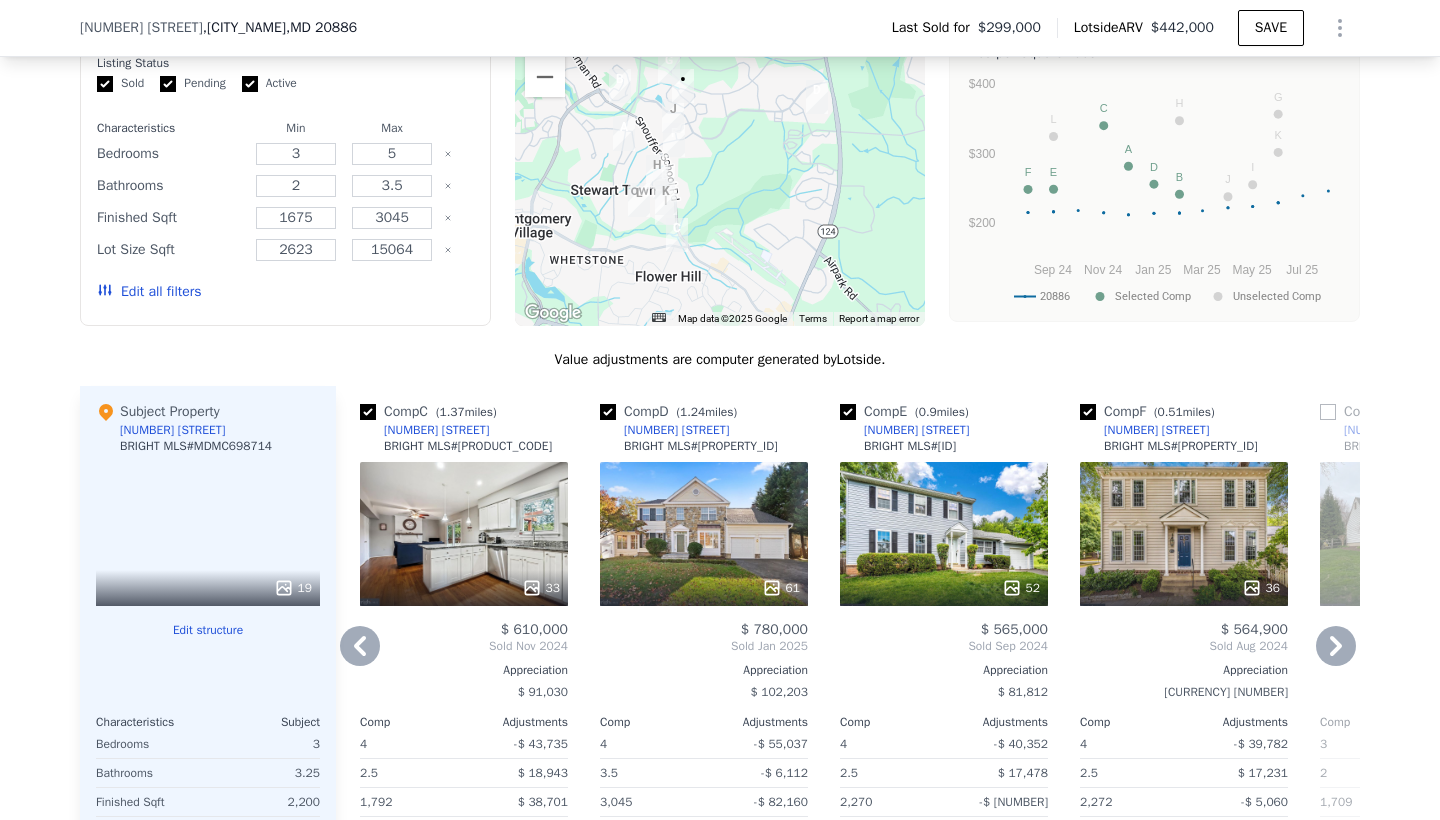 click 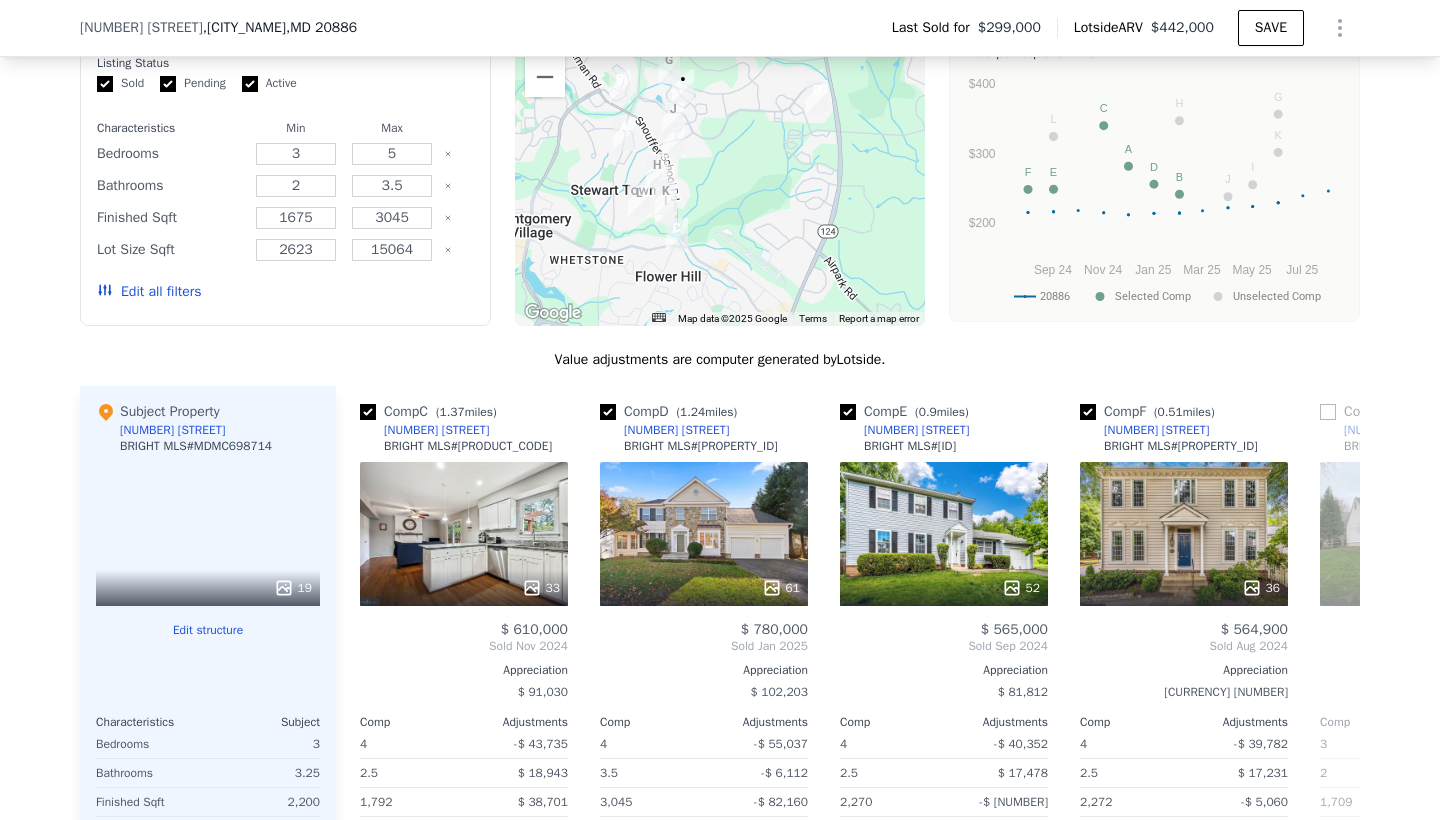 scroll, scrollTop: 0, scrollLeft: 960, axis: horizontal 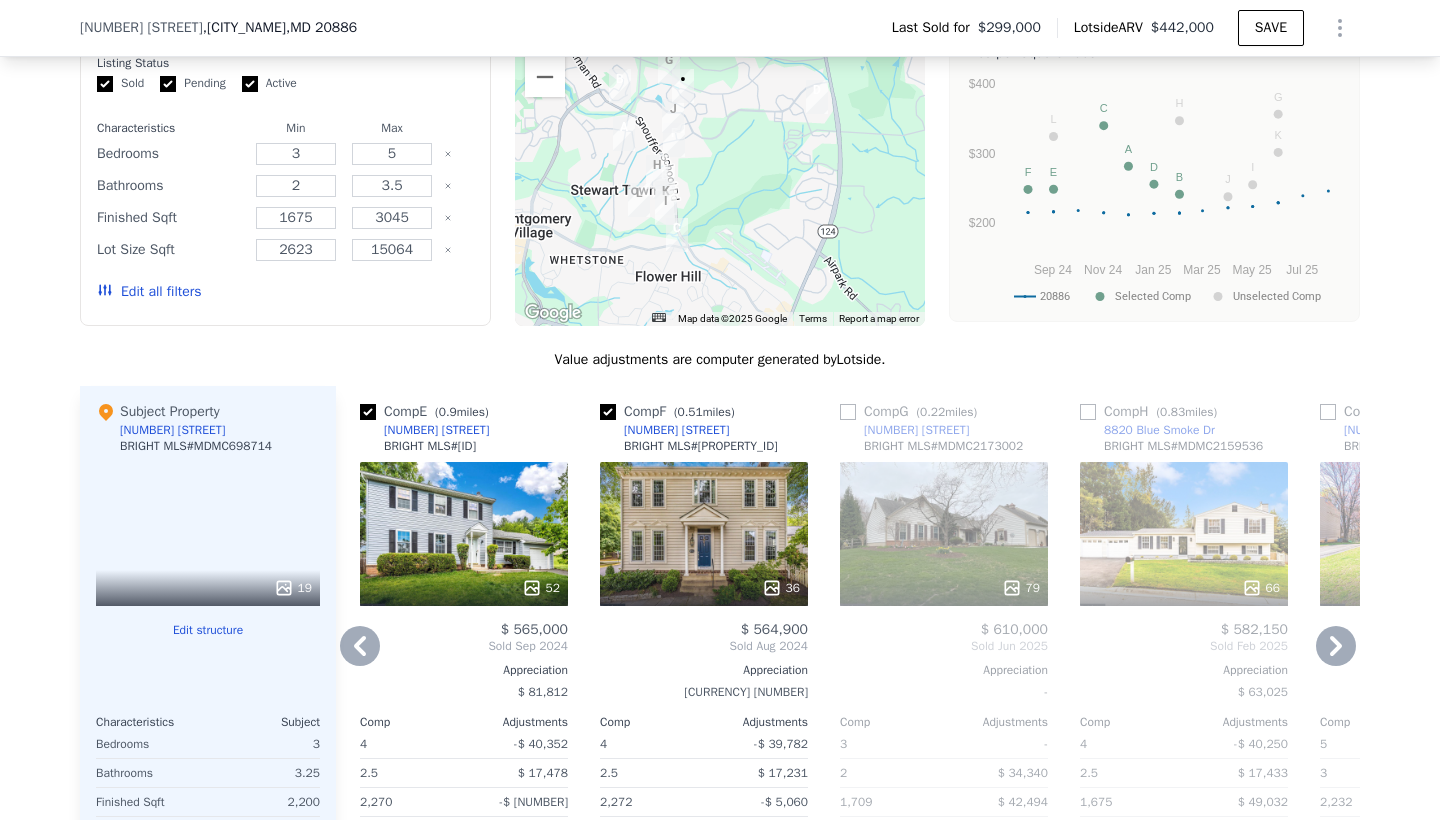 click 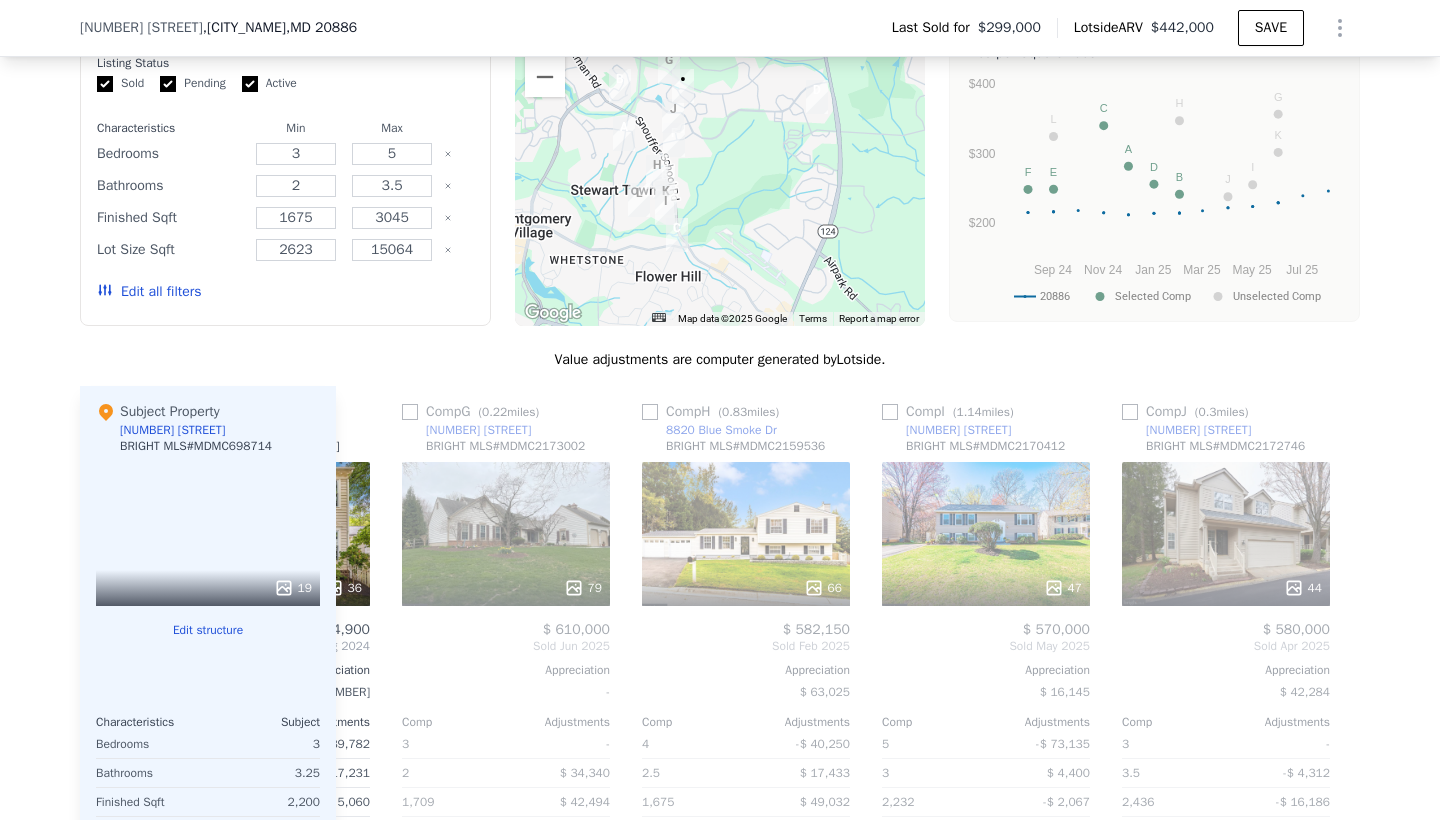 scroll, scrollTop: 0, scrollLeft: 1440, axis: horizontal 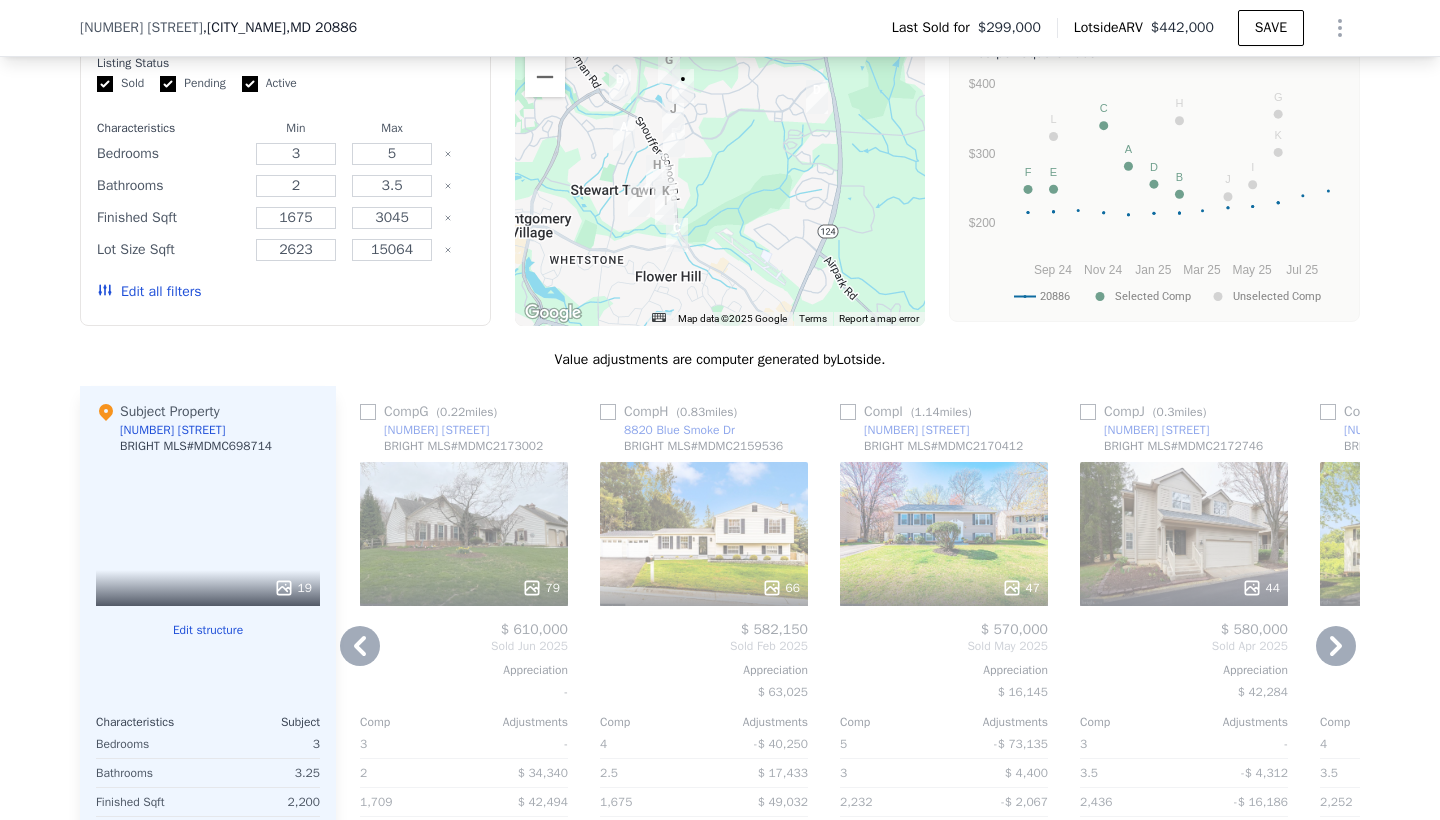 click 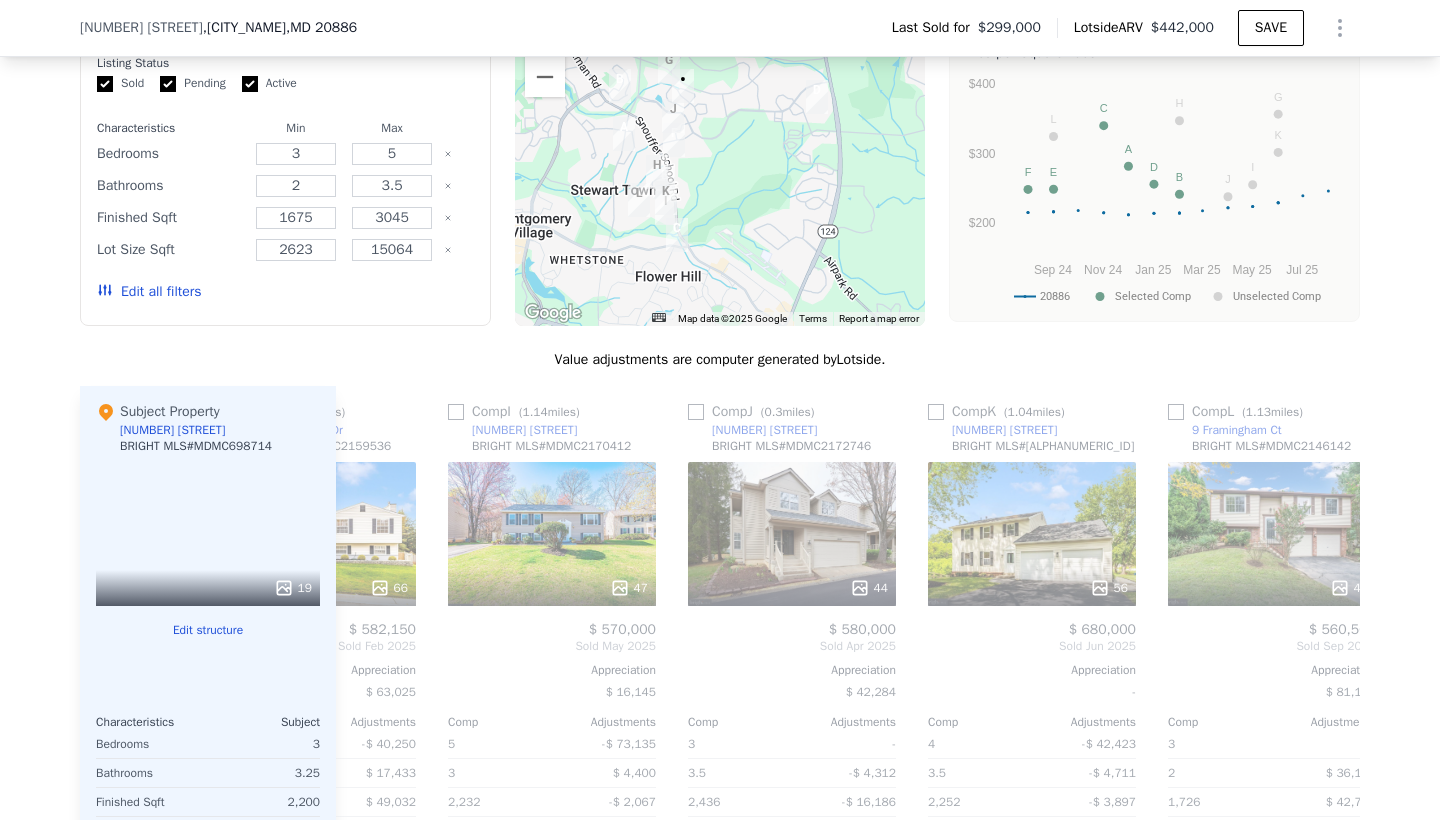 scroll, scrollTop: 0, scrollLeft: 1904, axis: horizontal 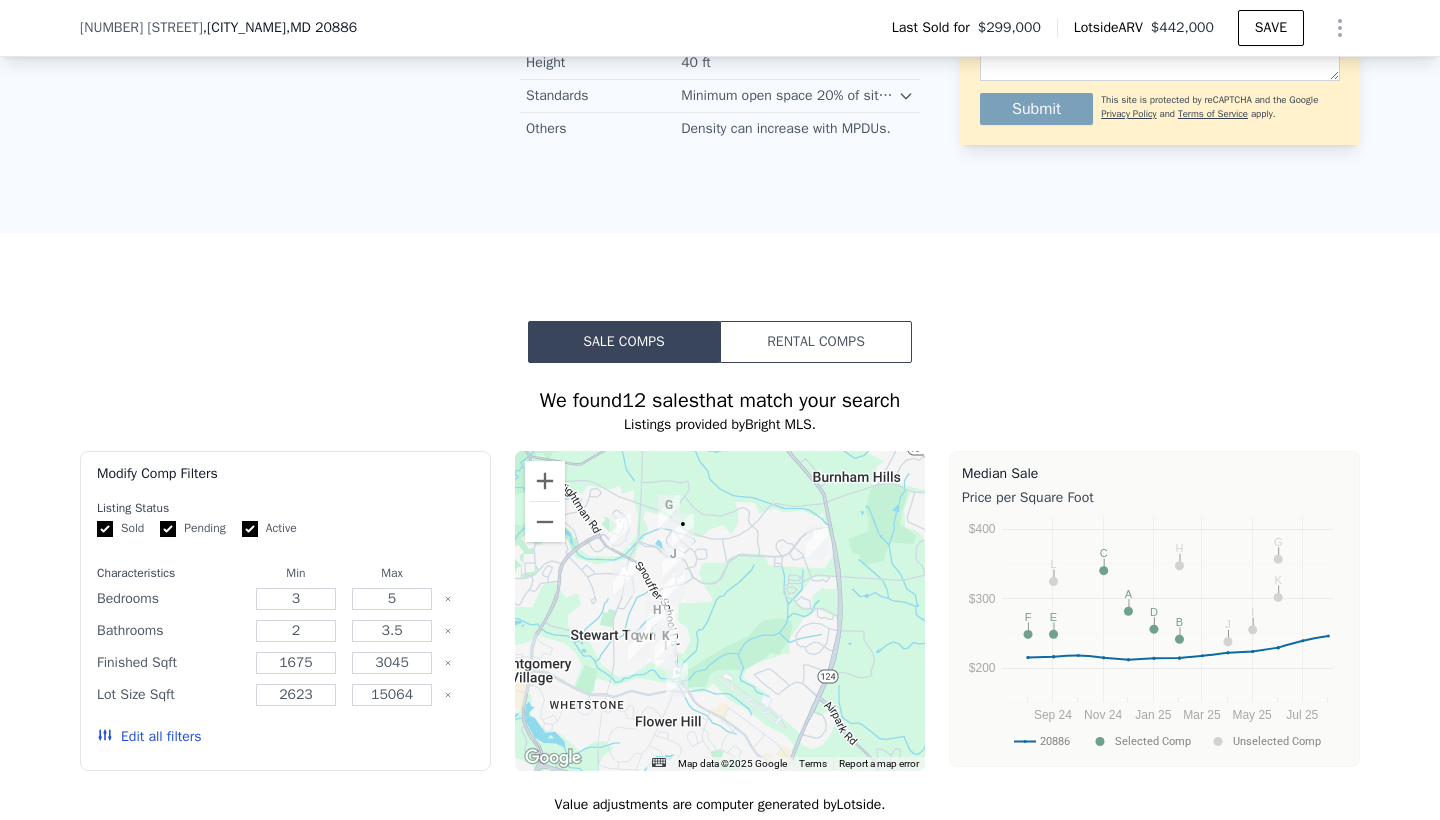 click on "Edit all filters" at bounding box center (149, 737) 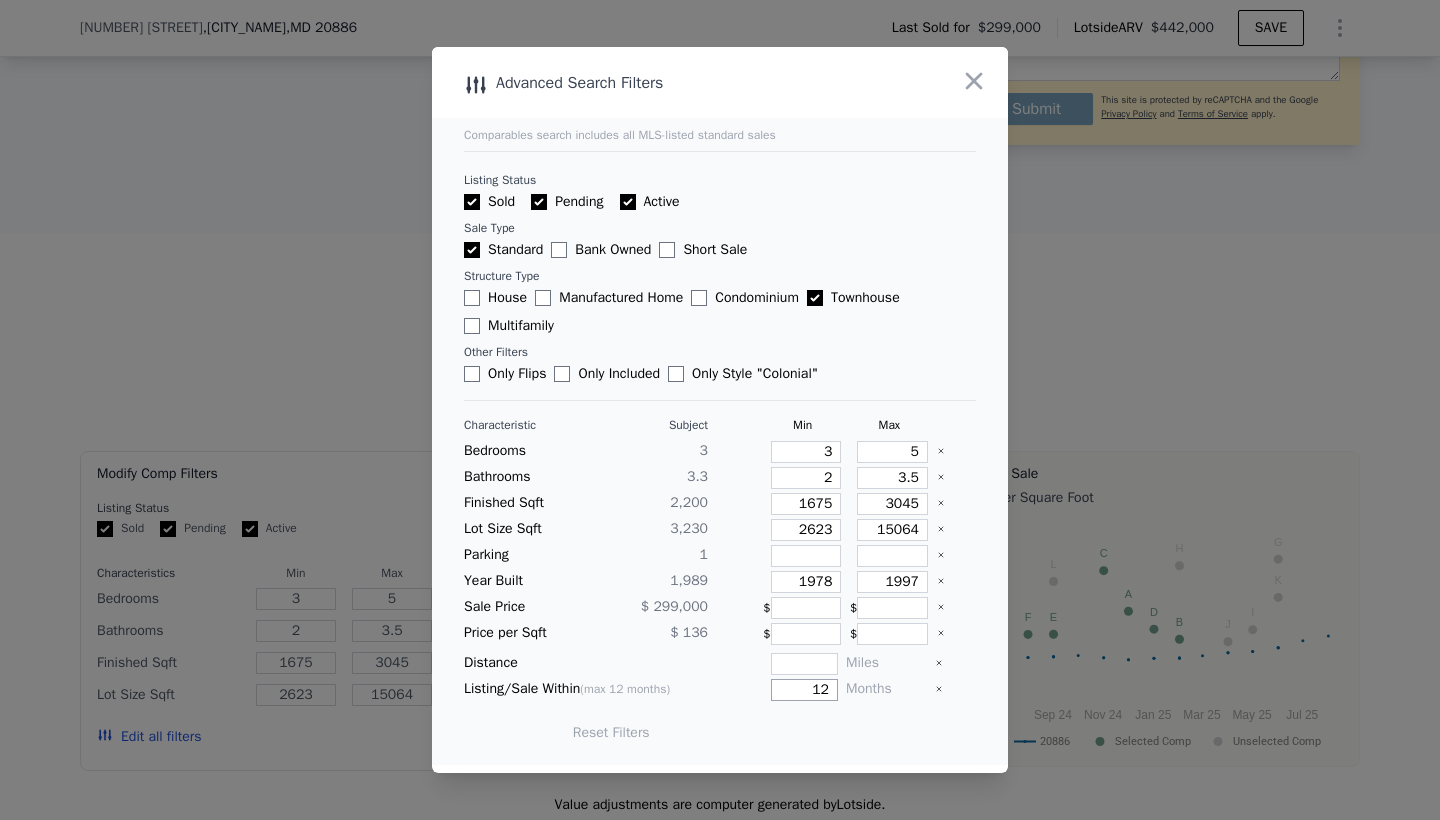 click on "12" at bounding box center [804, 690] 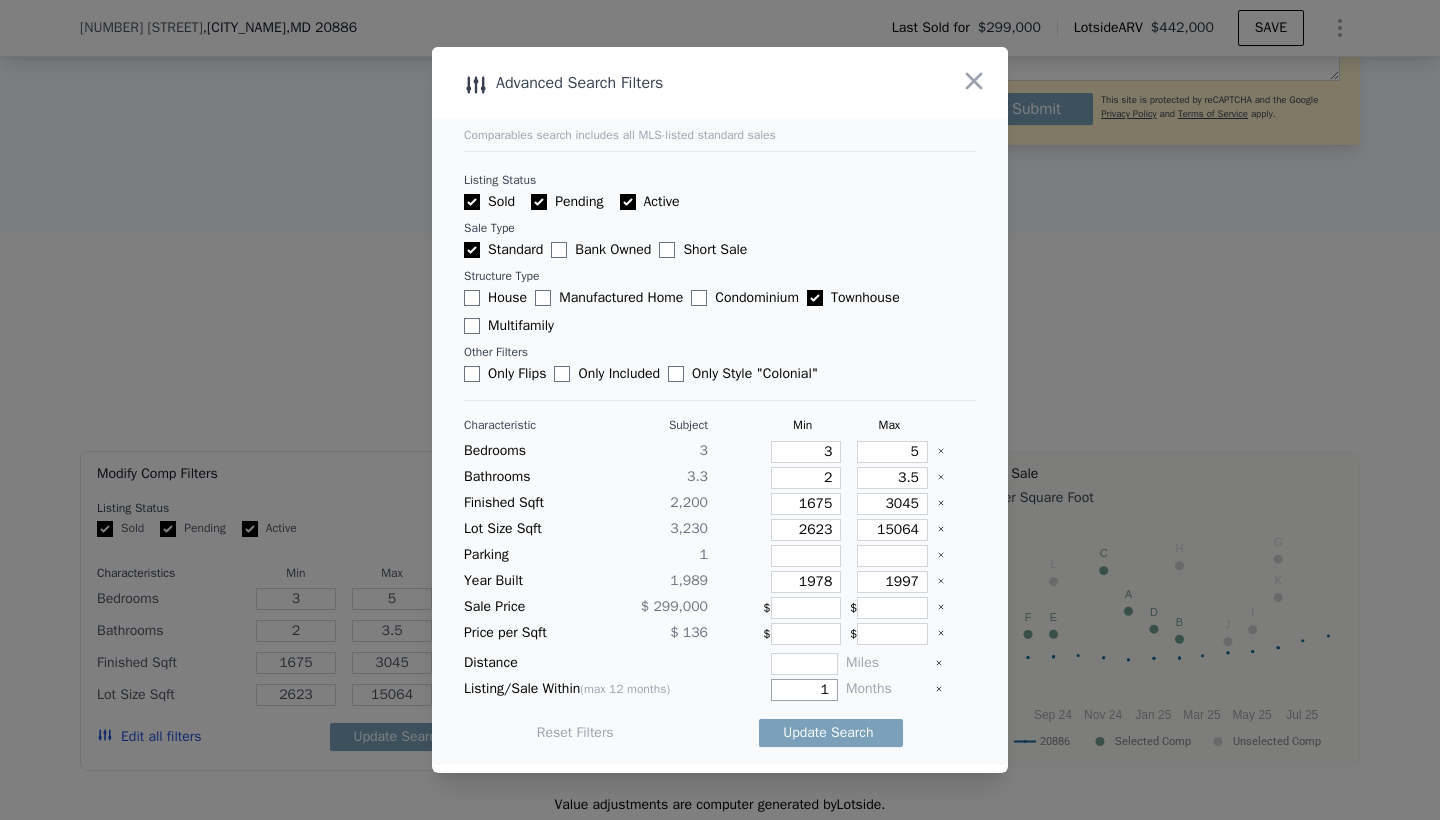 type on "1" 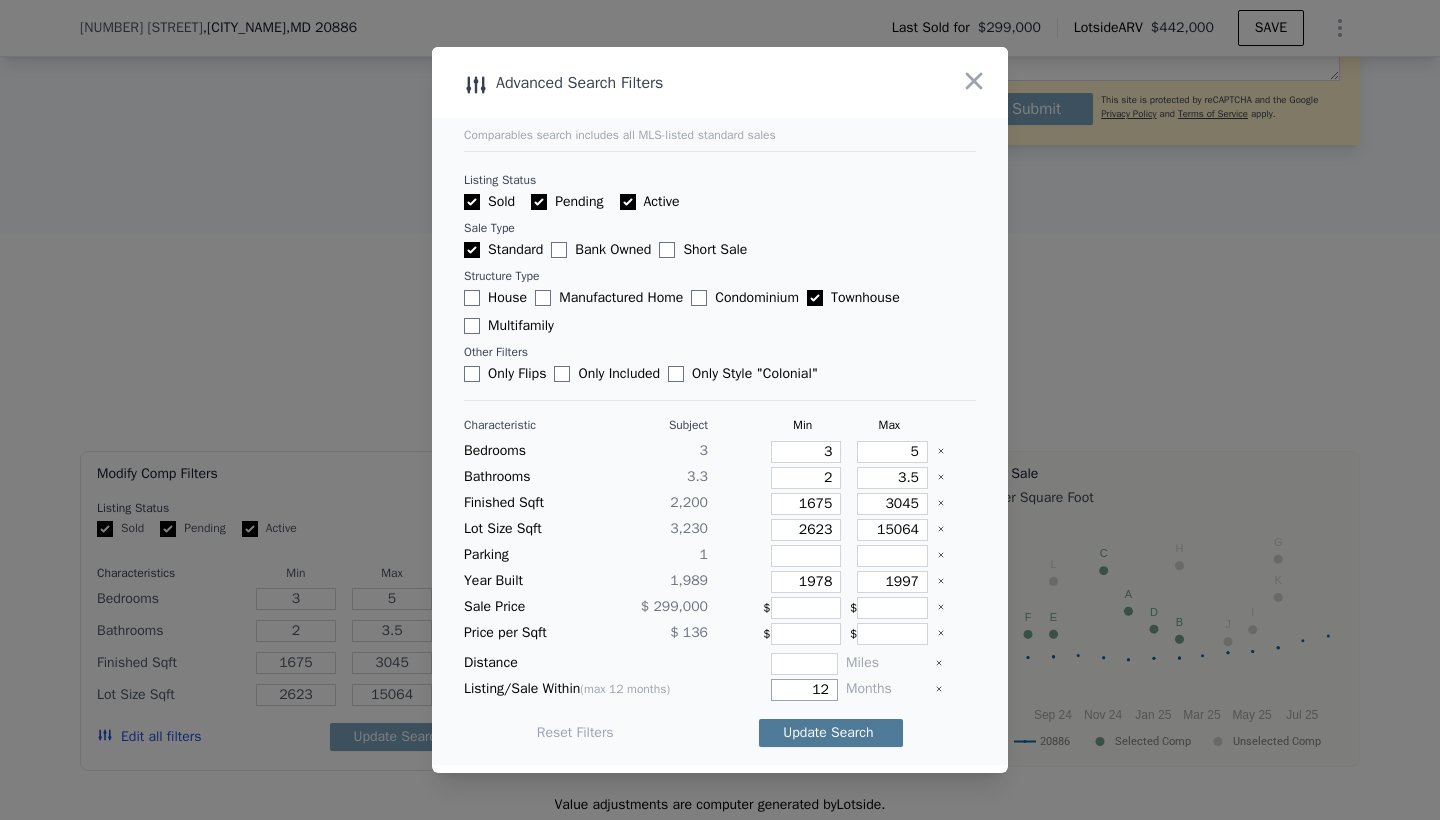 type on "1" 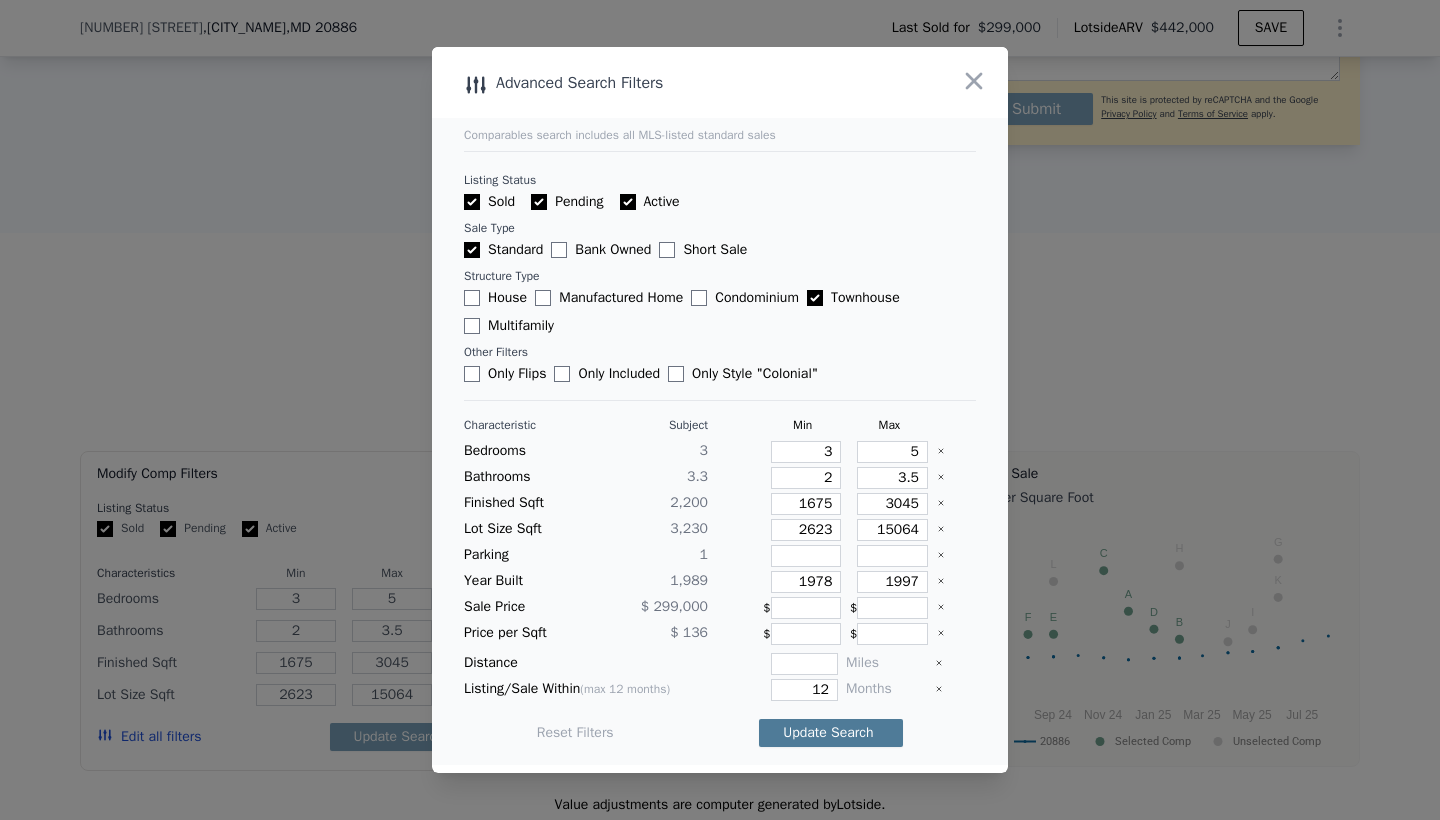 click on "Update Search" at bounding box center (831, 733) 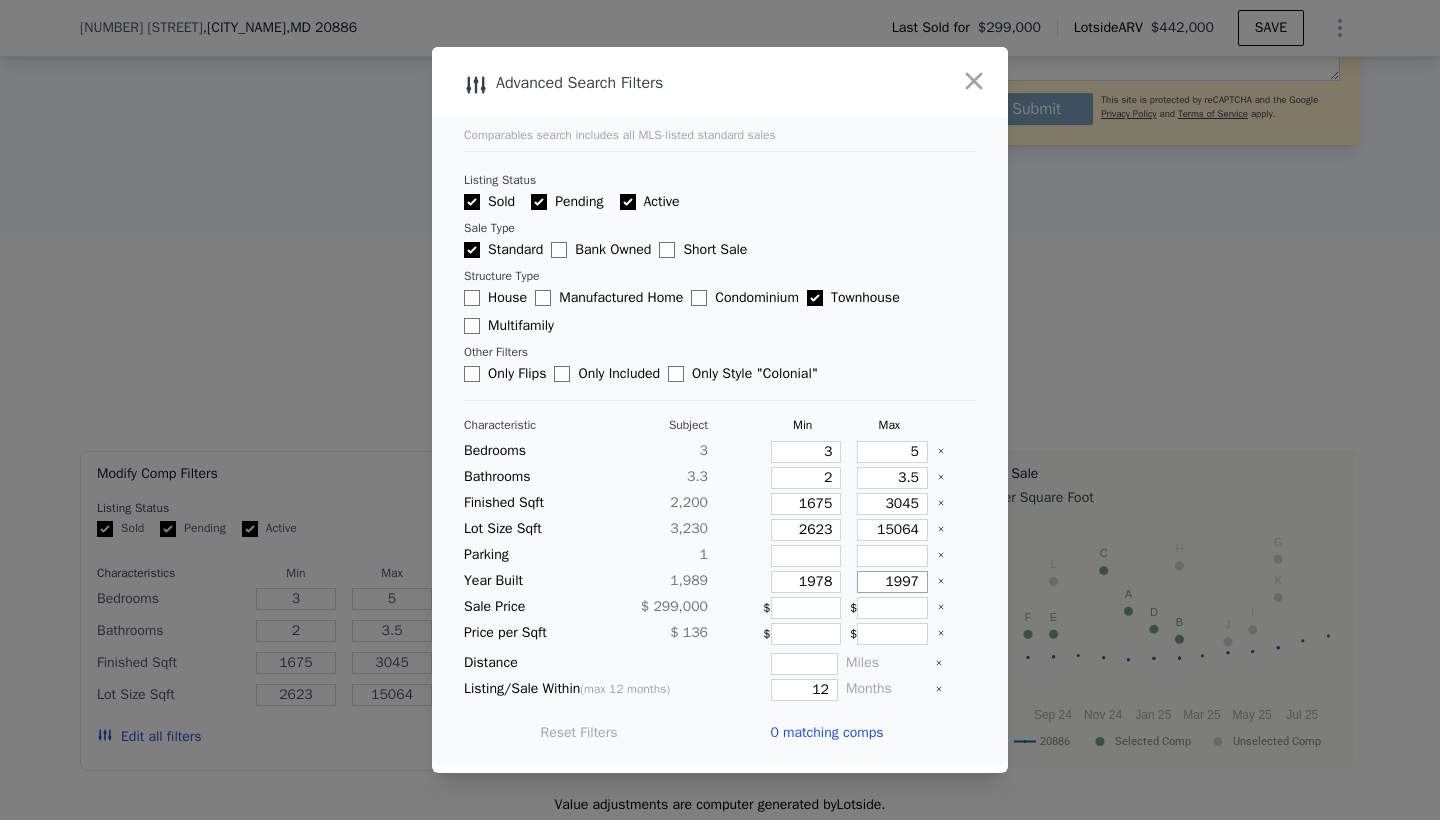 drag, startPoint x: 888, startPoint y: 583, endPoint x: 933, endPoint y: 590, distance: 45.54119 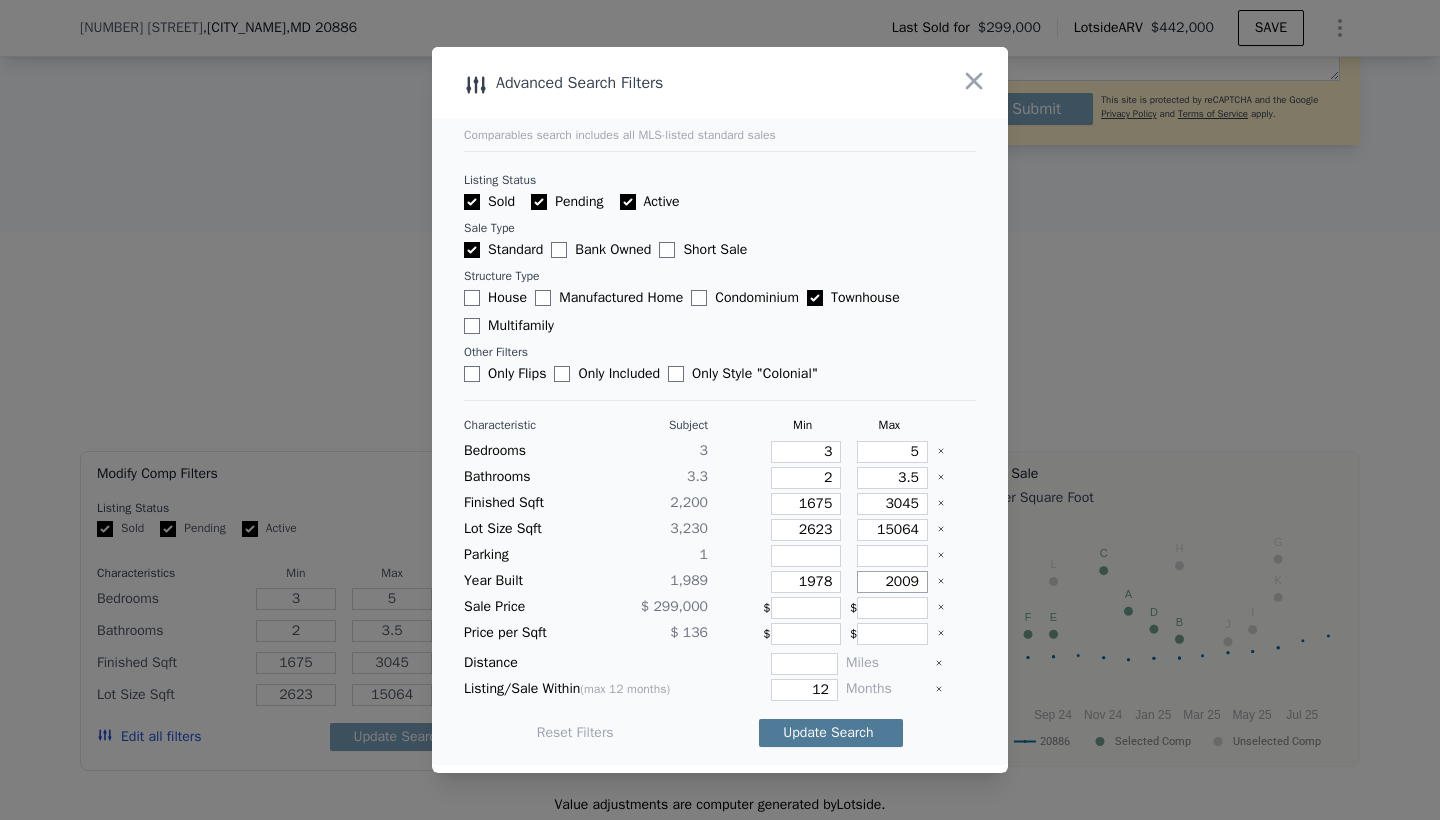 type on "2009" 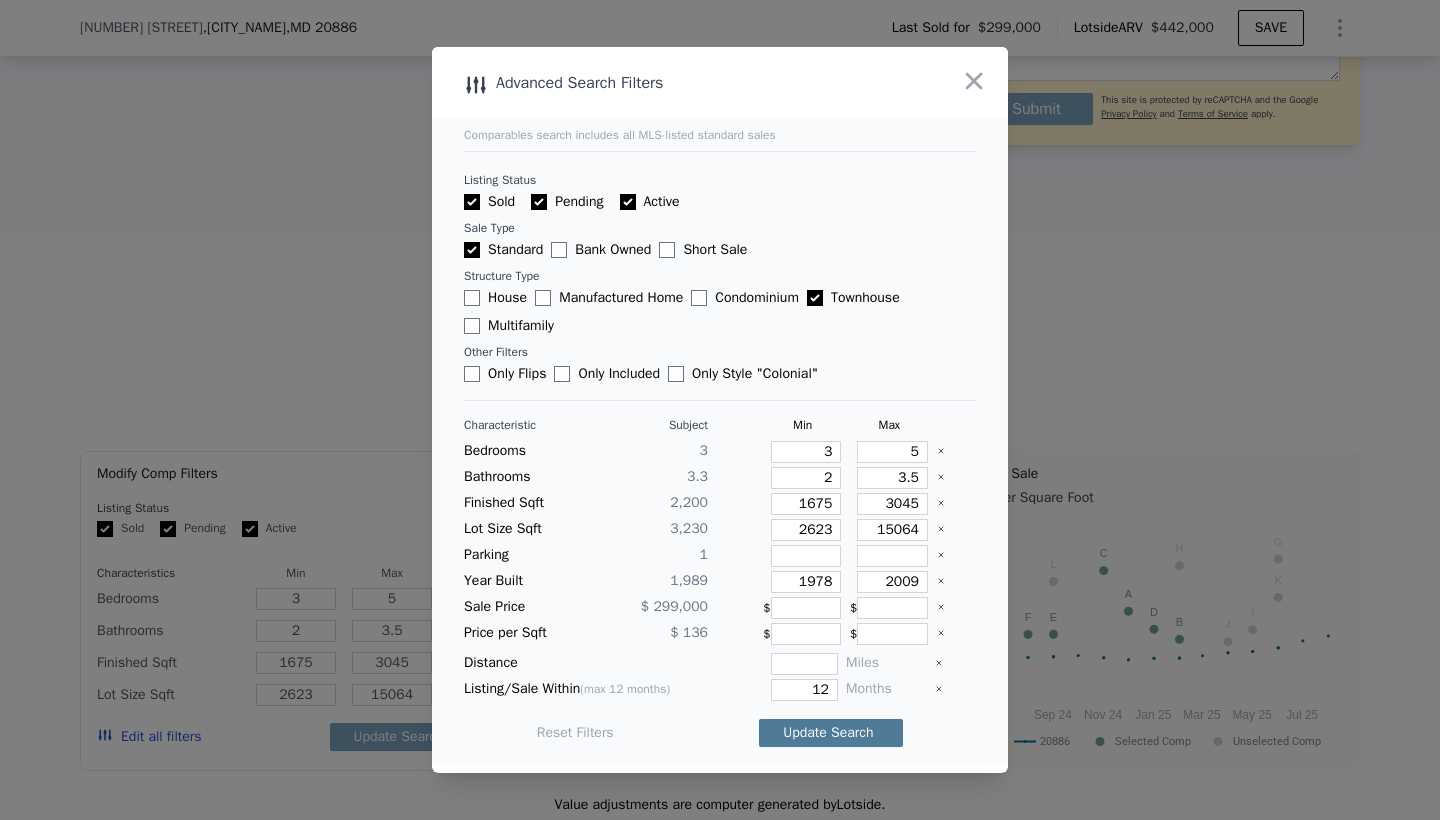click on "Update Search" at bounding box center (831, 733) 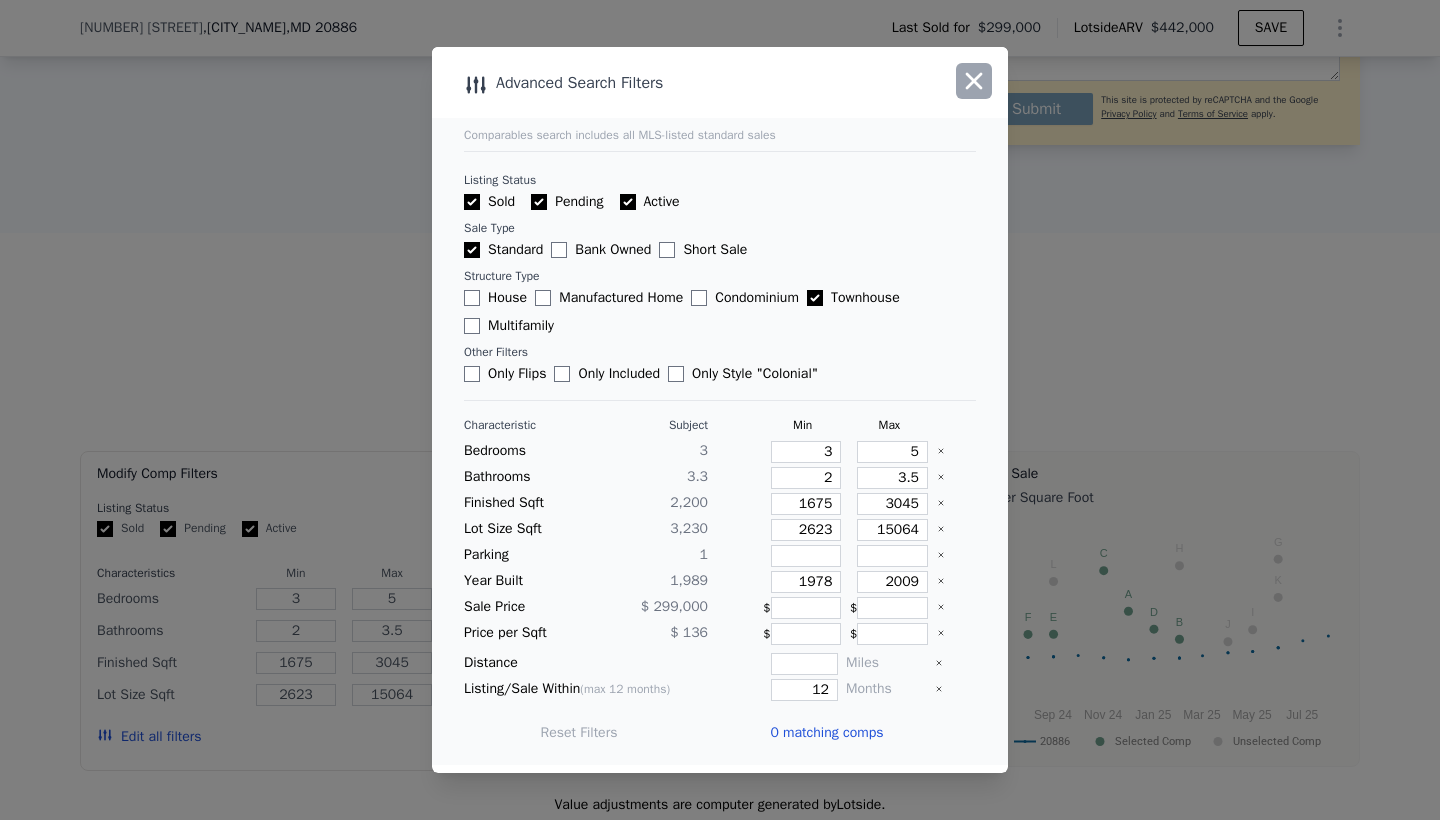 click 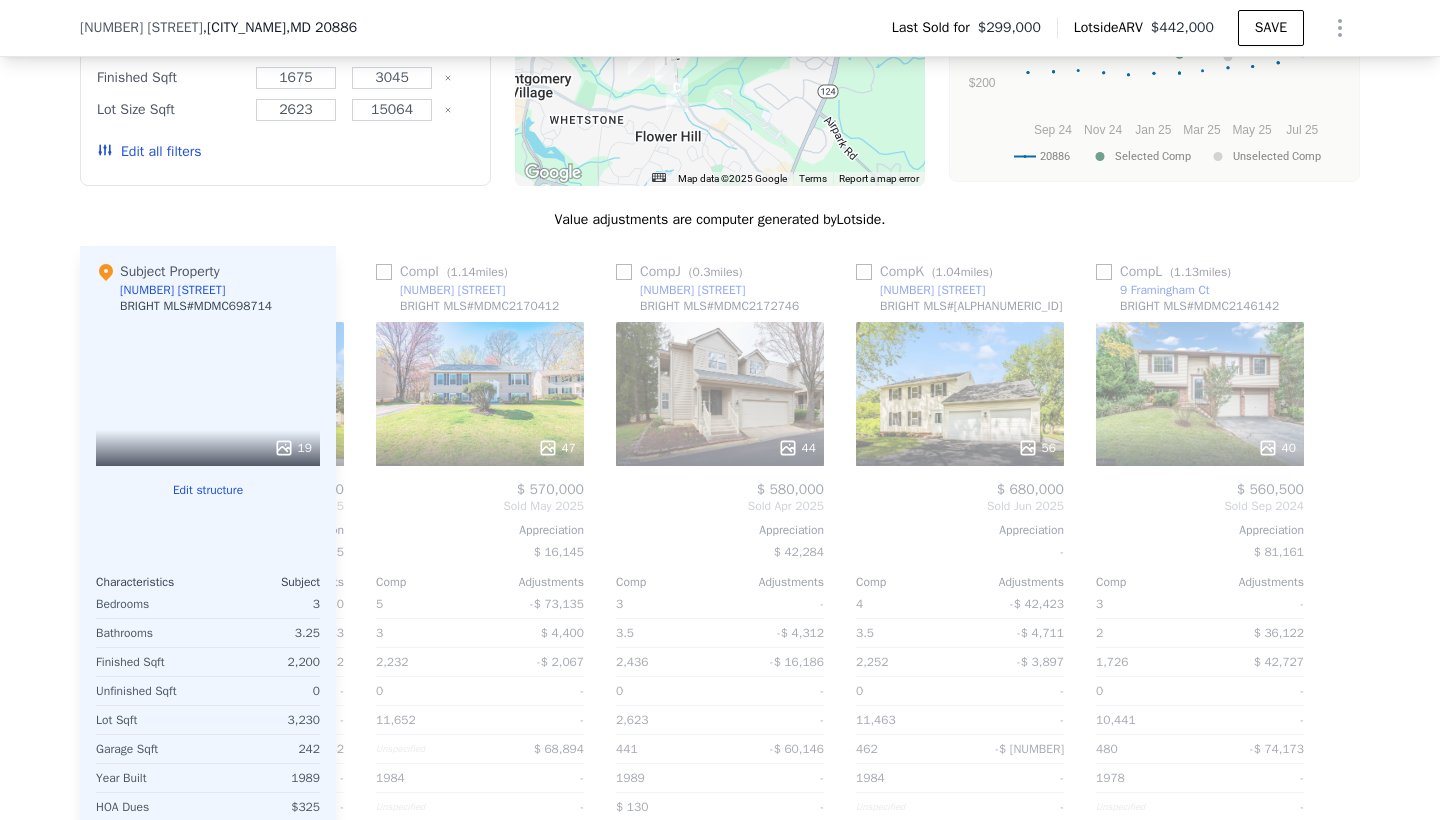 scroll, scrollTop: 2289, scrollLeft: 0, axis: vertical 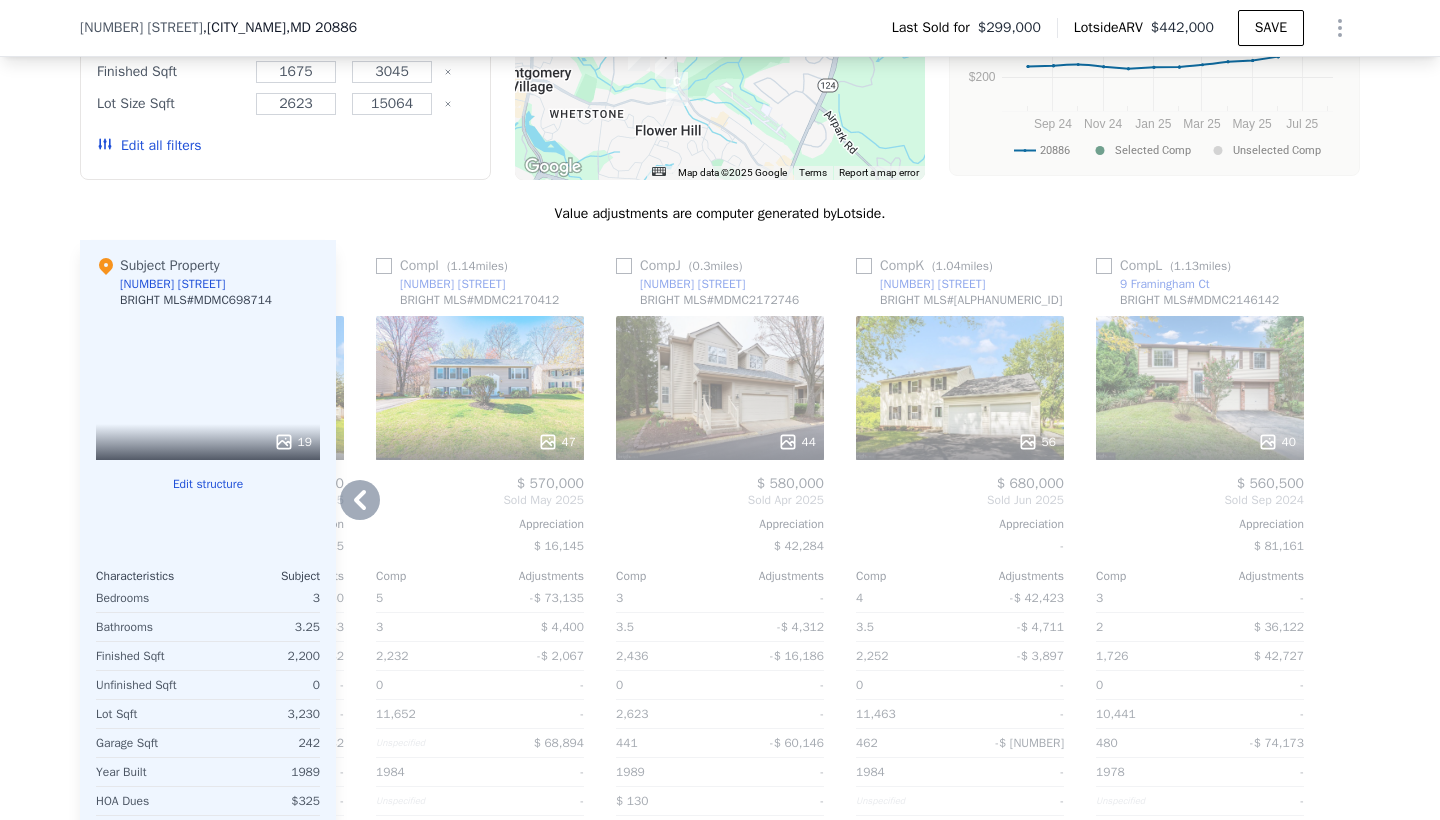 click 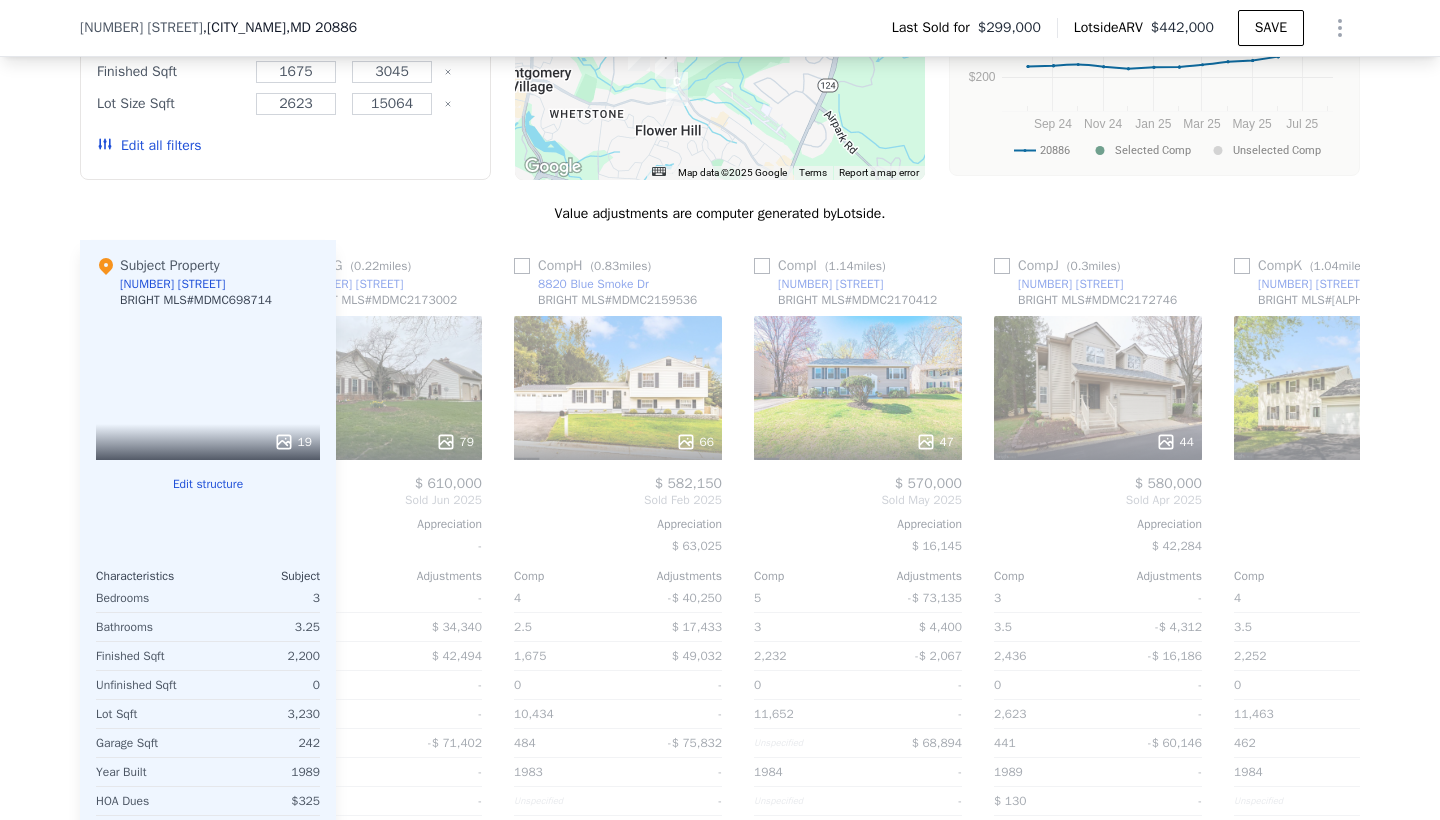 scroll, scrollTop: 0, scrollLeft: 1424, axis: horizontal 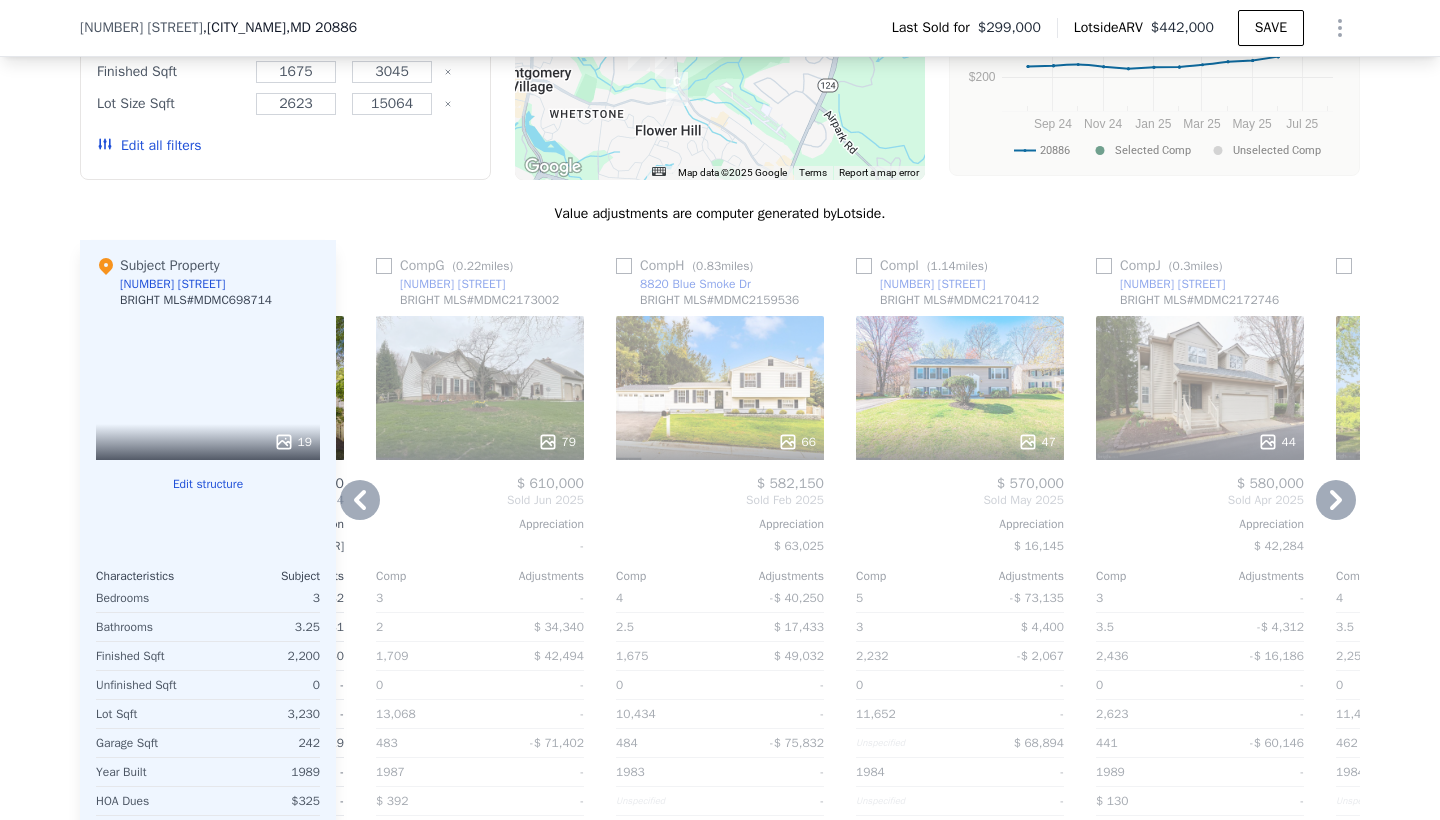 click 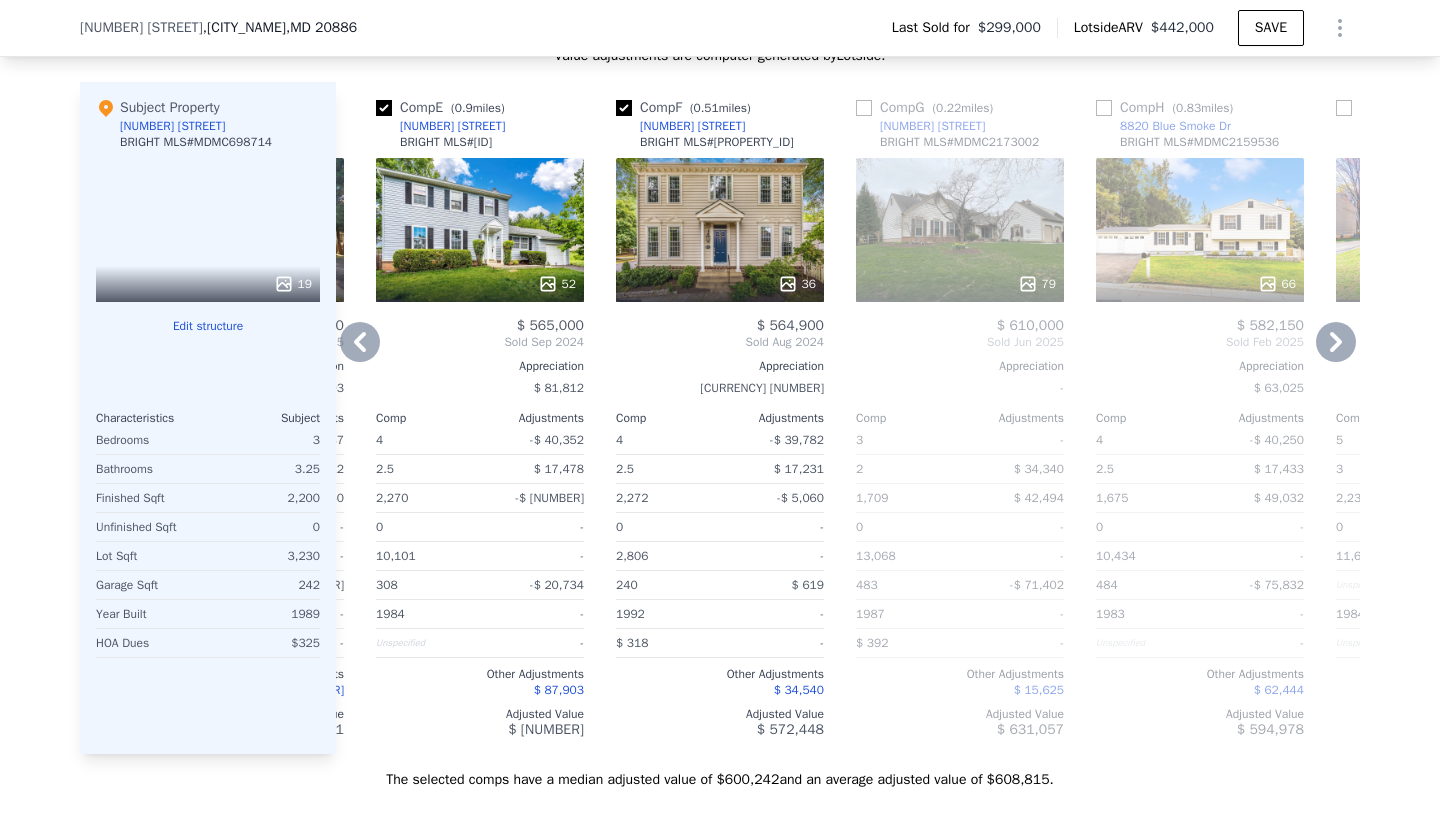 scroll, scrollTop: 2433, scrollLeft: 0, axis: vertical 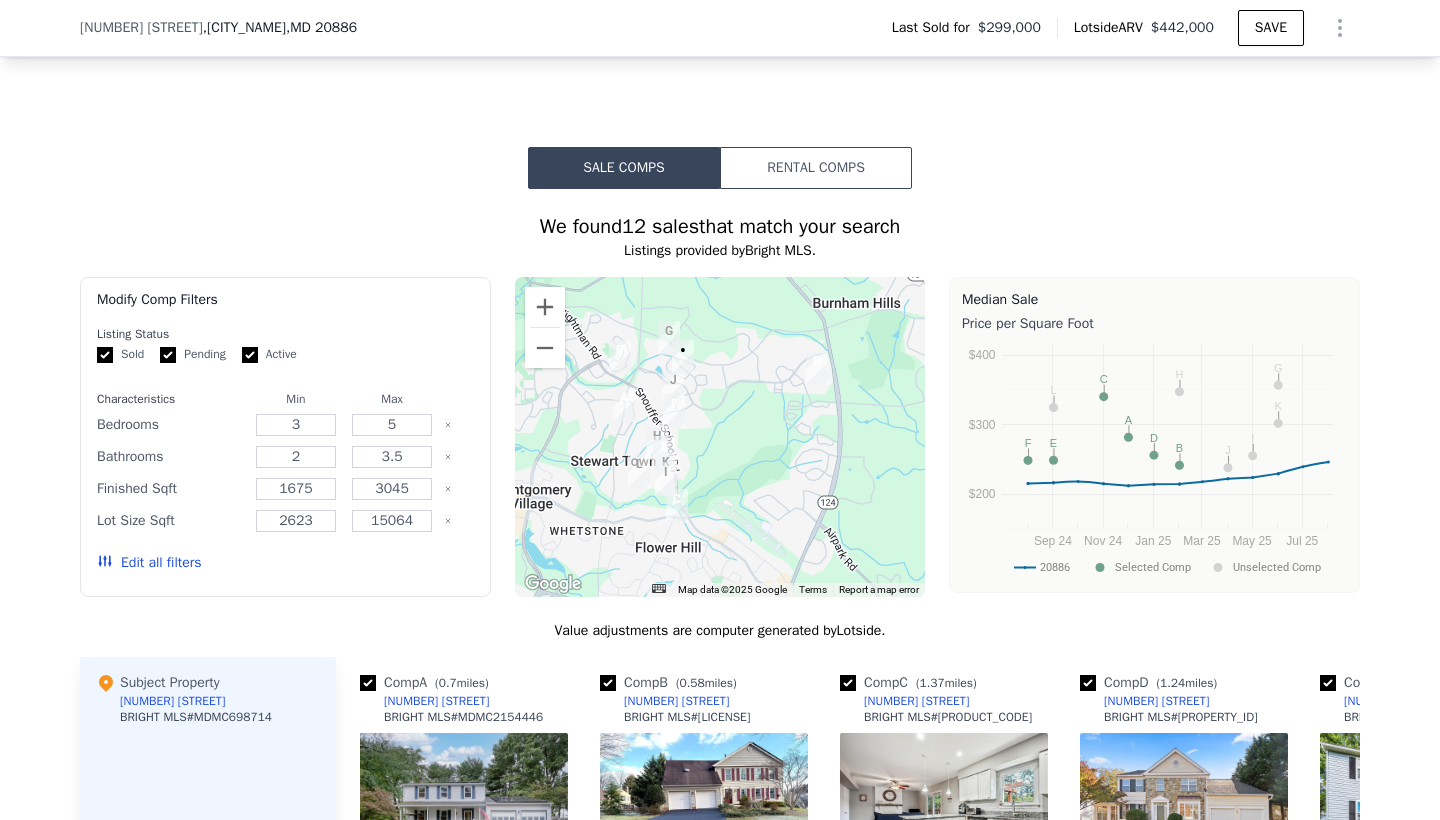 click on "Edit all filters" at bounding box center [149, 563] 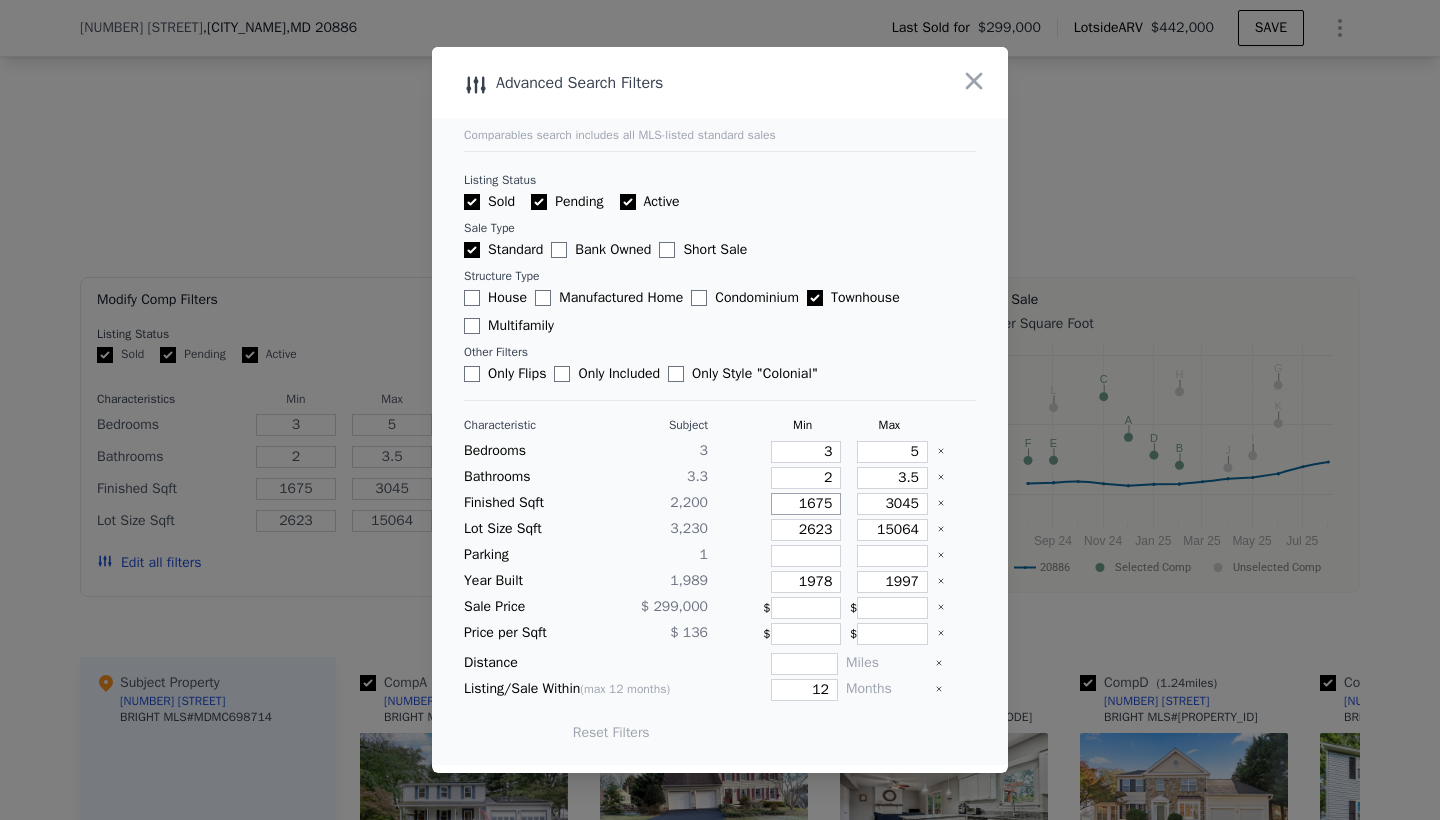 drag, startPoint x: 791, startPoint y: 504, endPoint x: 849, endPoint y: 510, distance: 58.30952 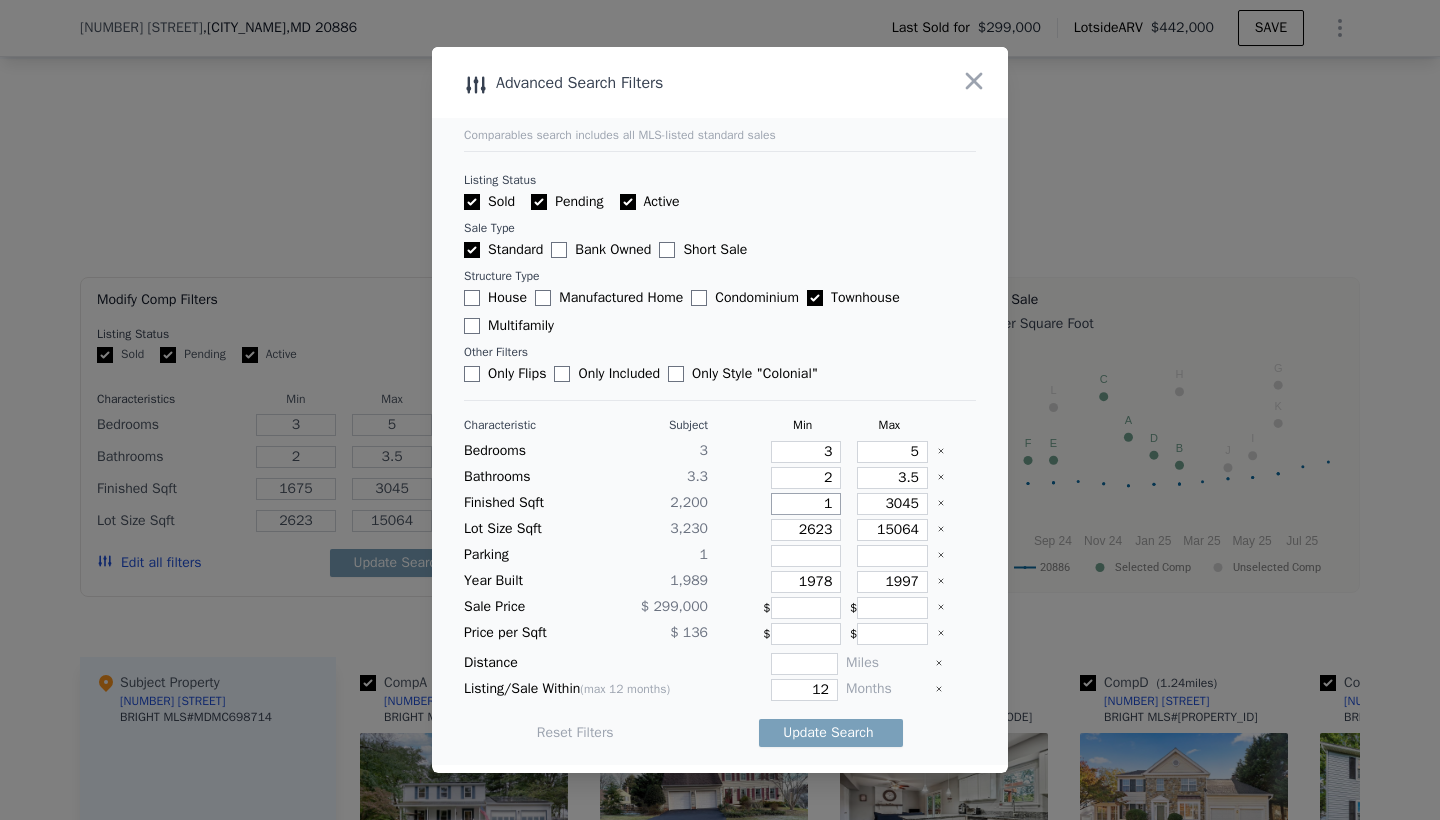 type on "1" 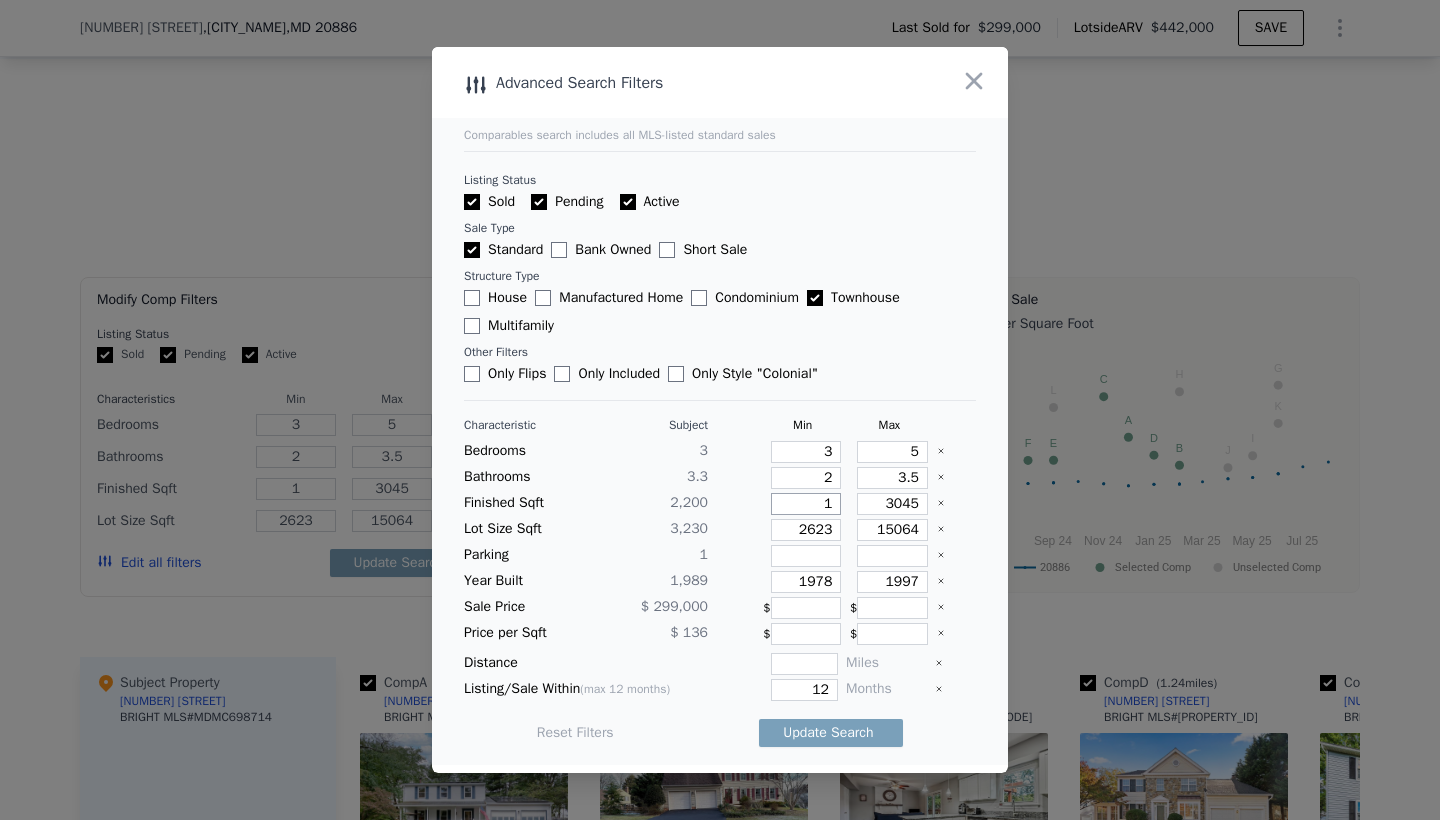 type on "12" 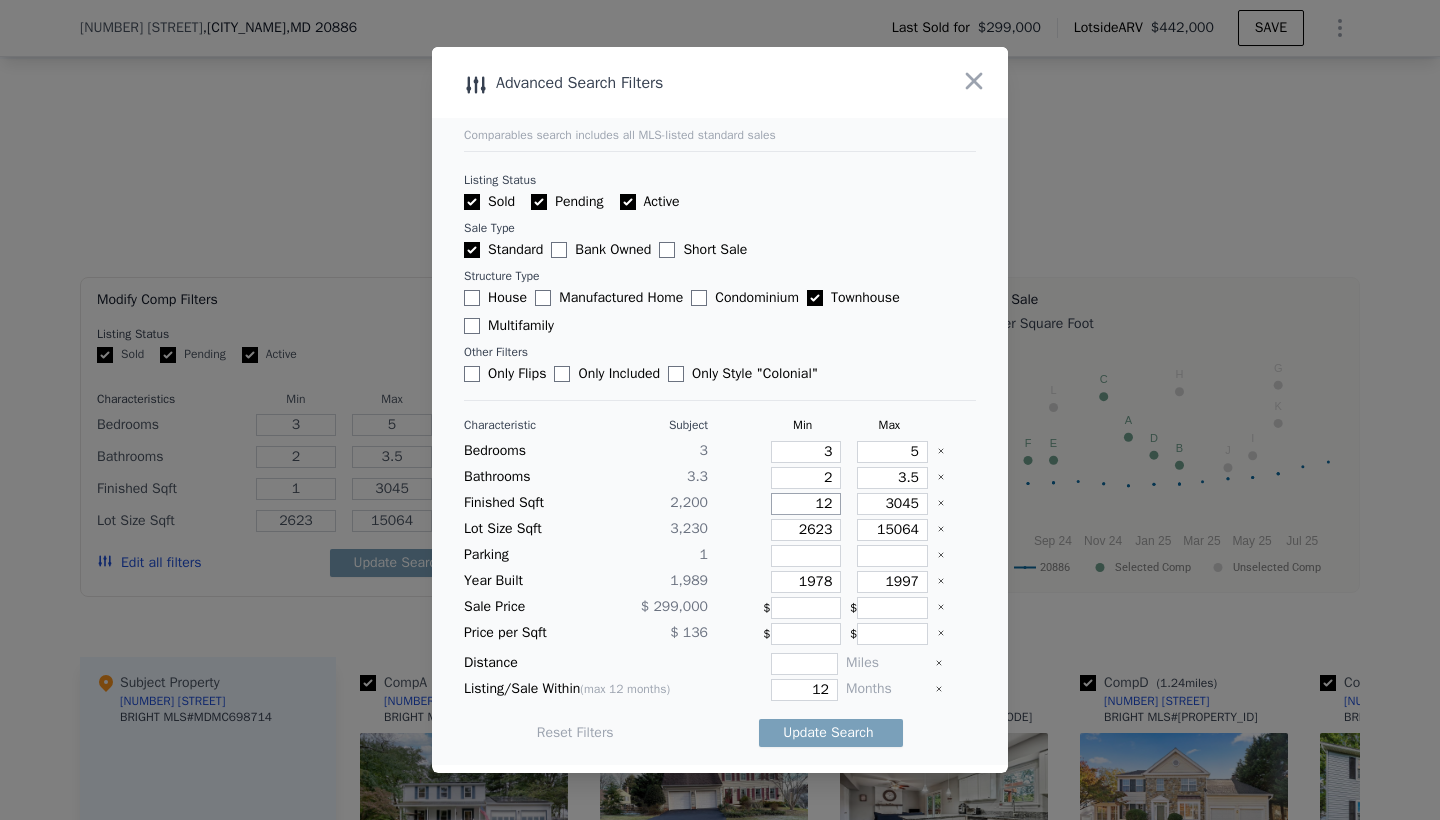 type on "12" 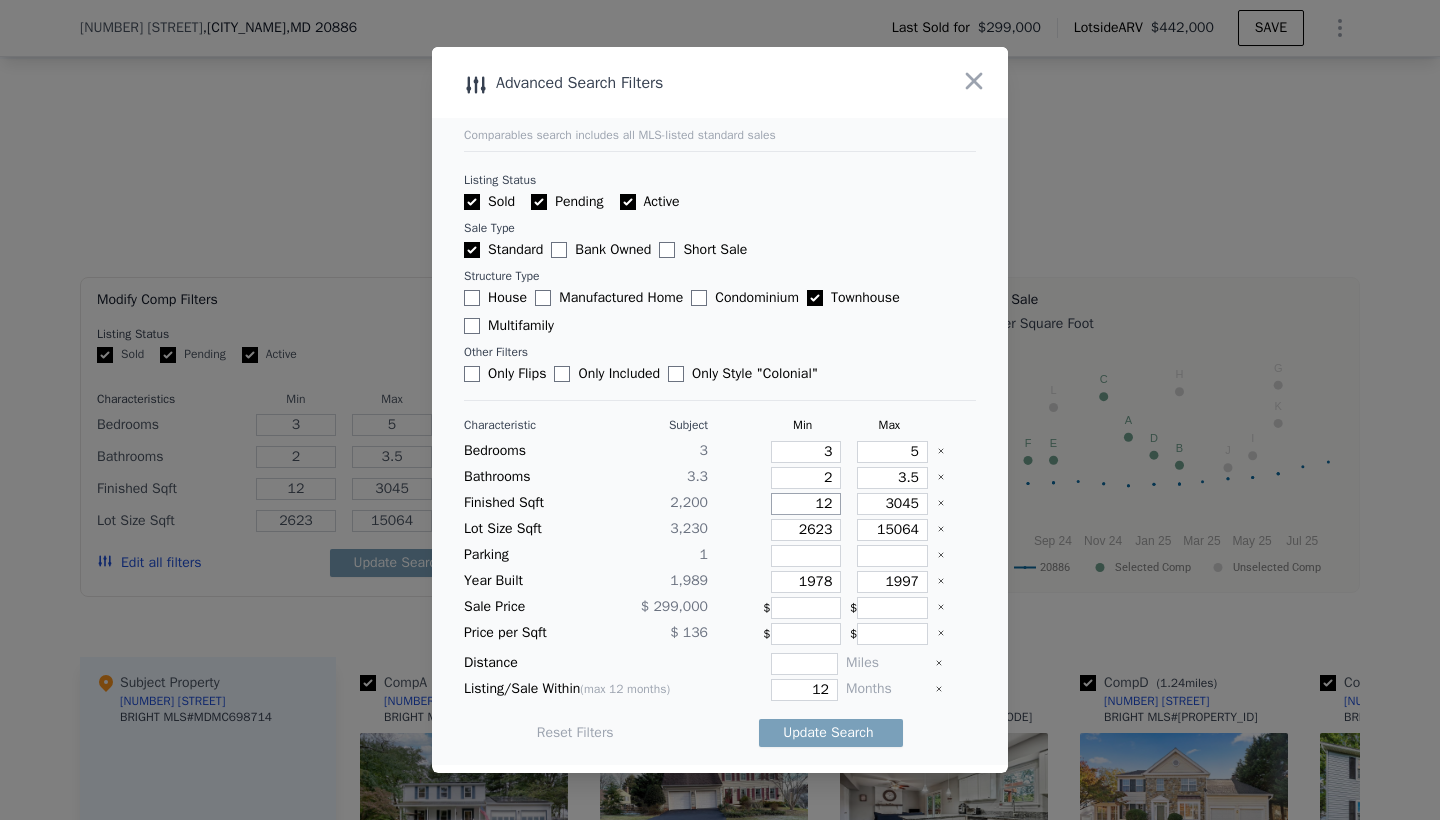 type on "120" 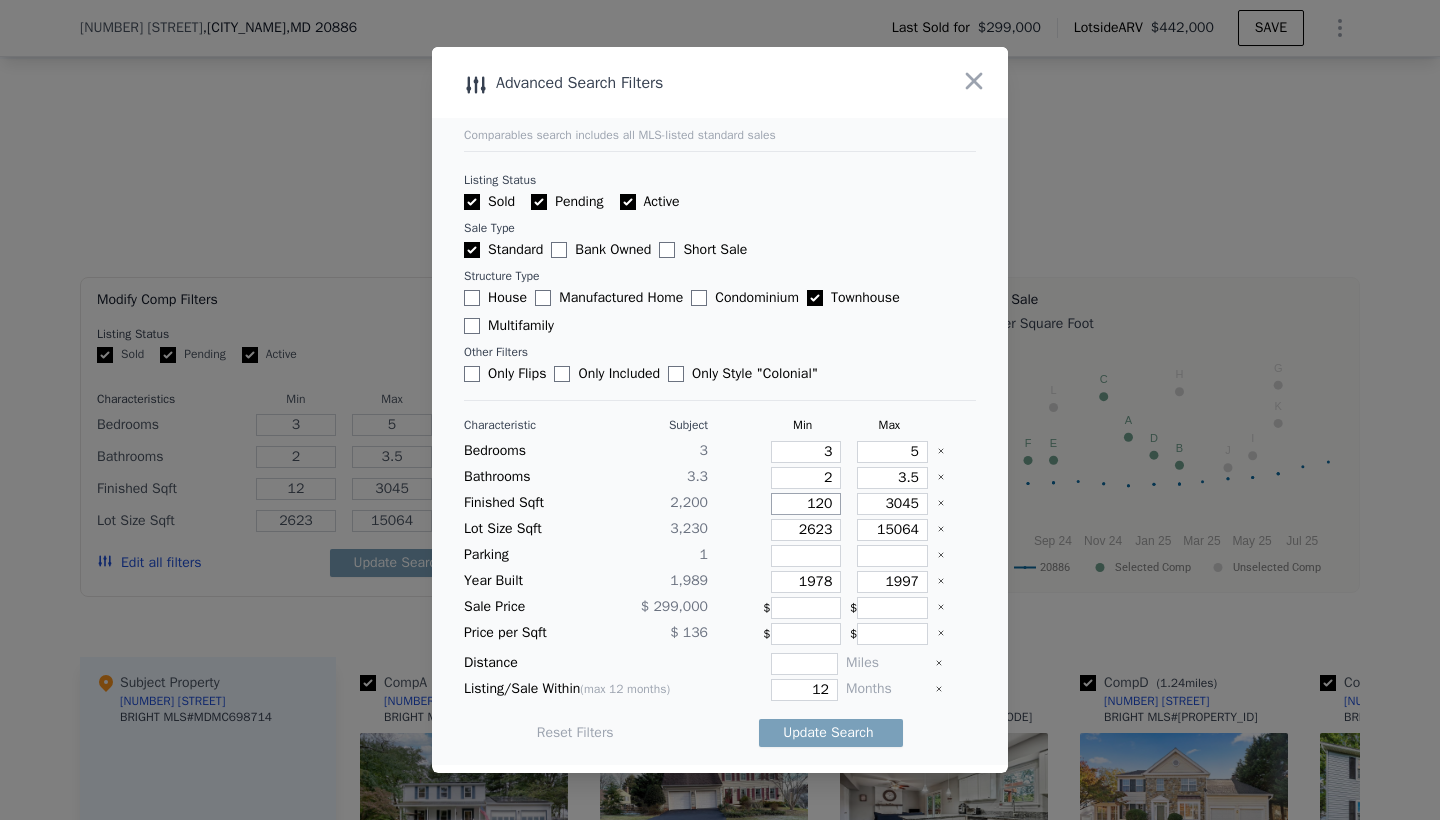 type on "120" 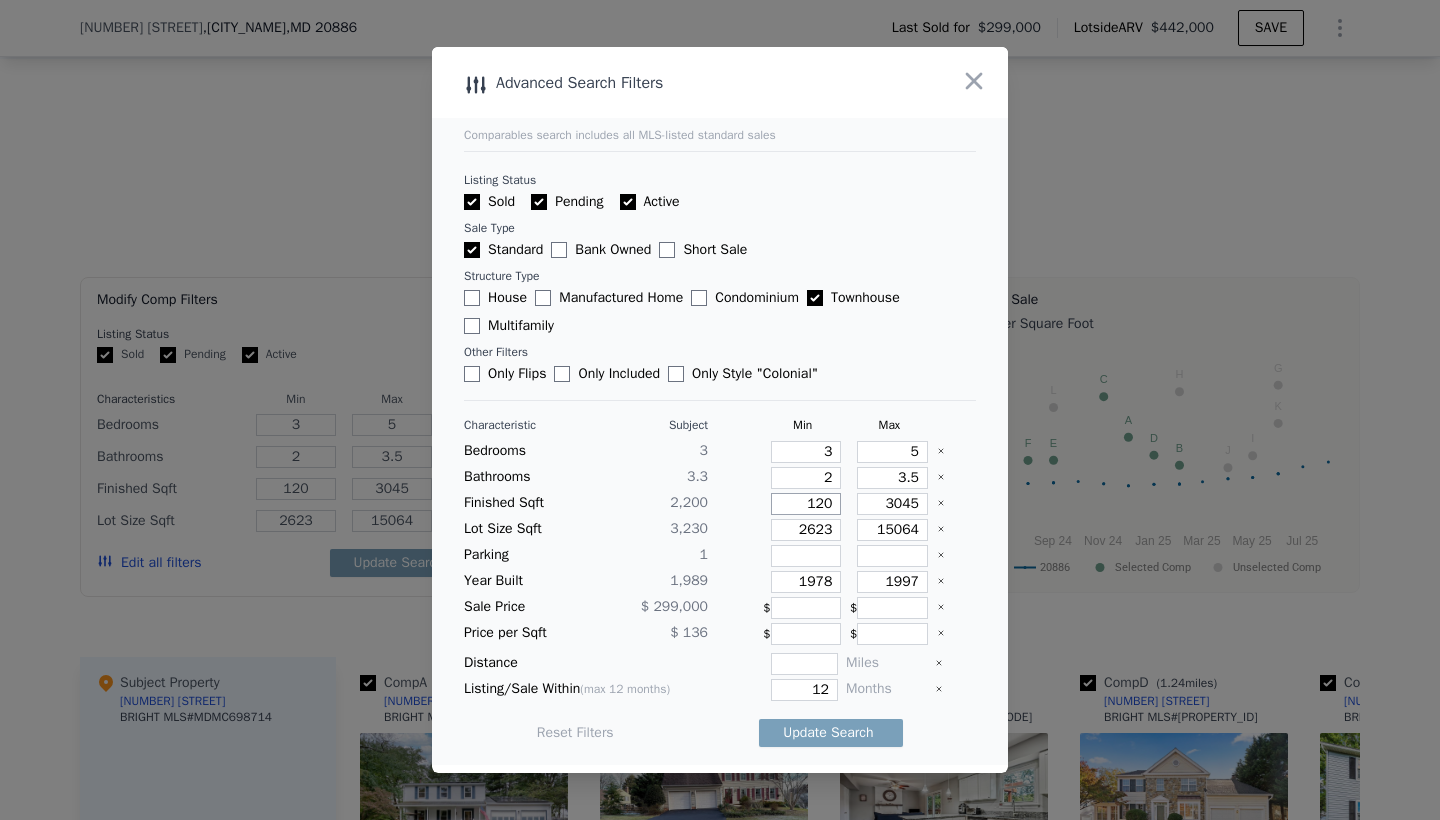 type on "1200" 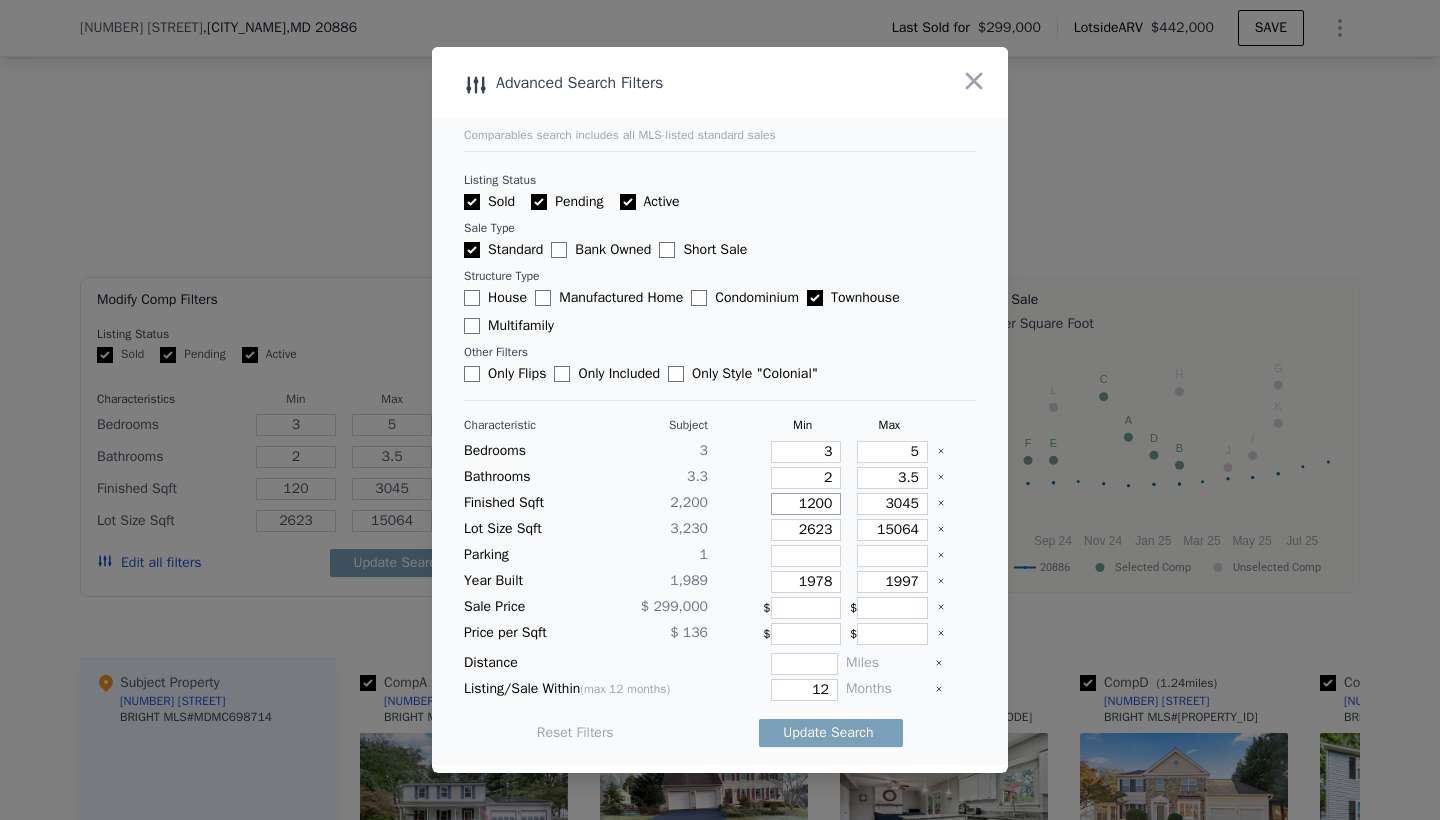 type on "1200" 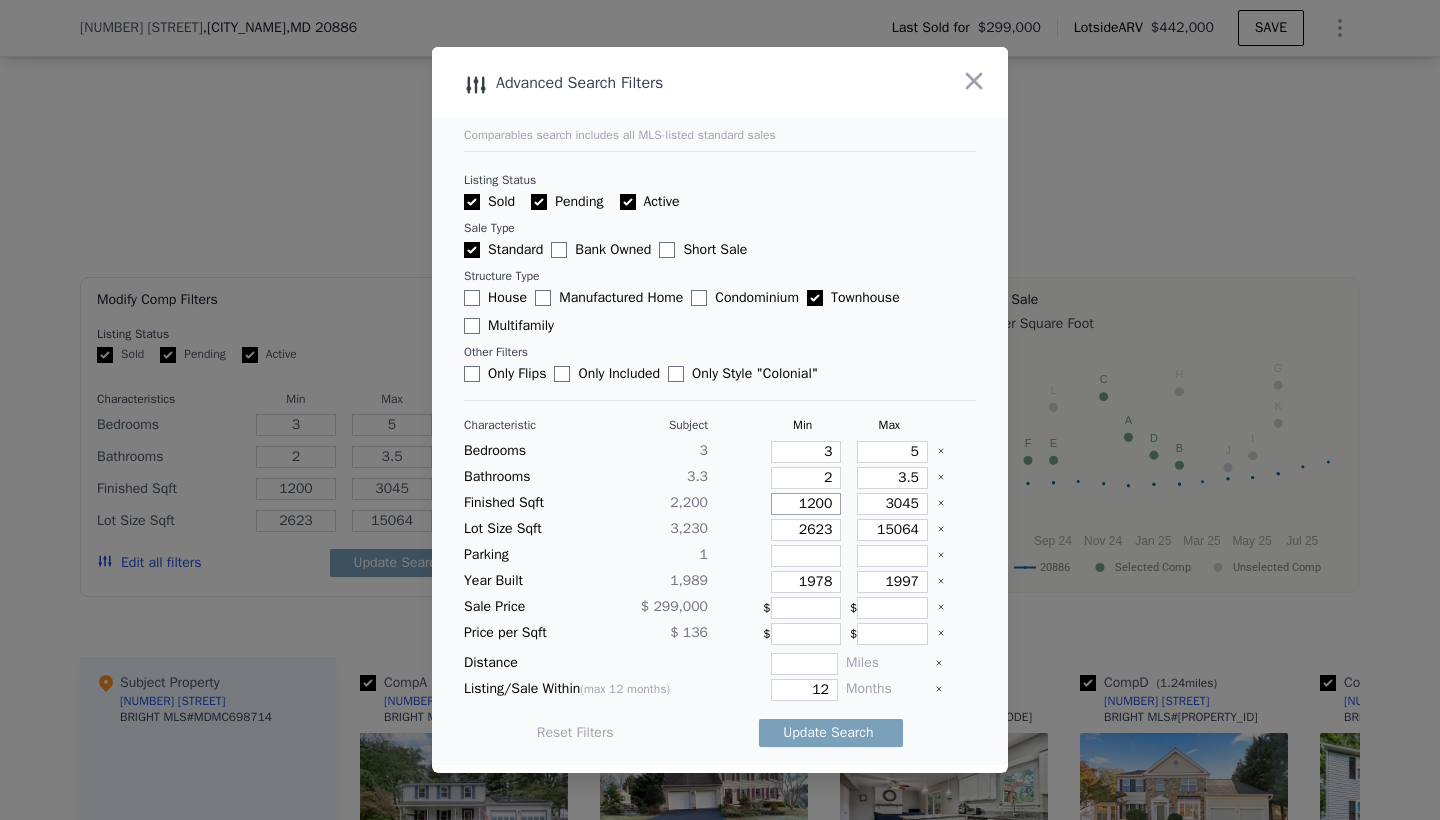 type on "1200" 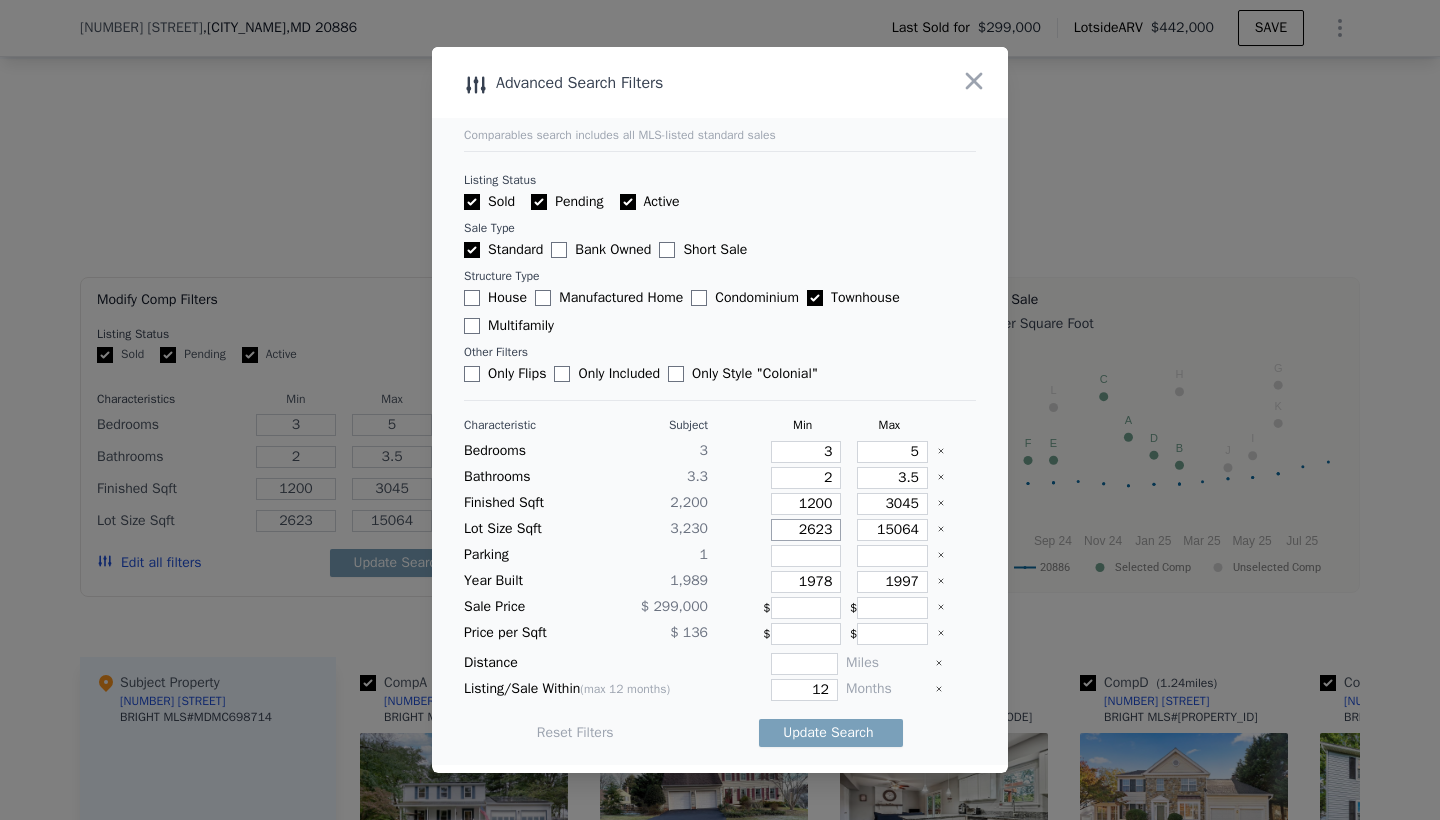 drag, startPoint x: 833, startPoint y: 531, endPoint x: 769, endPoint y: 533, distance: 64.03124 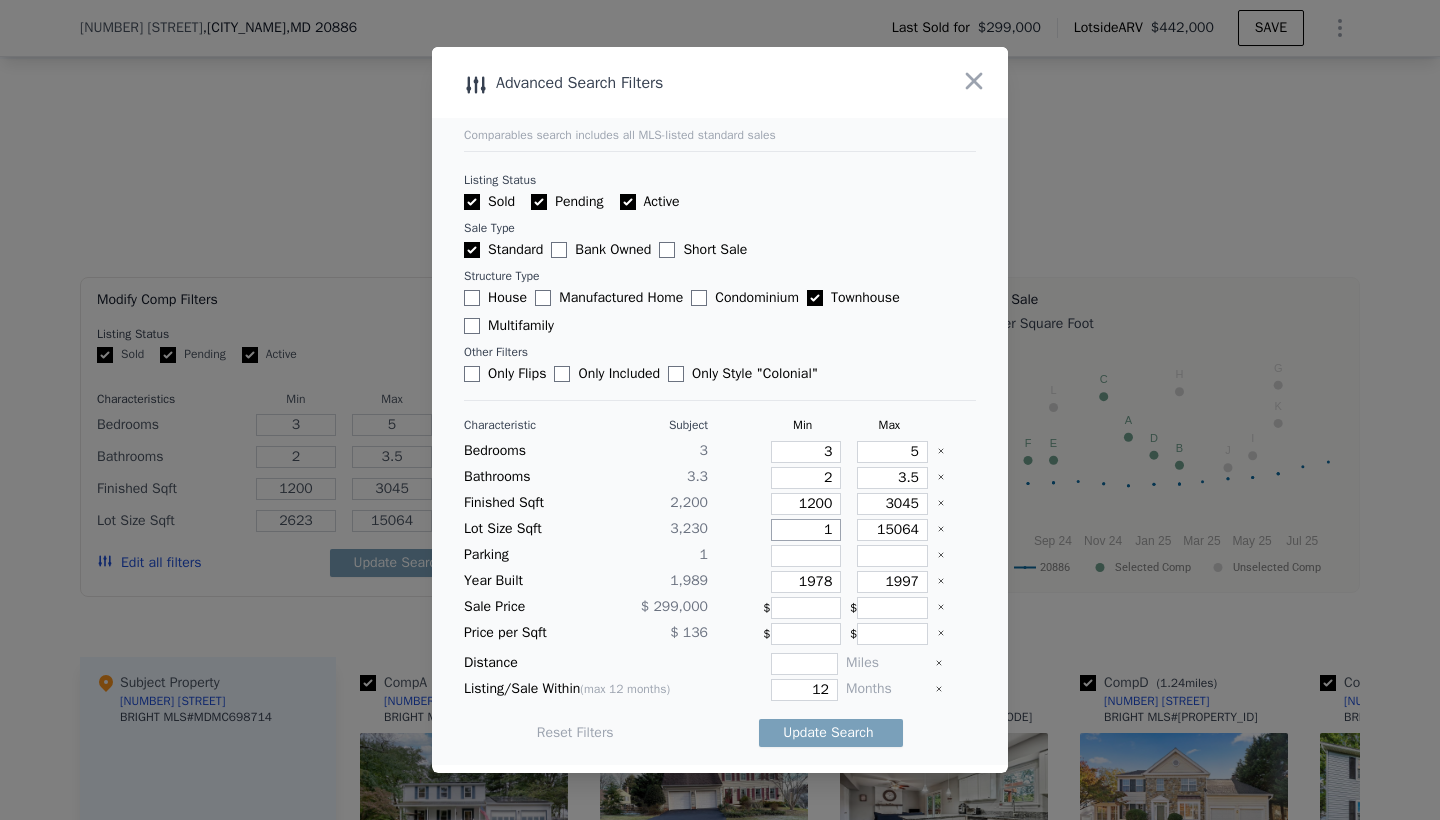 type on "1" 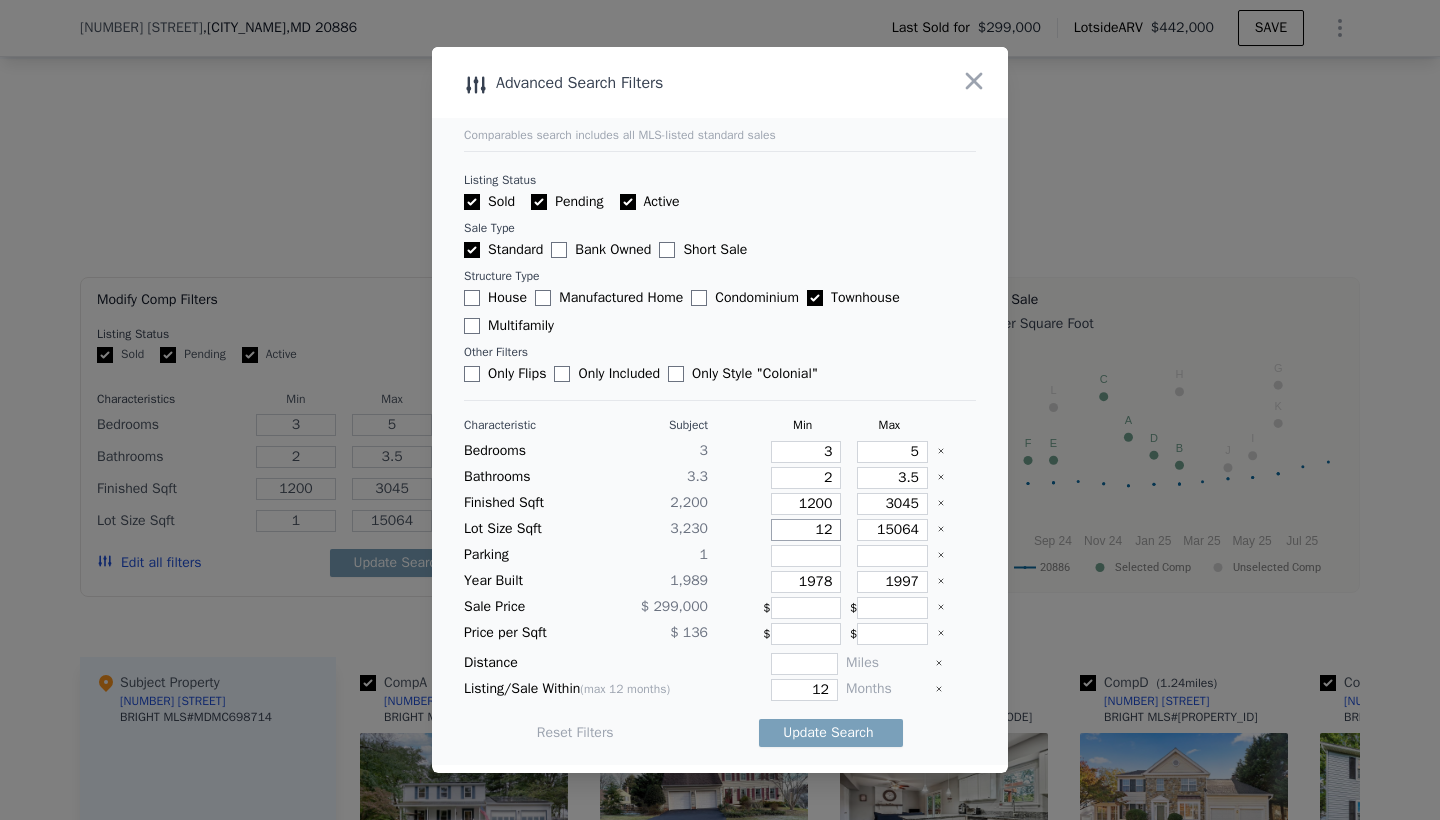 type on "12" 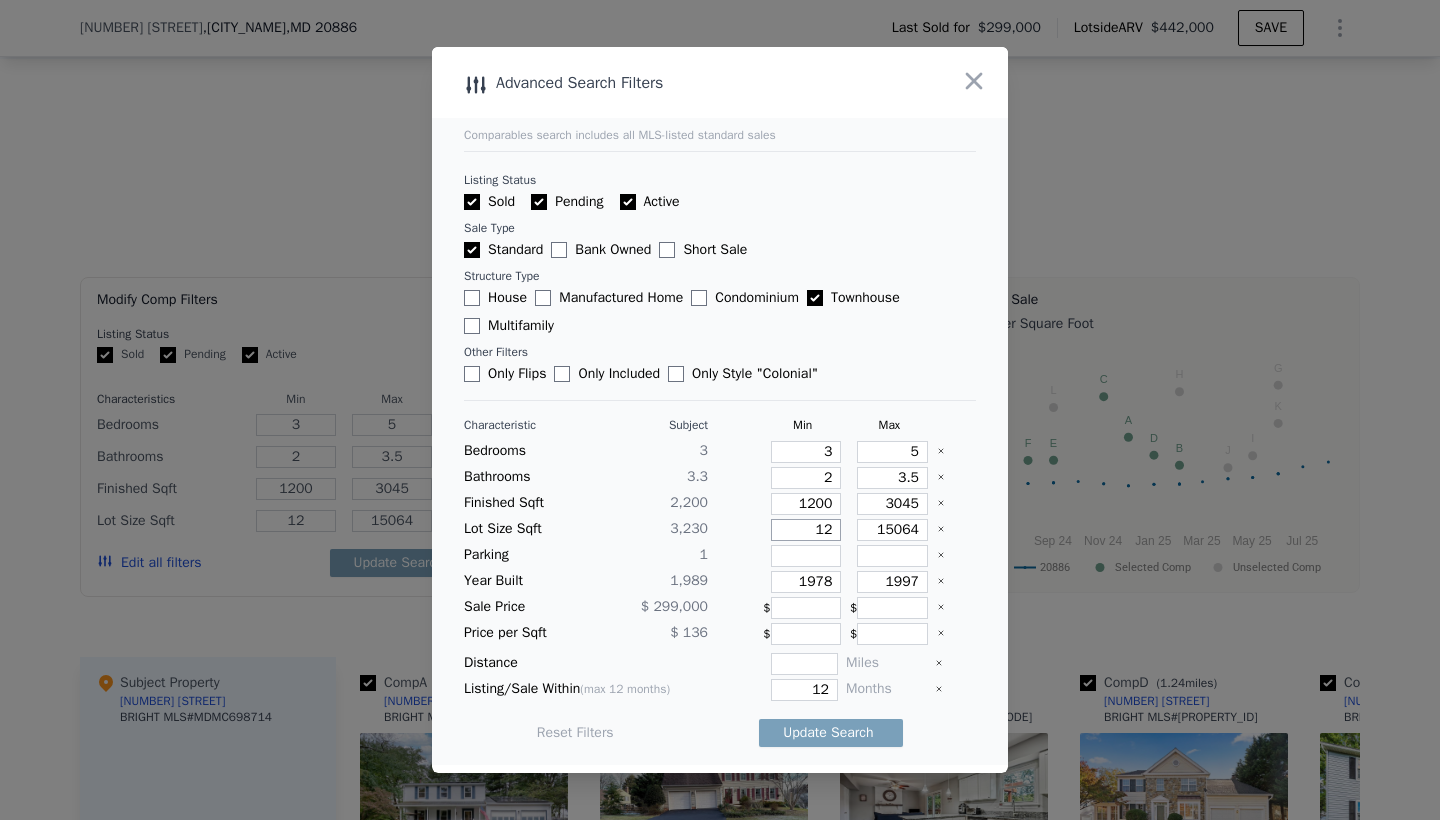 type on "120" 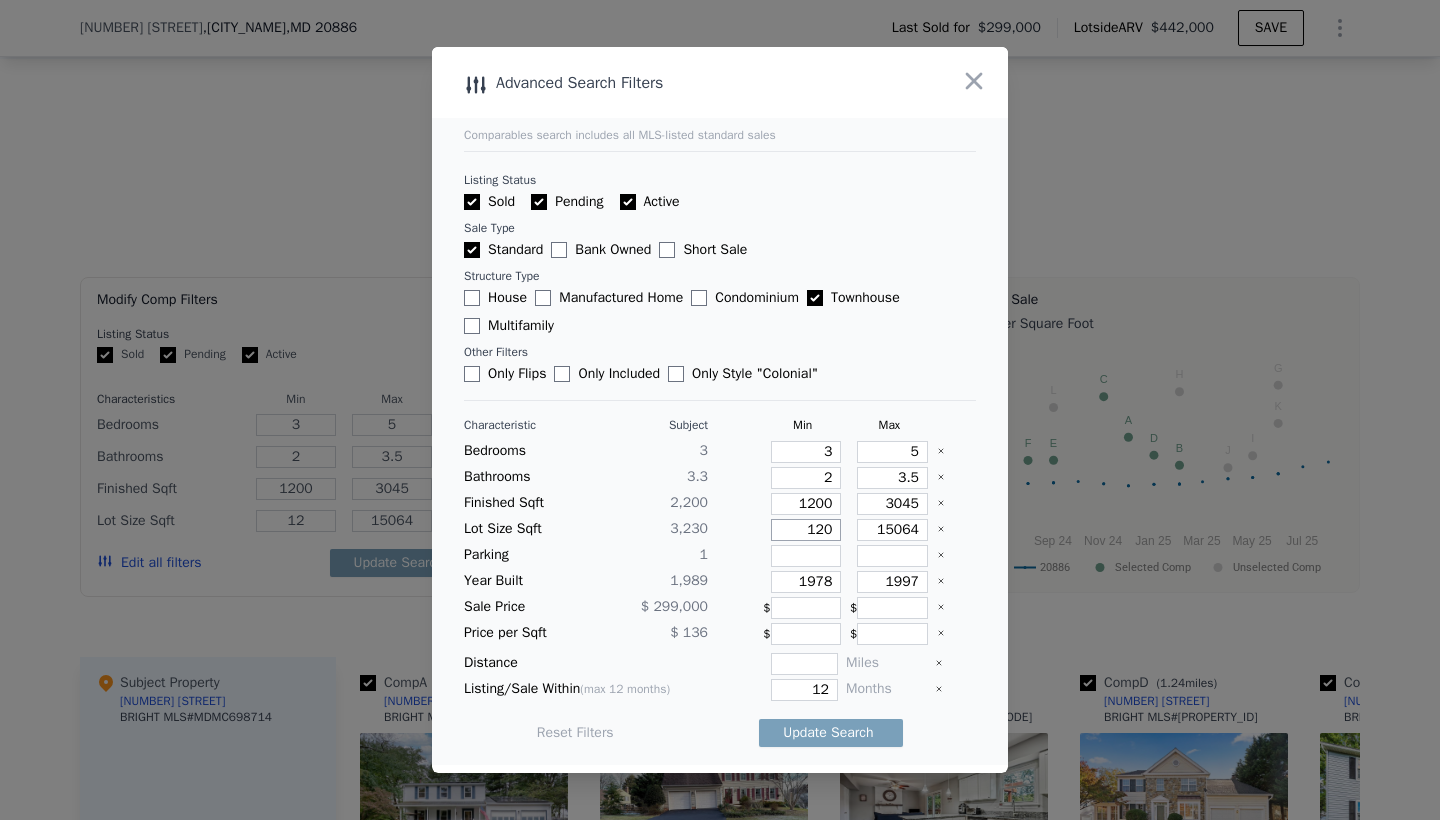 type on "120" 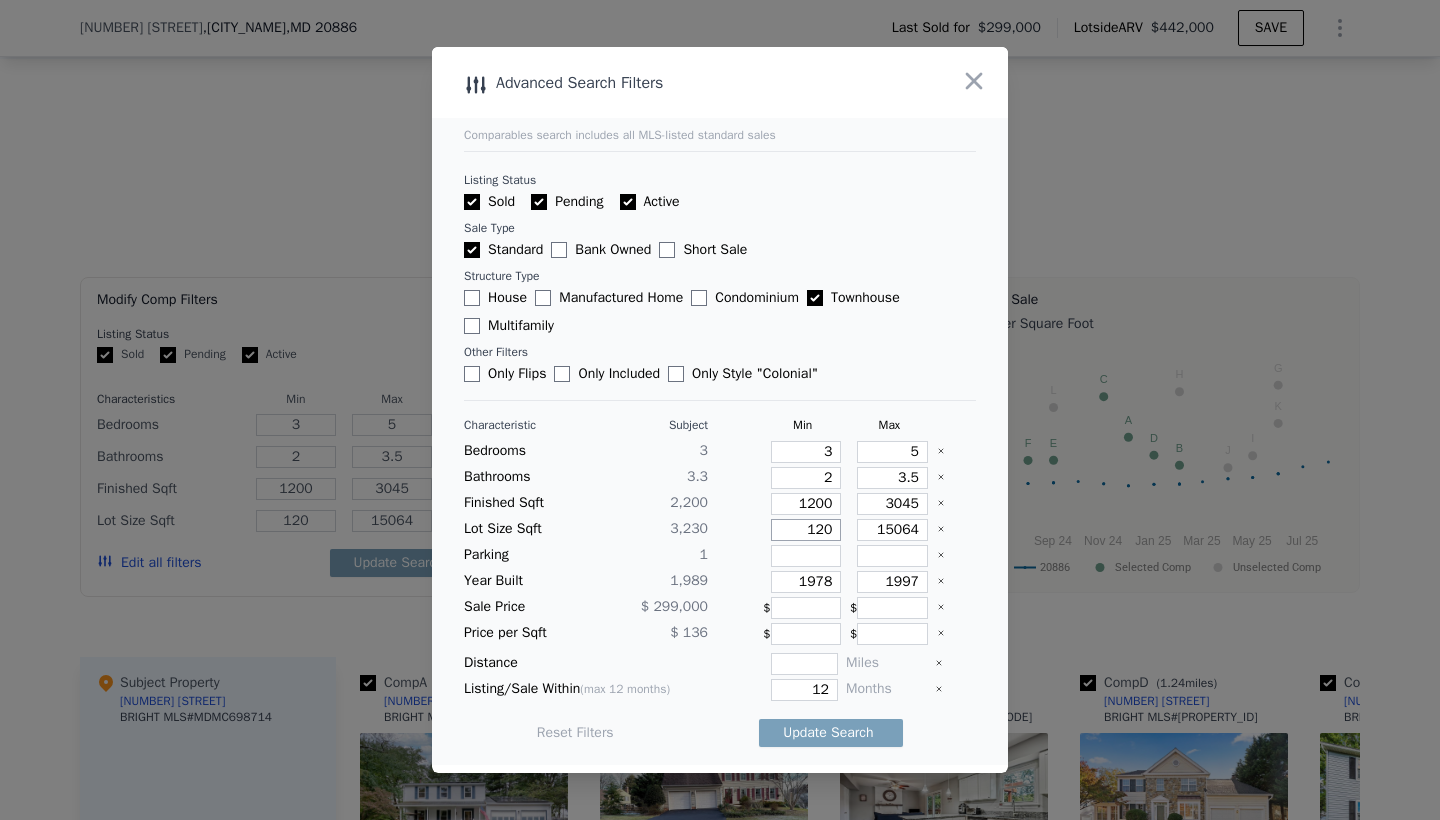type on "1200" 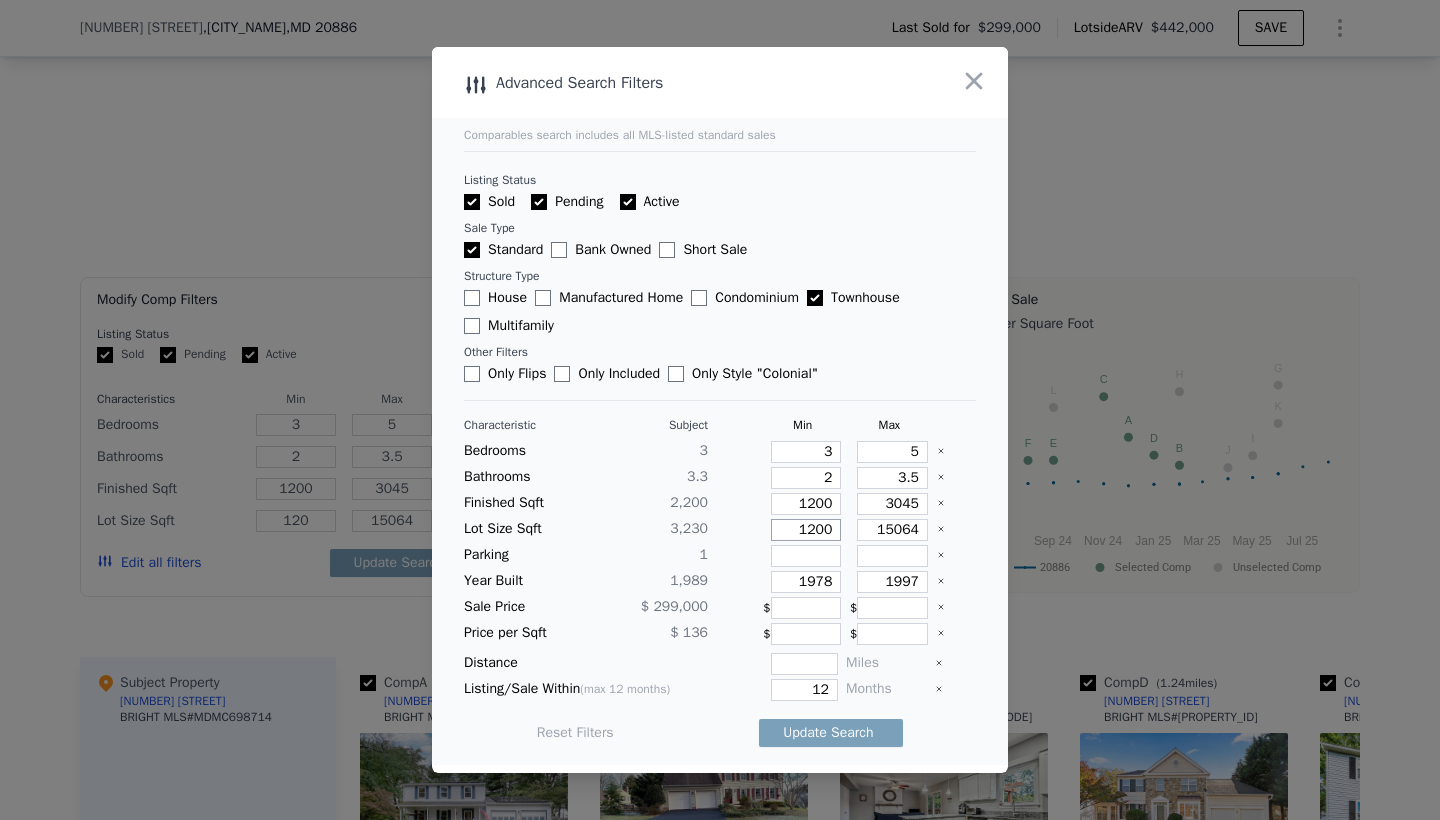 type on "1200" 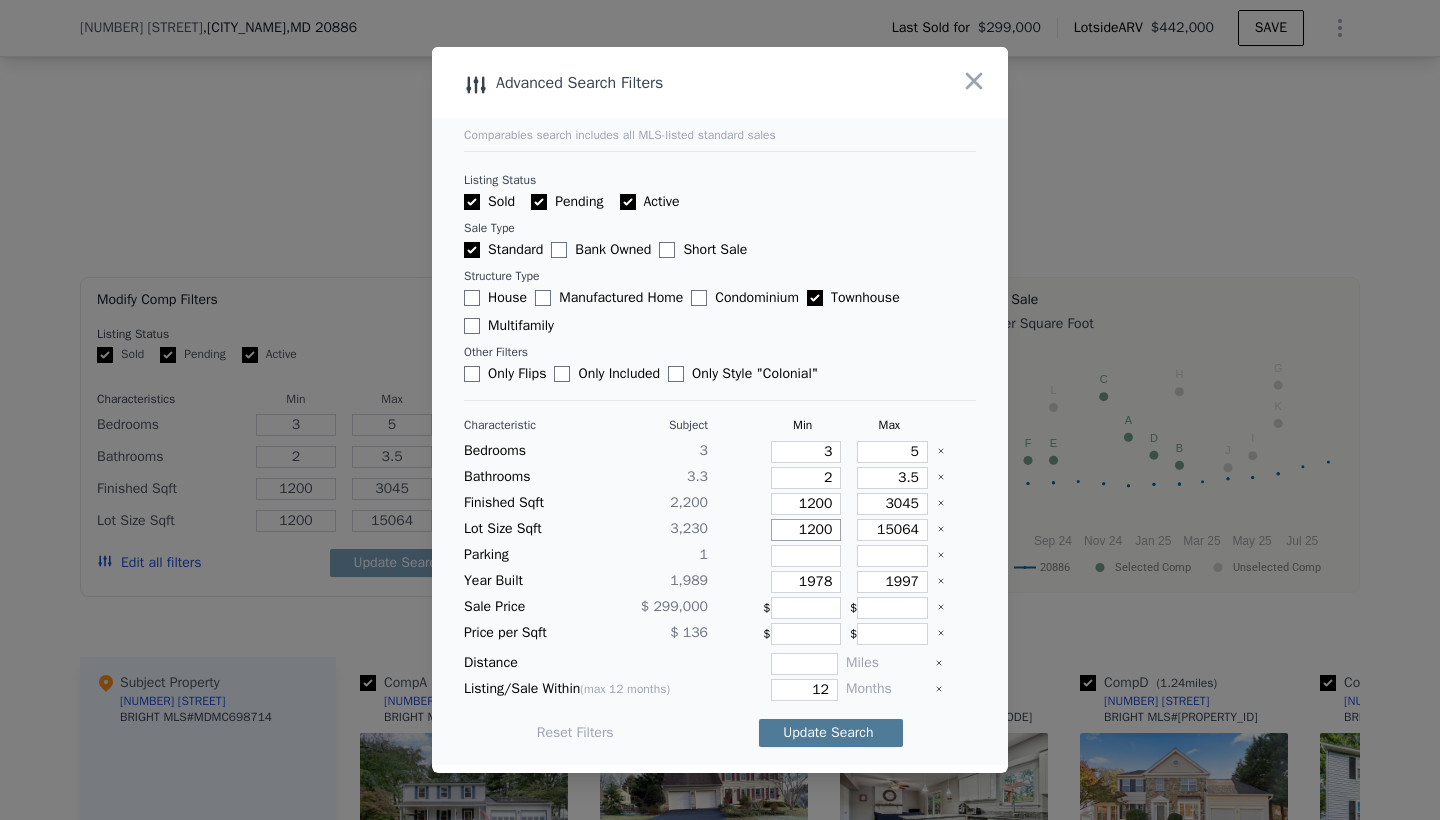 type on "1200" 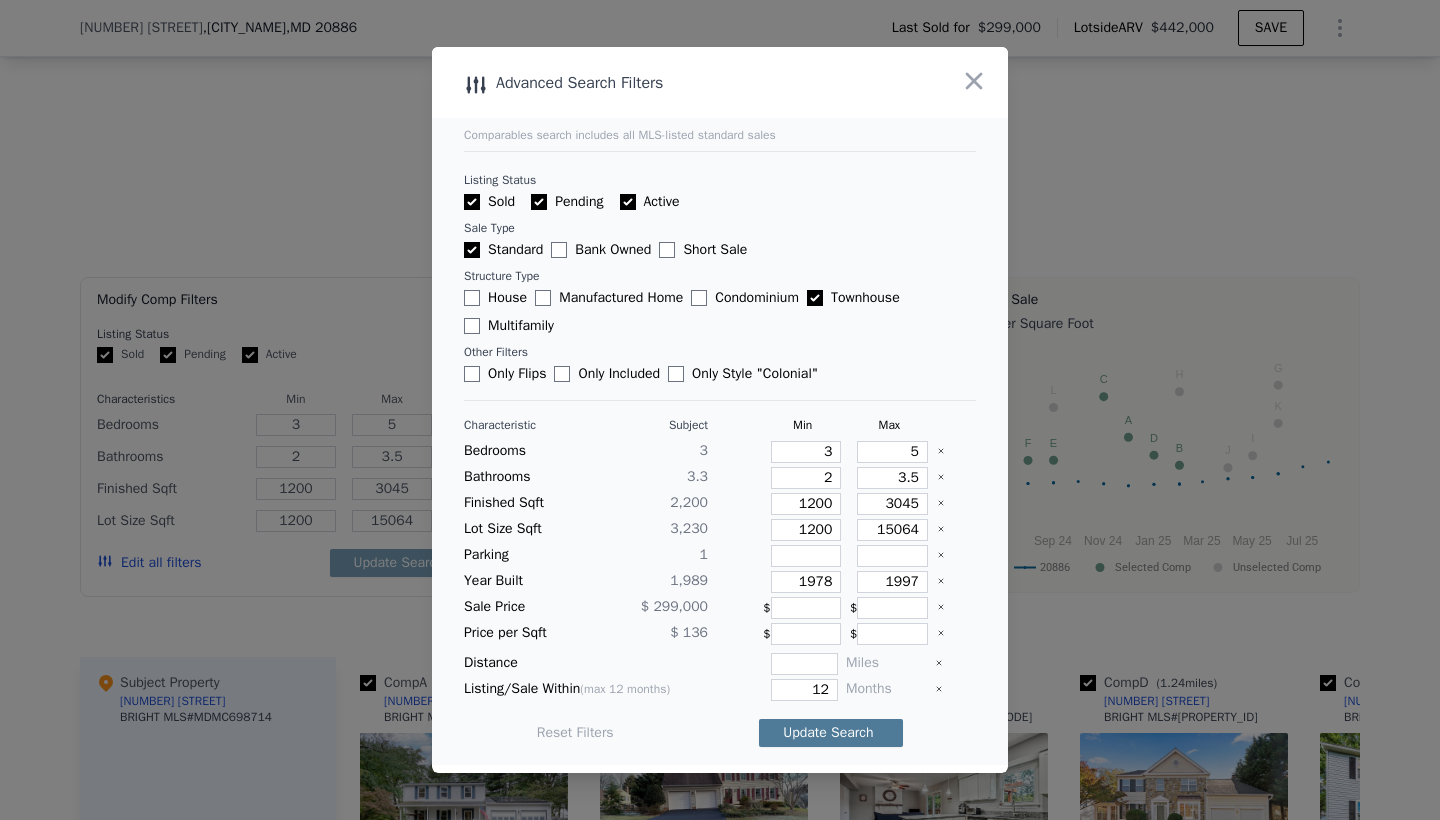 click on "Update Search" at bounding box center (831, 733) 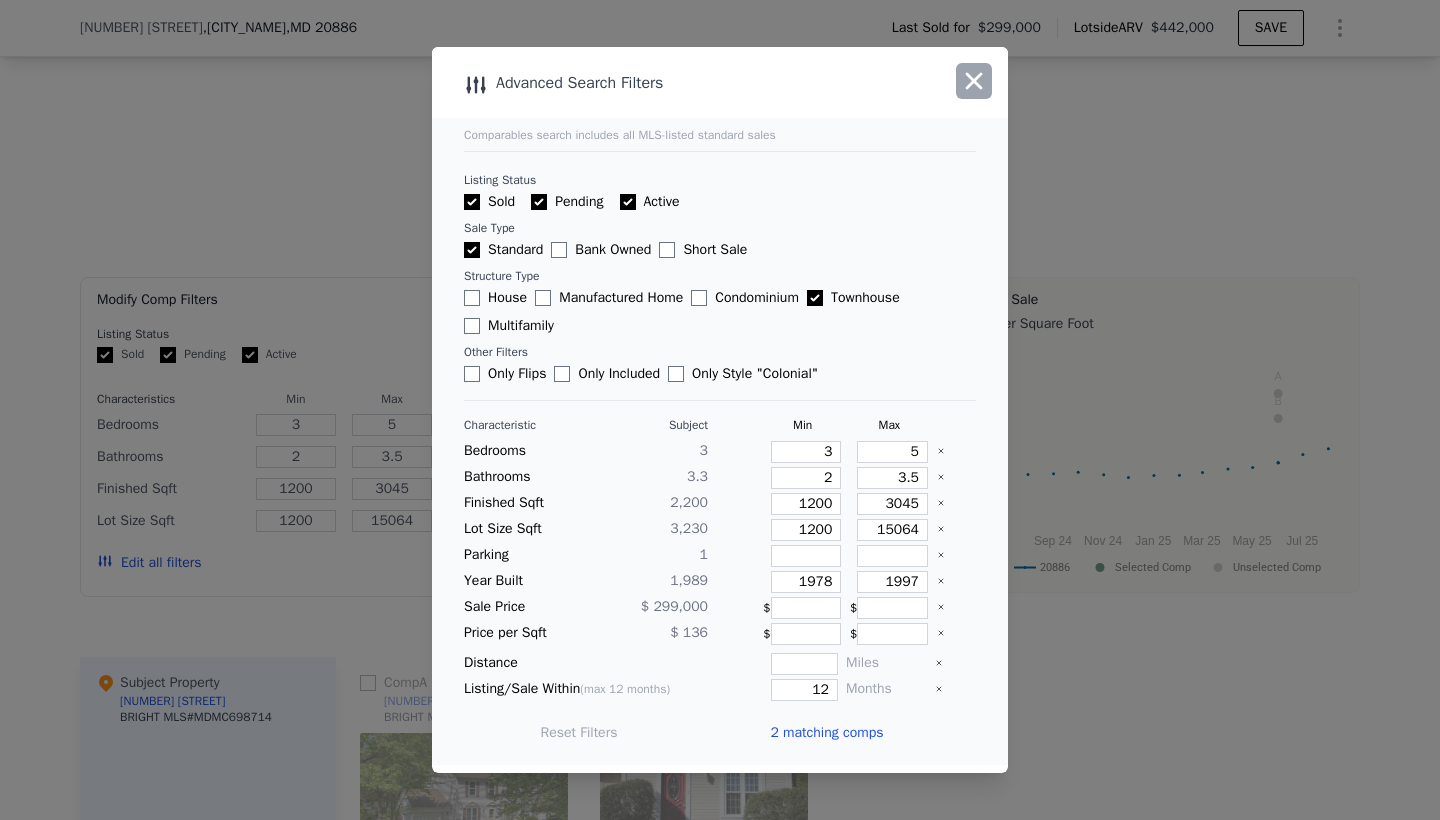 click 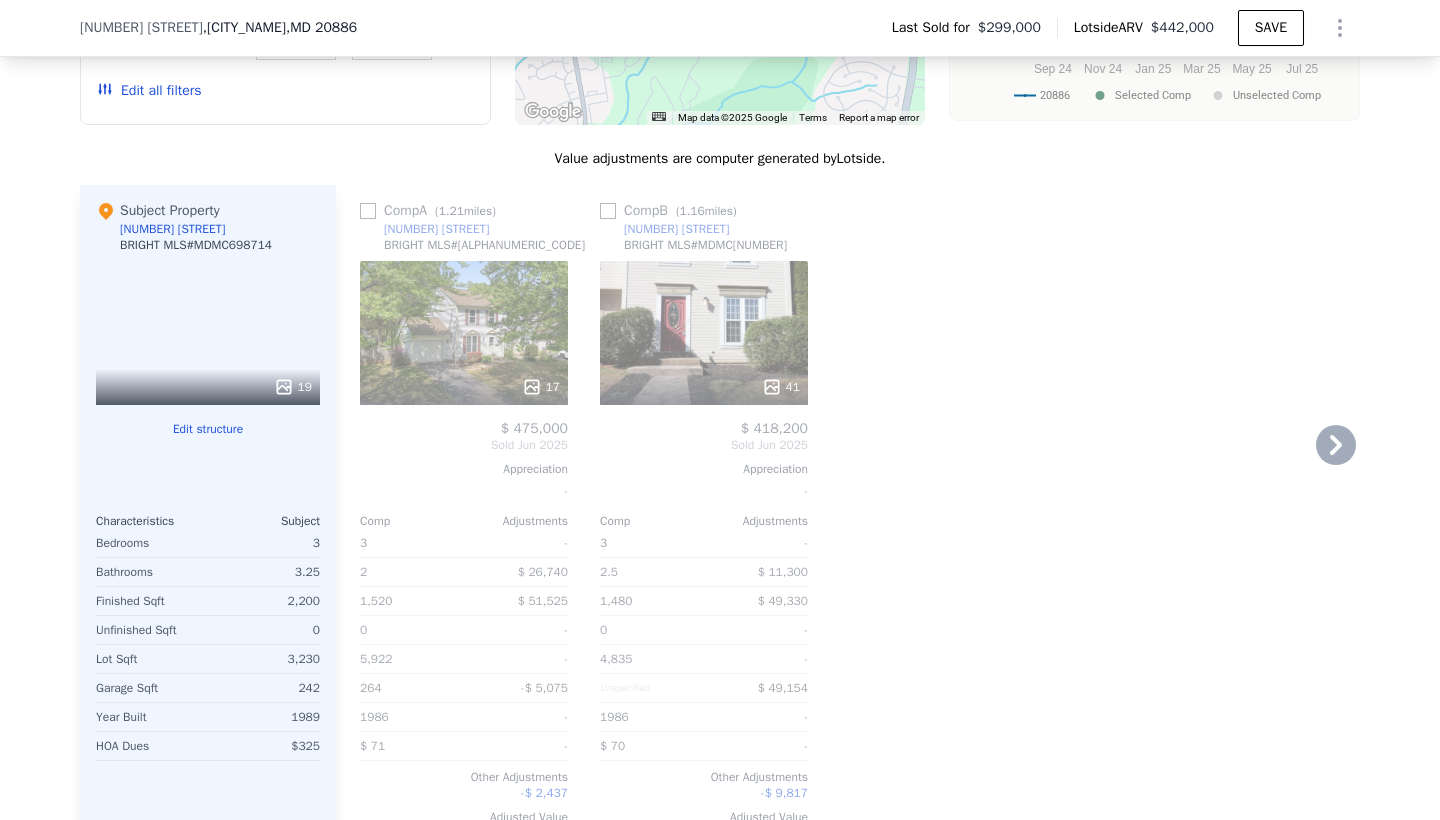 scroll, scrollTop: 2271, scrollLeft: 0, axis: vertical 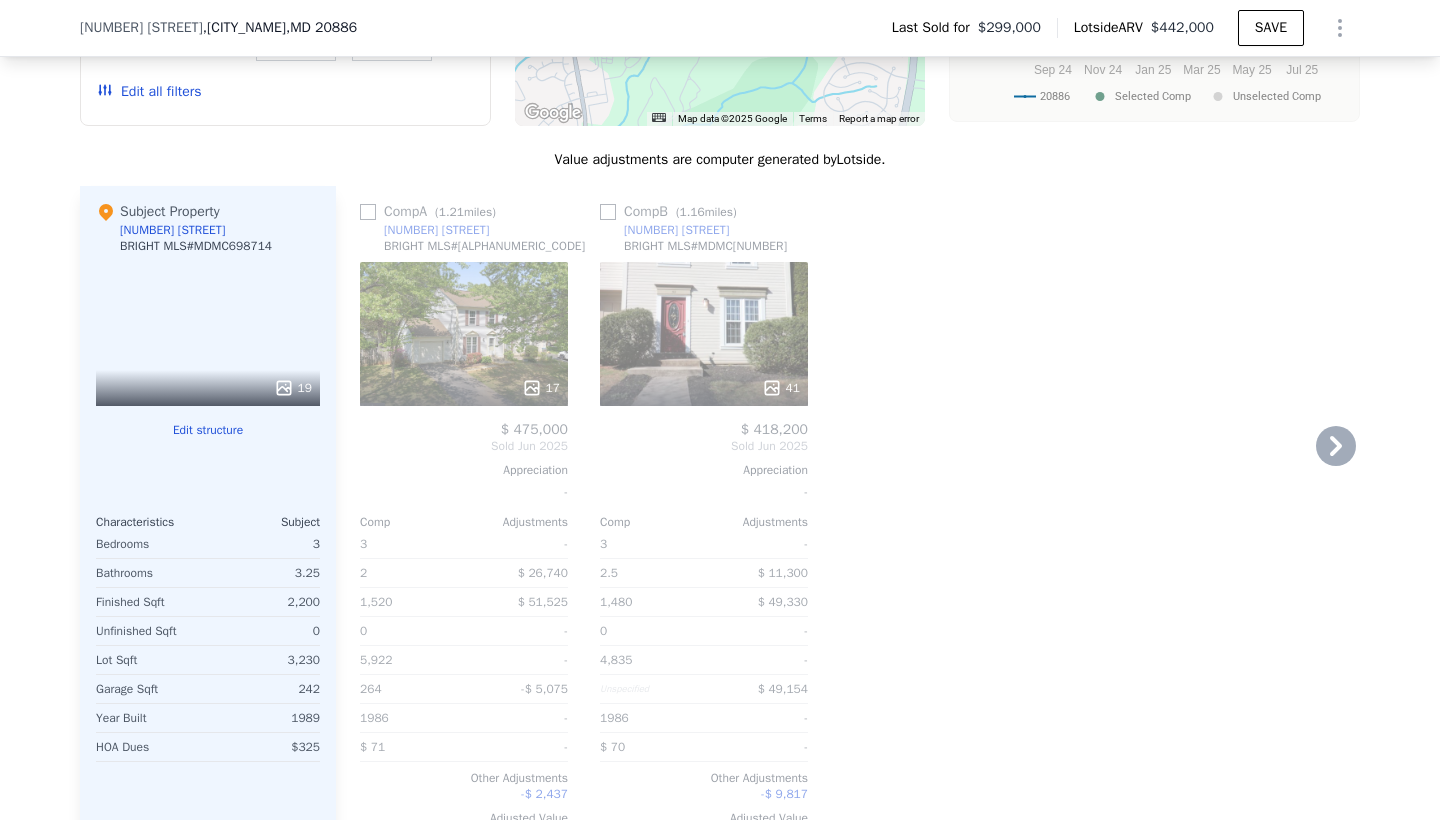 click on "41" at bounding box center [704, 334] 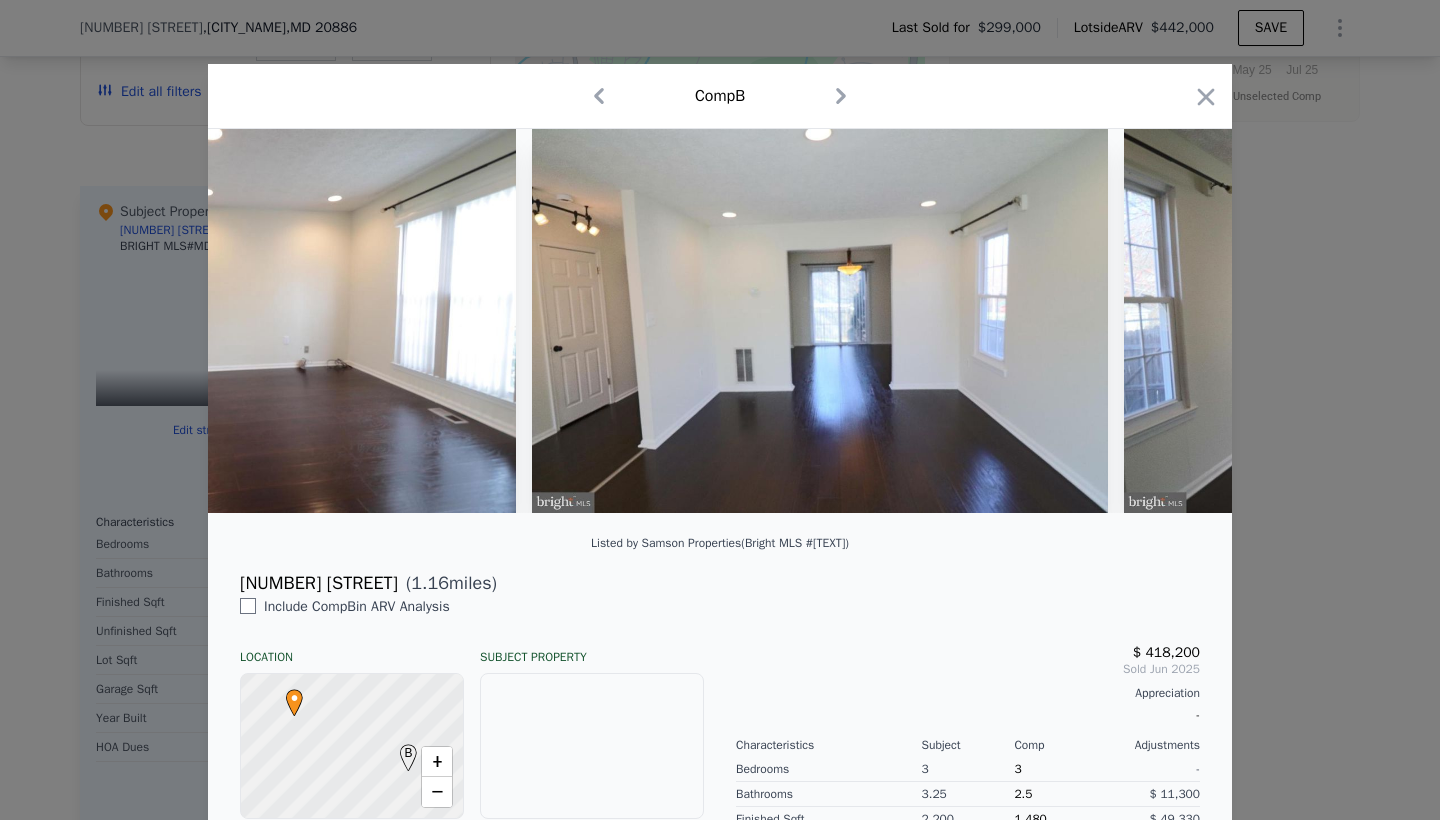 scroll, scrollTop: 0, scrollLeft: 1749, axis: horizontal 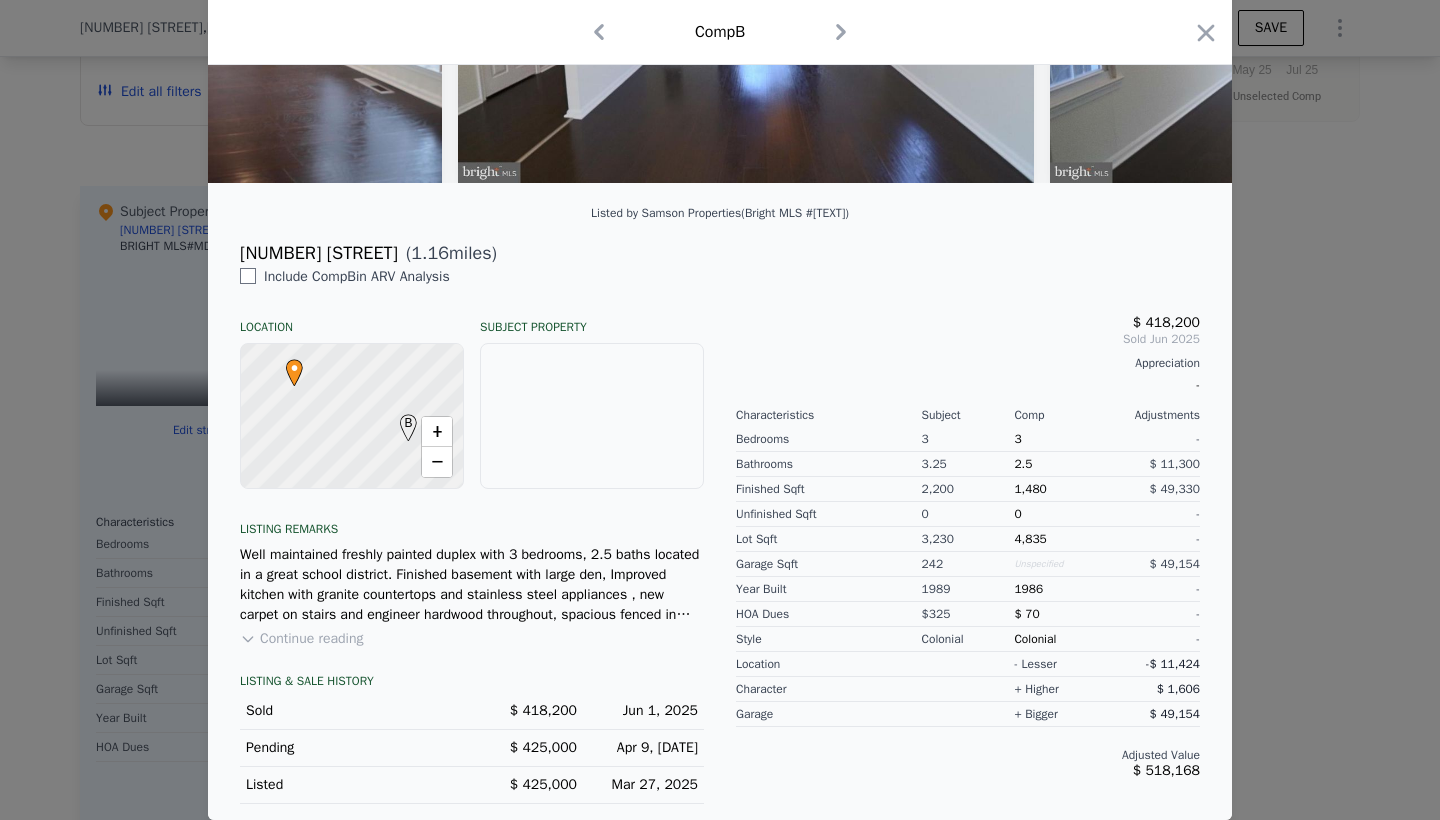 click at bounding box center (720, 410) 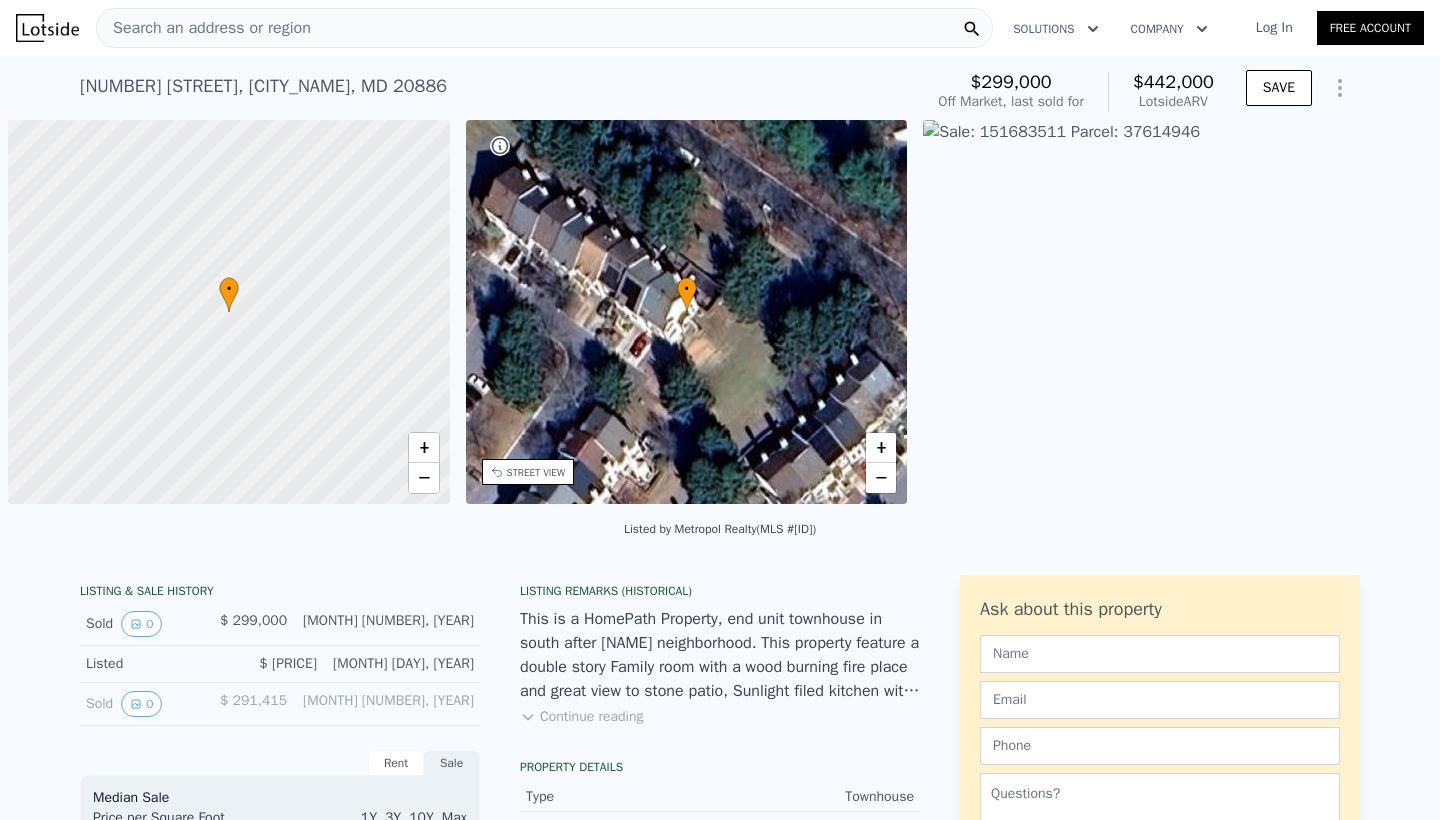scroll, scrollTop: 0, scrollLeft: 8, axis: horizontal 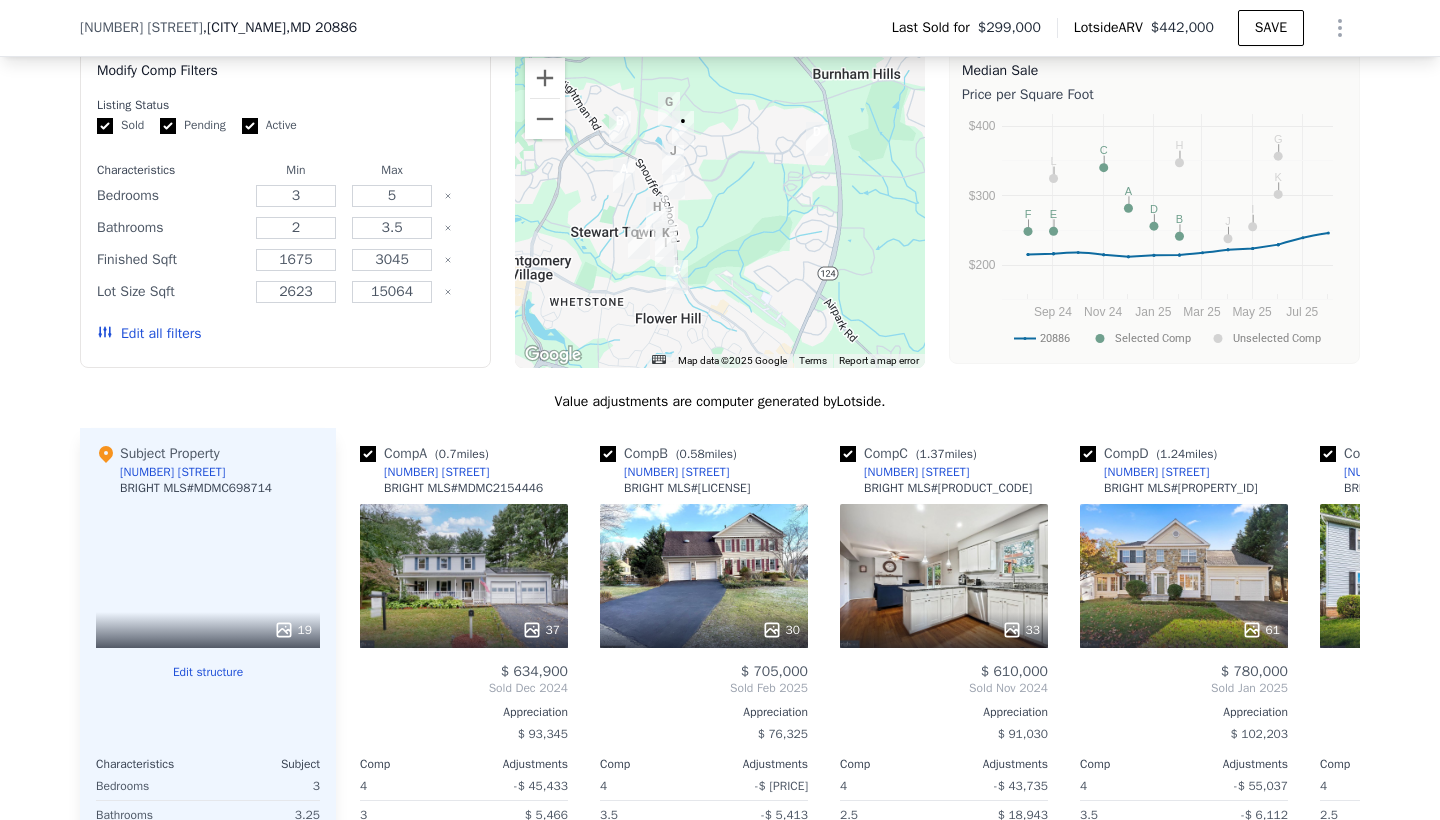 click on "Edit all filters" at bounding box center [149, 334] 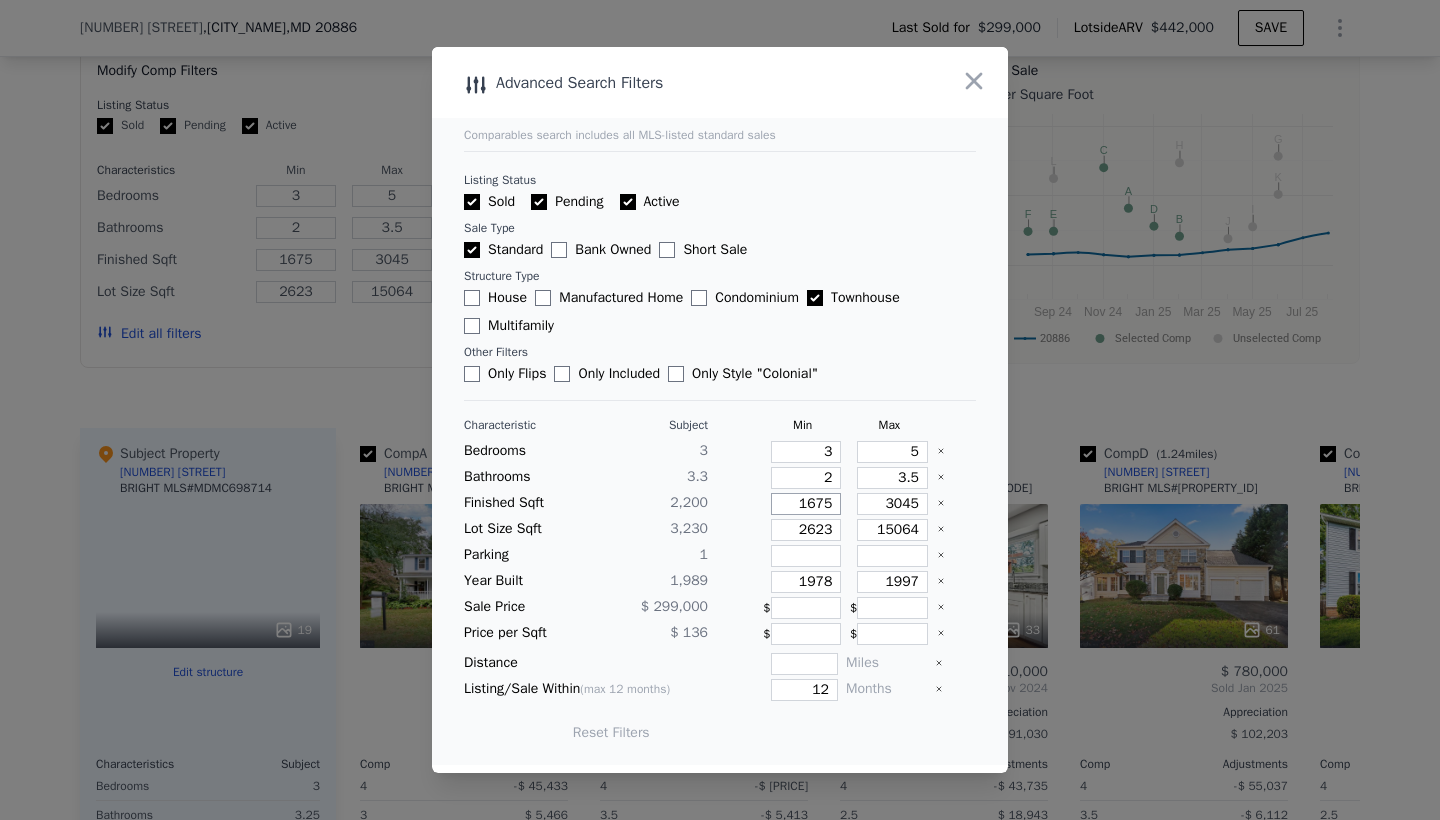 drag, startPoint x: 805, startPoint y: 499, endPoint x: 853, endPoint y: 494, distance: 48.259712 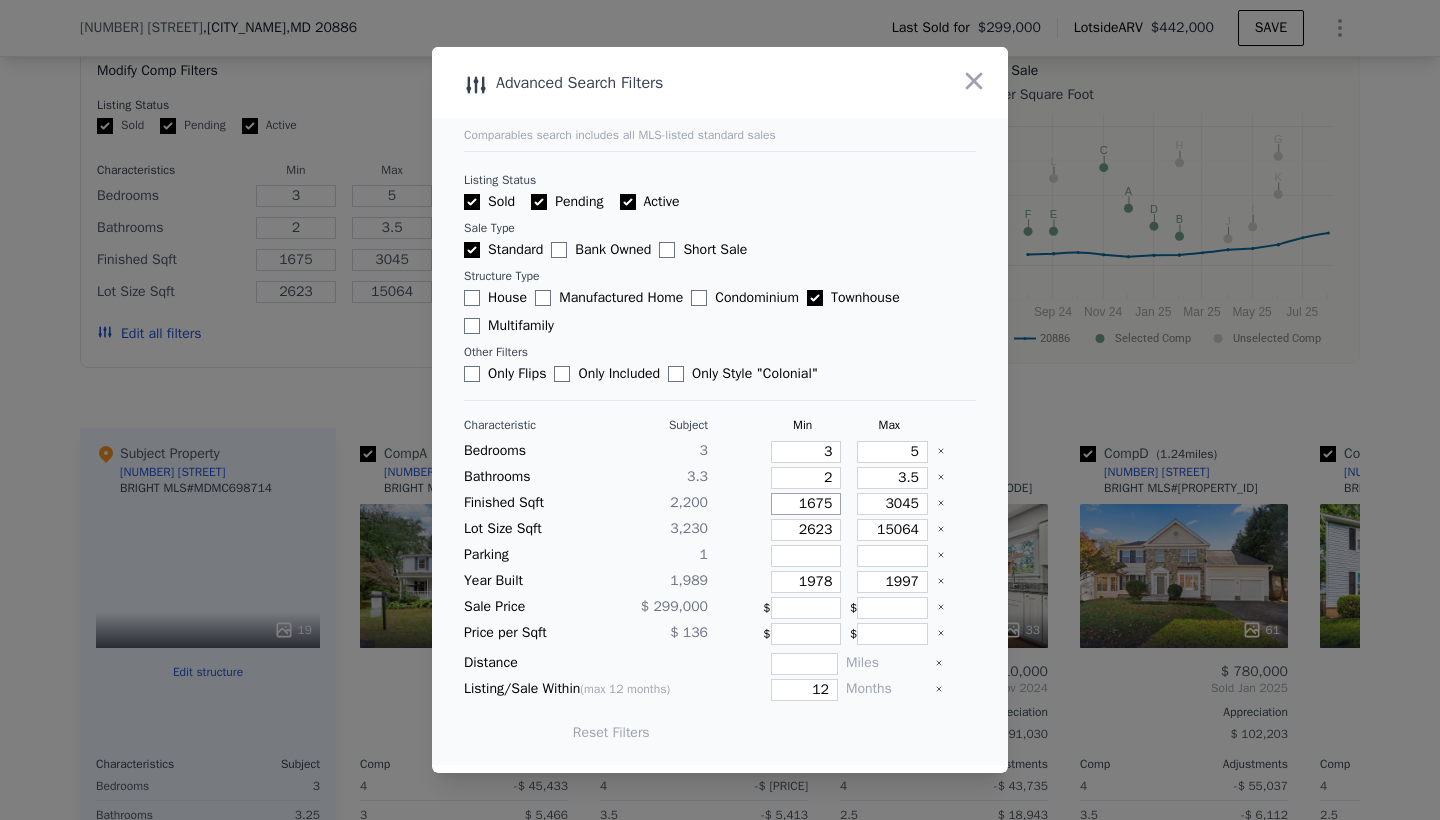 type on "1" 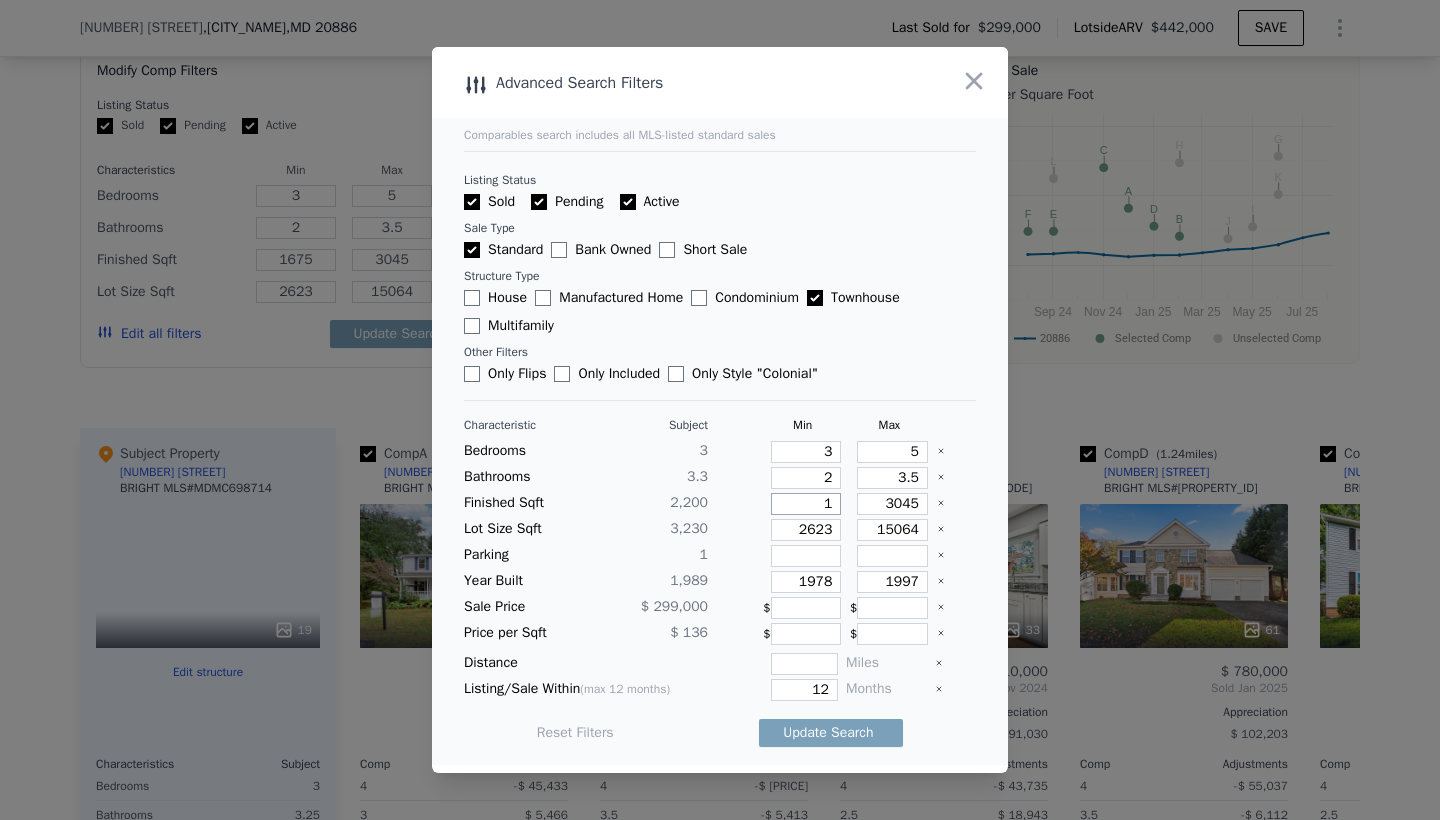 type on "1" 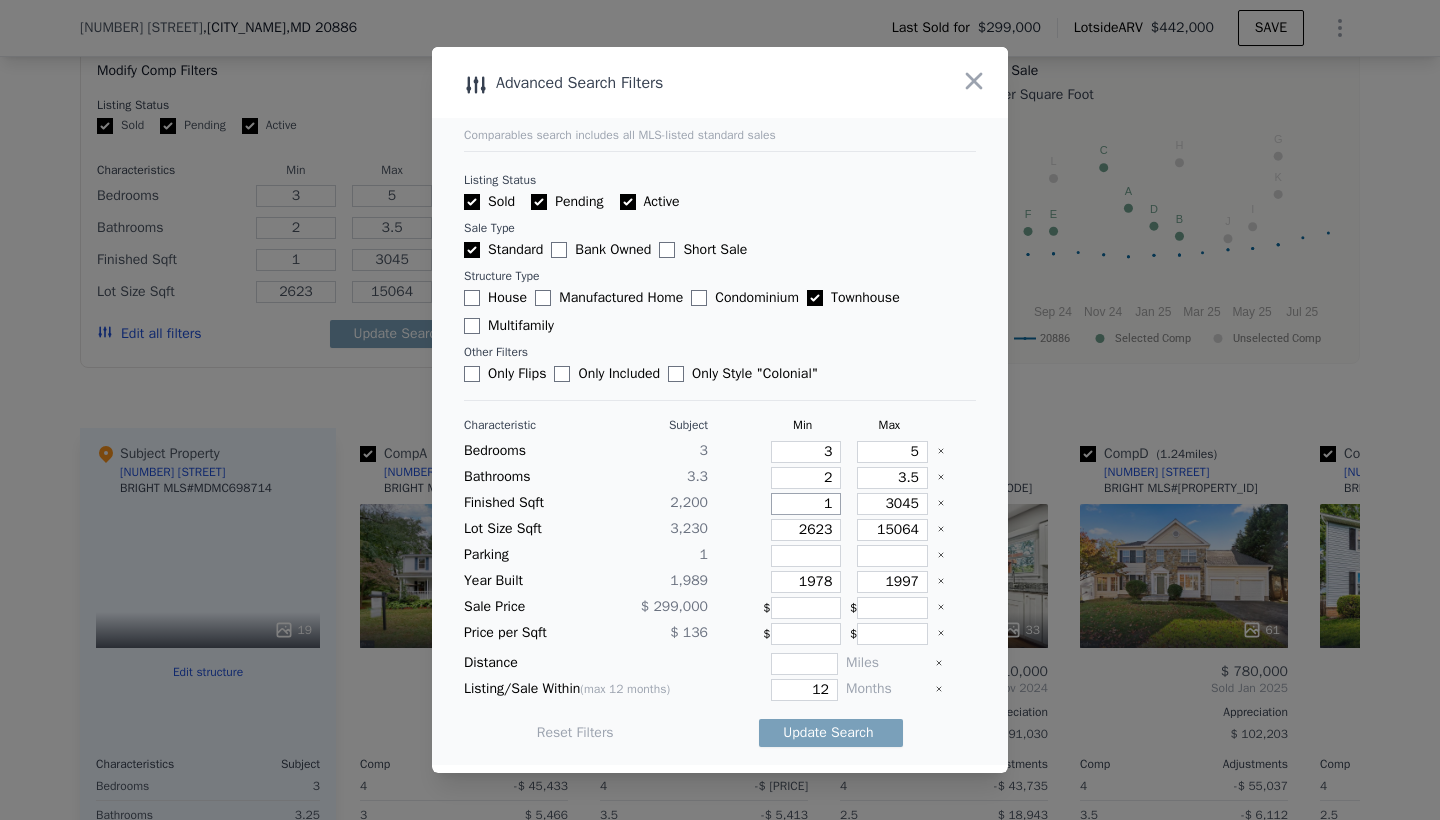 type on "10" 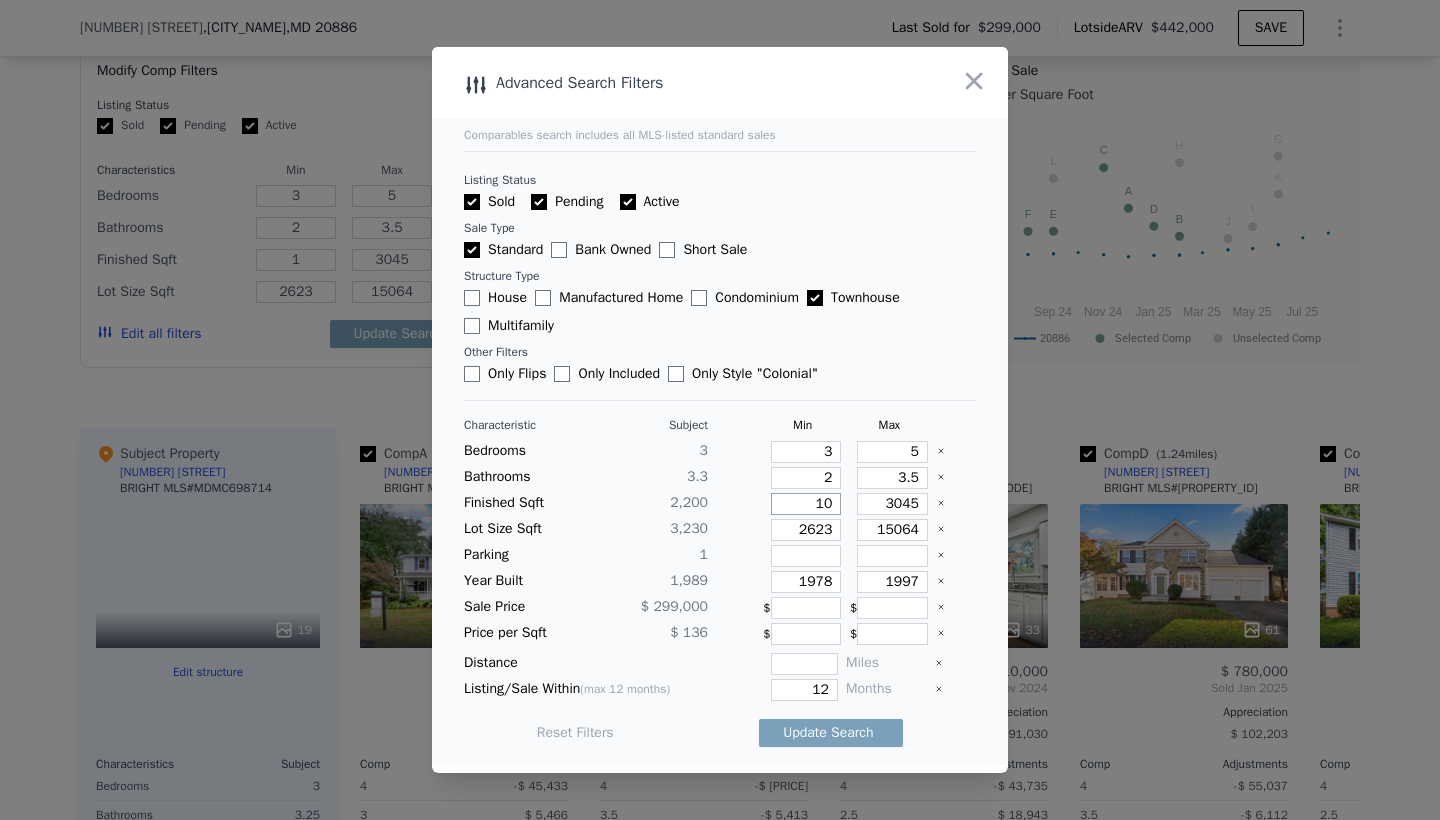 type on "10" 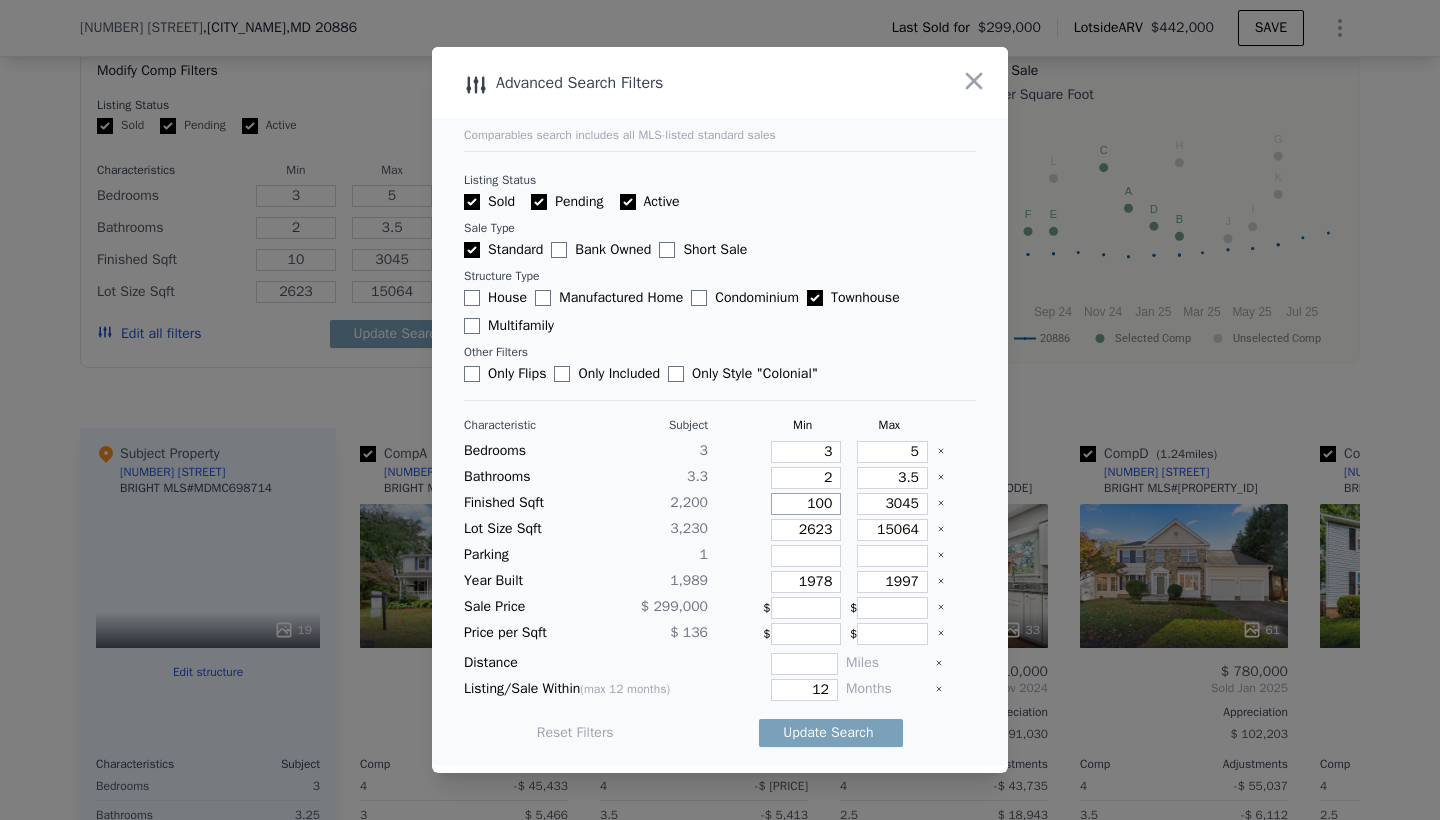 type on "100" 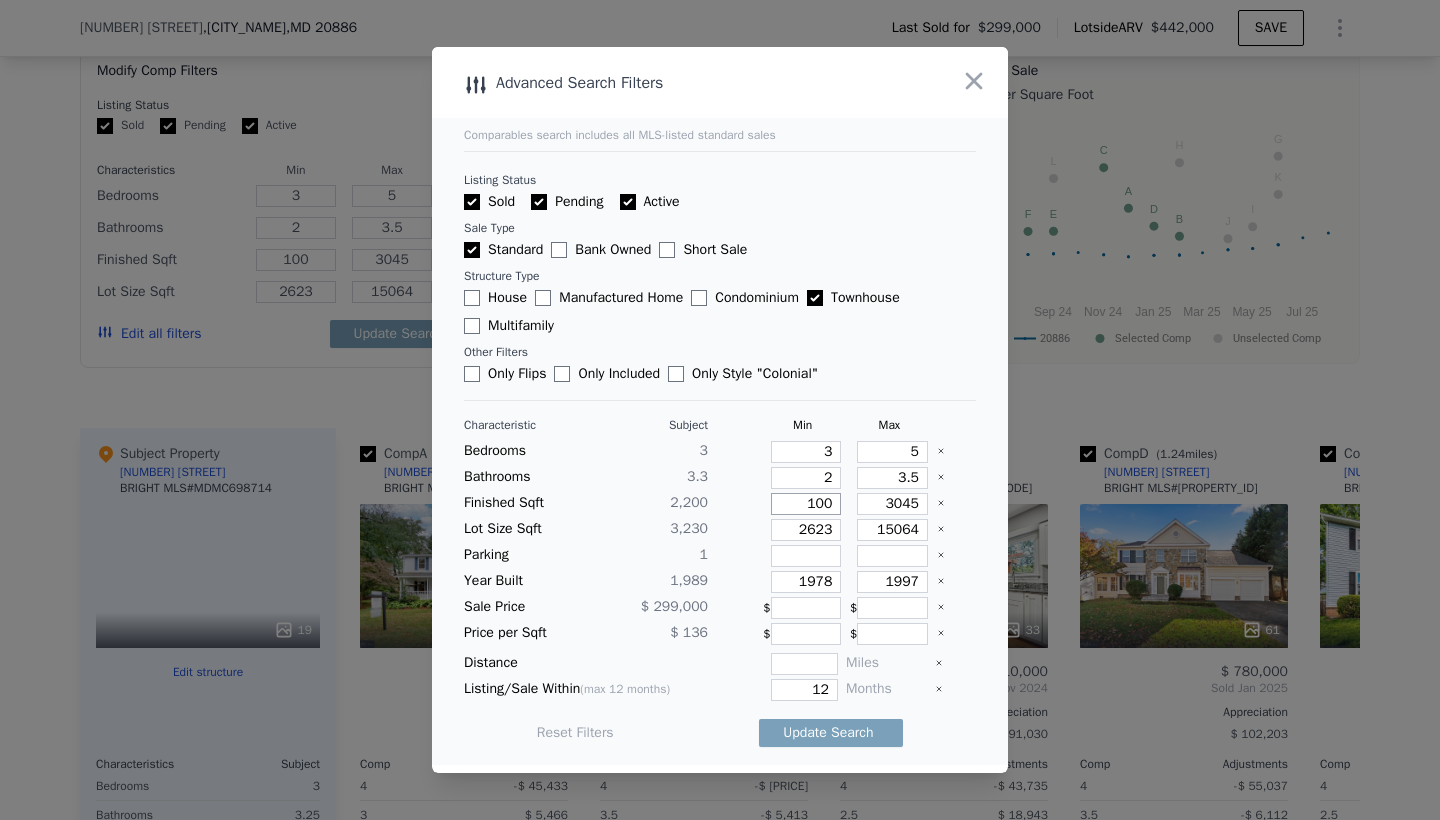 type on "10" 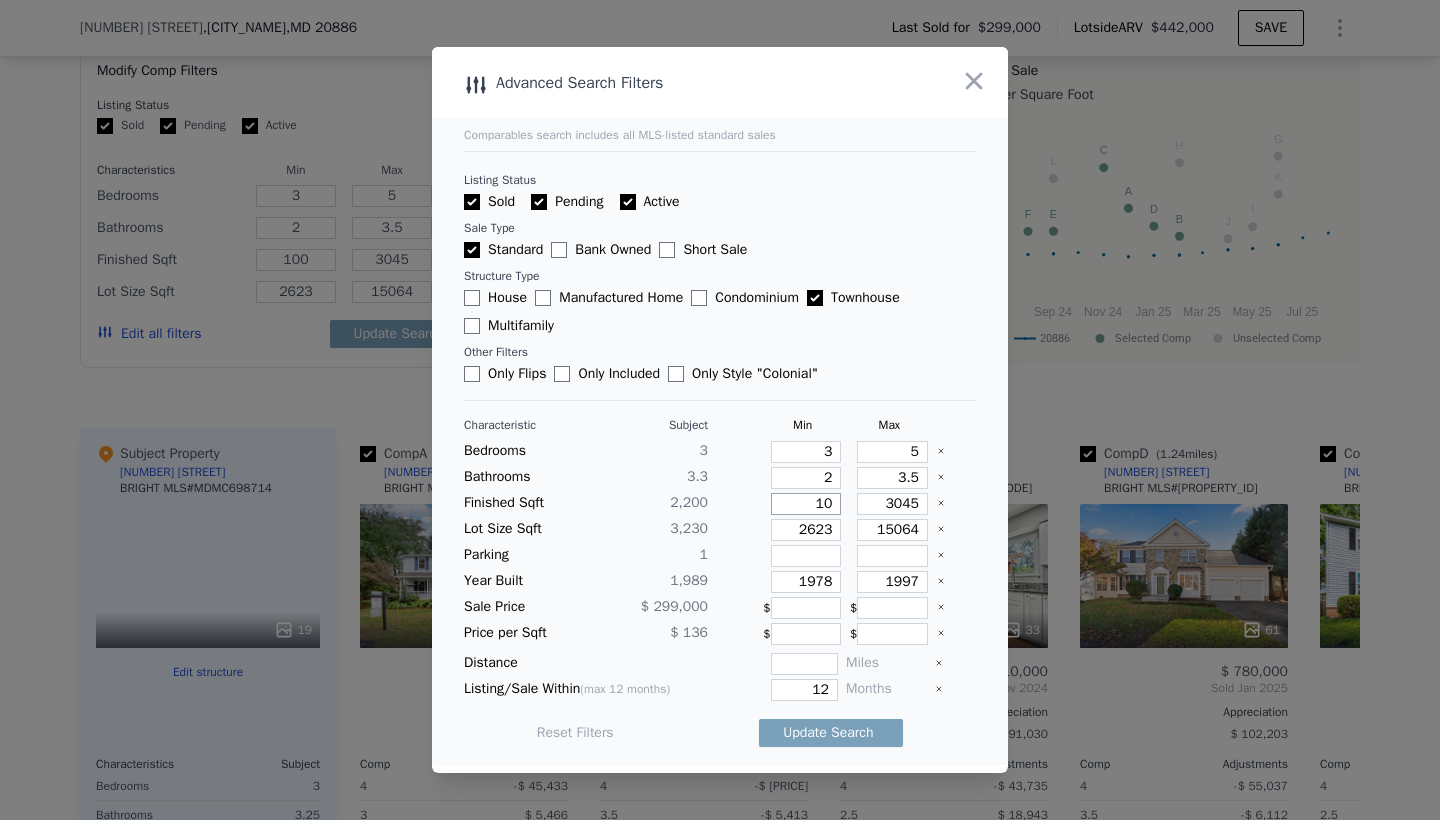 type on "10" 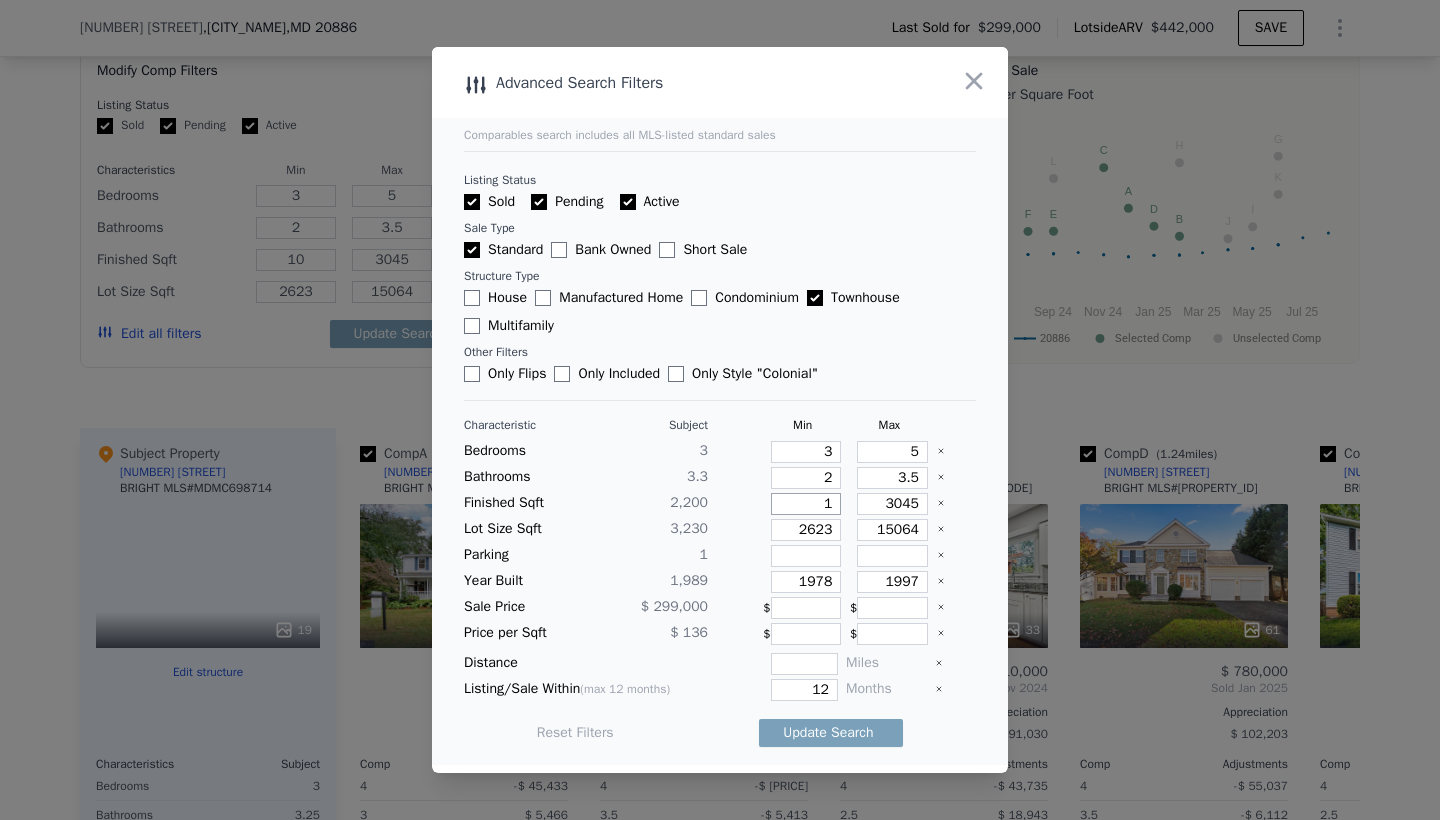 type on "1" 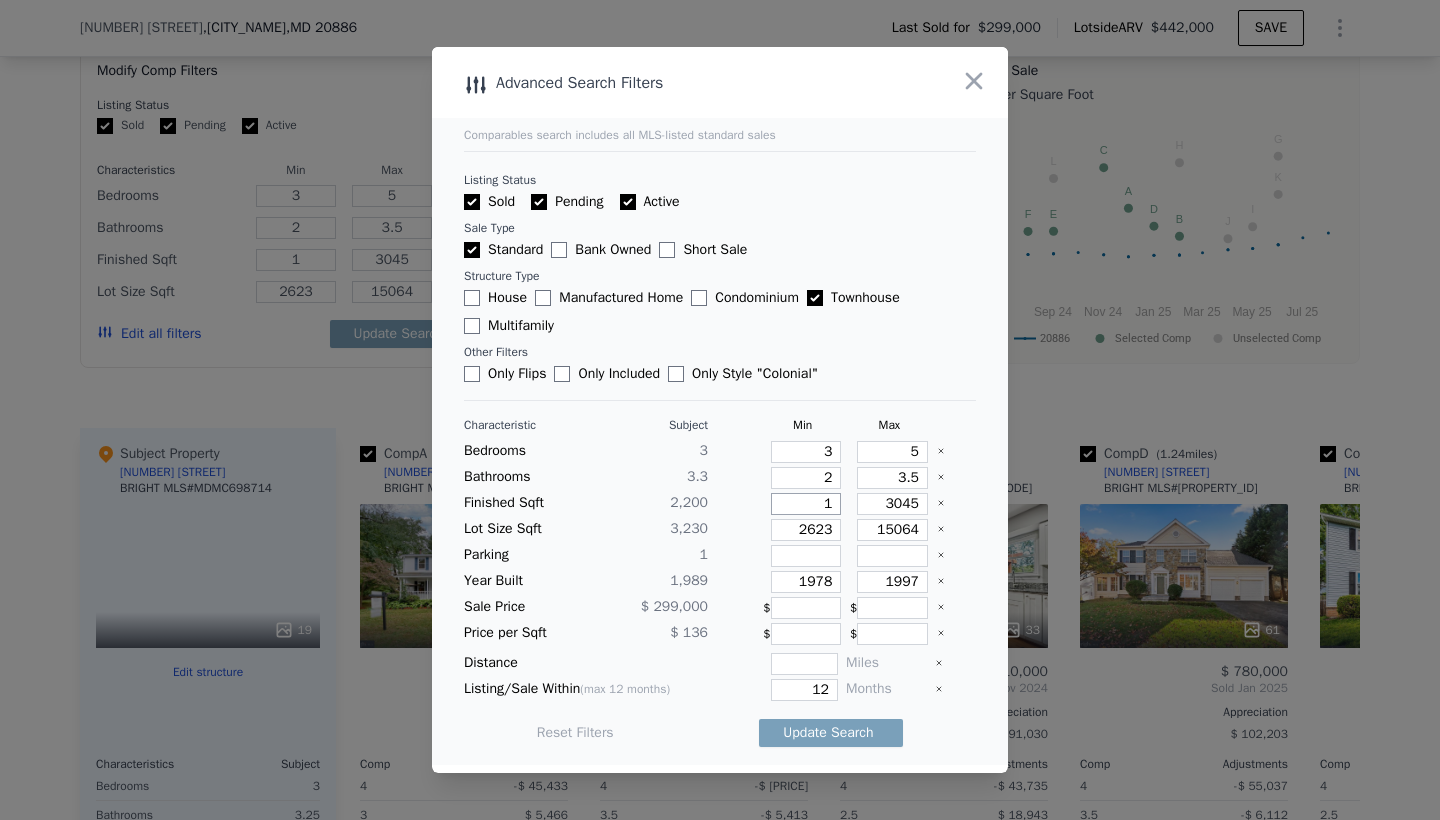 type on "10" 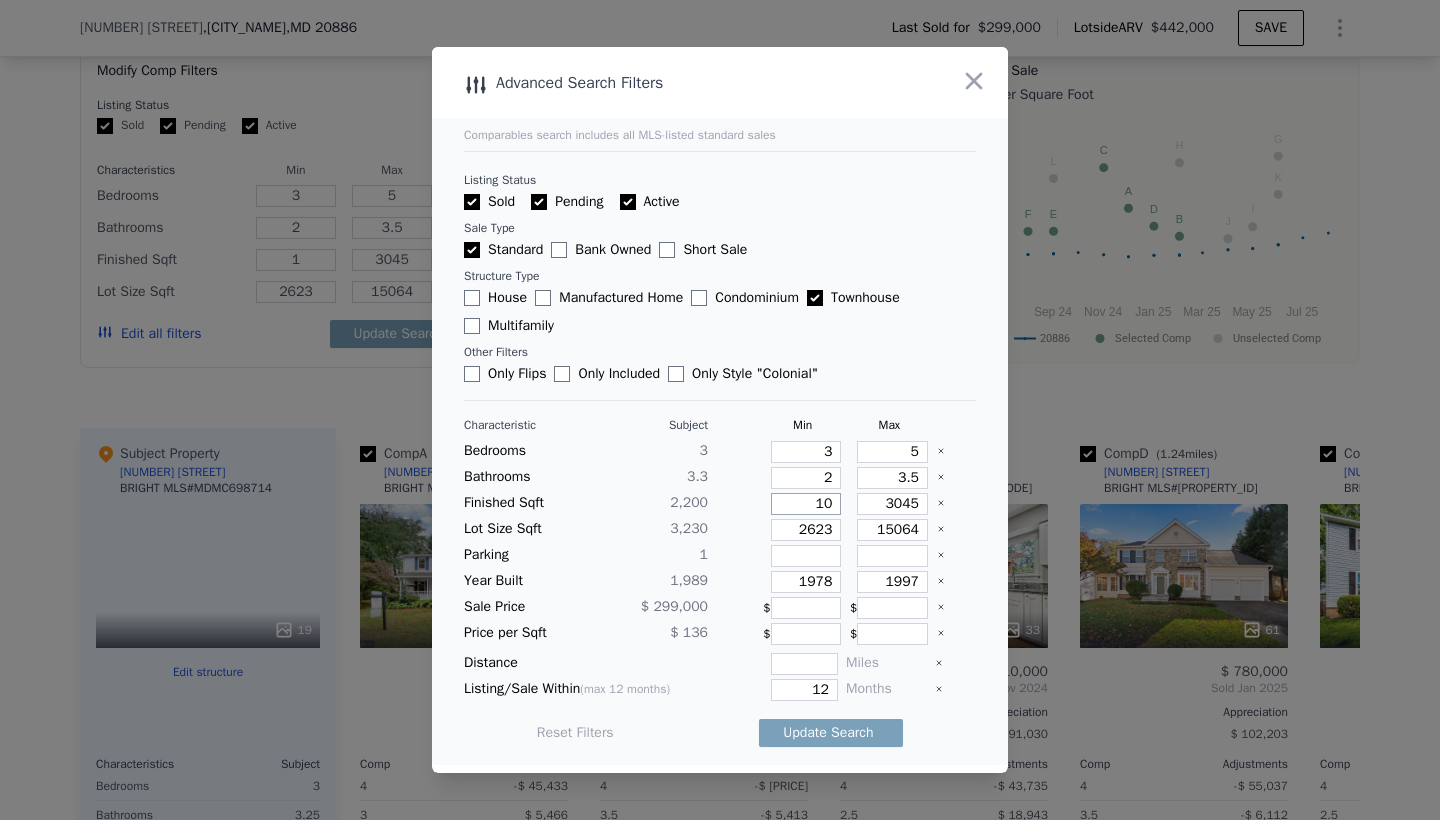 type on "10" 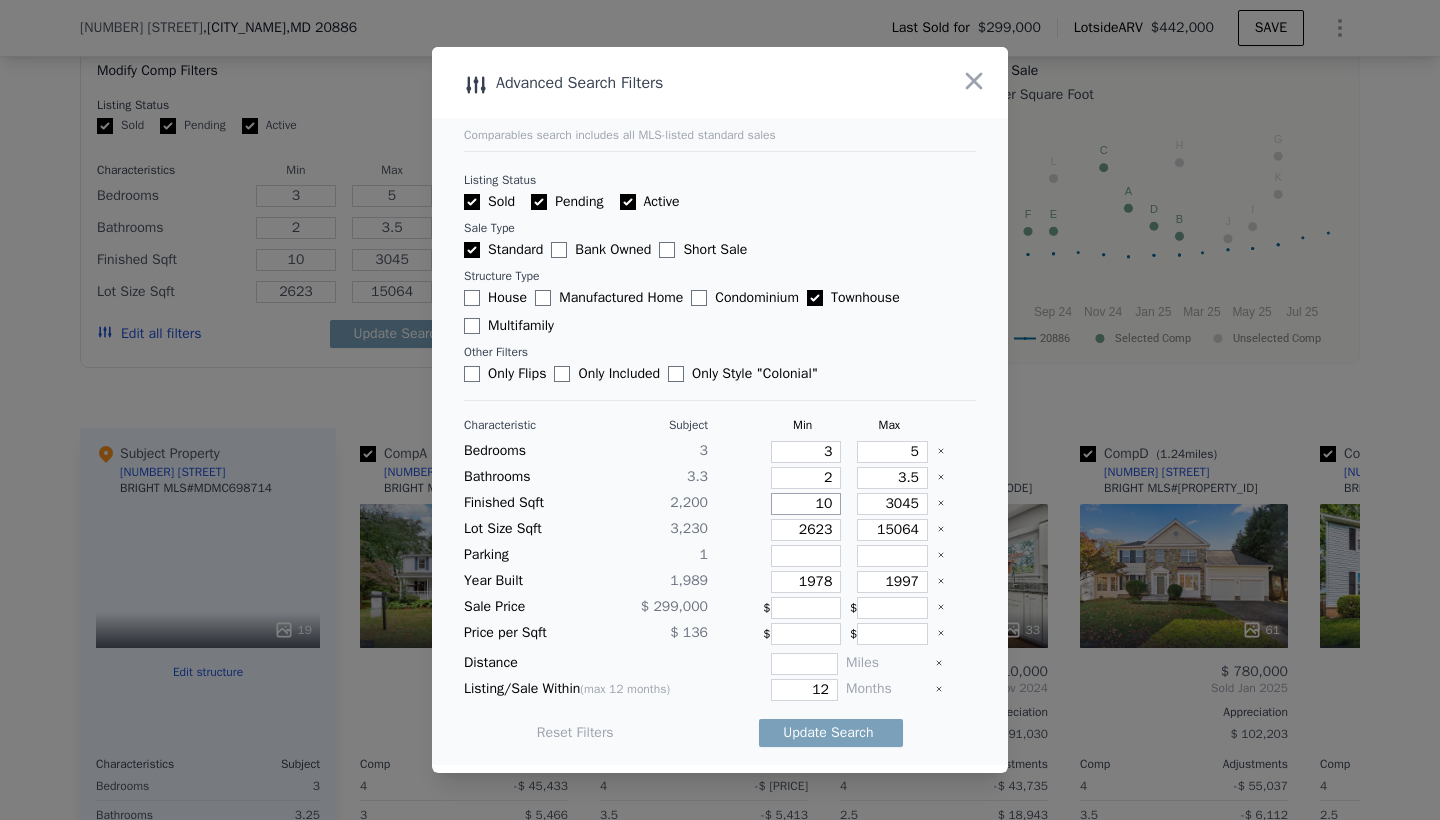 type on "1" 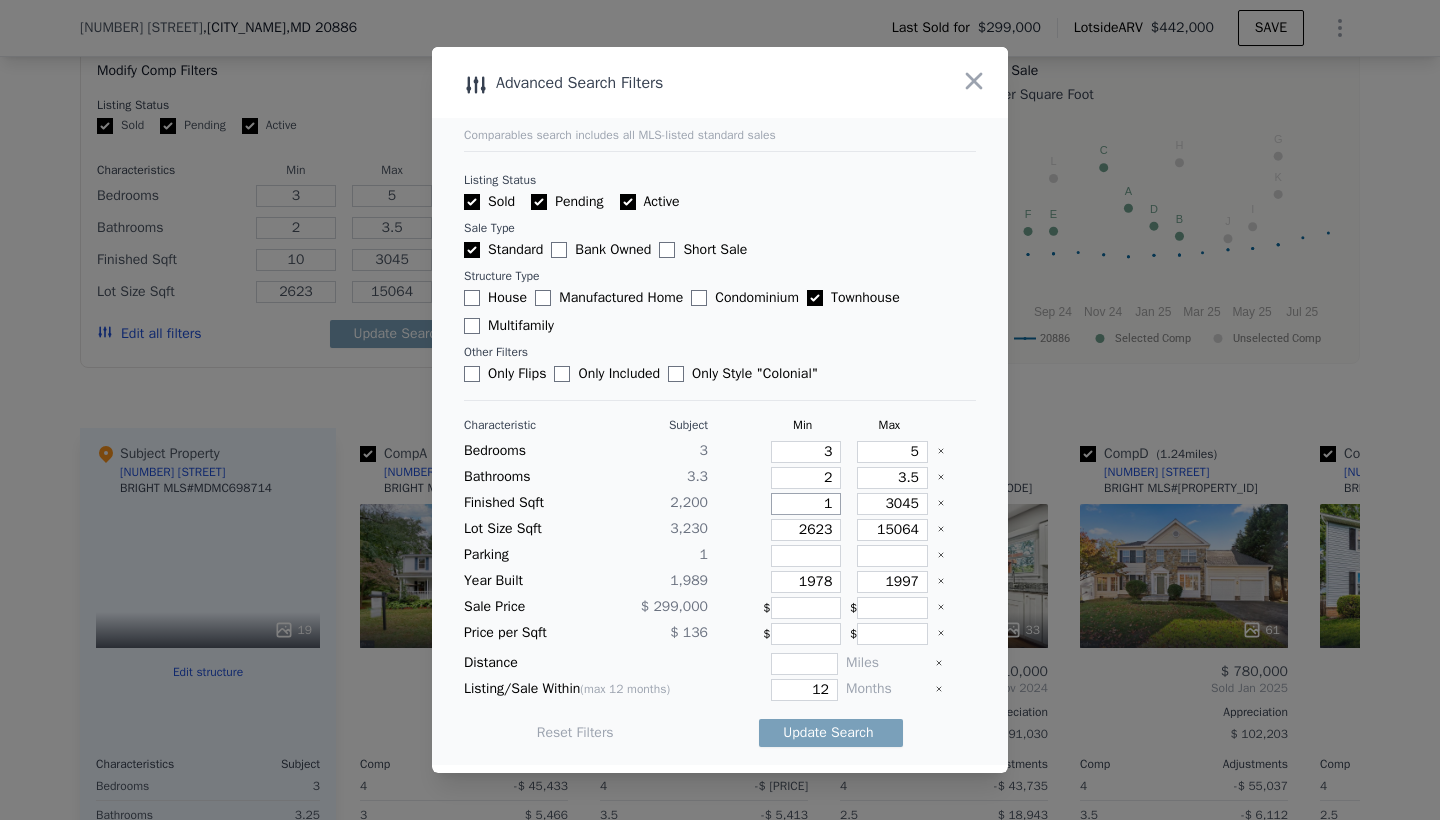 type on "1" 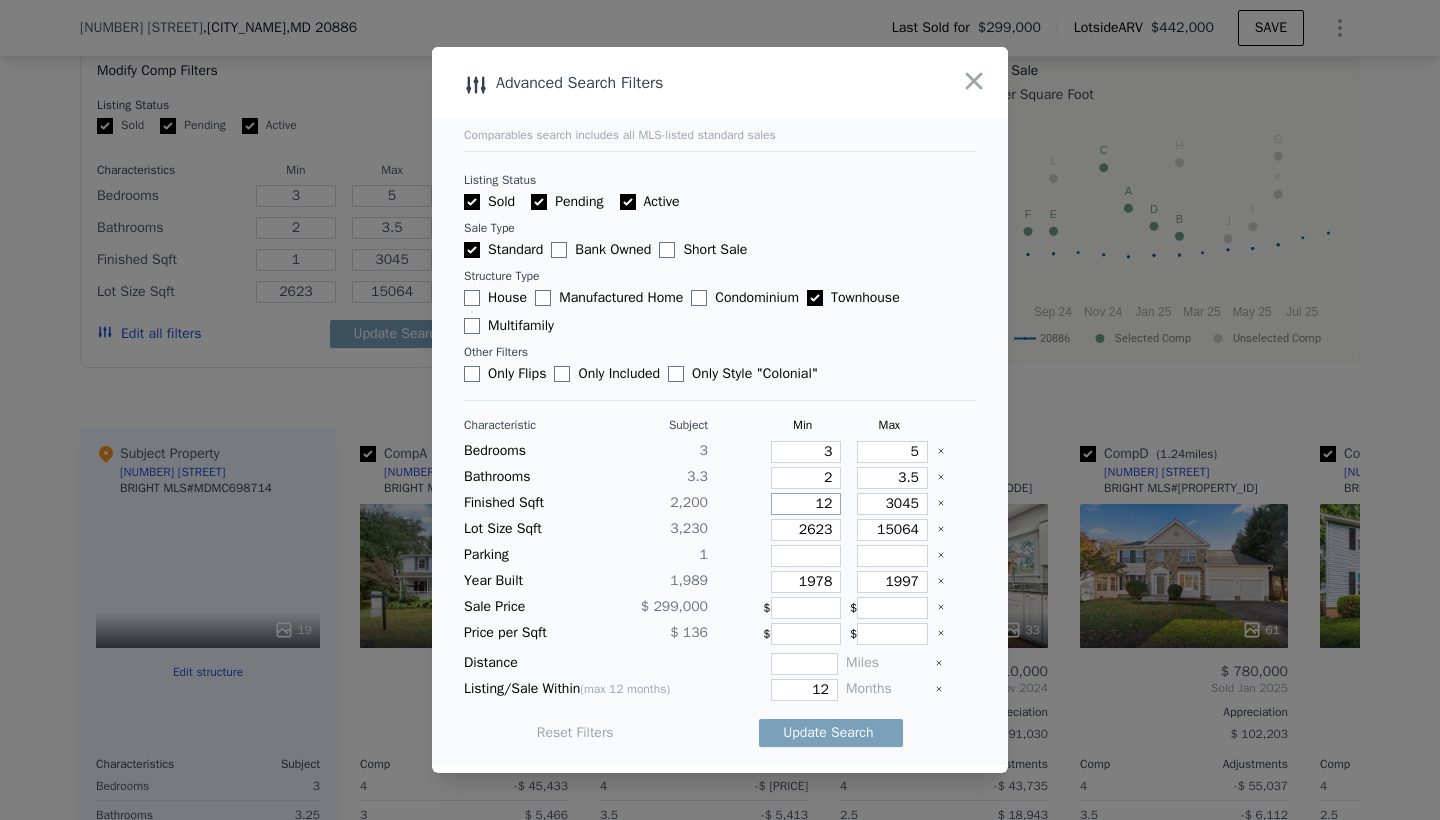 type on "12" 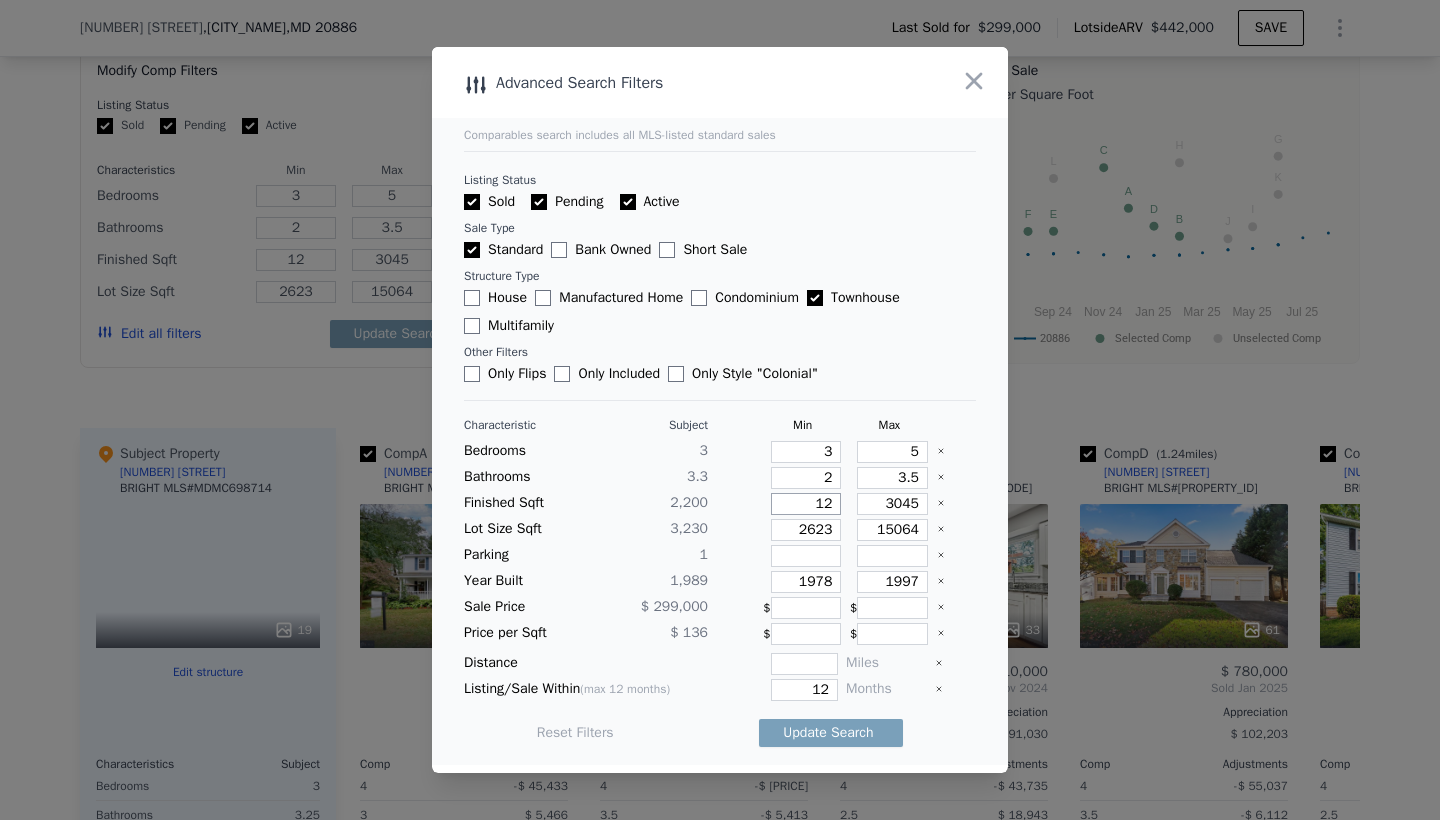 type on "120" 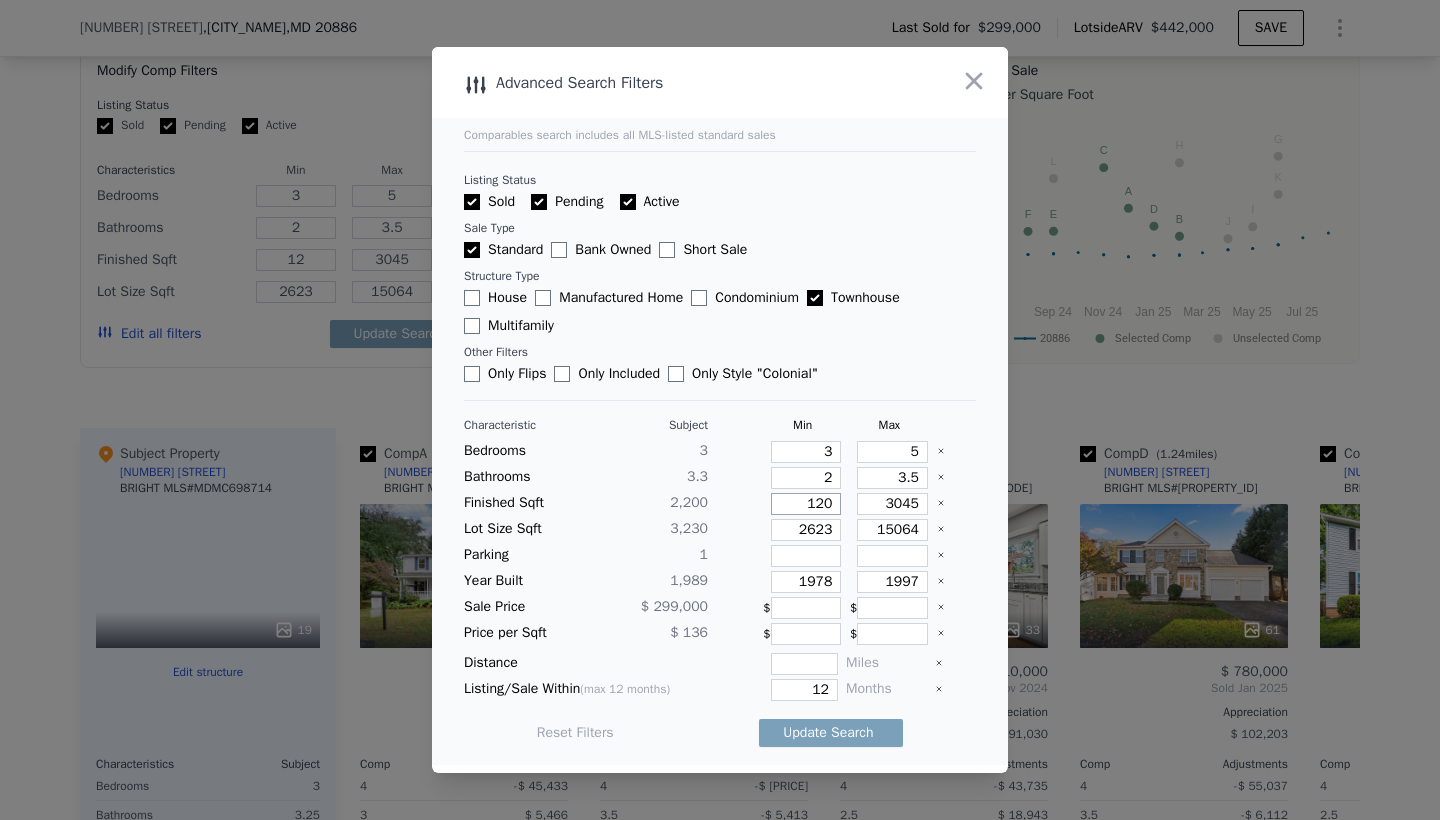 type on "120" 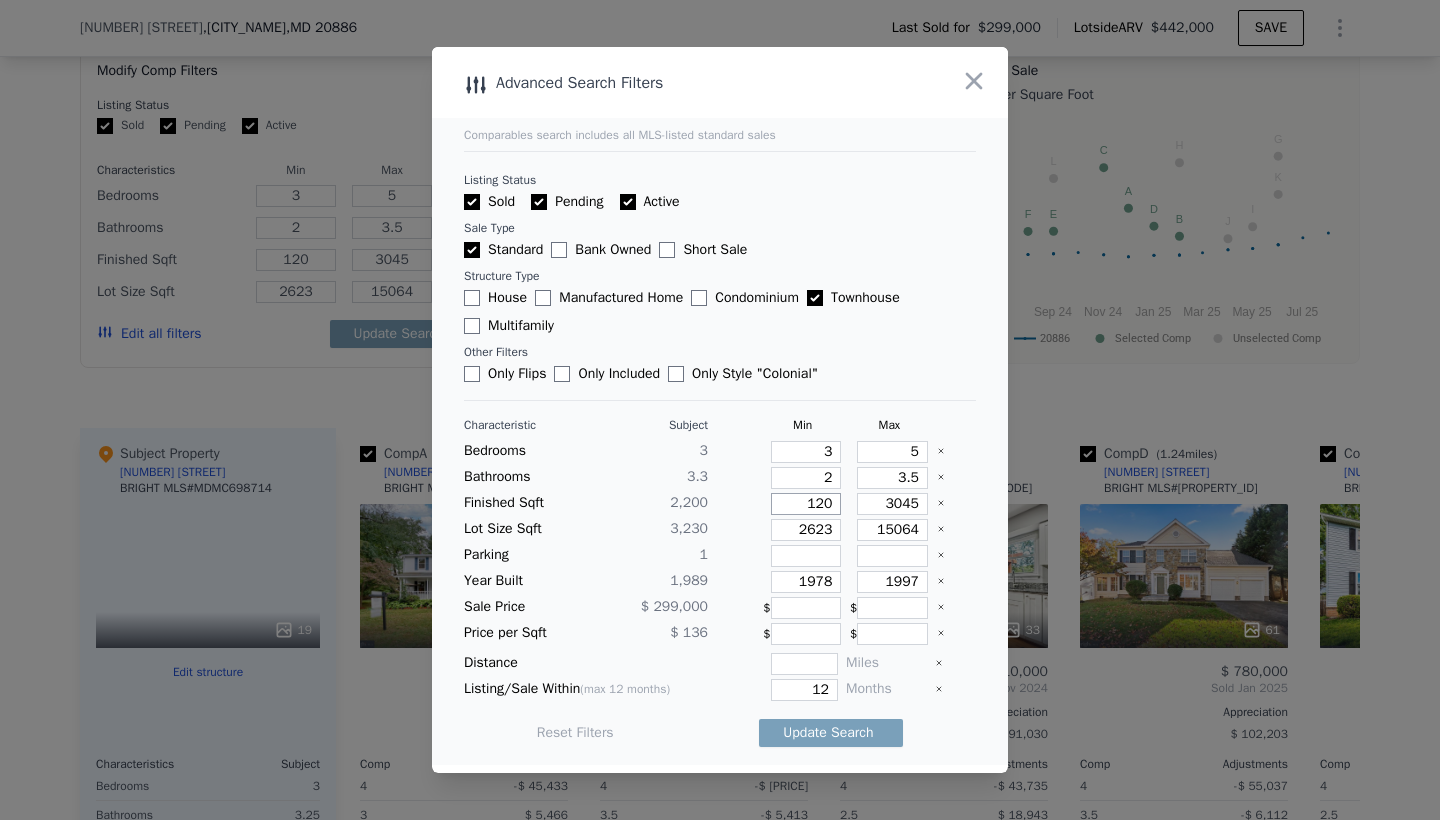 type on "1200" 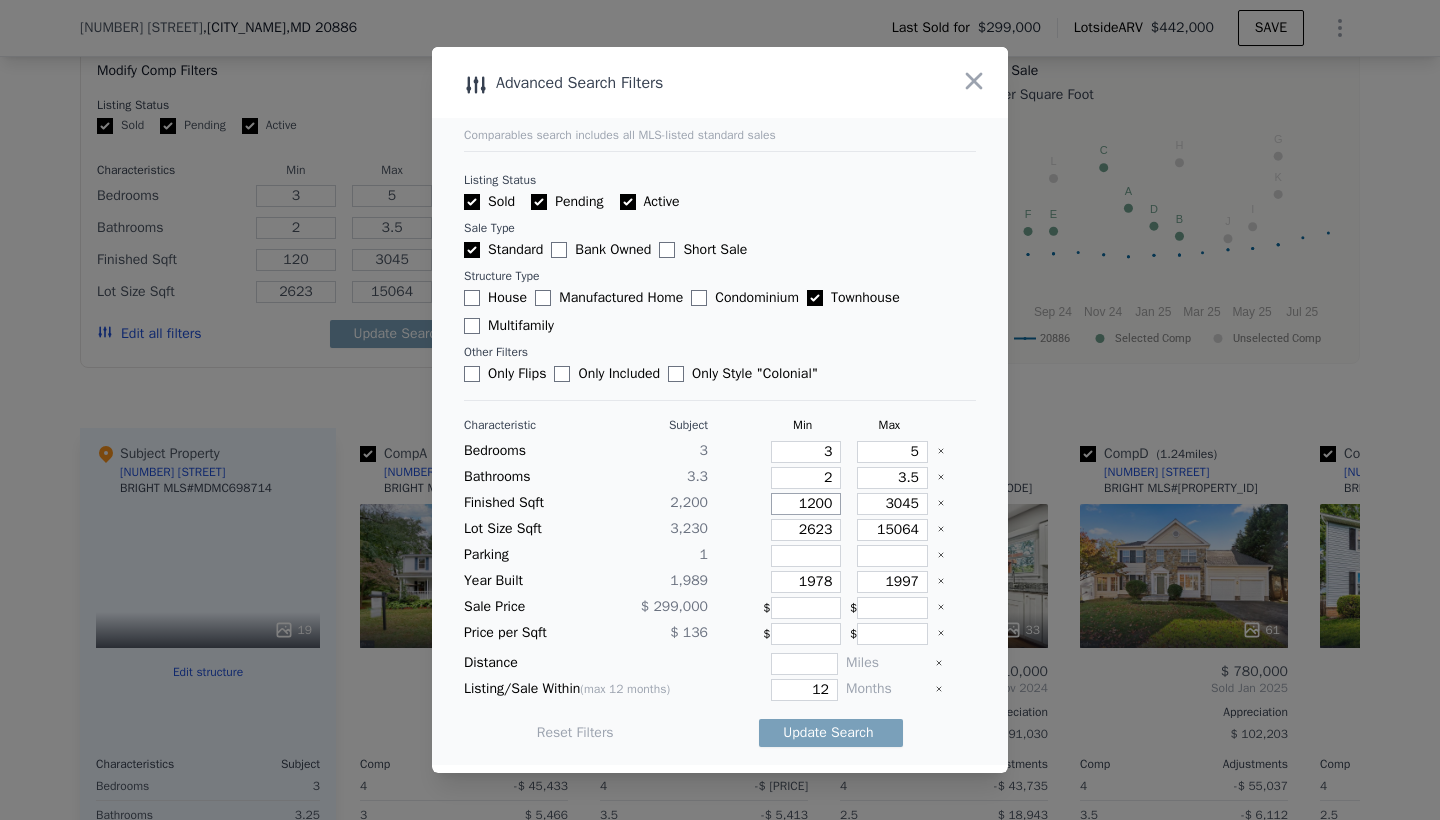 type on "1200" 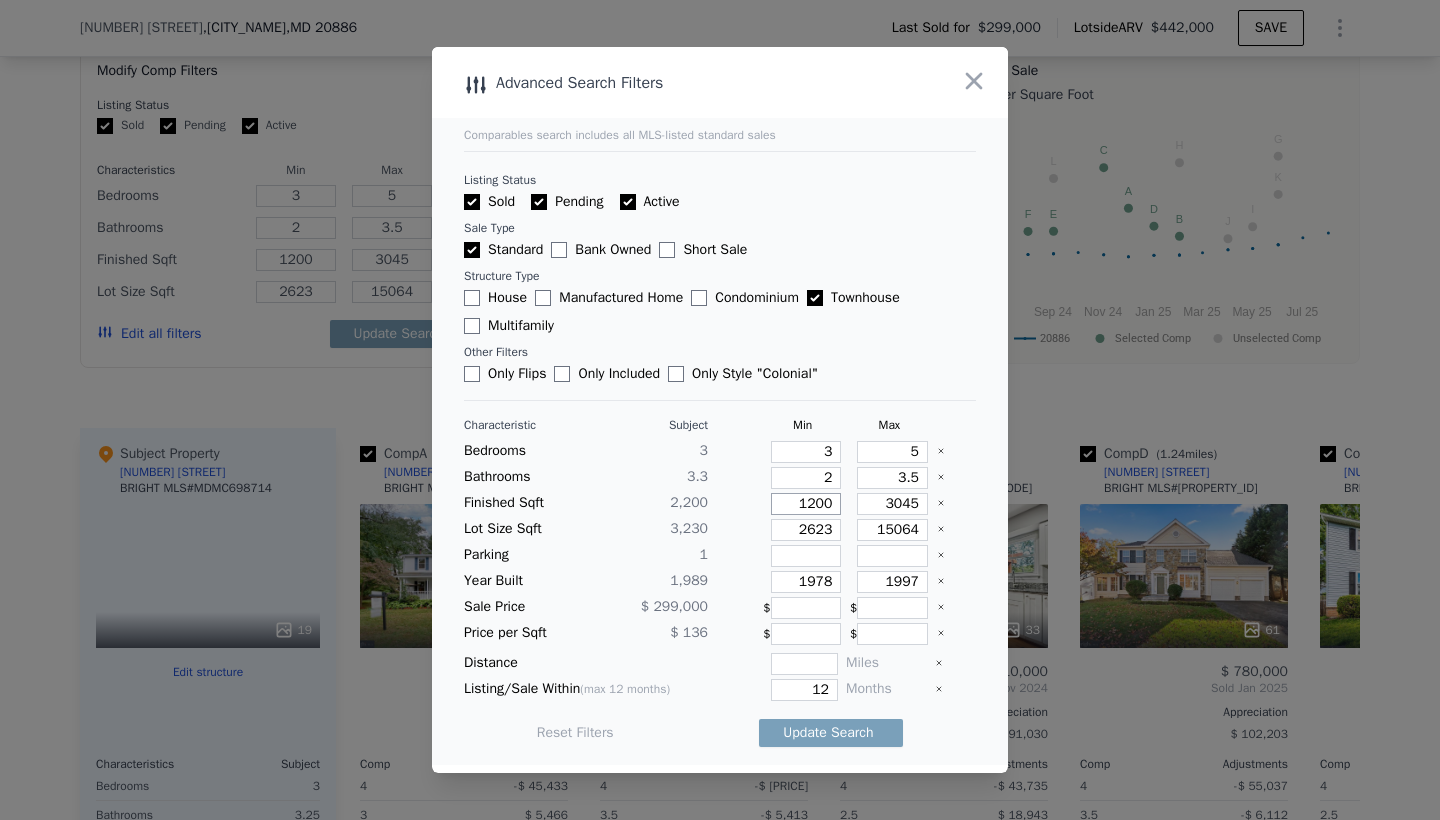 type on "1200" 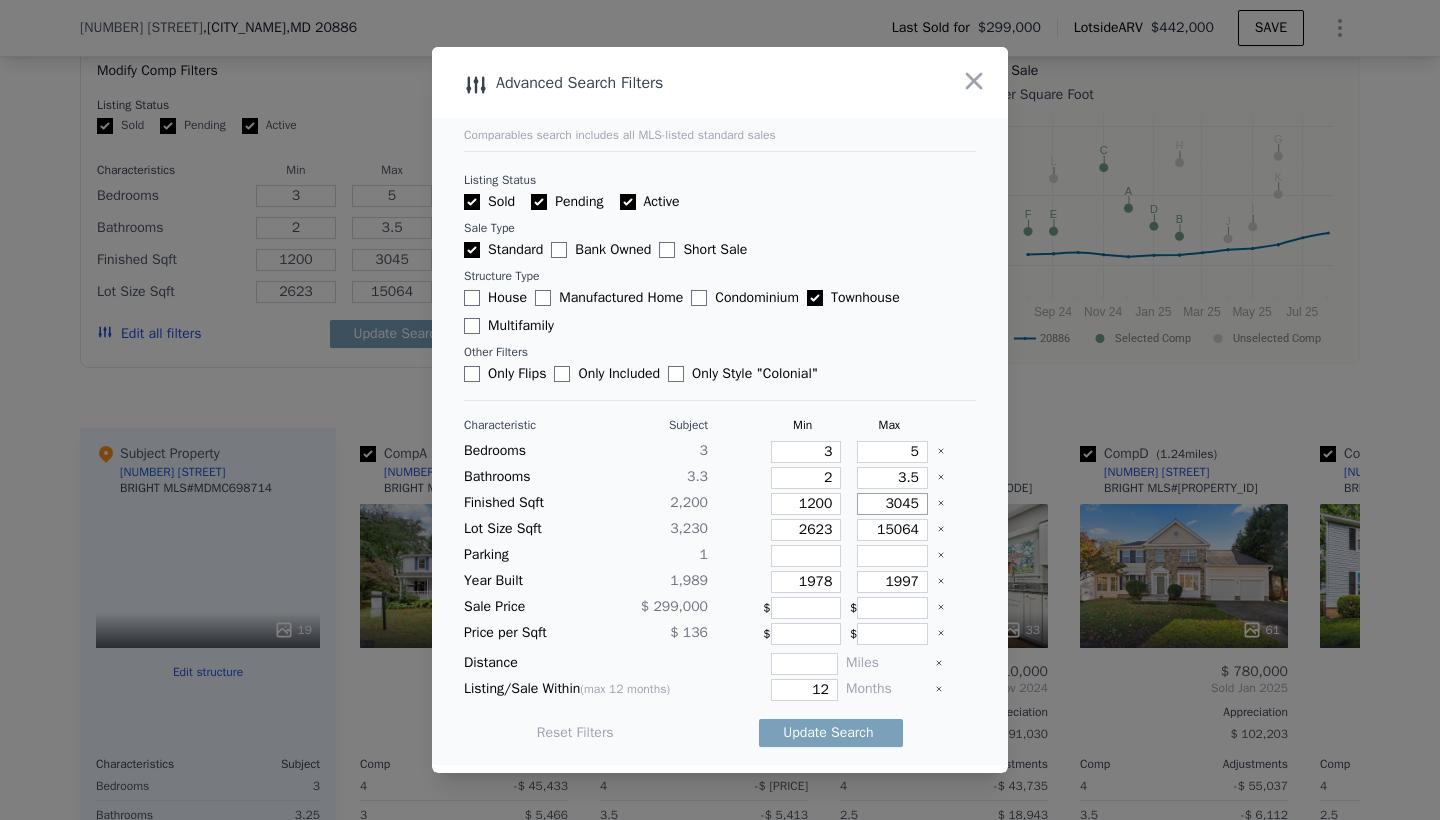drag, startPoint x: 877, startPoint y: 506, endPoint x: 926, endPoint y: 504, distance: 49.0408 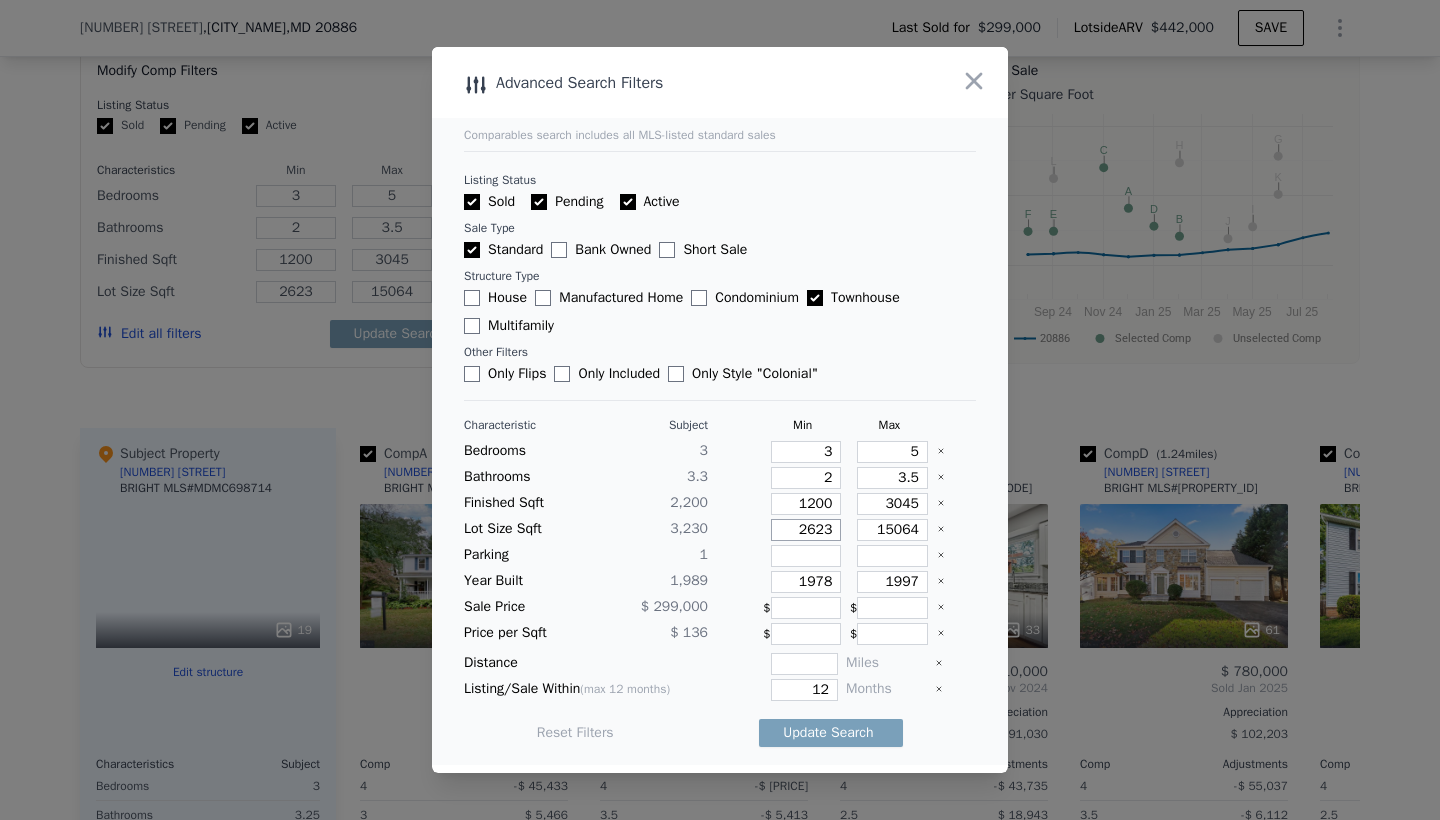 drag, startPoint x: 831, startPoint y: 529, endPoint x: 783, endPoint y: 520, distance: 48.83646 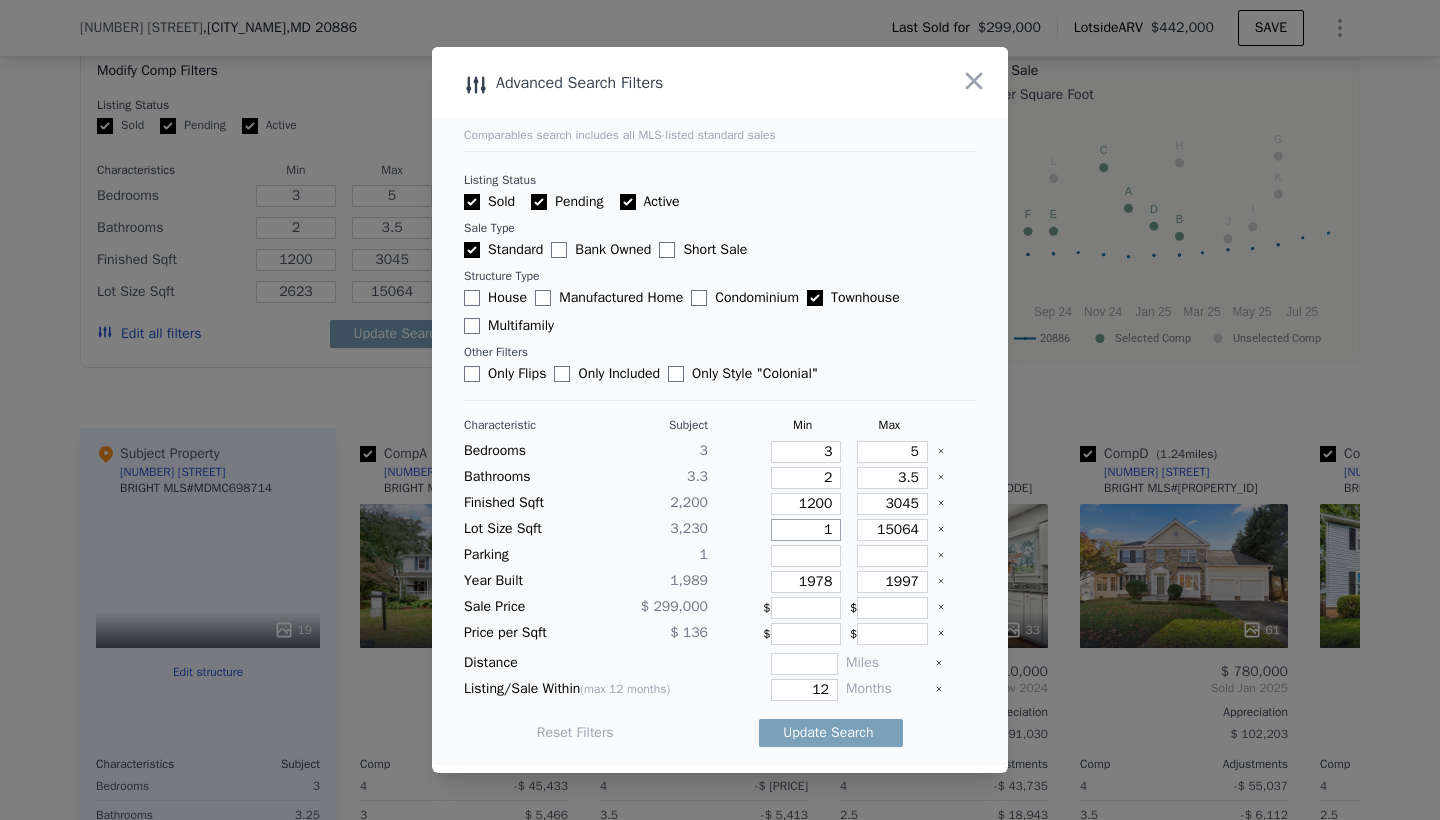 type on "1" 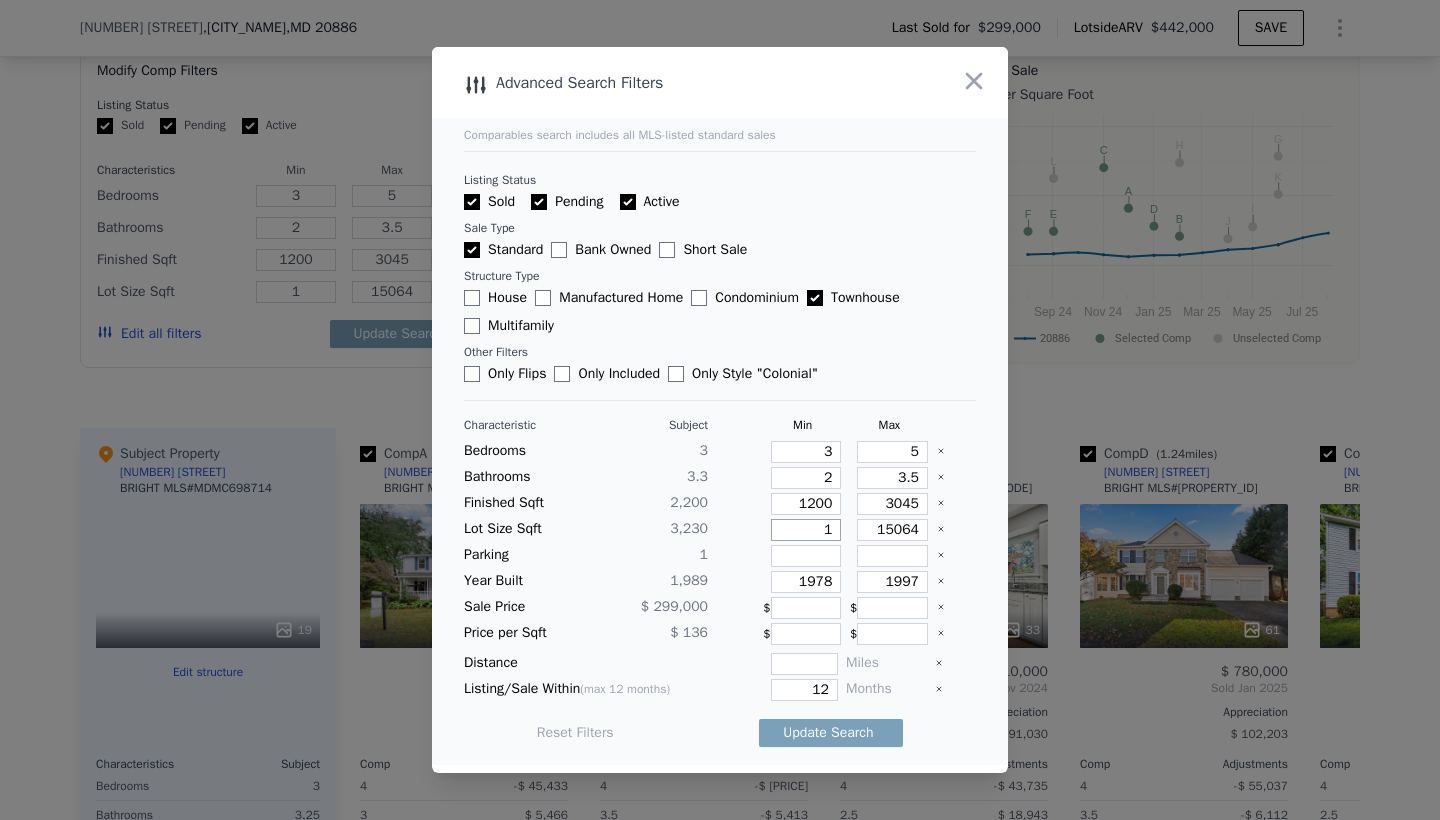 type on "12" 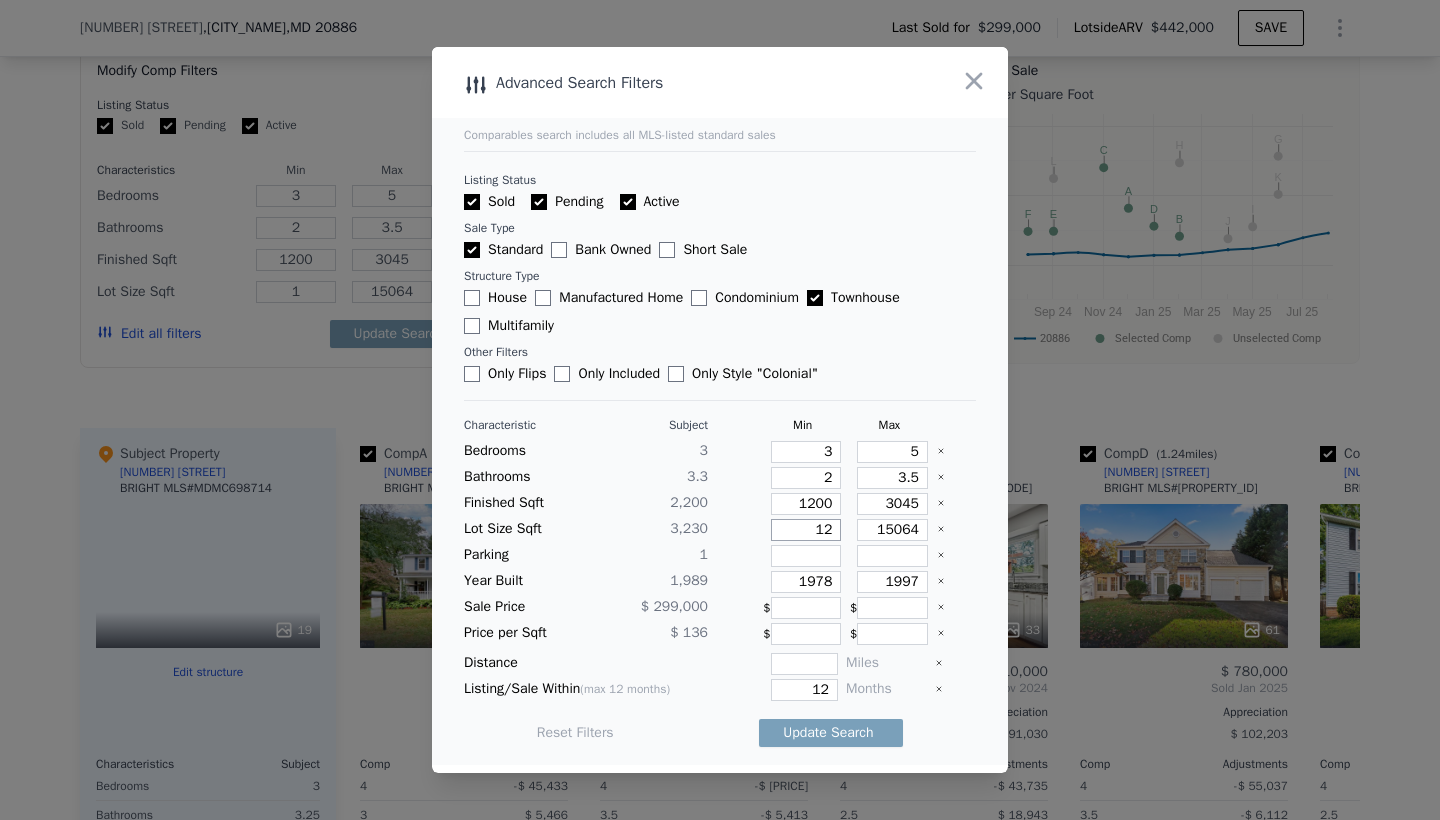 type on "12" 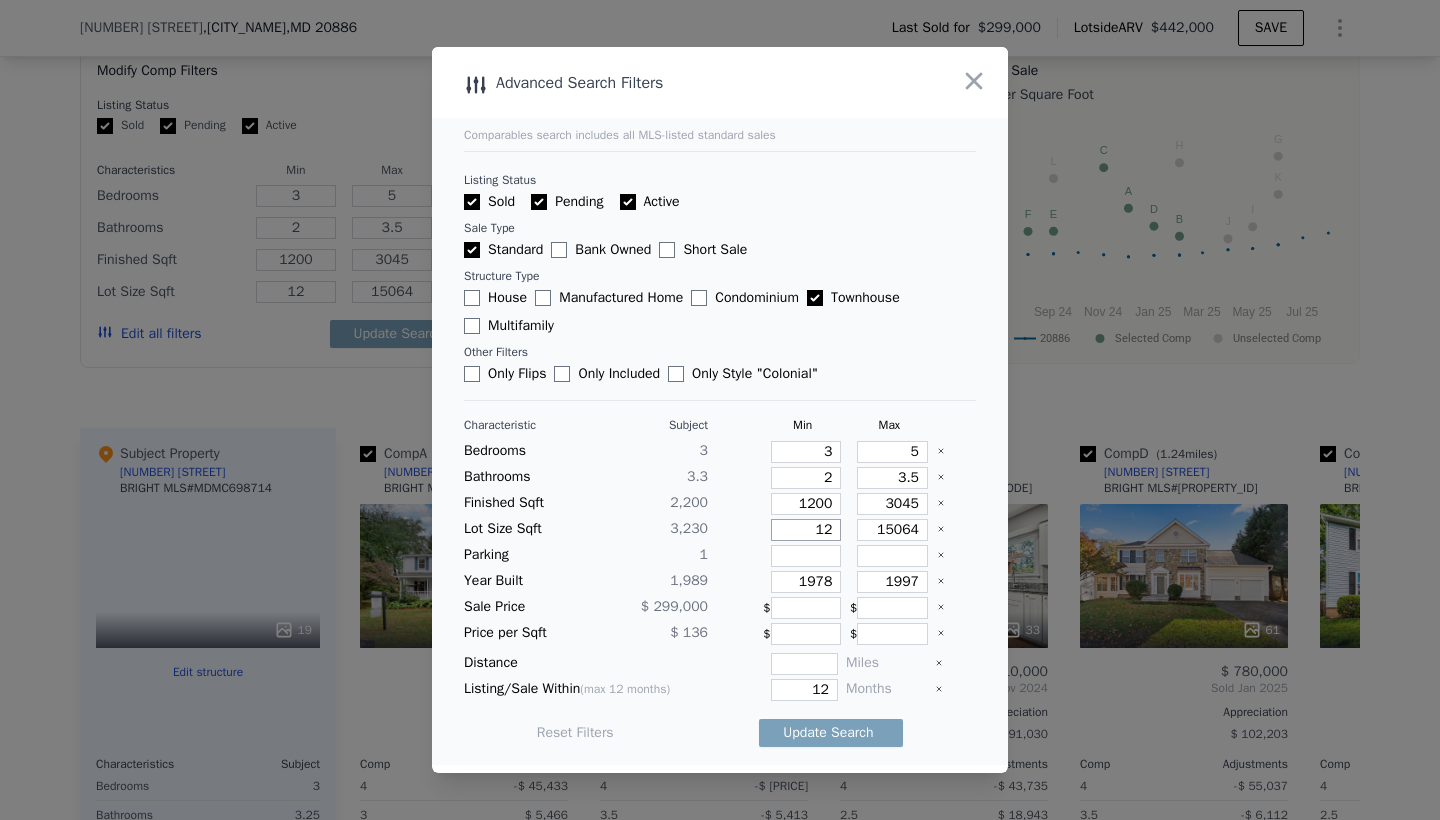 type on "120" 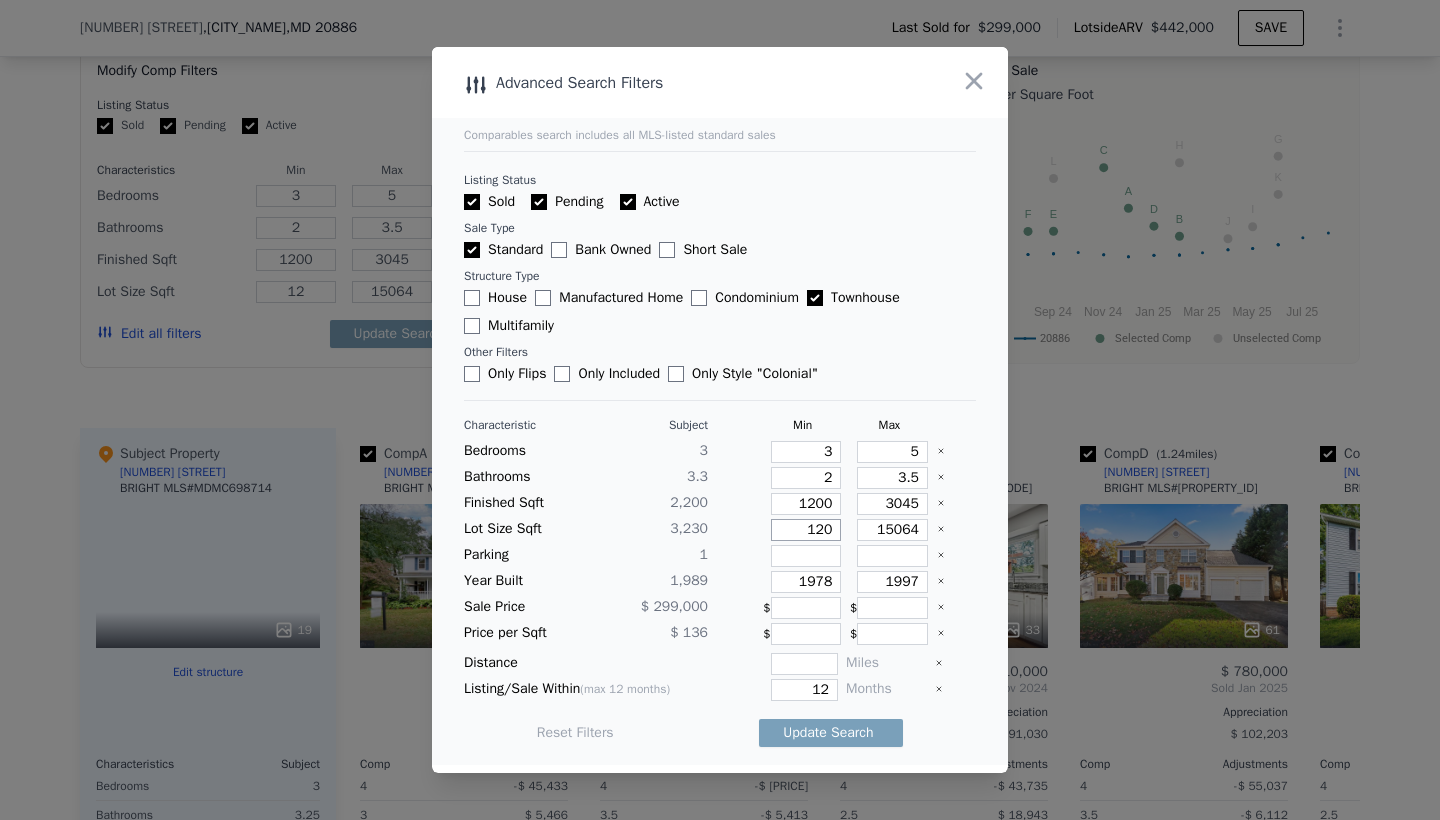 type on "120" 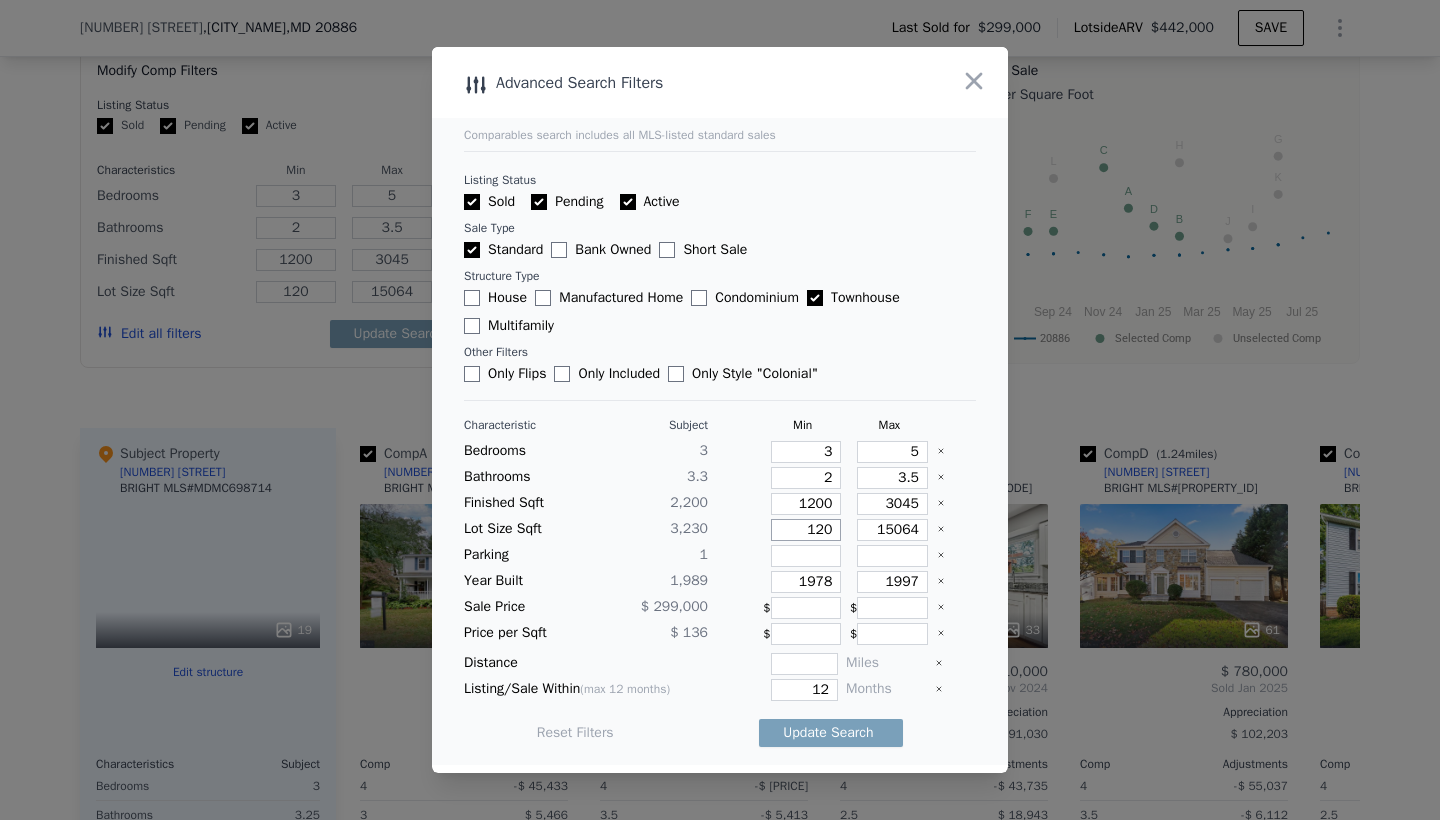 type on "1200" 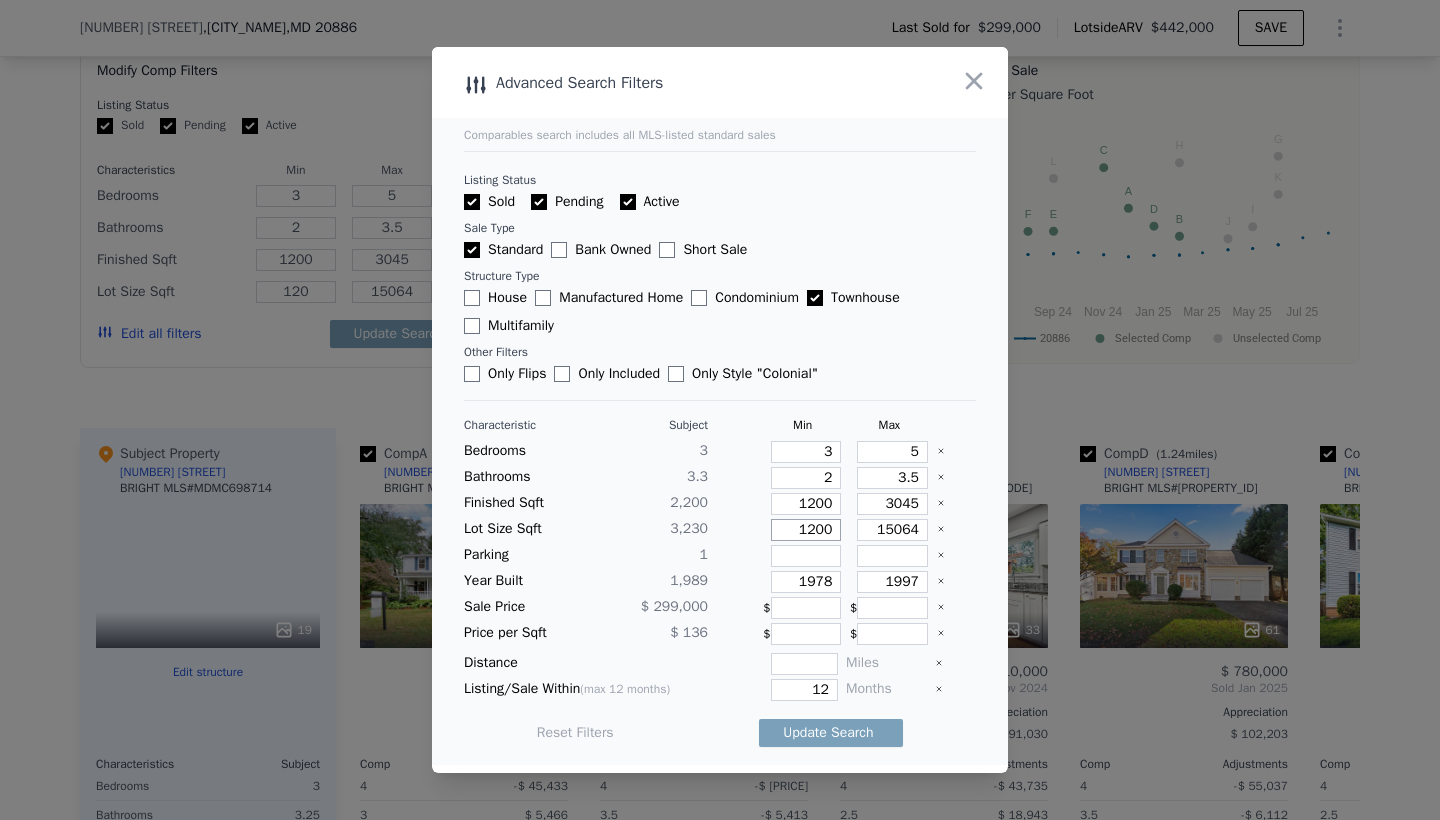 type on "1200" 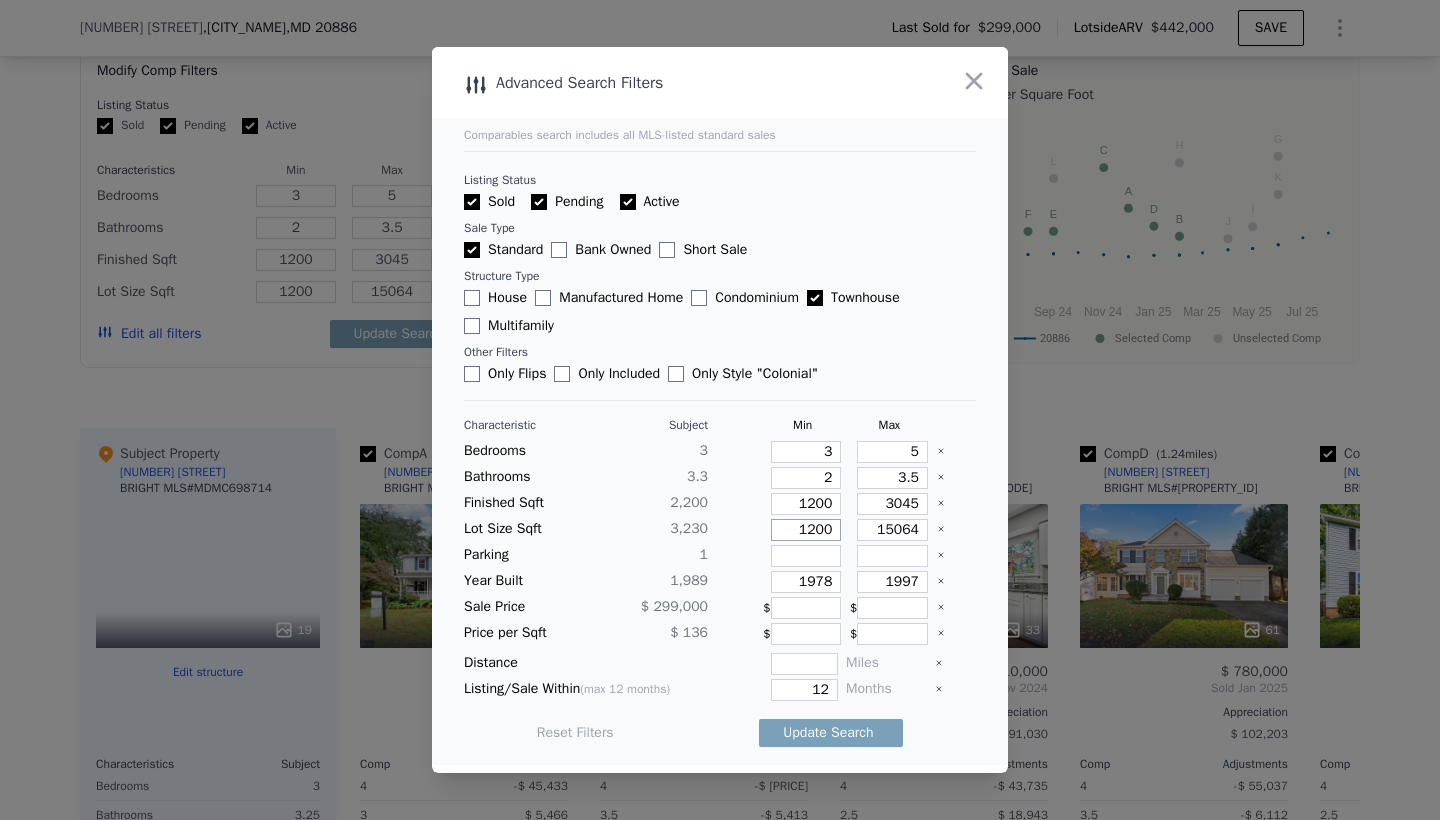 type on "1200" 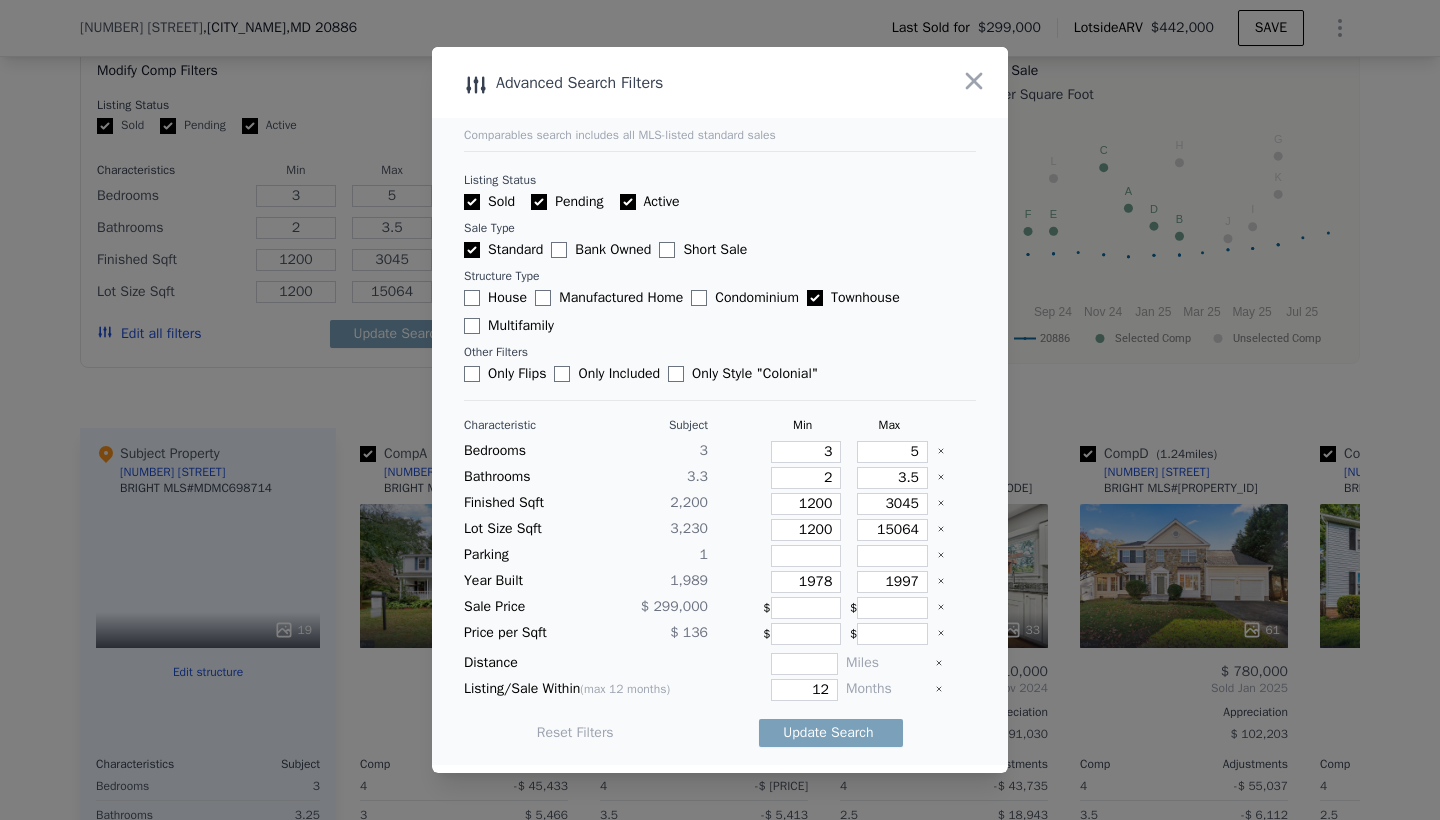 click on "Bank Owned" at bounding box center [559, 250] 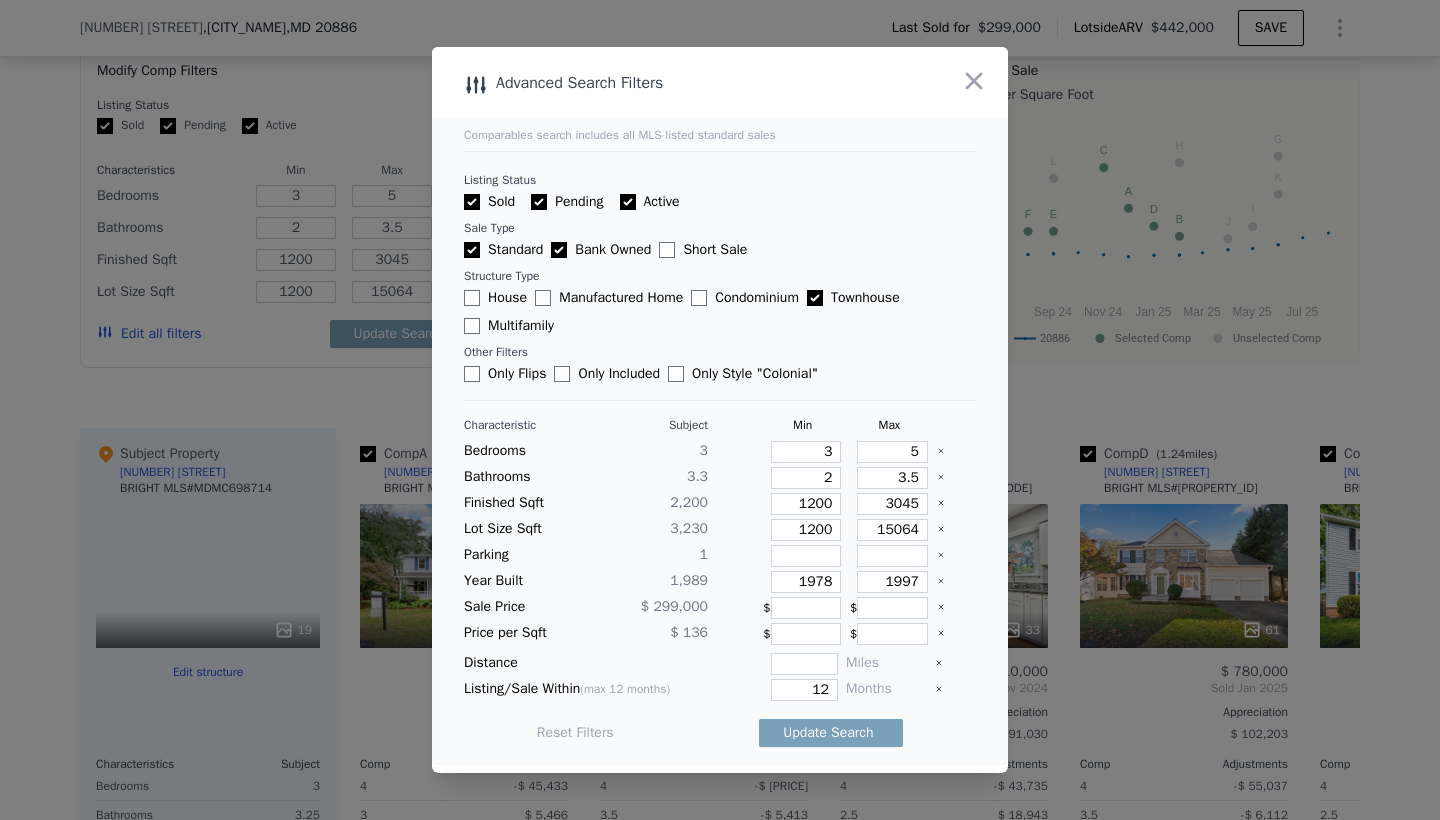 click on "Standard Bank Owned Short Sale" at bounding box center (720, 250) 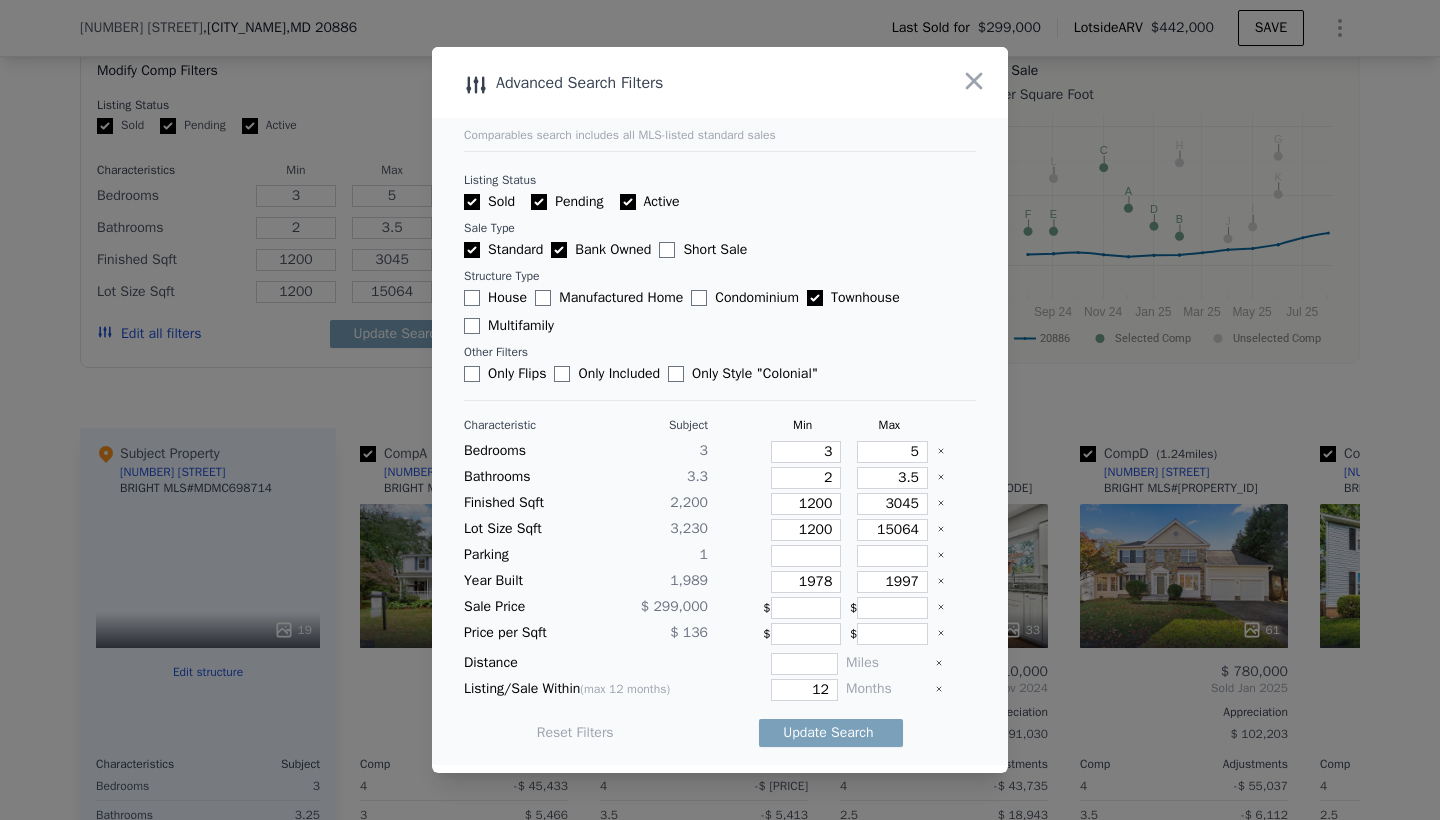 checkbox on "false" 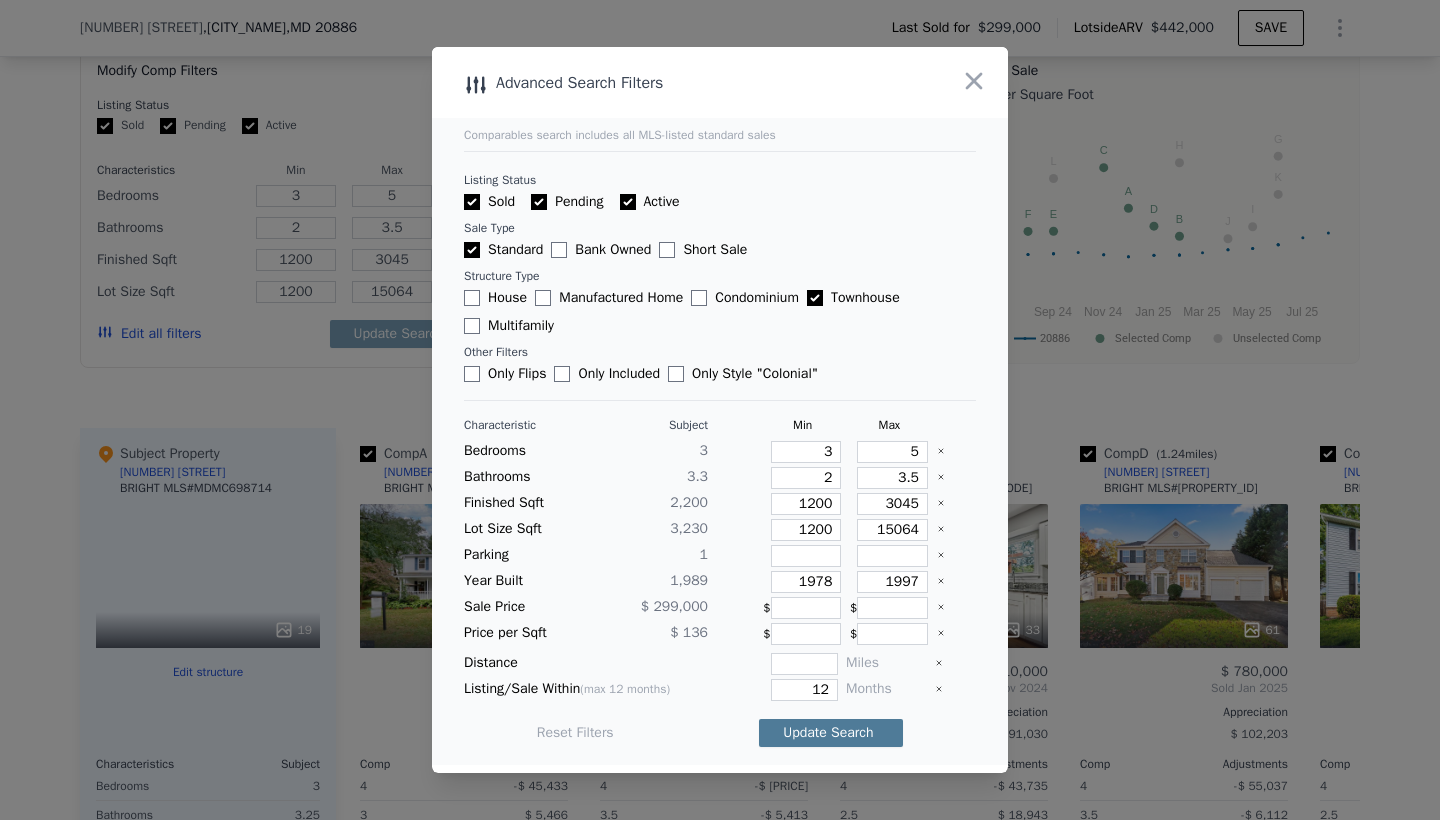 click on "Update Search" at bounding box center (831, 733) 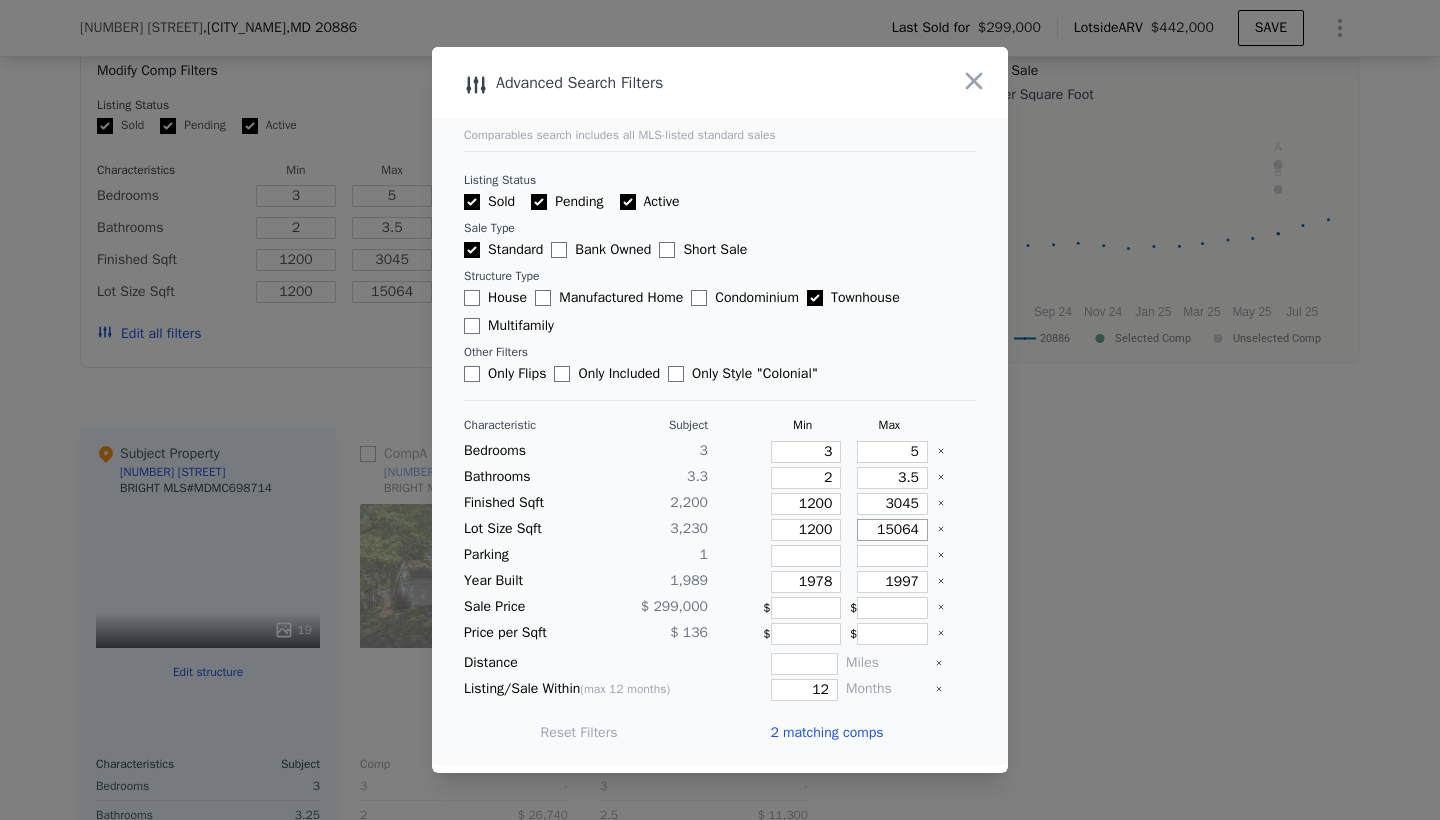 drag, startPoint x: 879, startPoint y: 530, endPoint x: 910, endPoint y: 515, distance: 34.43835 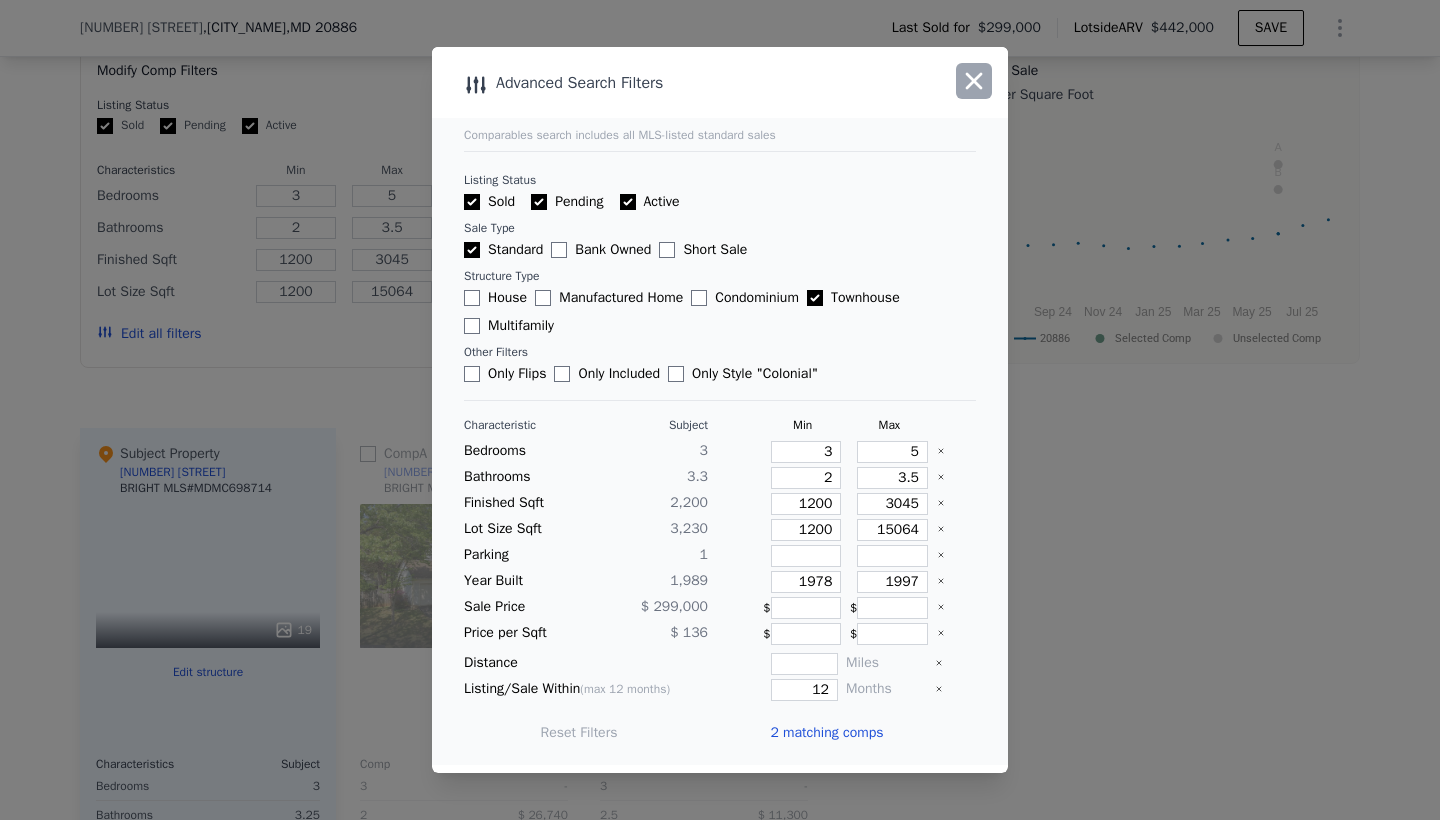click 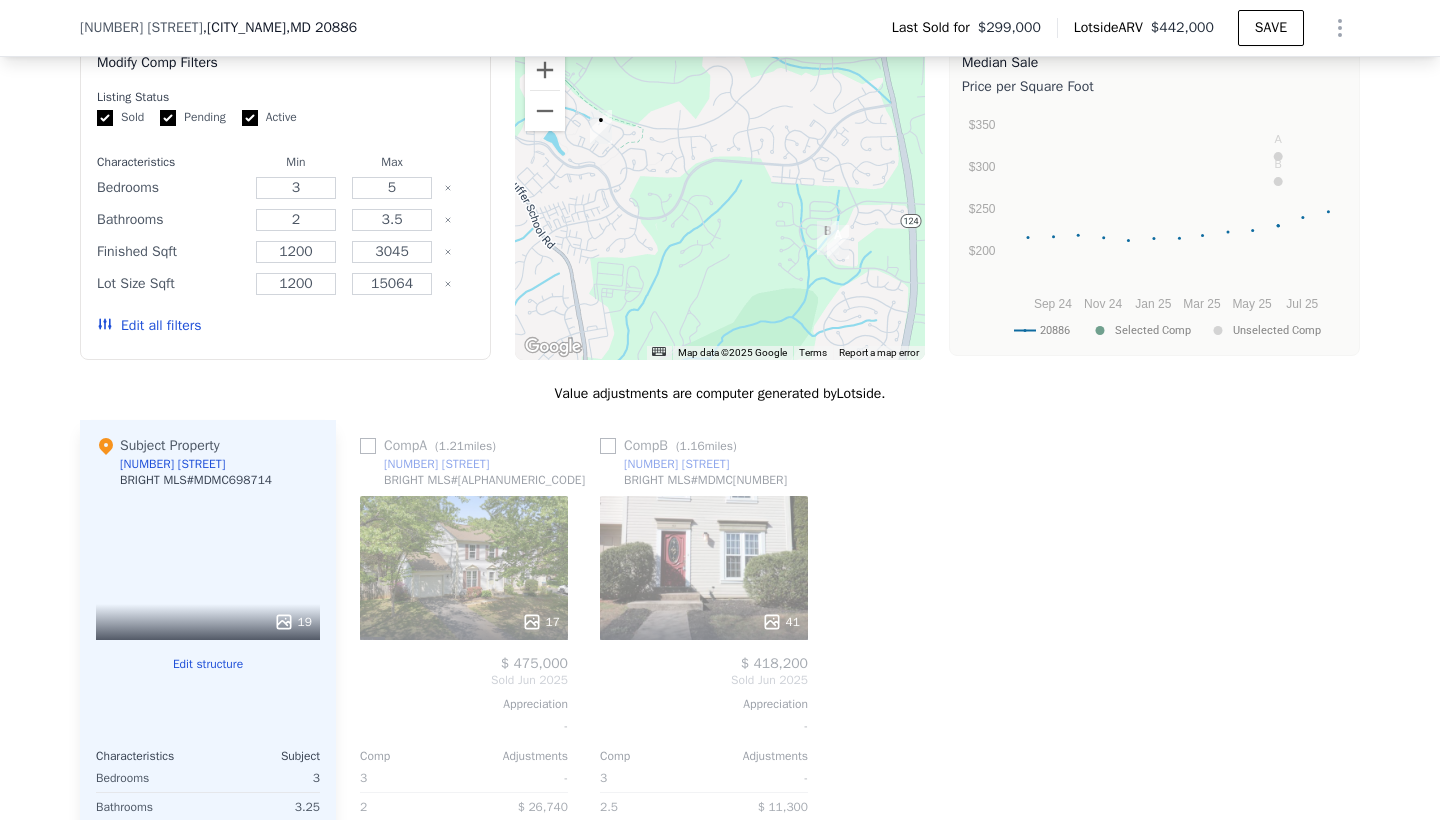 scroll, scrollTop: 2035, scrollLeft: 0, axis: vertical 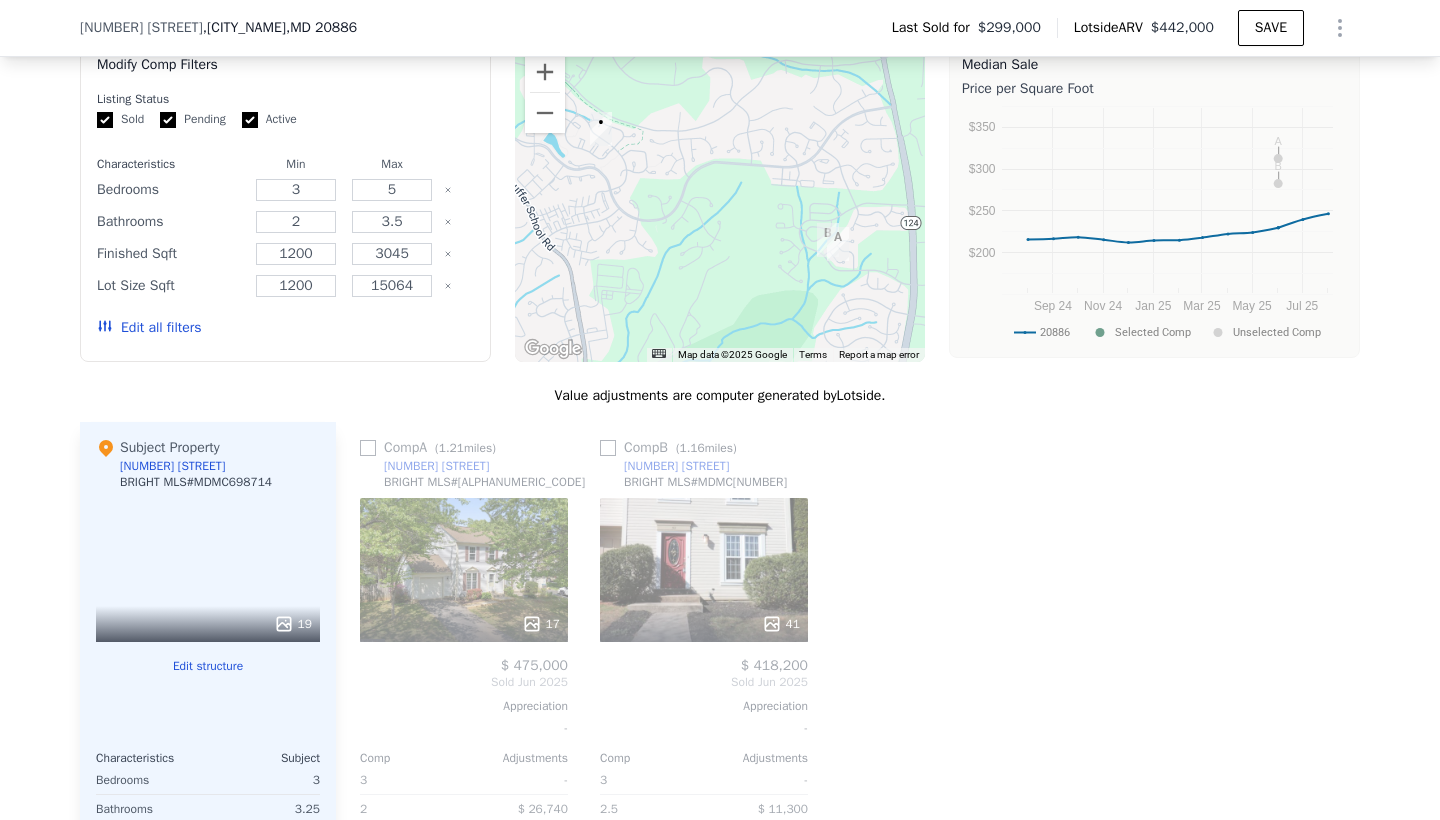 click on "Edit all filters" at bounding box center (149, 328) 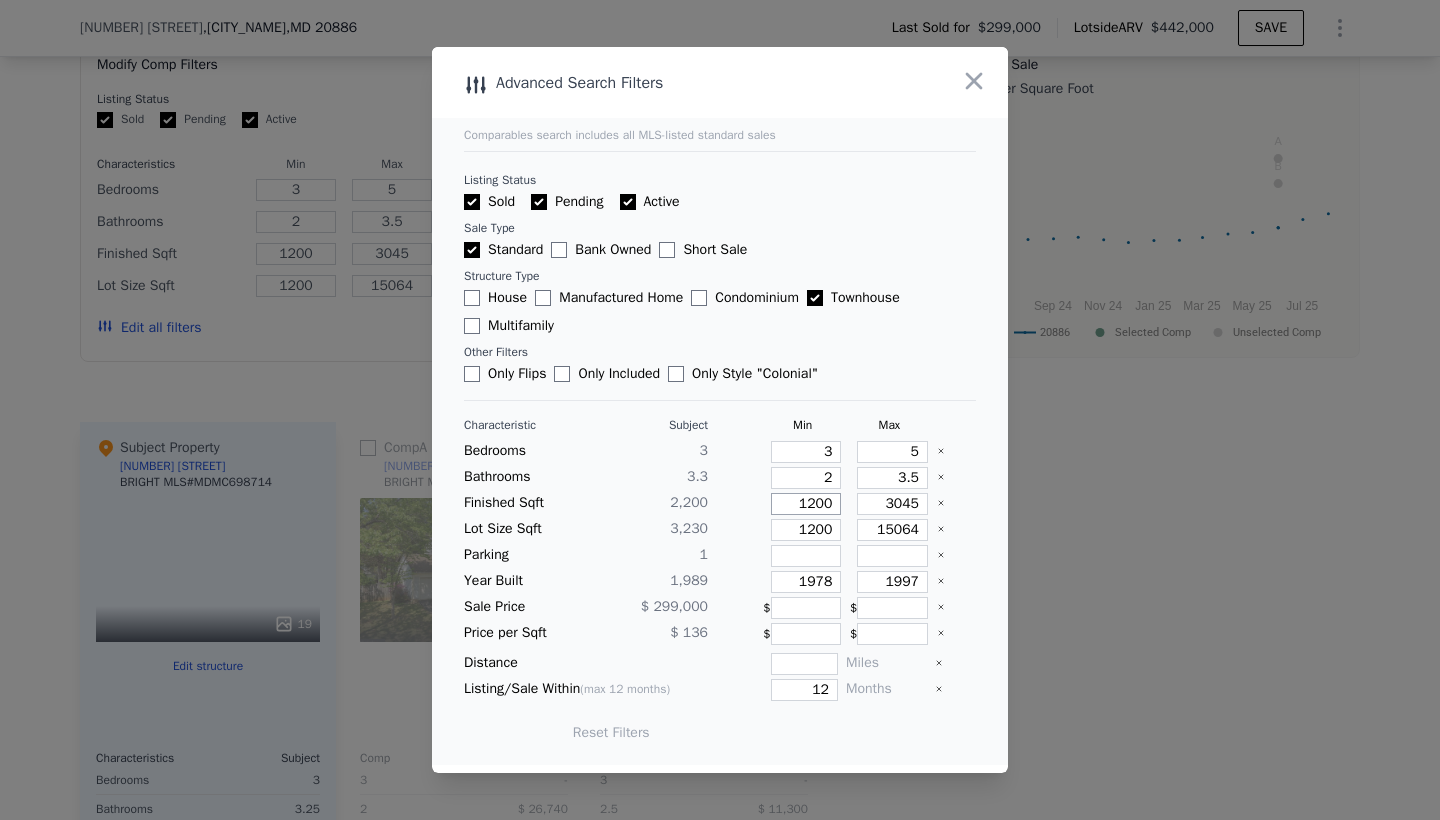 drag, startPoint x: 836, startPoint y: 510, endPoint x: 782, endPoint y: 511, distance: 54.00926 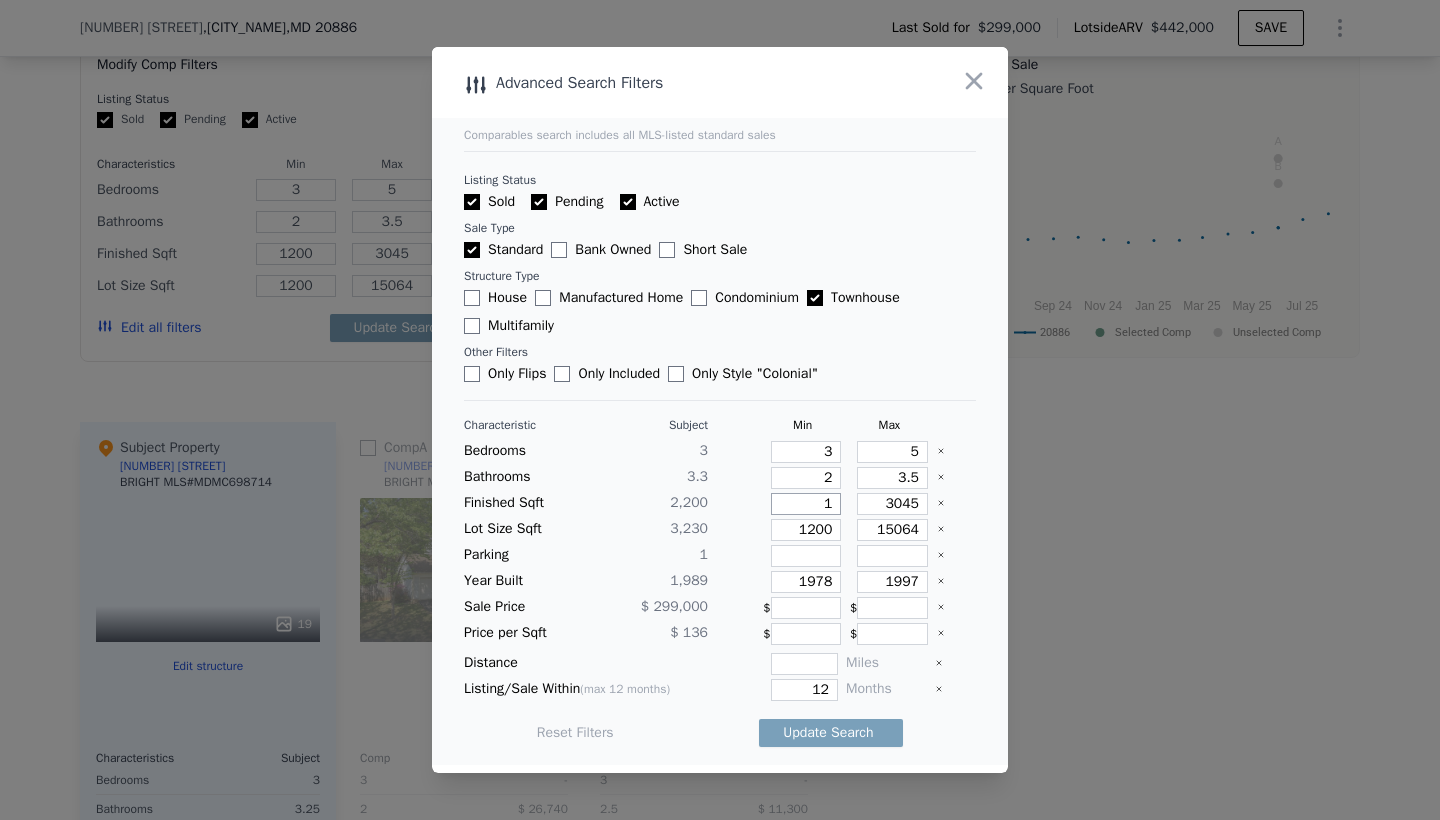 type on "1" 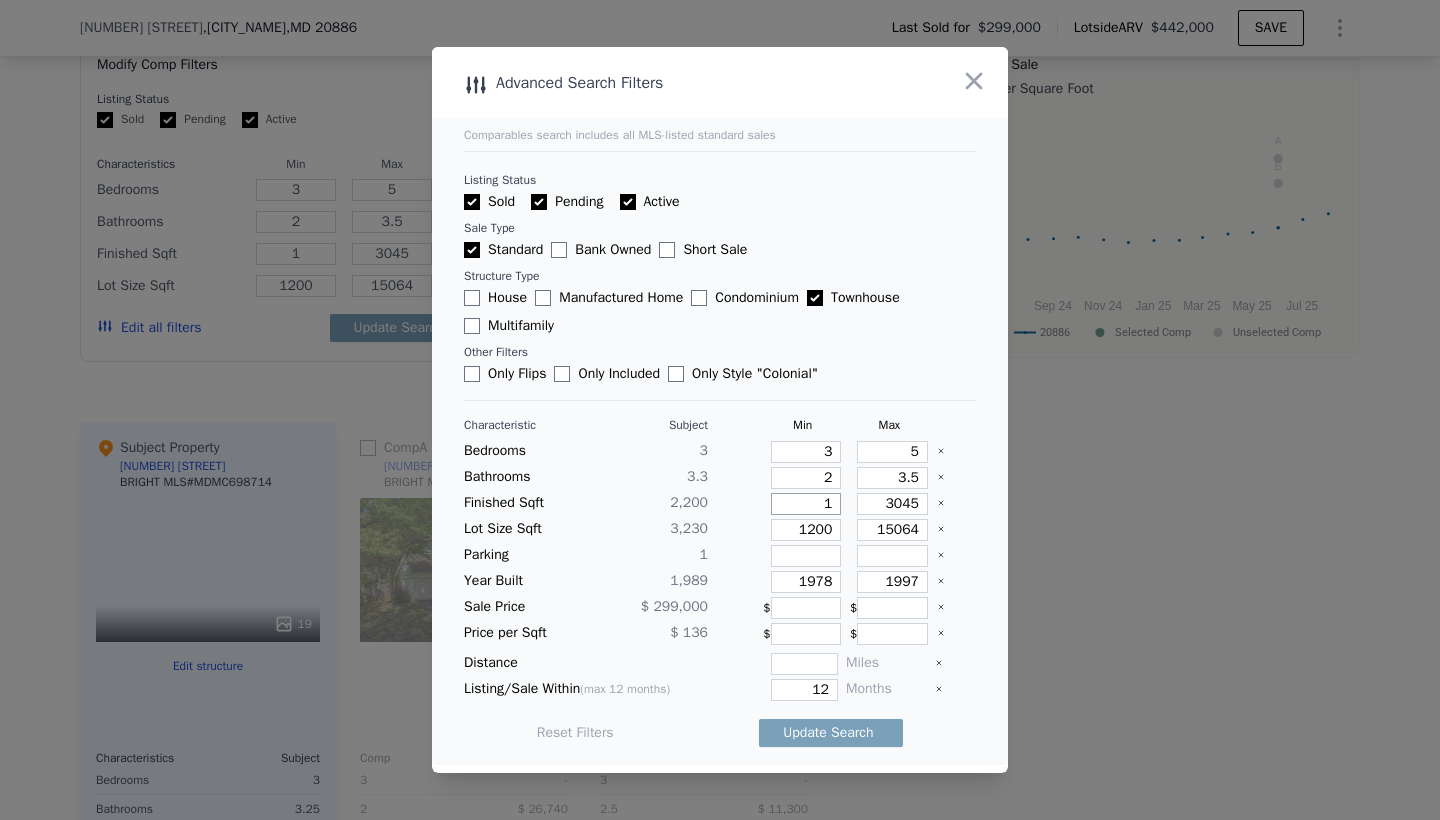 type on "10" 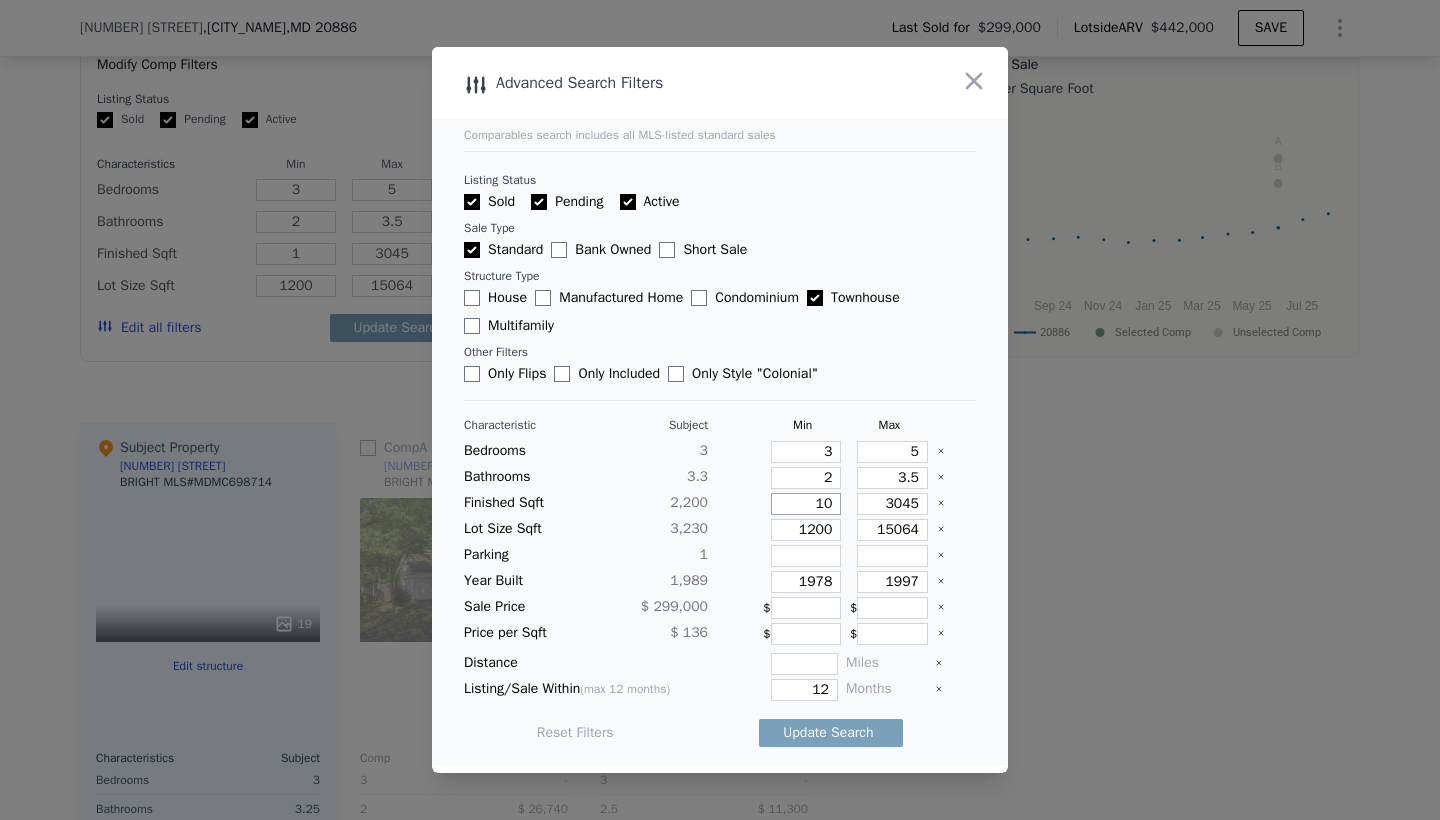 type on "10" 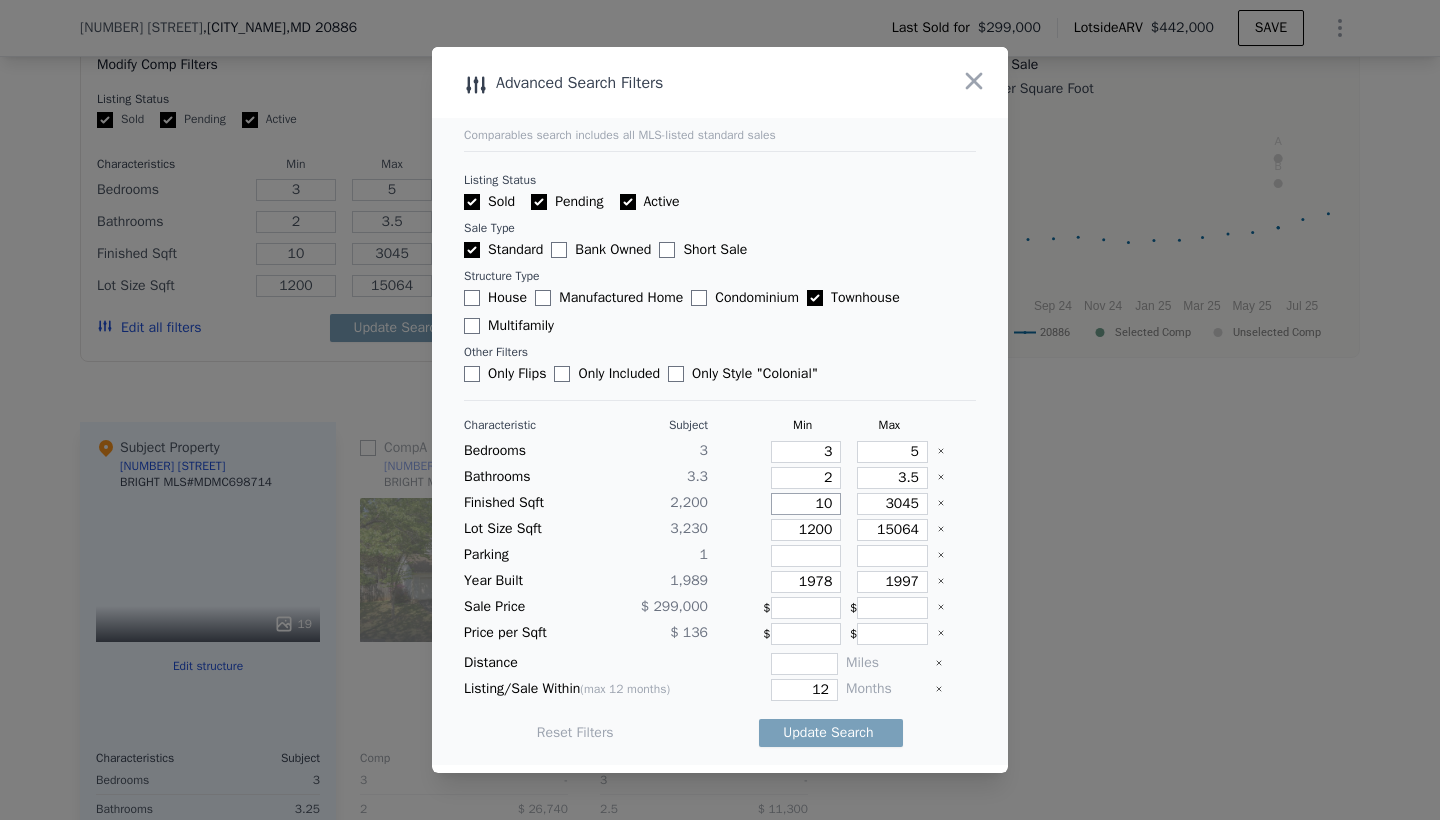 type on "100" 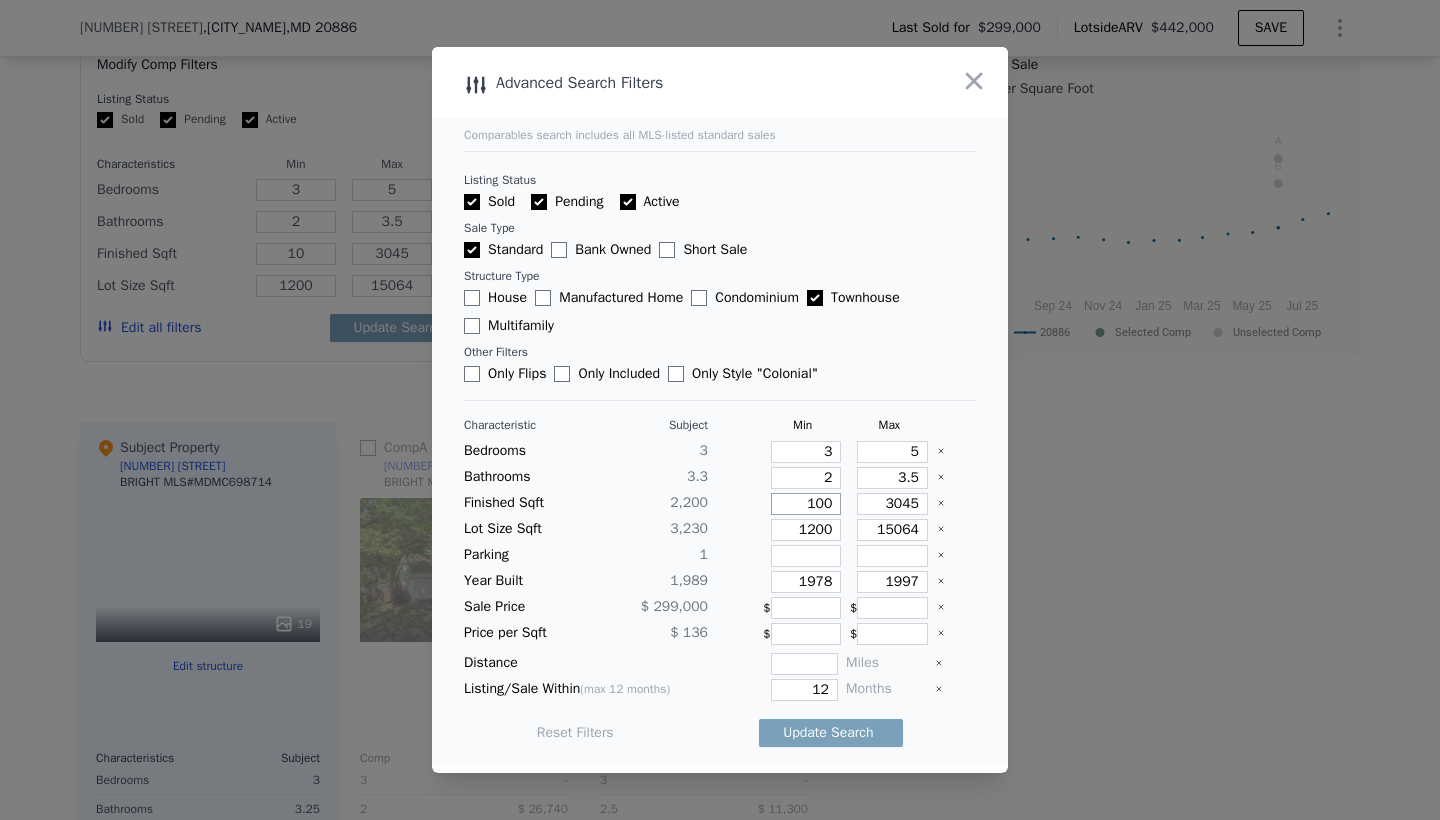 type on "100" 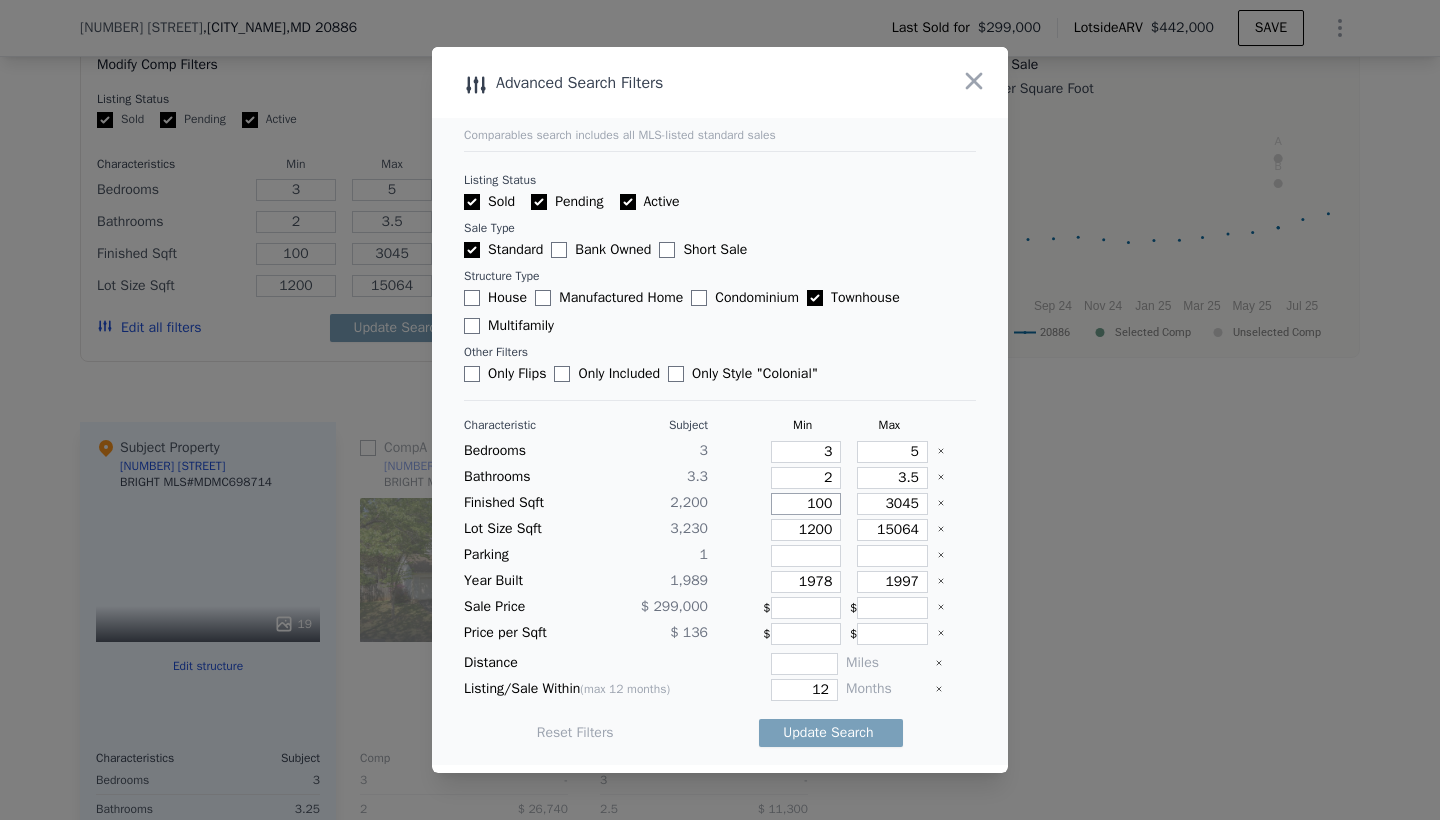 type on "1000" 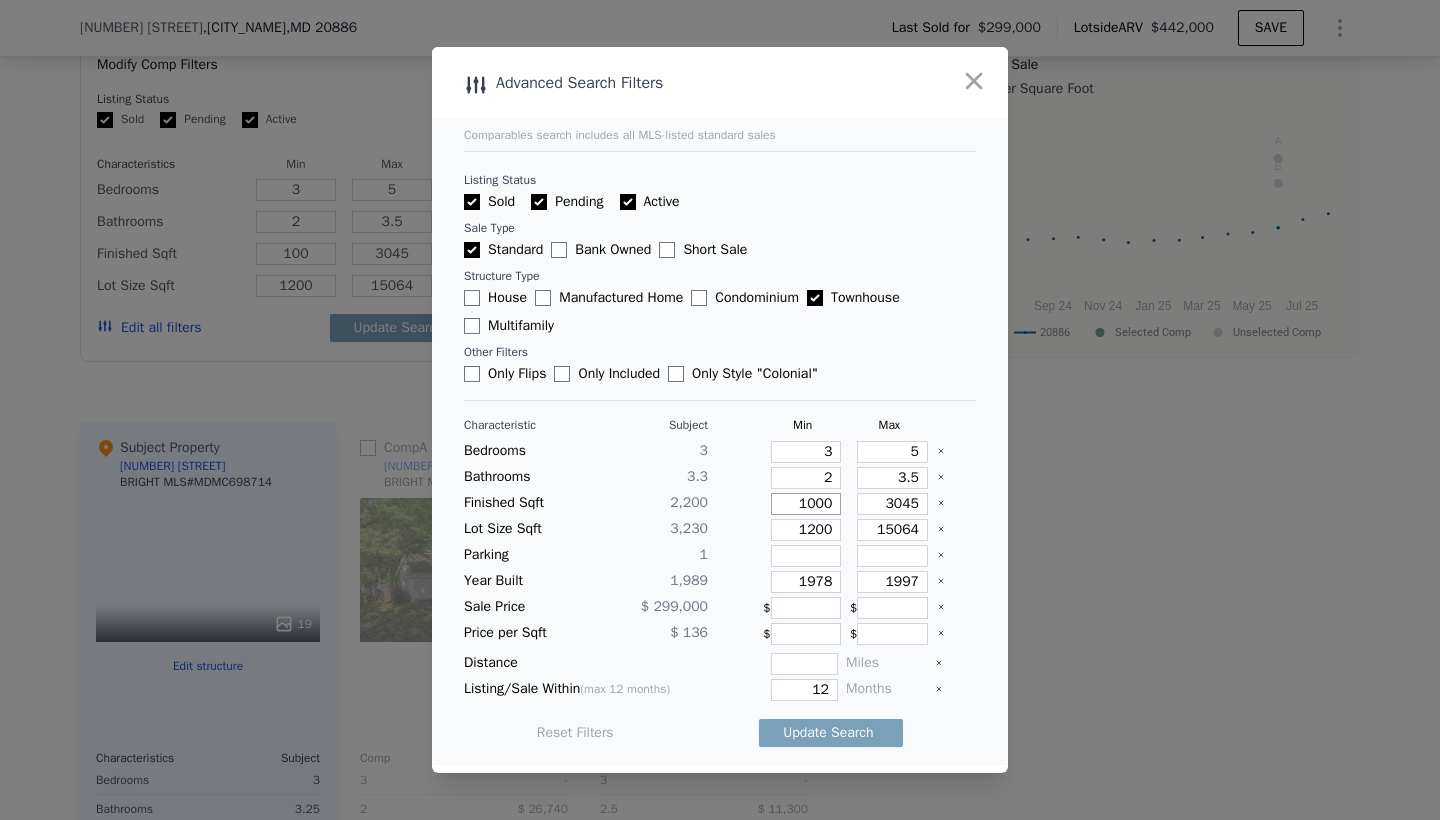 type on "1000" 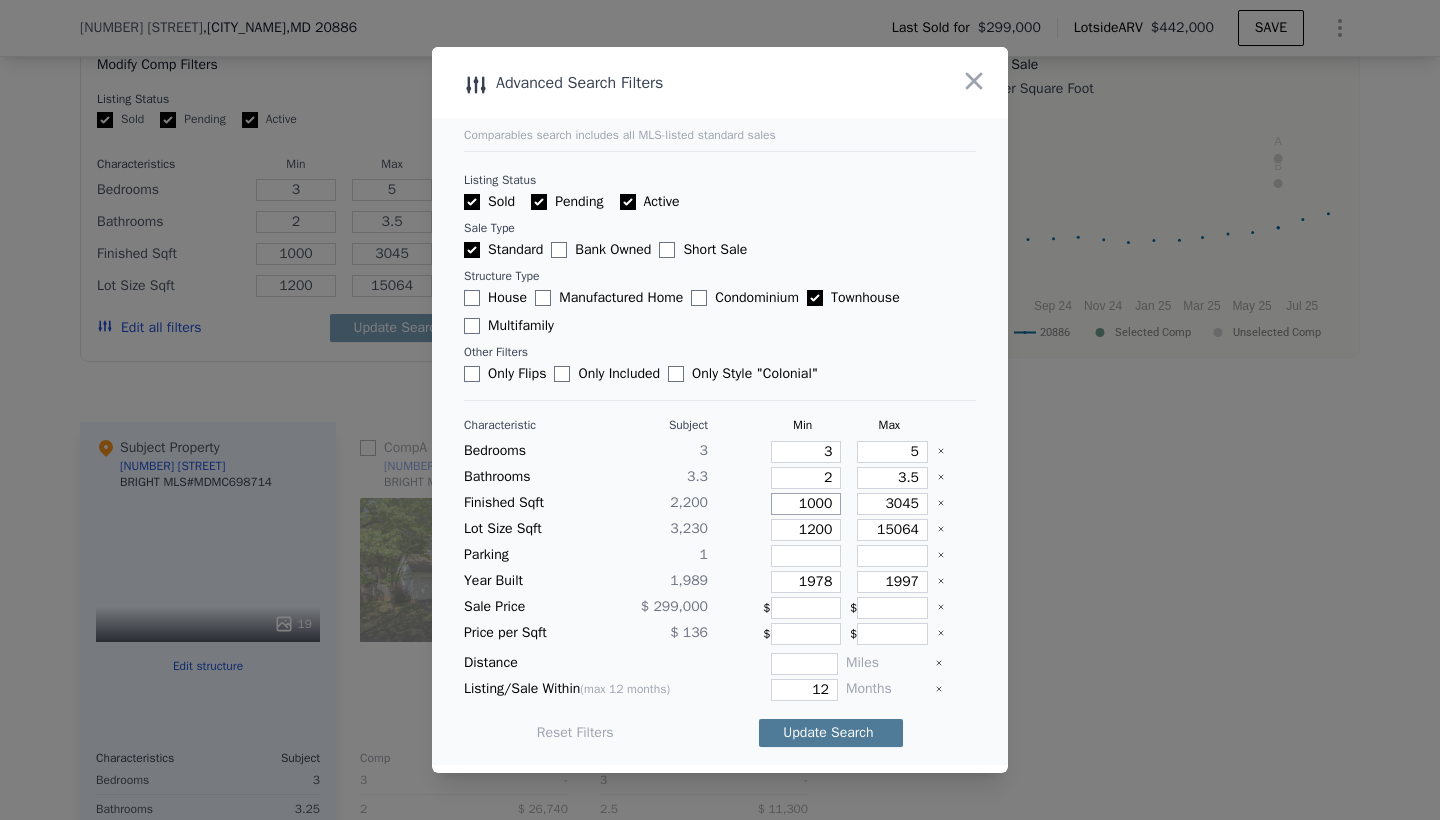 type on "1000" 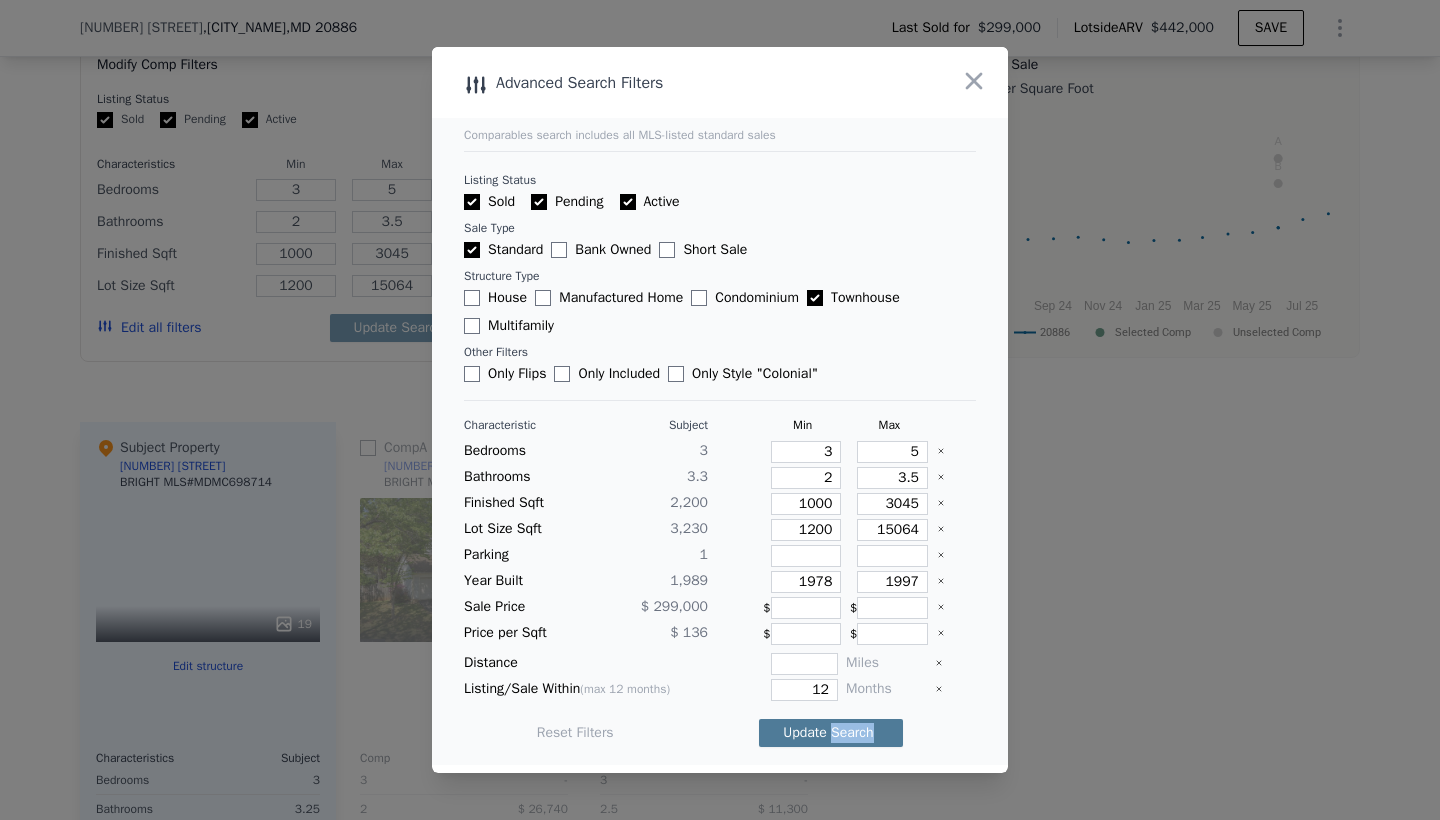 click on "Update Search" at bounding box center [831, 733] 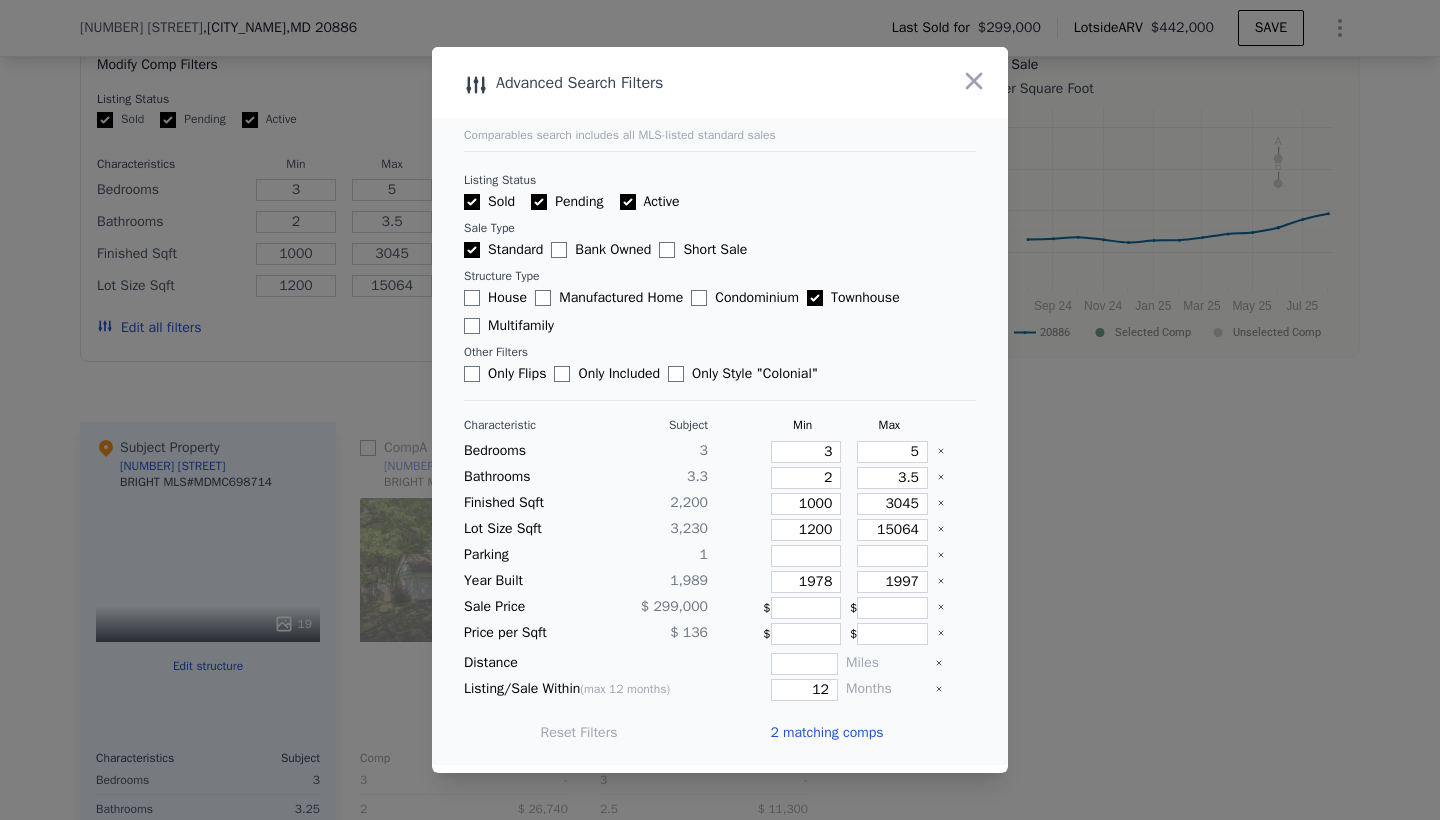 click on "2 matching comps" at bounding box center [826, 733] 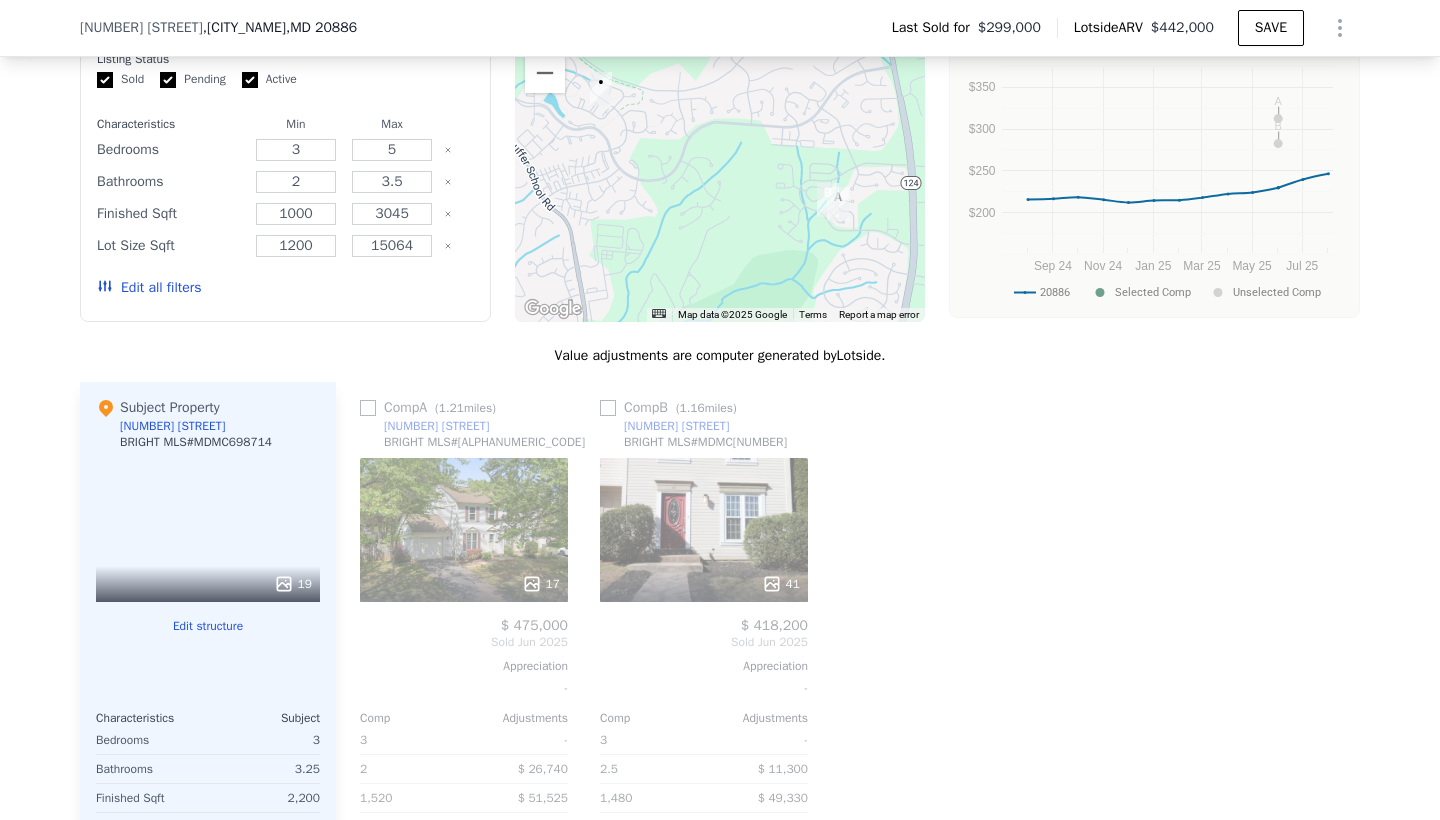 scroll, scrollTop: 2074, scrollLeft: 0, axis: vertical 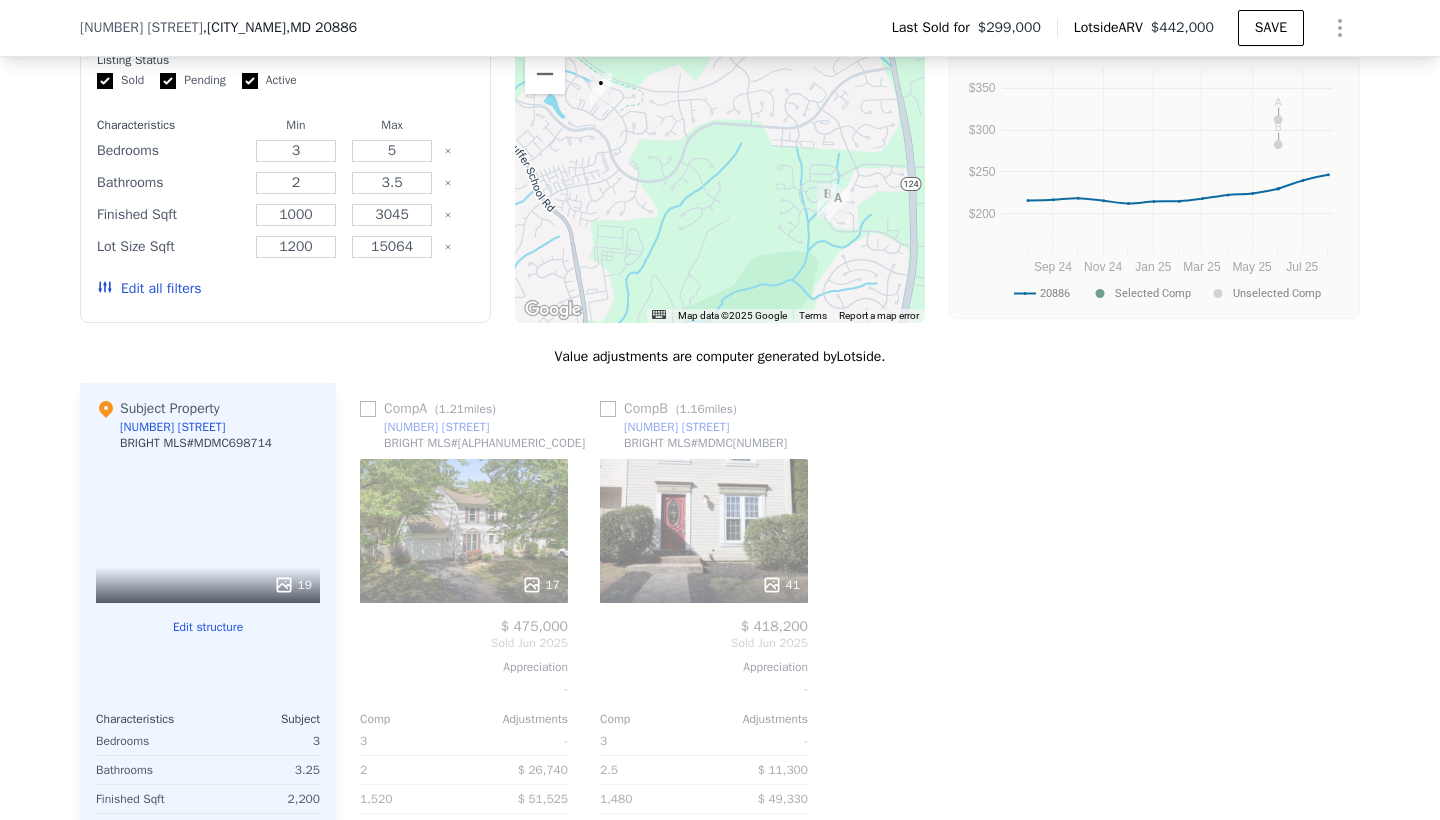click on "Edit all filters" at bounding box center [149, 289] 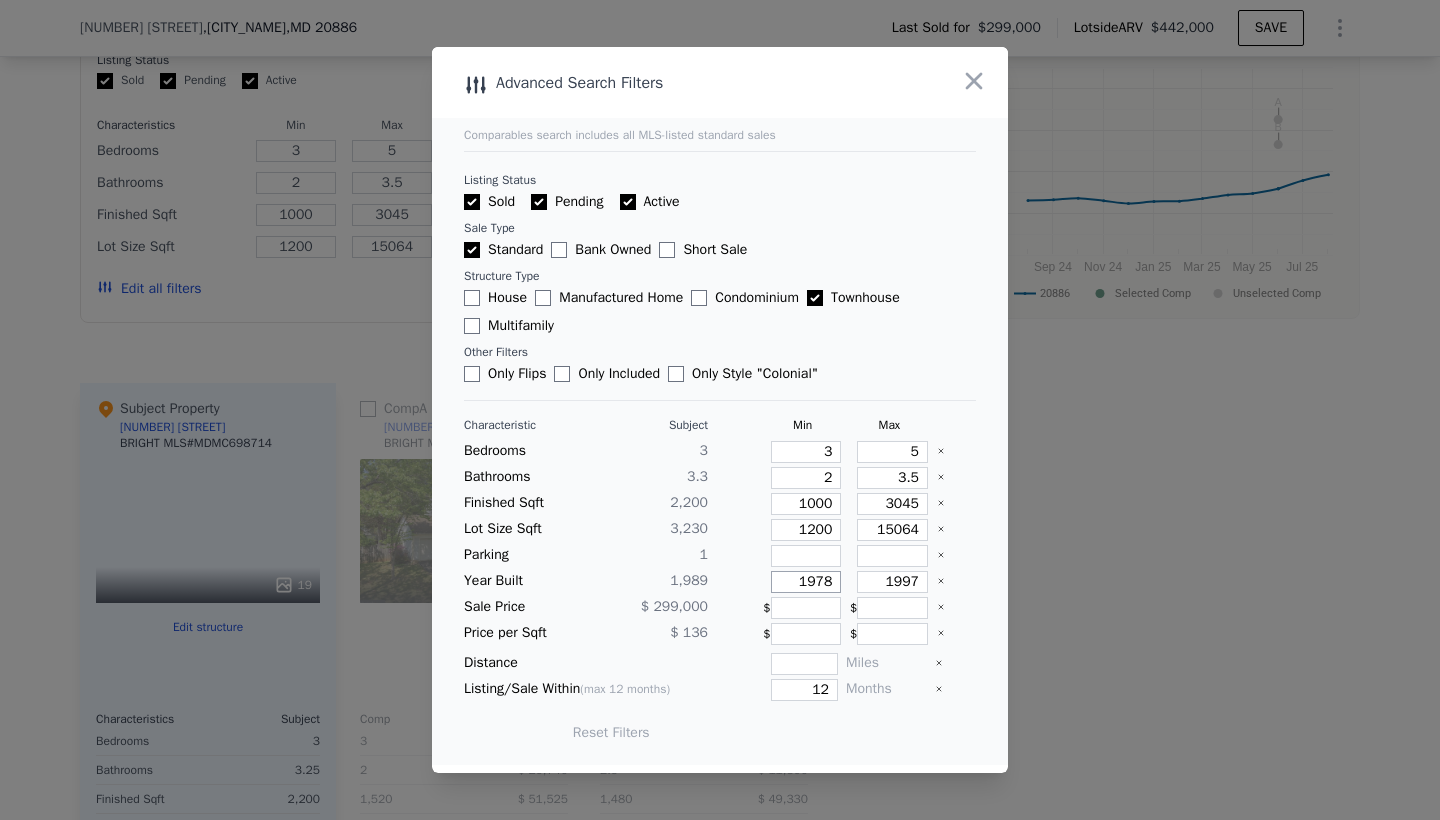 click on "1978" at bounding box center [806, 582] 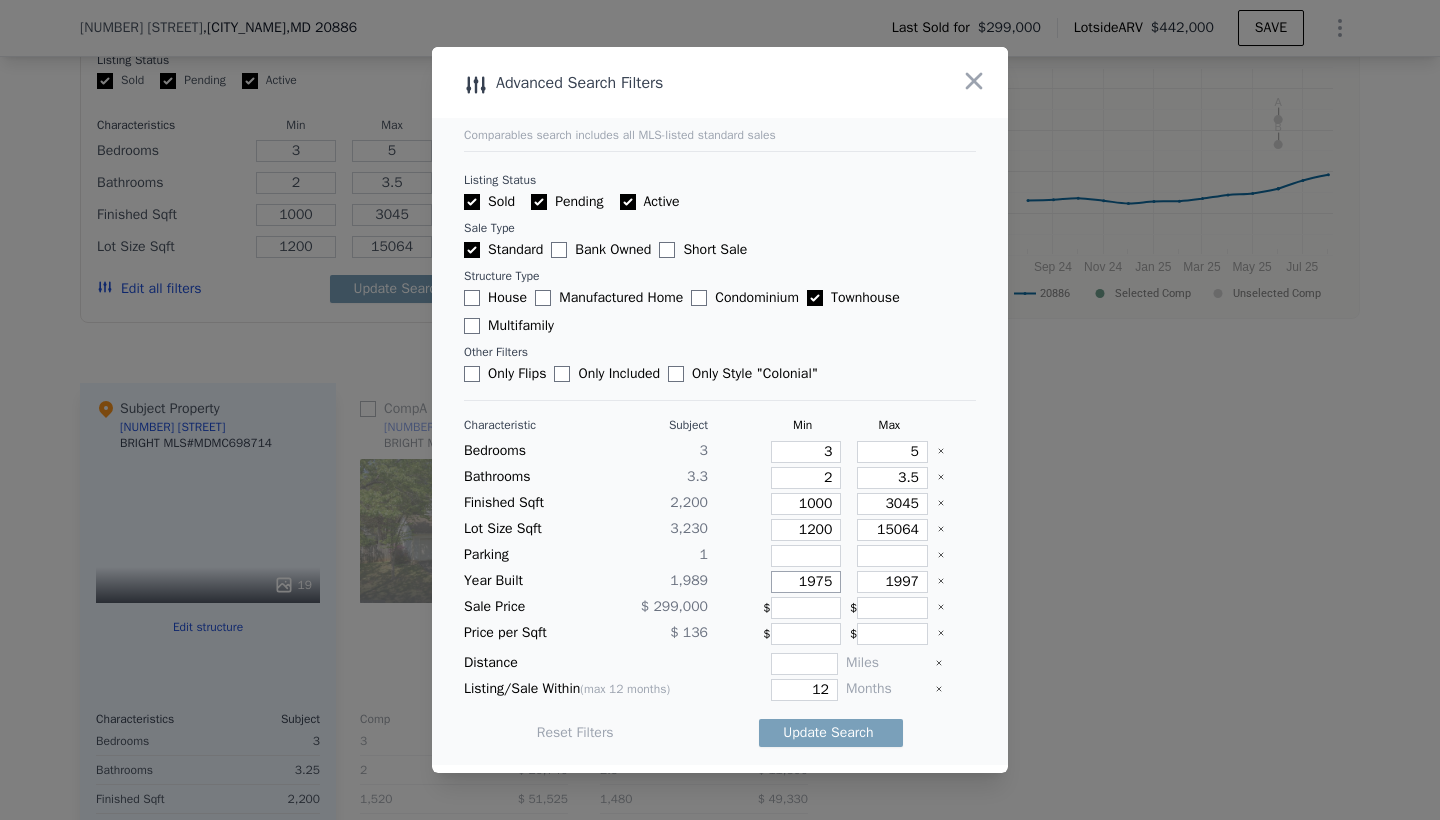 type on "1975" 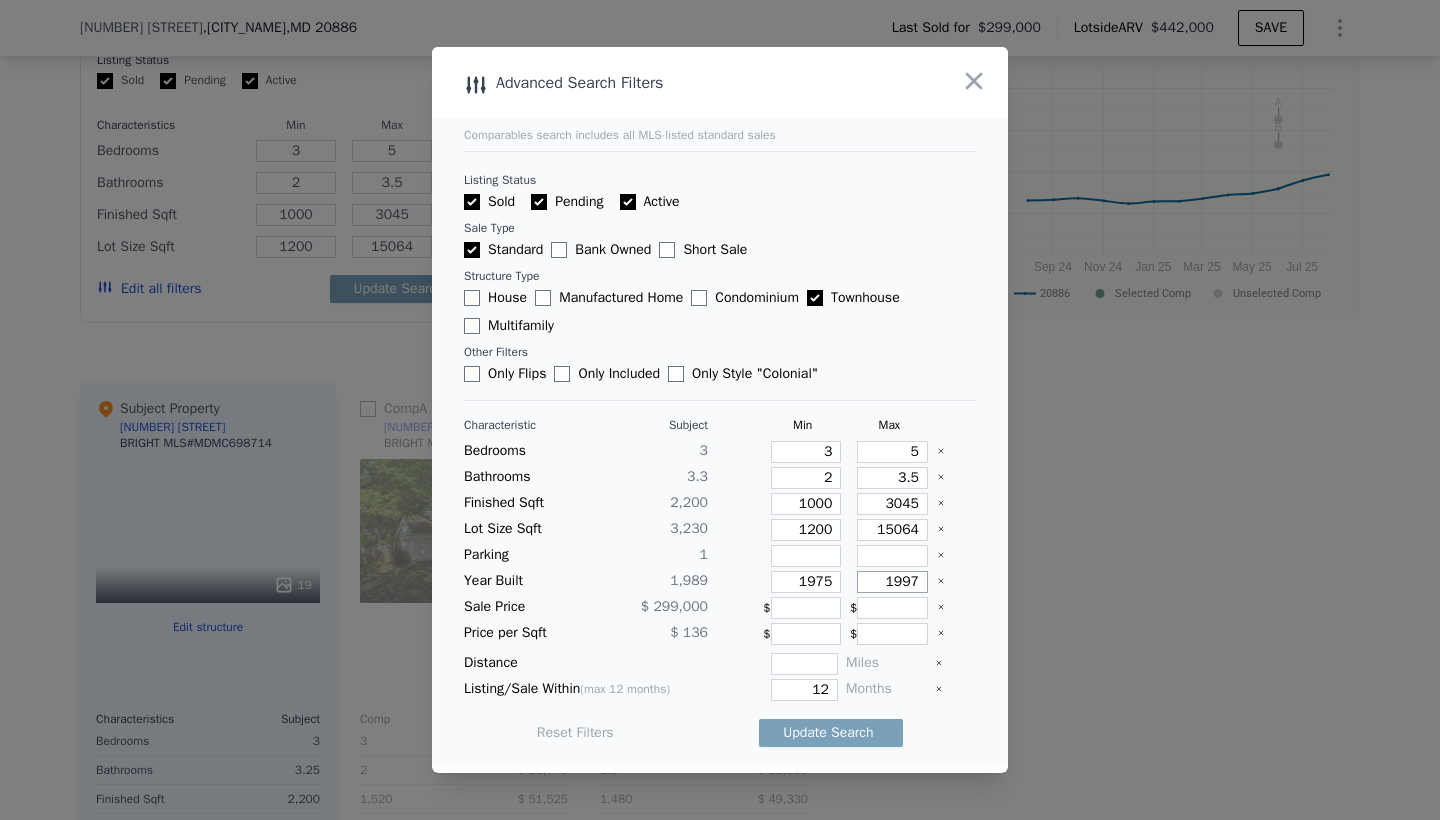 drag, startPoint x: 883, startPoint y: 586, endPoint x: 949, endPoint y: 575, distance: 66.910385 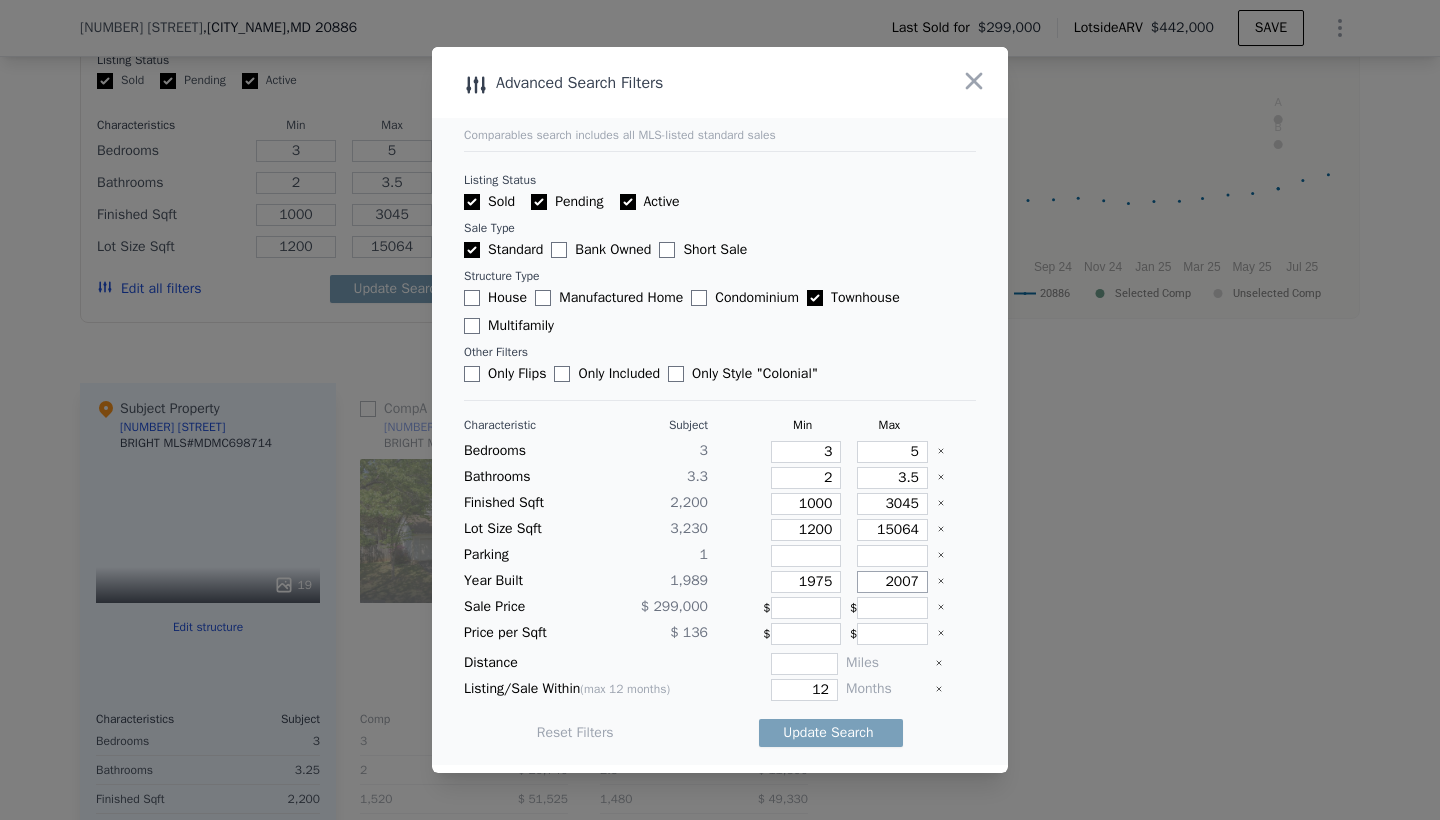 type on "2007" 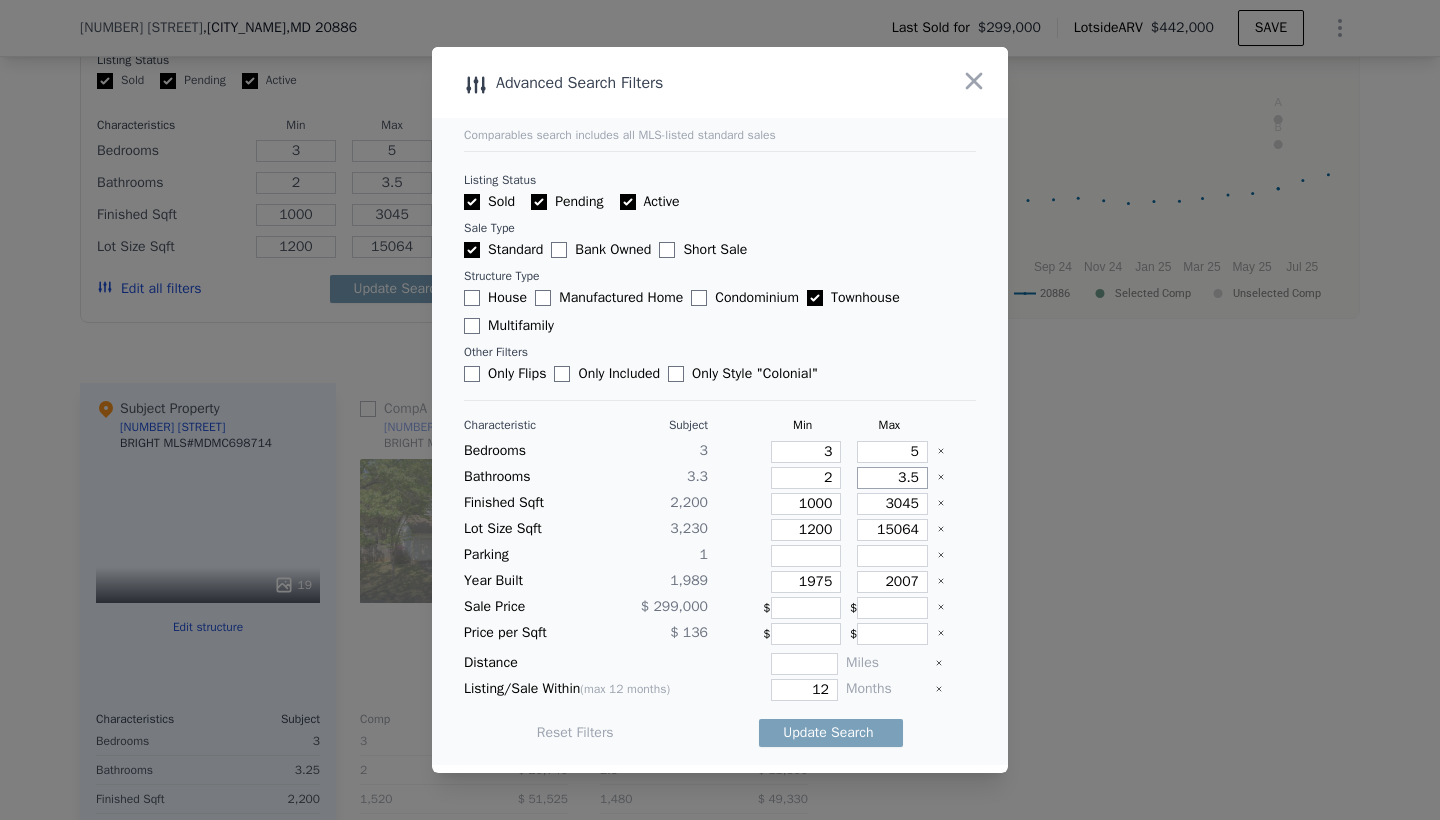 drag, startPoint x: 898, startPoint y: 474, endPoint x: 939, endPoint y: 474, distance: 41 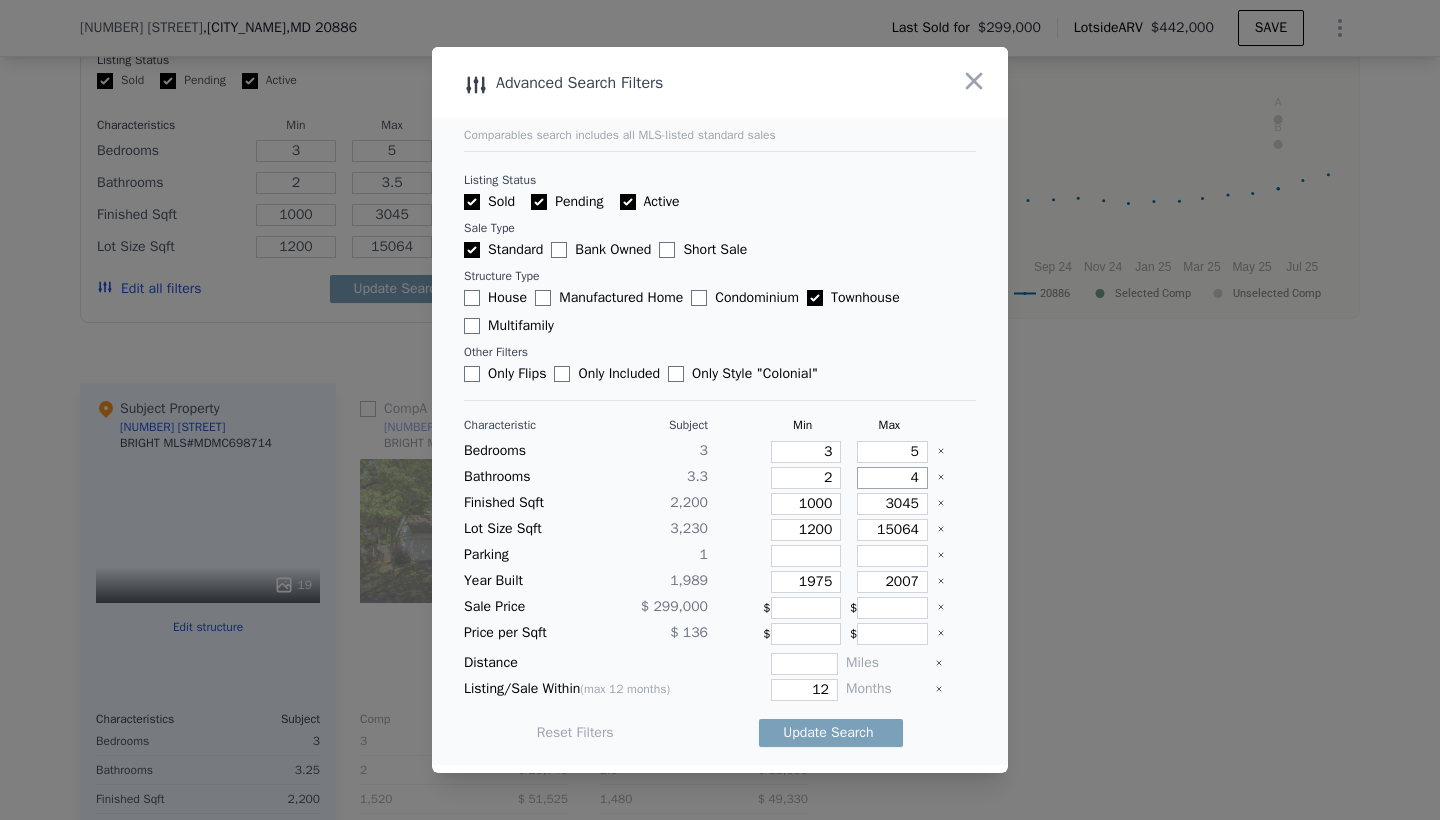 type on "4" 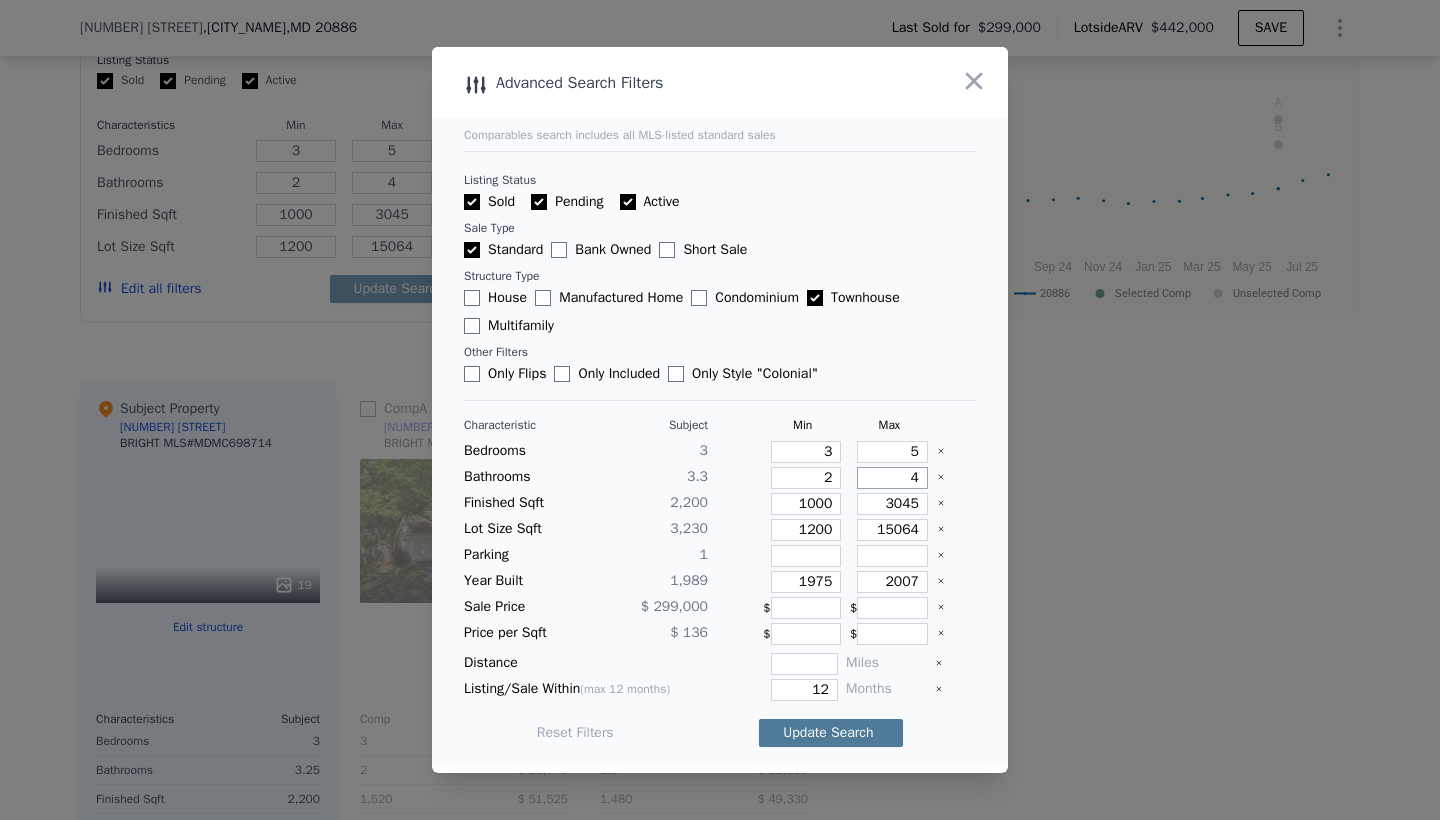type on "4" 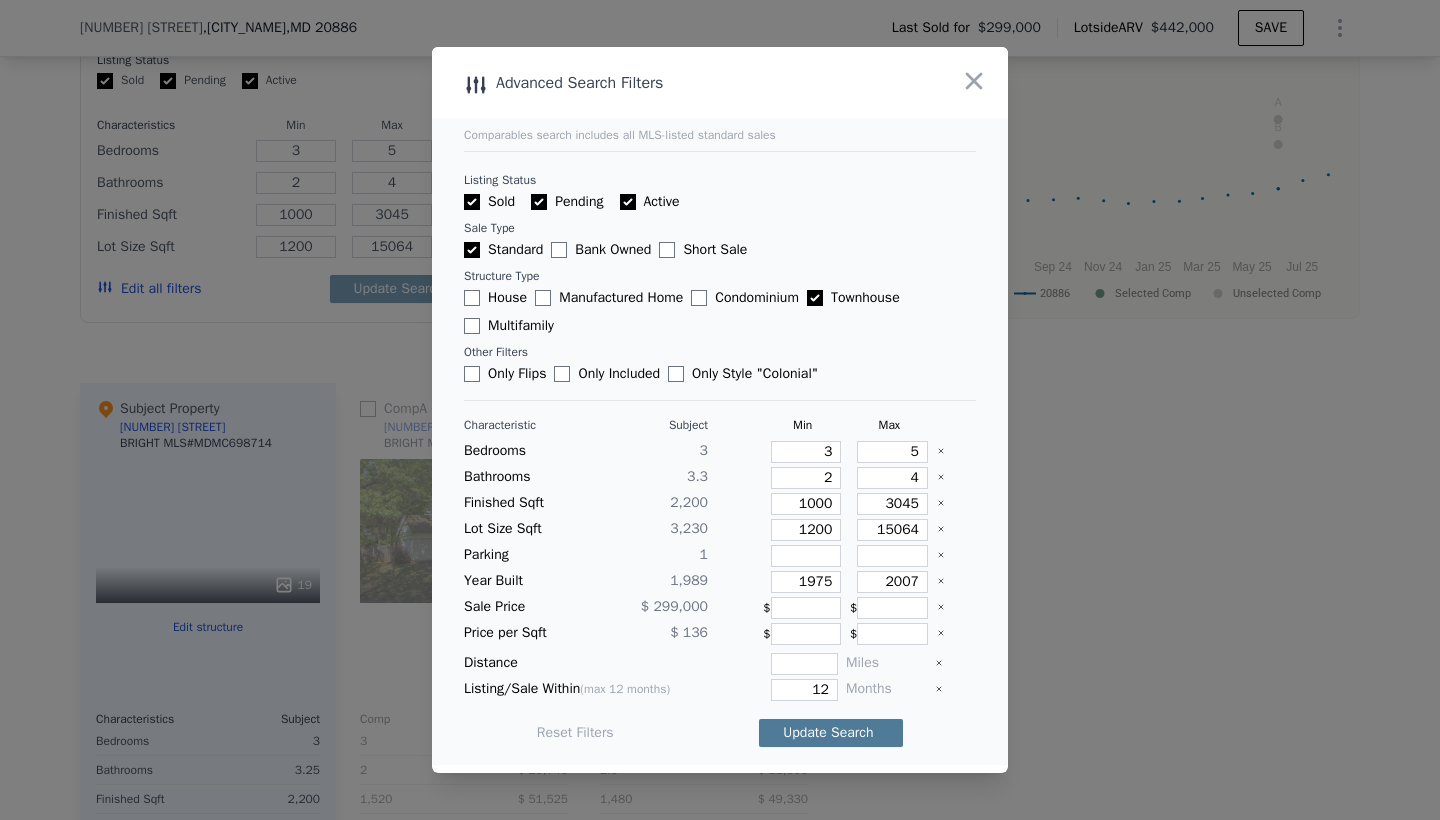 click on "Update Search" at bounding box center (831, 733) 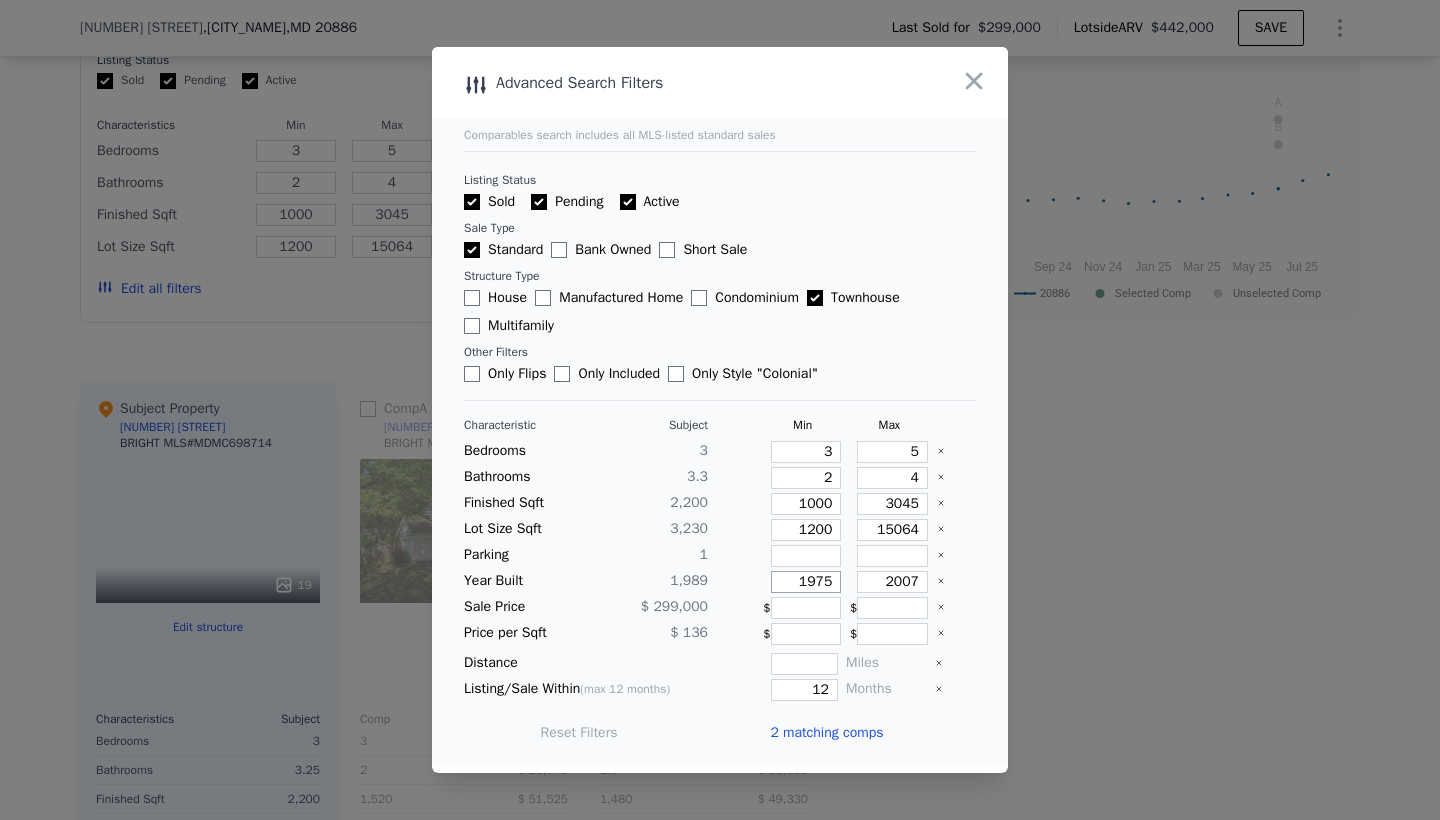 click on "1975" at bounding box center [806, 582] 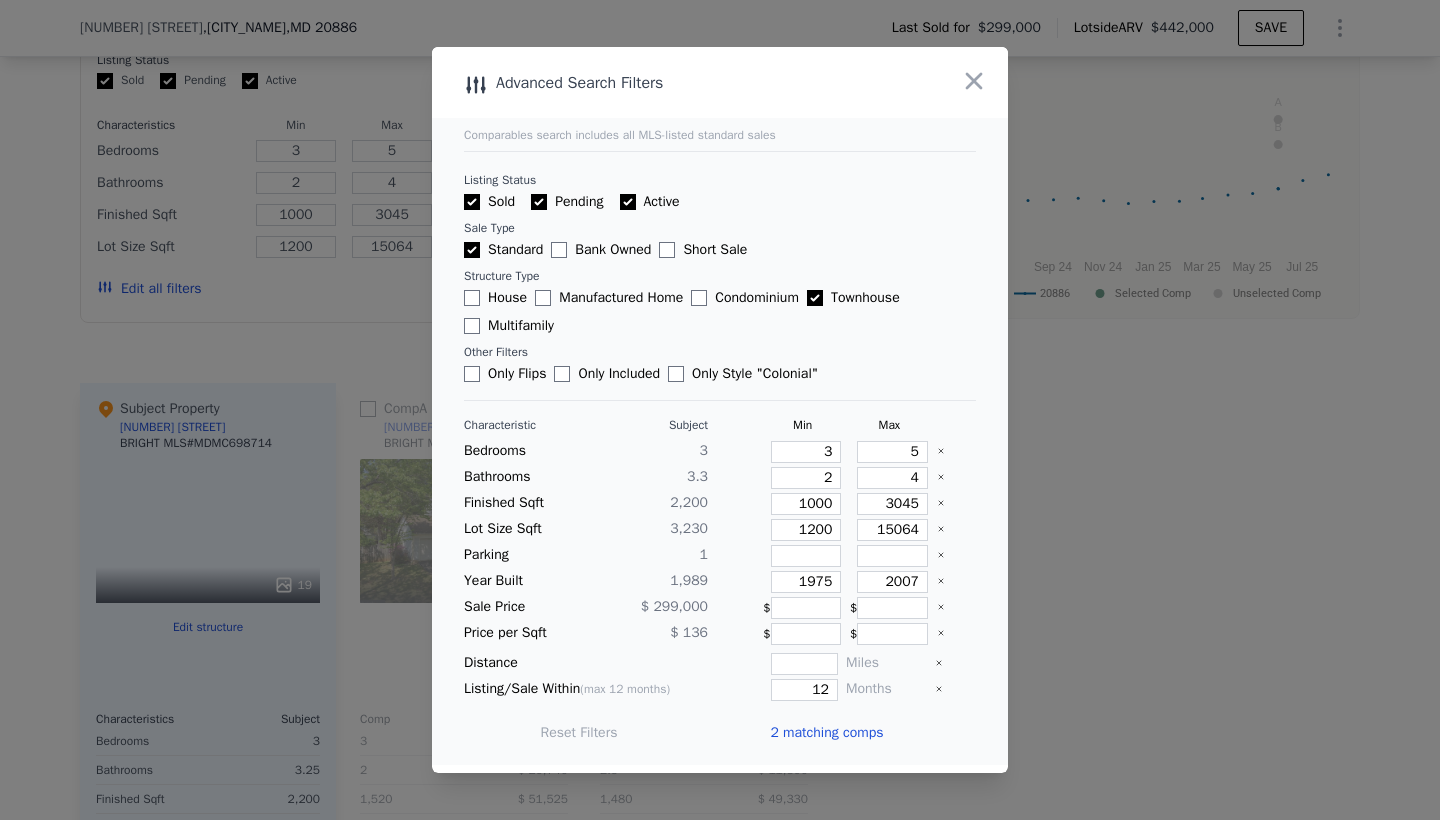 click on "House" at bounding box center (472, 298) 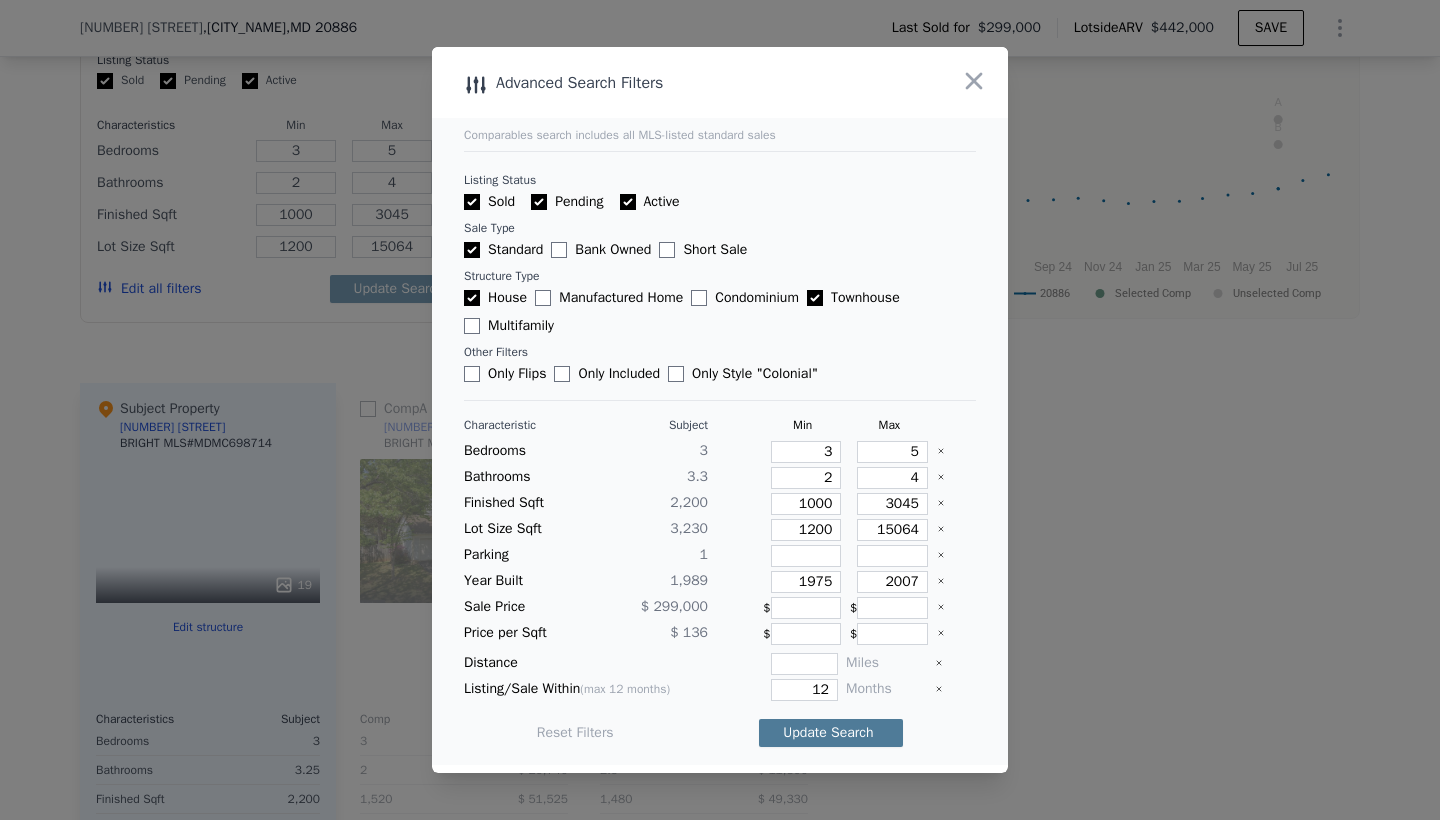 click on "Update Search" at bounding box center [831, 733] 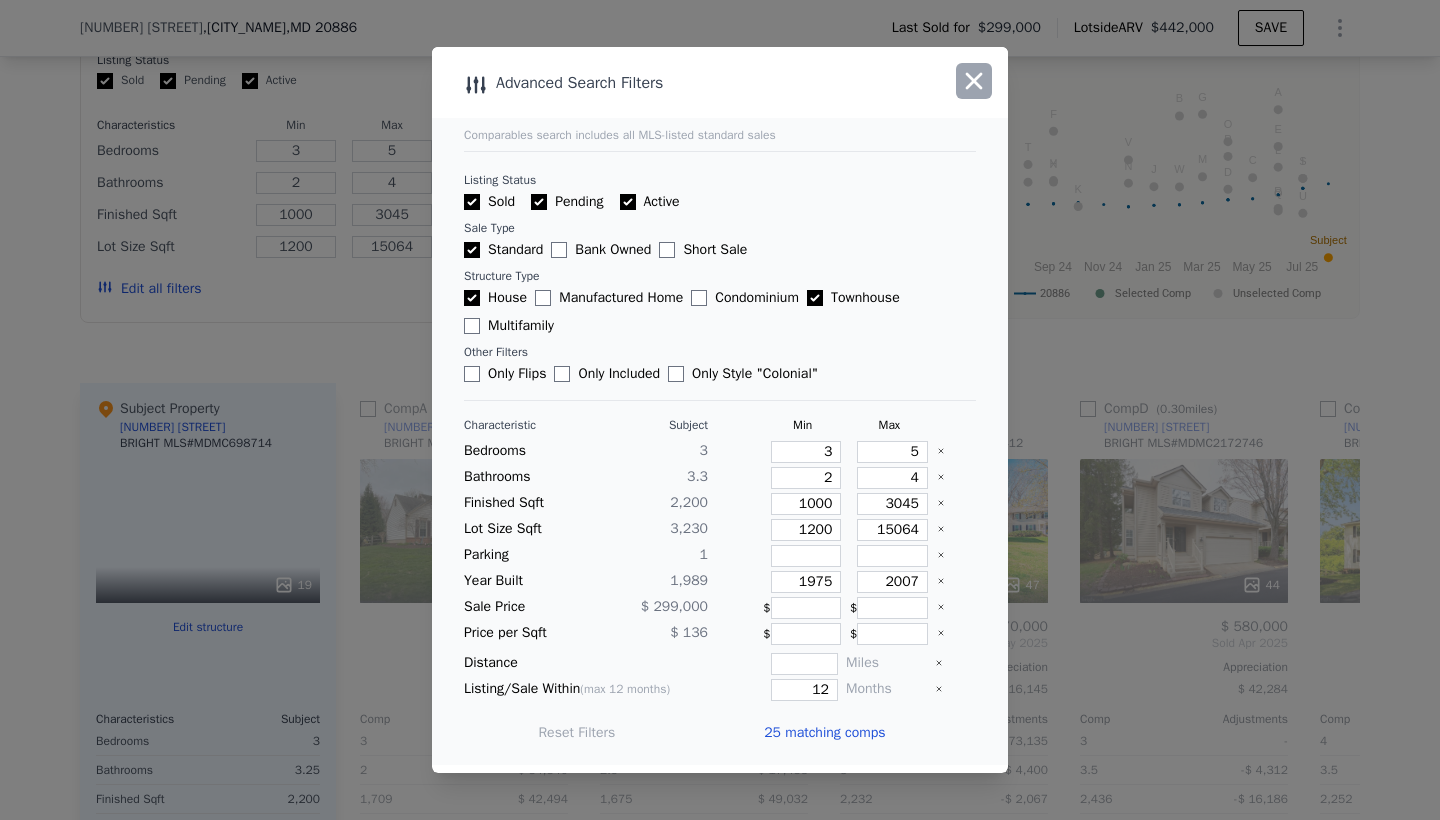 click 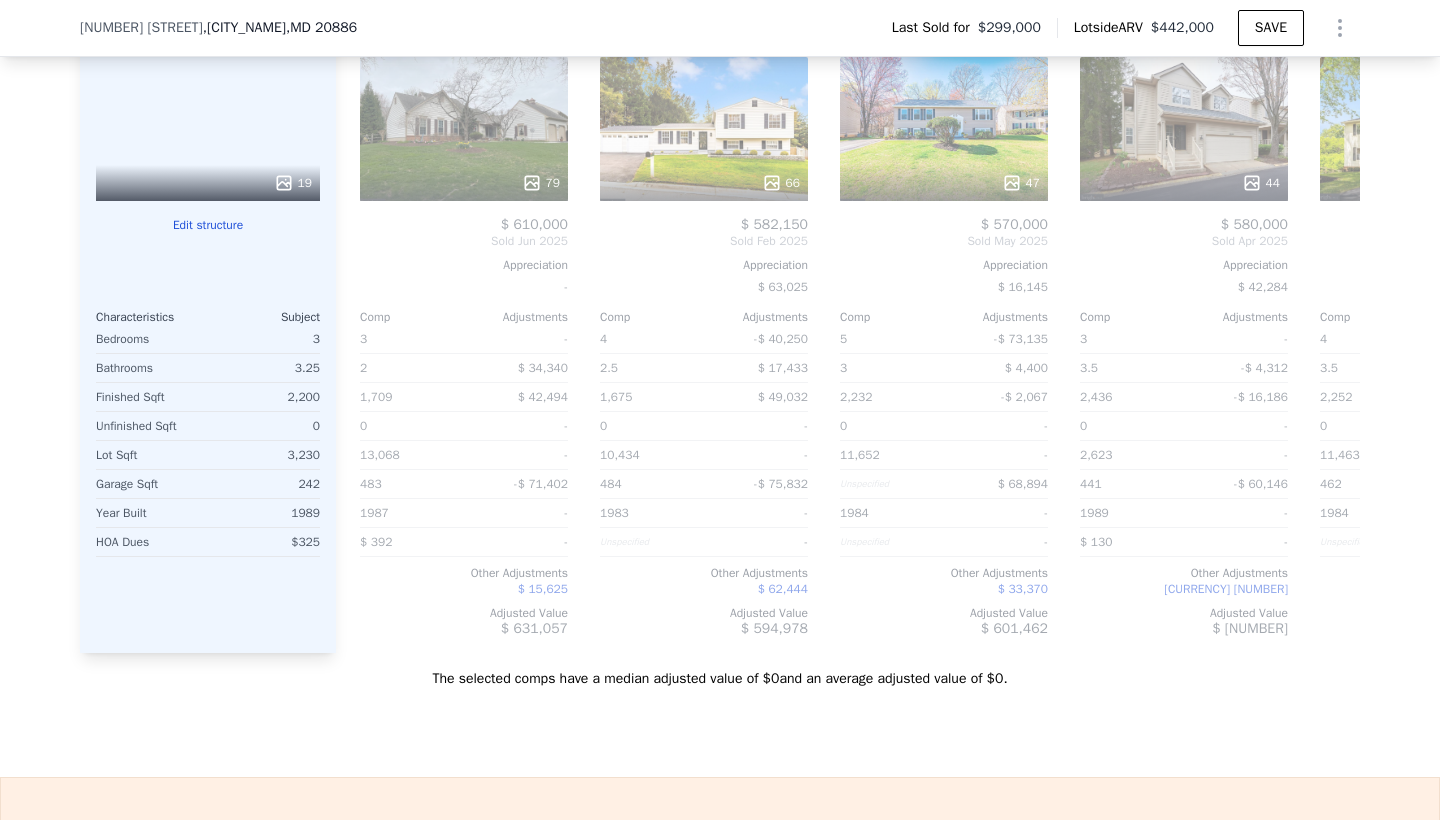 scroll, scrollTop: 2472, scrollLeft: 0, axis: vertical 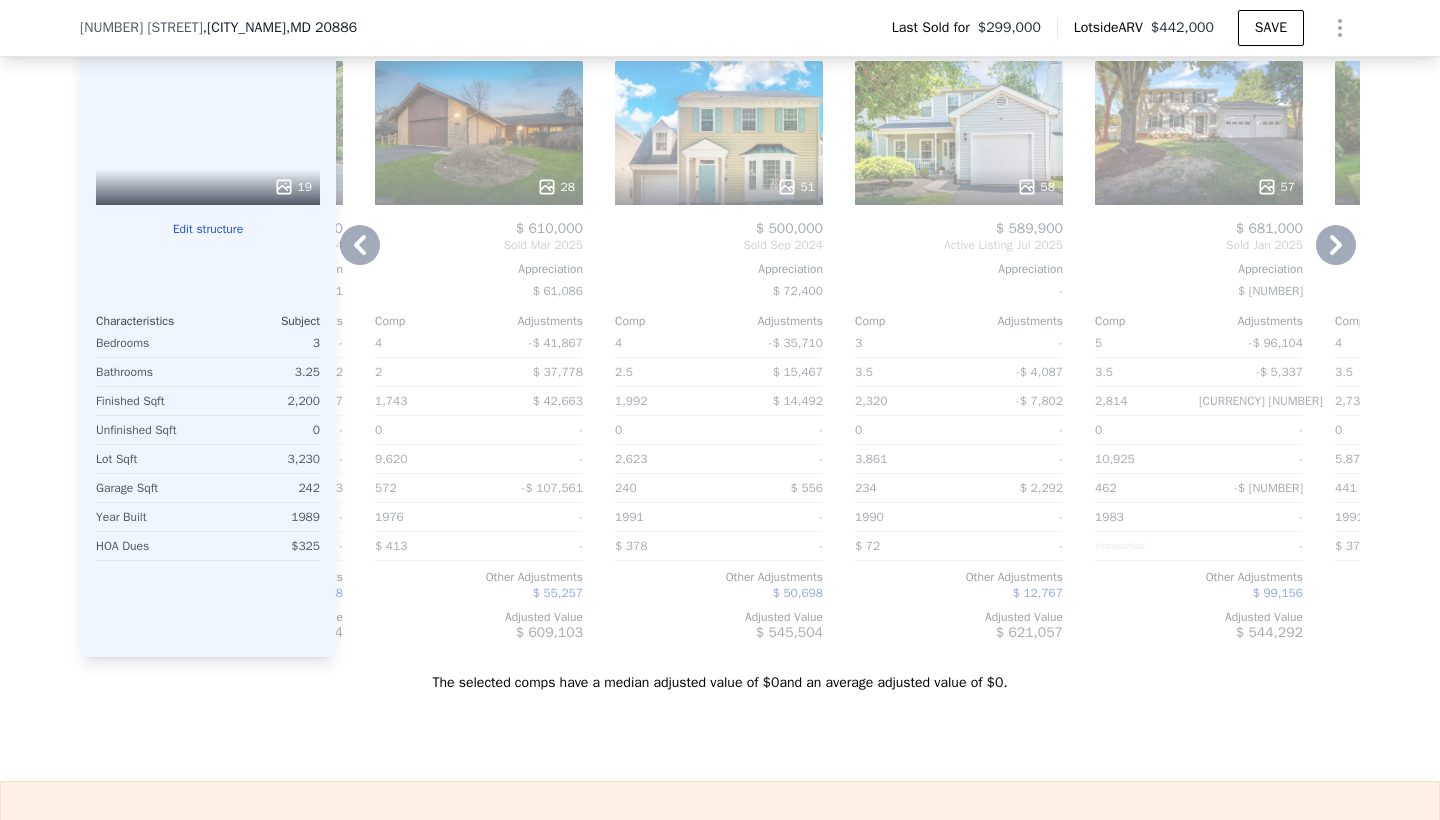click on "$ 50,698" at bounding box center (798, 593) 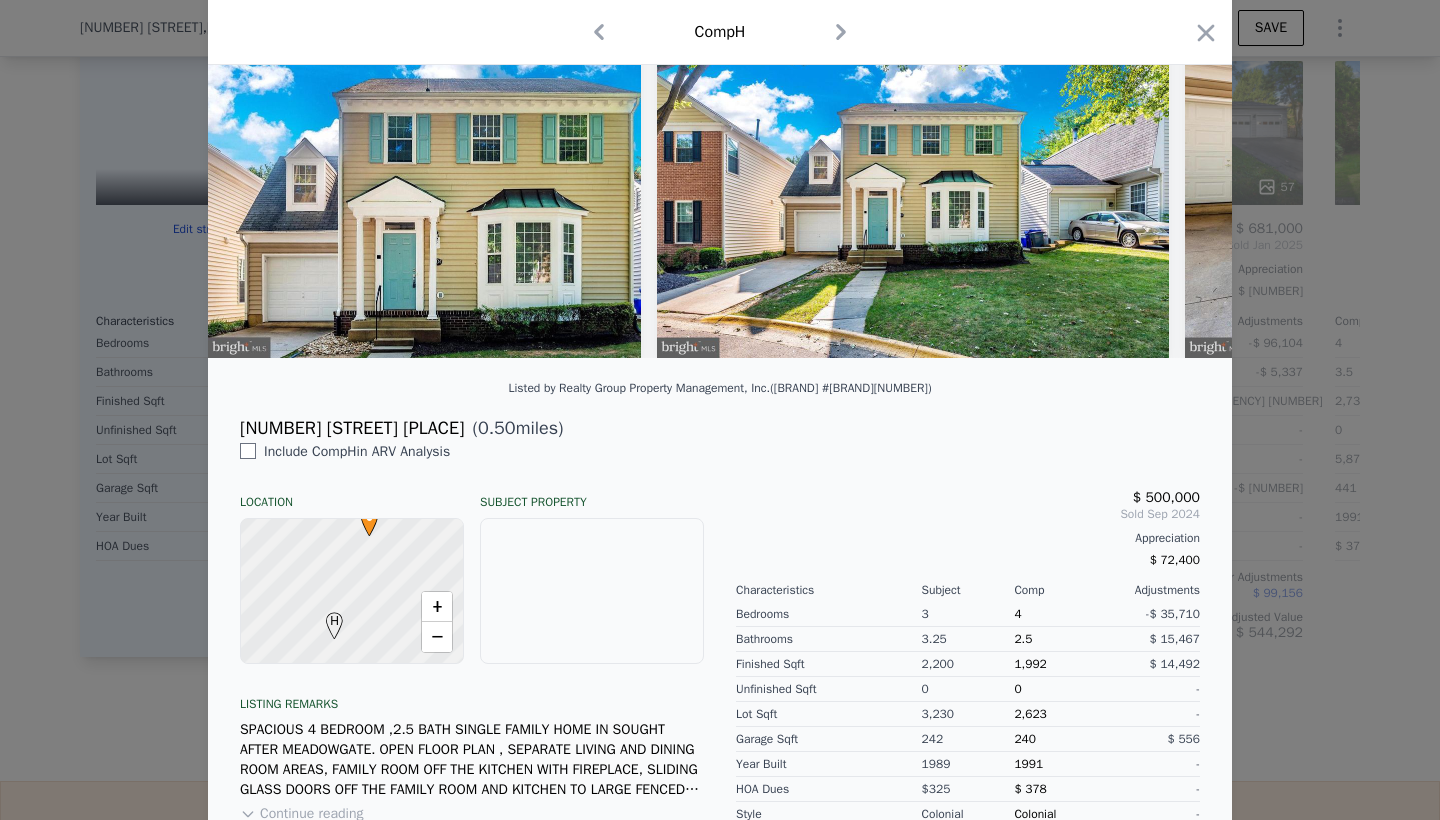 scroll, scrollTop: 126, scrollLeft: 0, axis: vertical 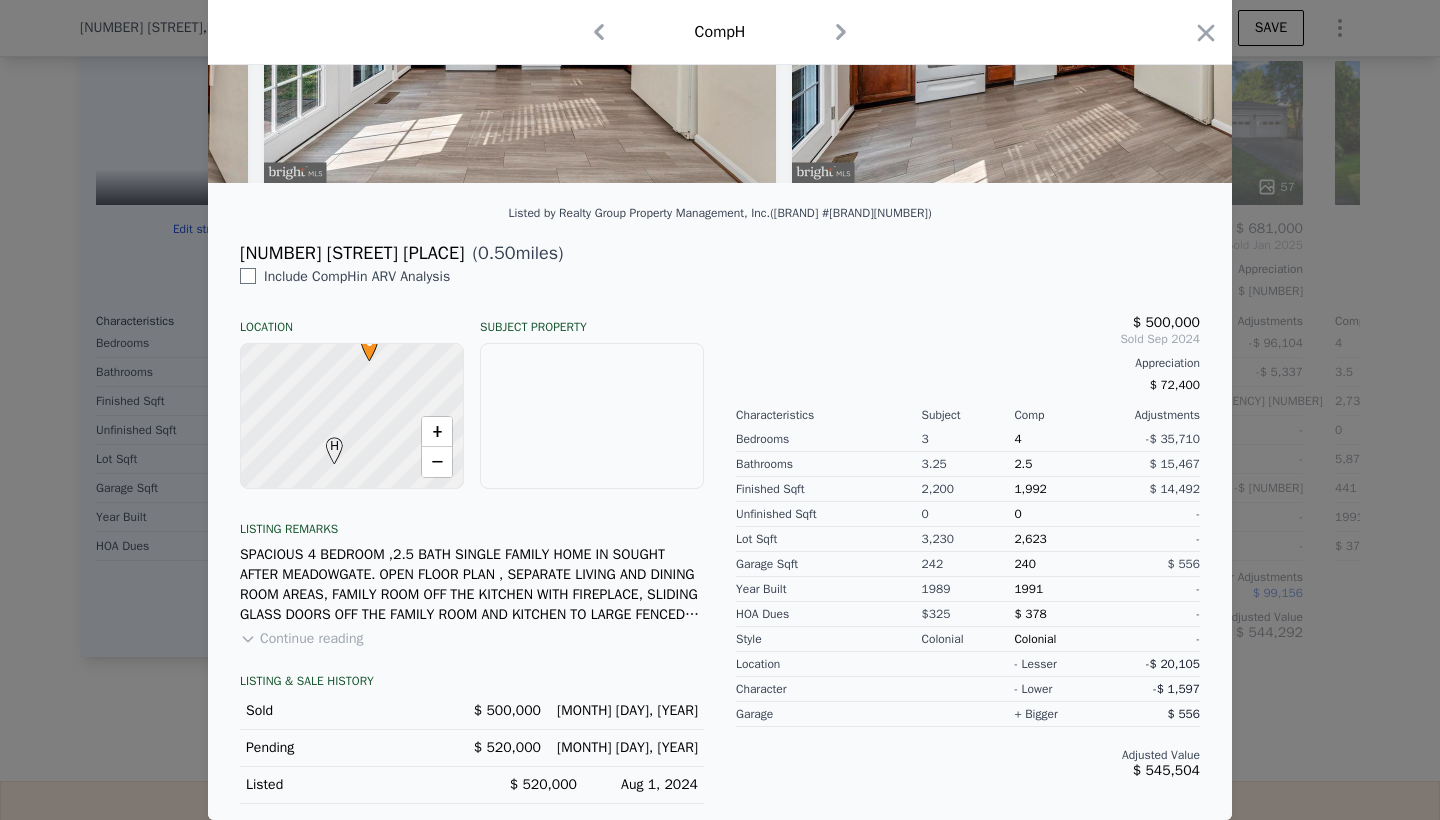 click at bounding box center (720, 410) 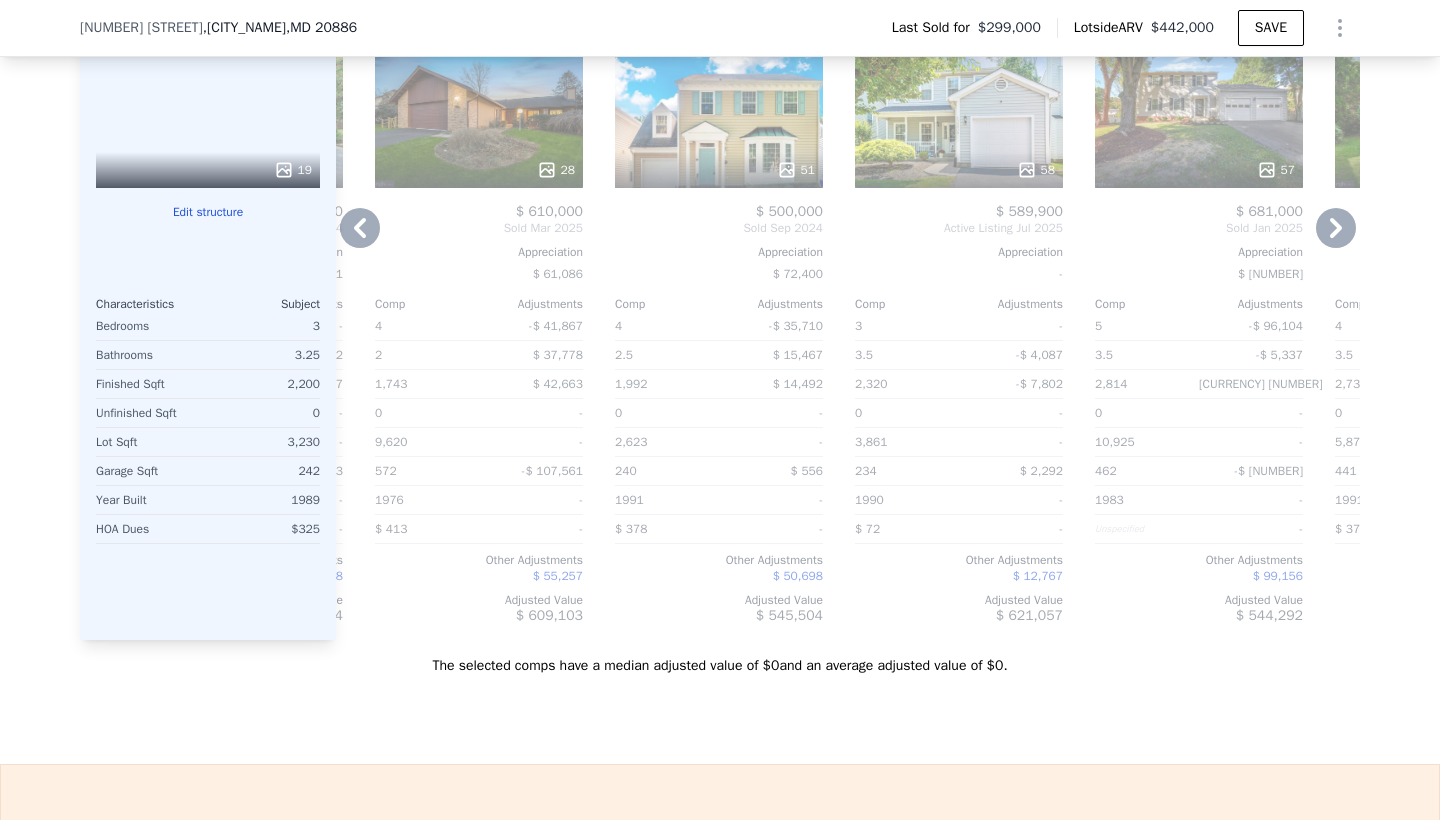 scroll, scrollTop: 2496, scrollLeft: 0, axis: vertical 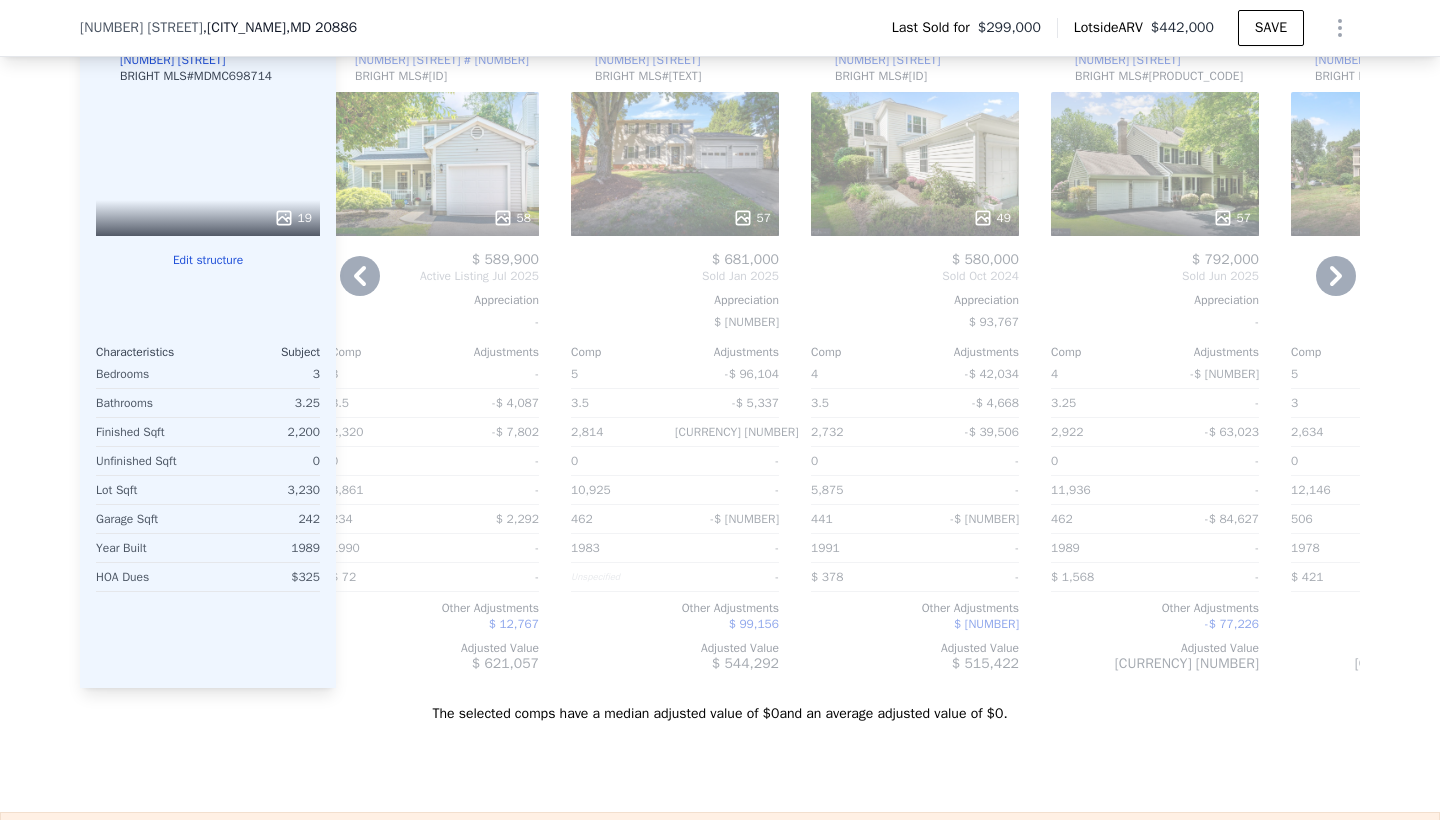 click at bounding box center [915, 218] 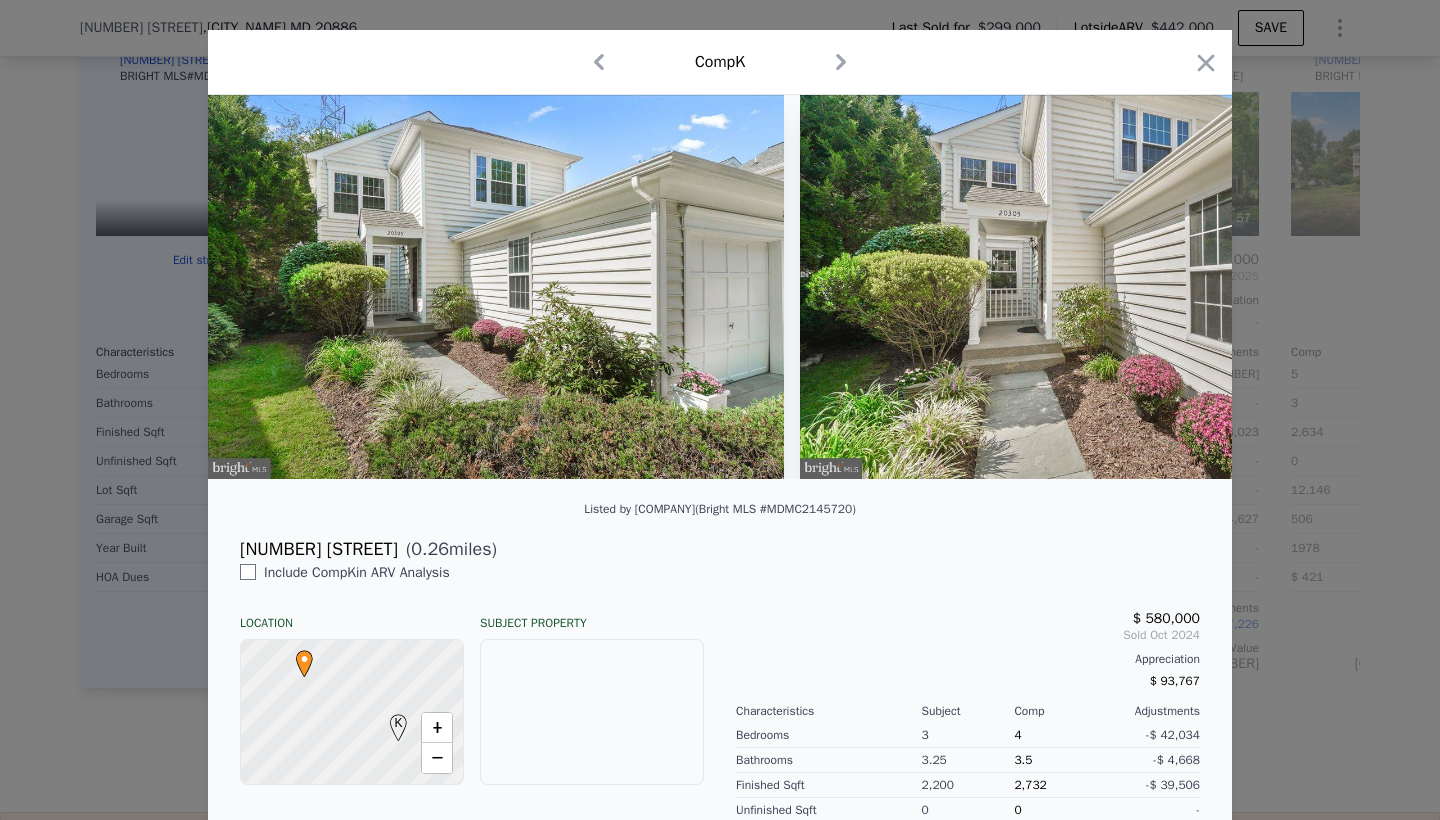 scroll, scrollTop: 0, scrollLeft: 0, axis: both 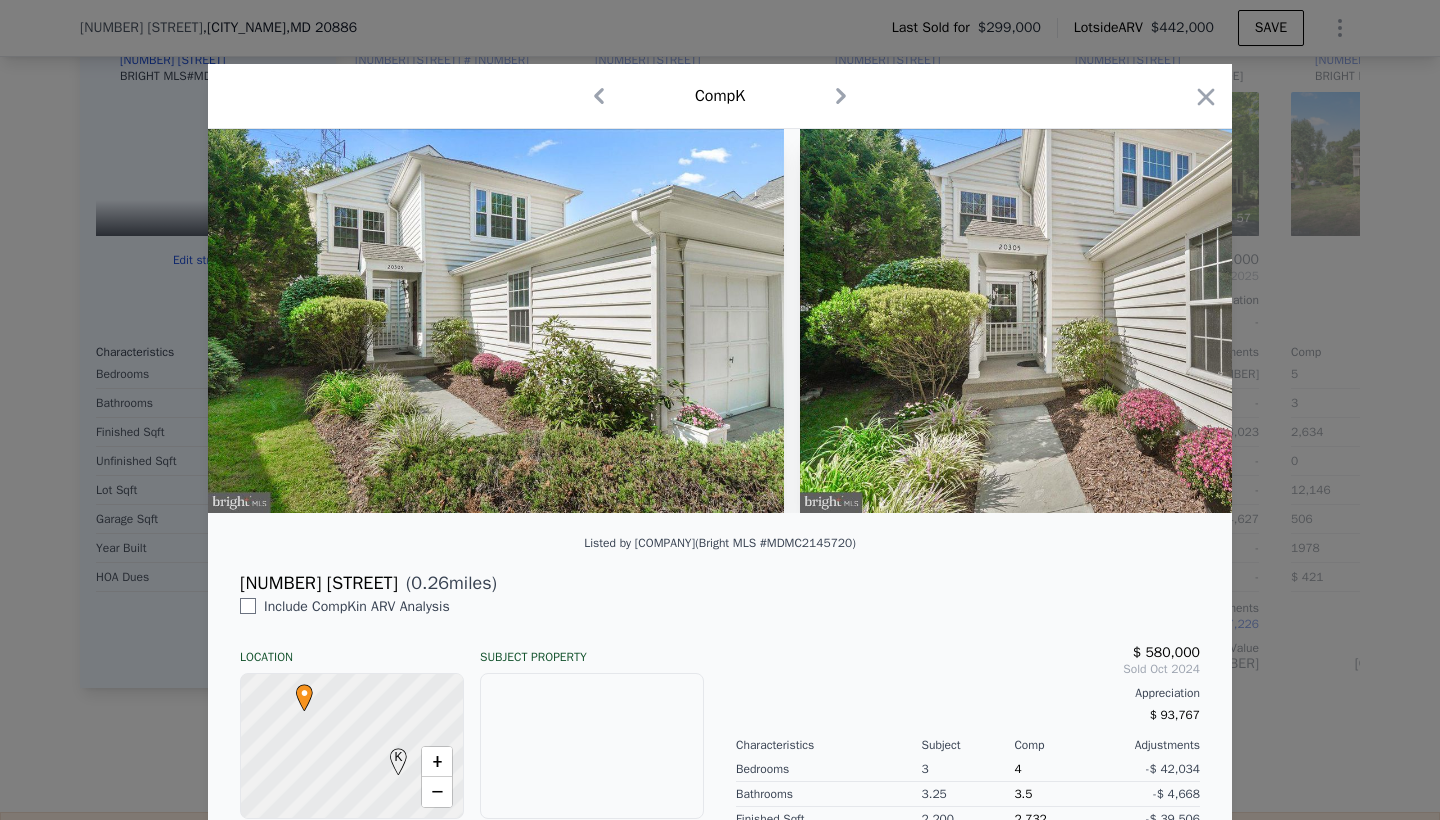 click at bounding box center [720, 410] 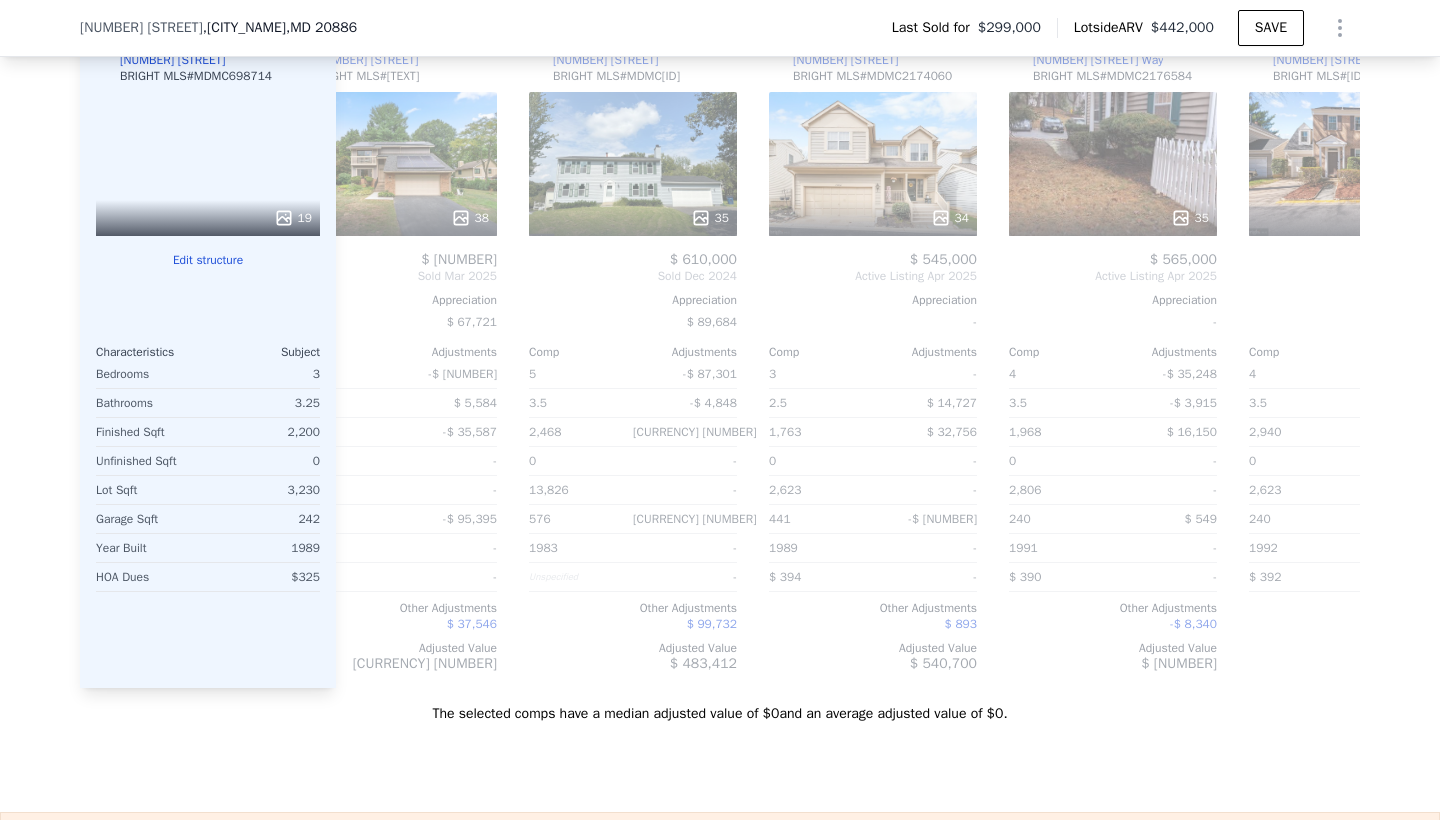 scroll, scrollTop: 0, scrollLeft: 2957, axis: horizontal 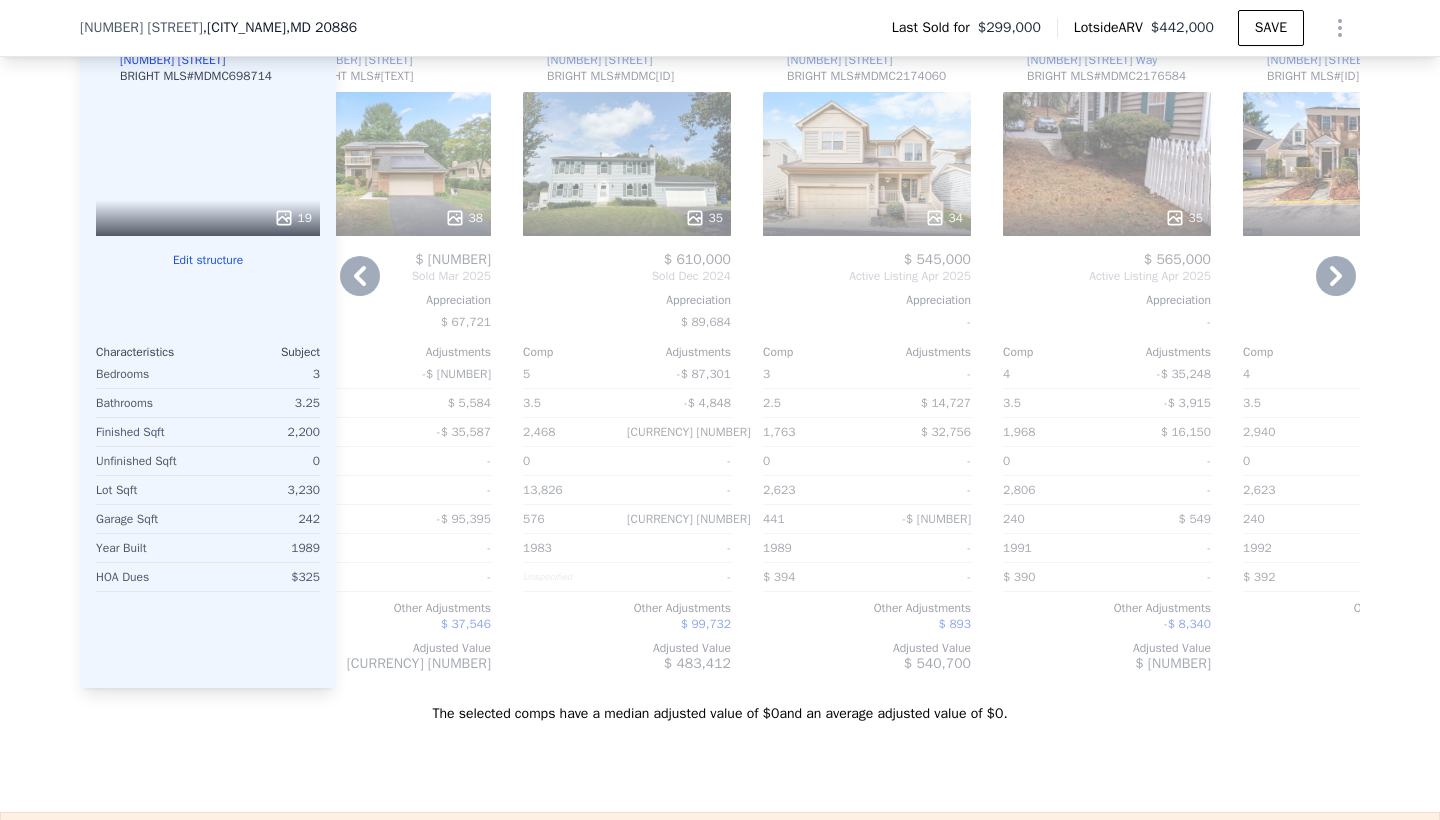 click on "34" at bounding box center (867, 218) 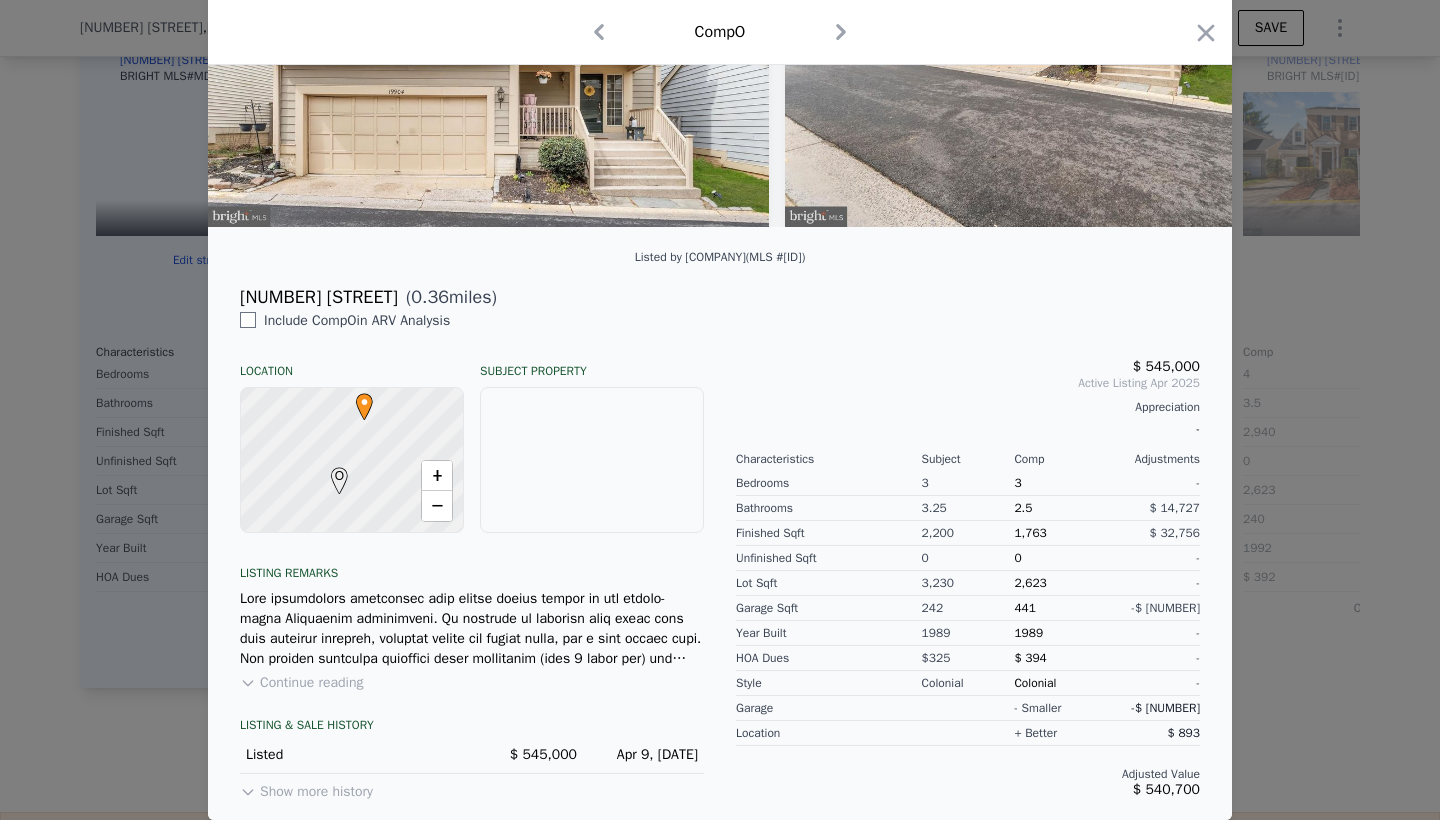 scroll, scrollTop: 287, scrollLeft: 0, axis: vertical 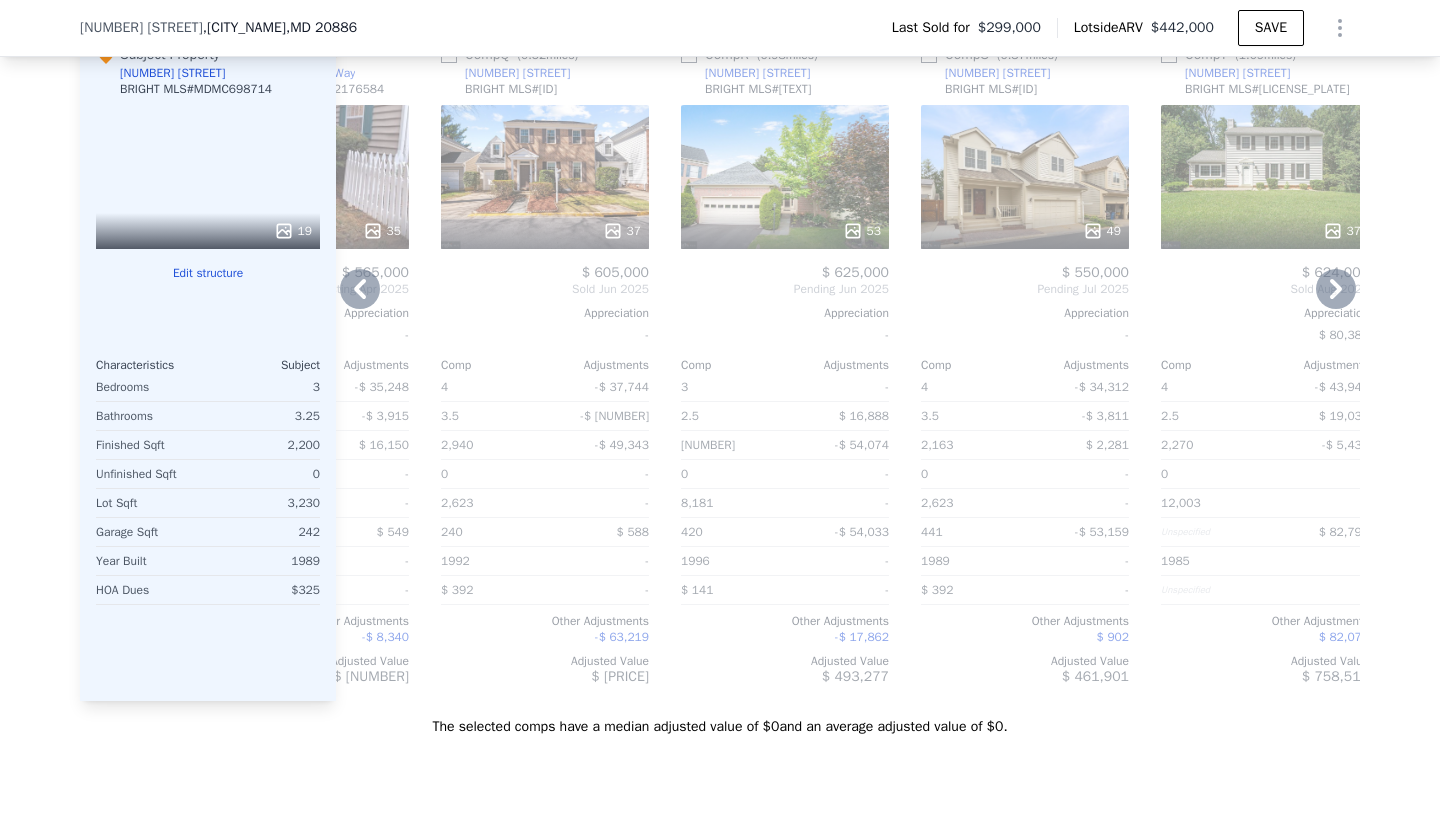 click on "49" at bounding box center [1025, 177] 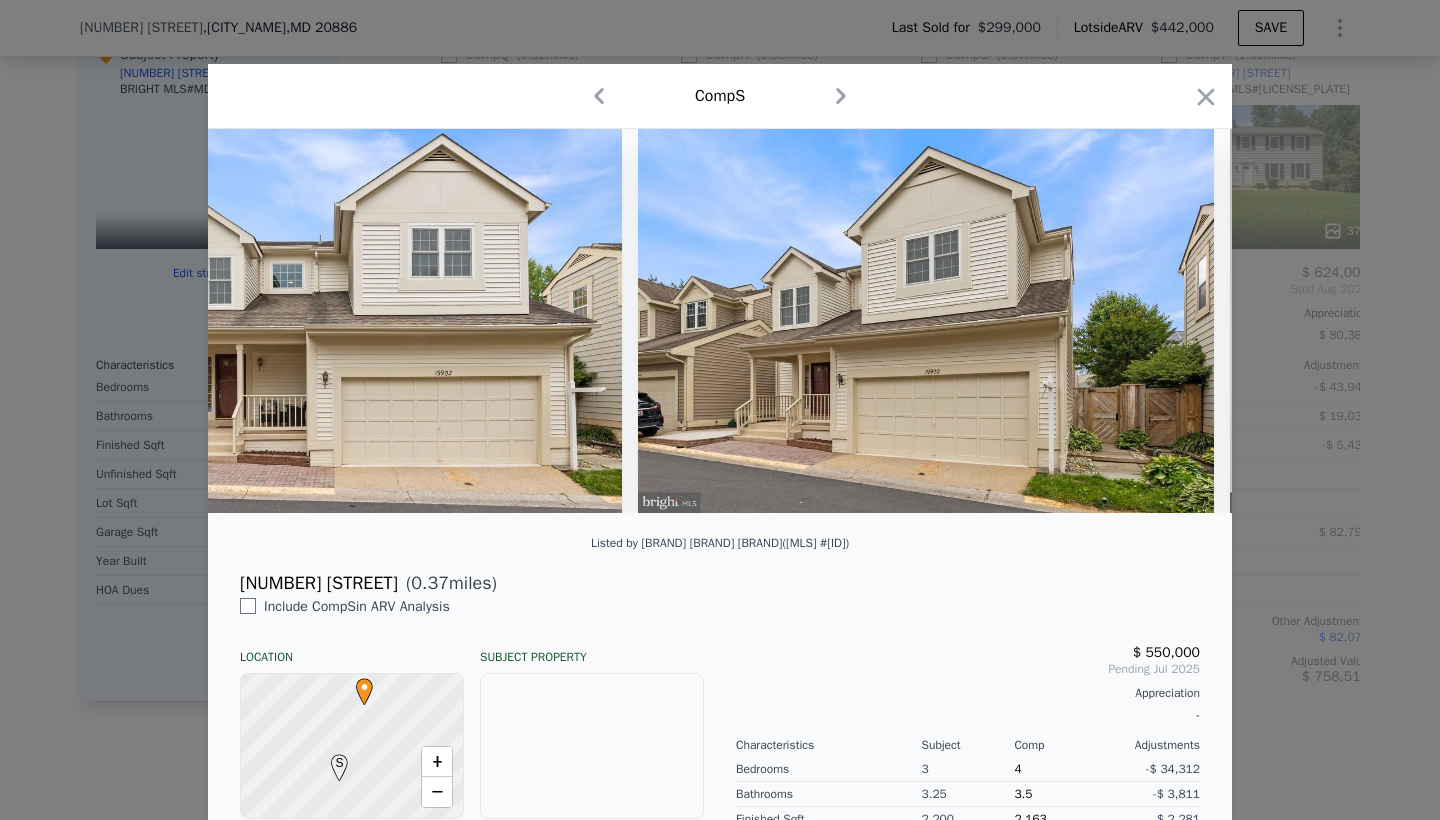 scroll, scrollTop: 0, scrollLeft: 757, axis: horizontal 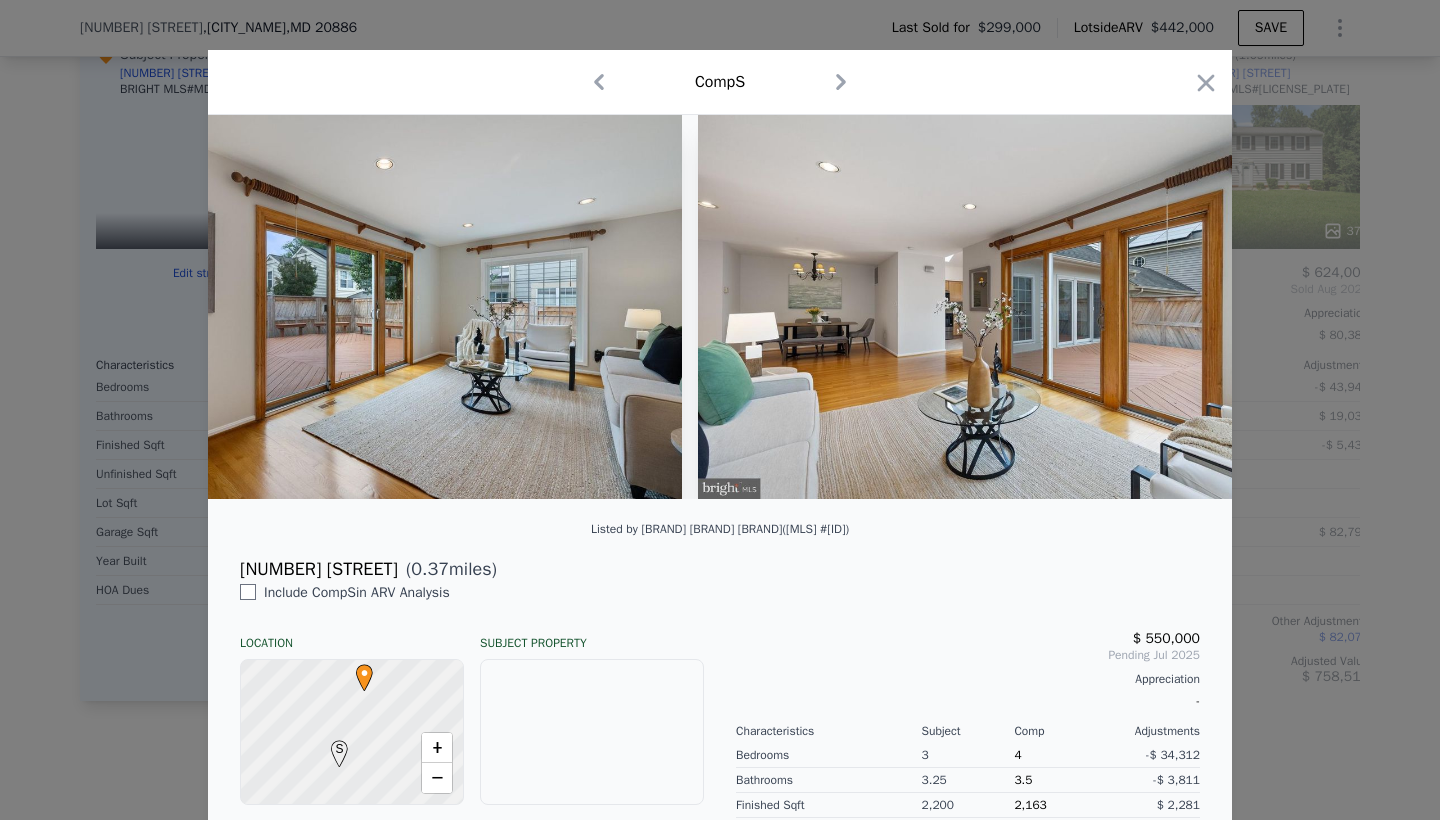 click at bounding box center (720, 410) 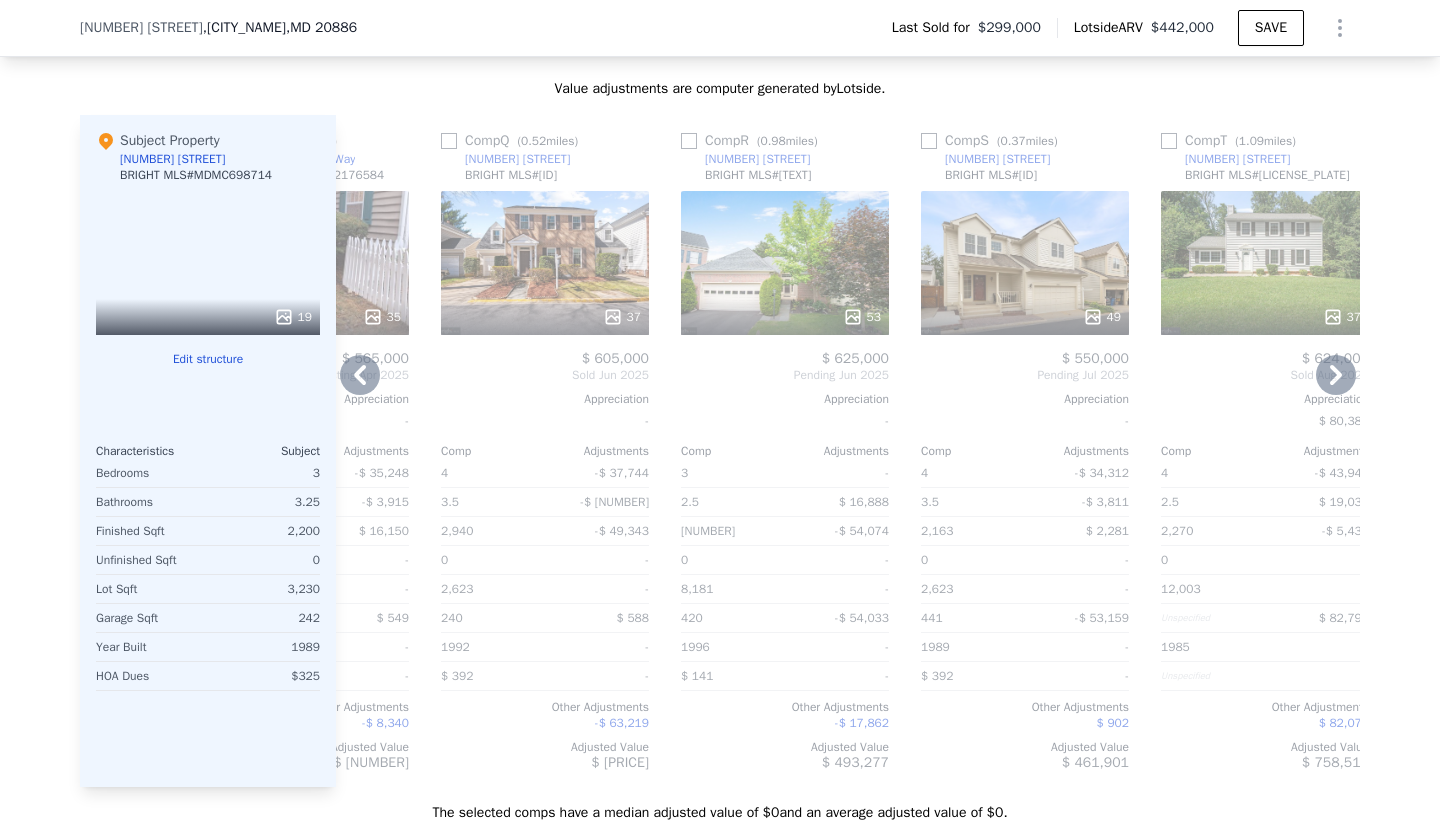 scroll, scrollTop: 2324, scrollLeft: 0, axis: vertical 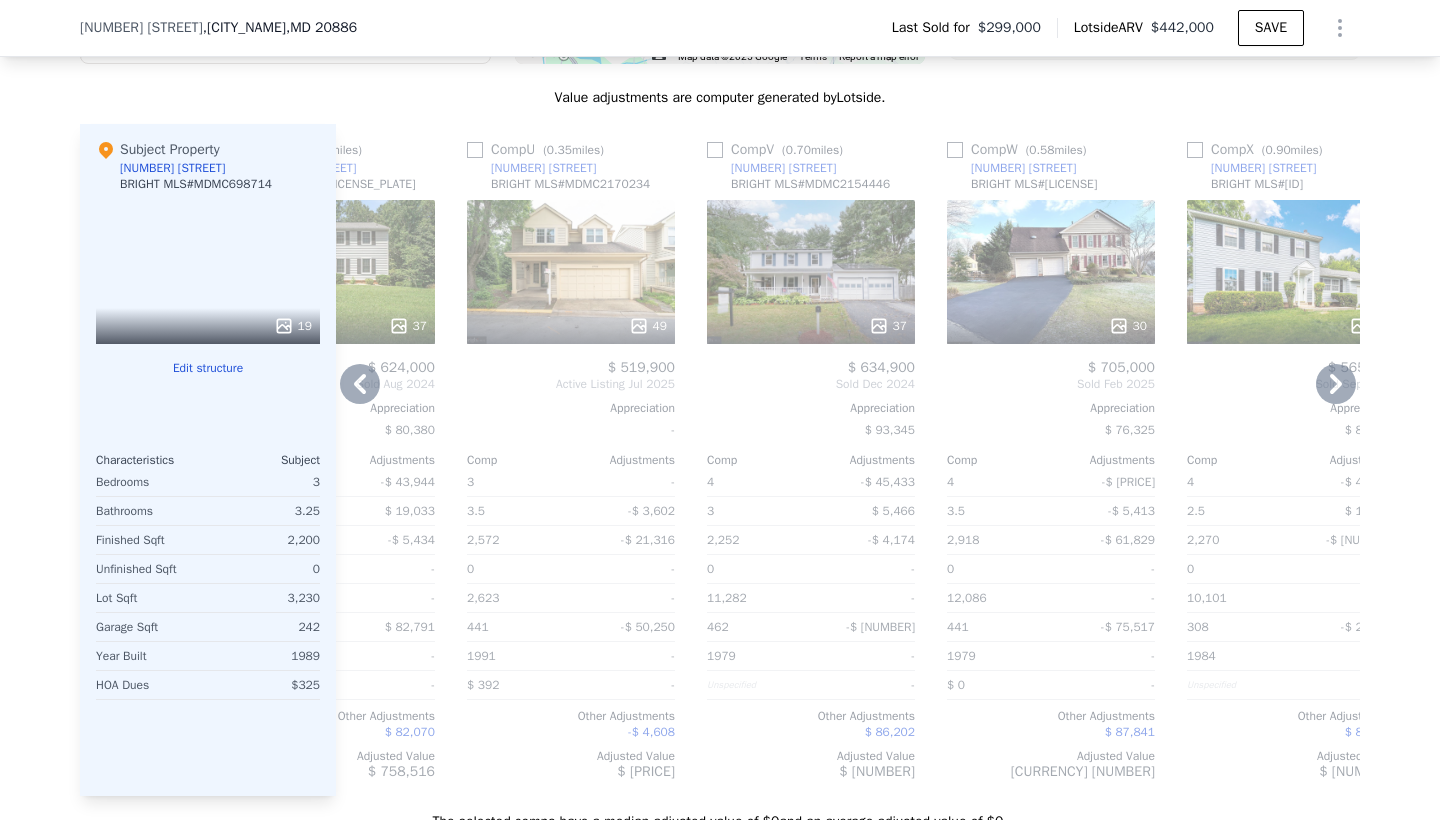 click on "49" at bounding box center [571, 272] 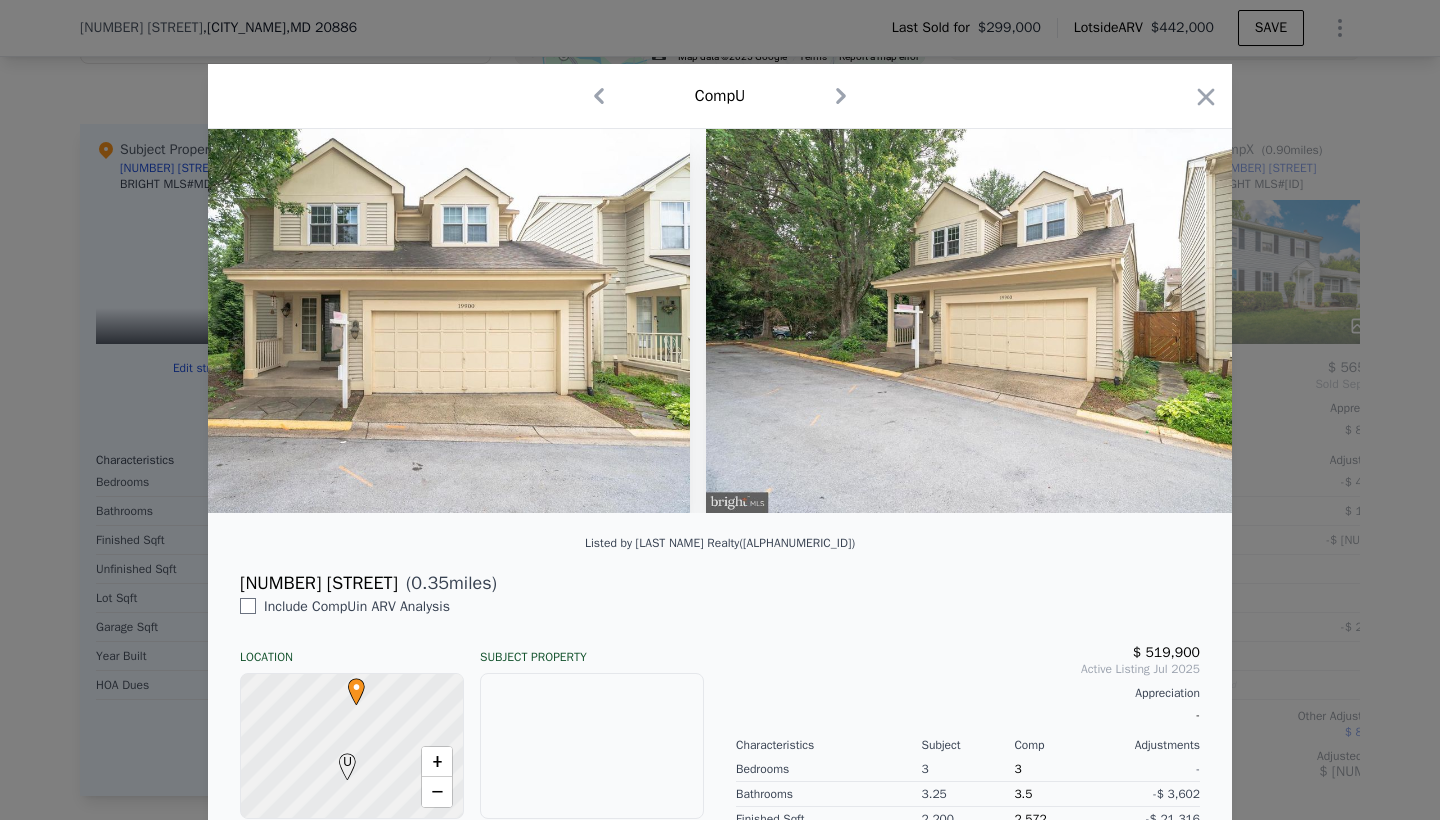 scroll, scrollTop: 0, scrollLeft: 98, axis: horizontal 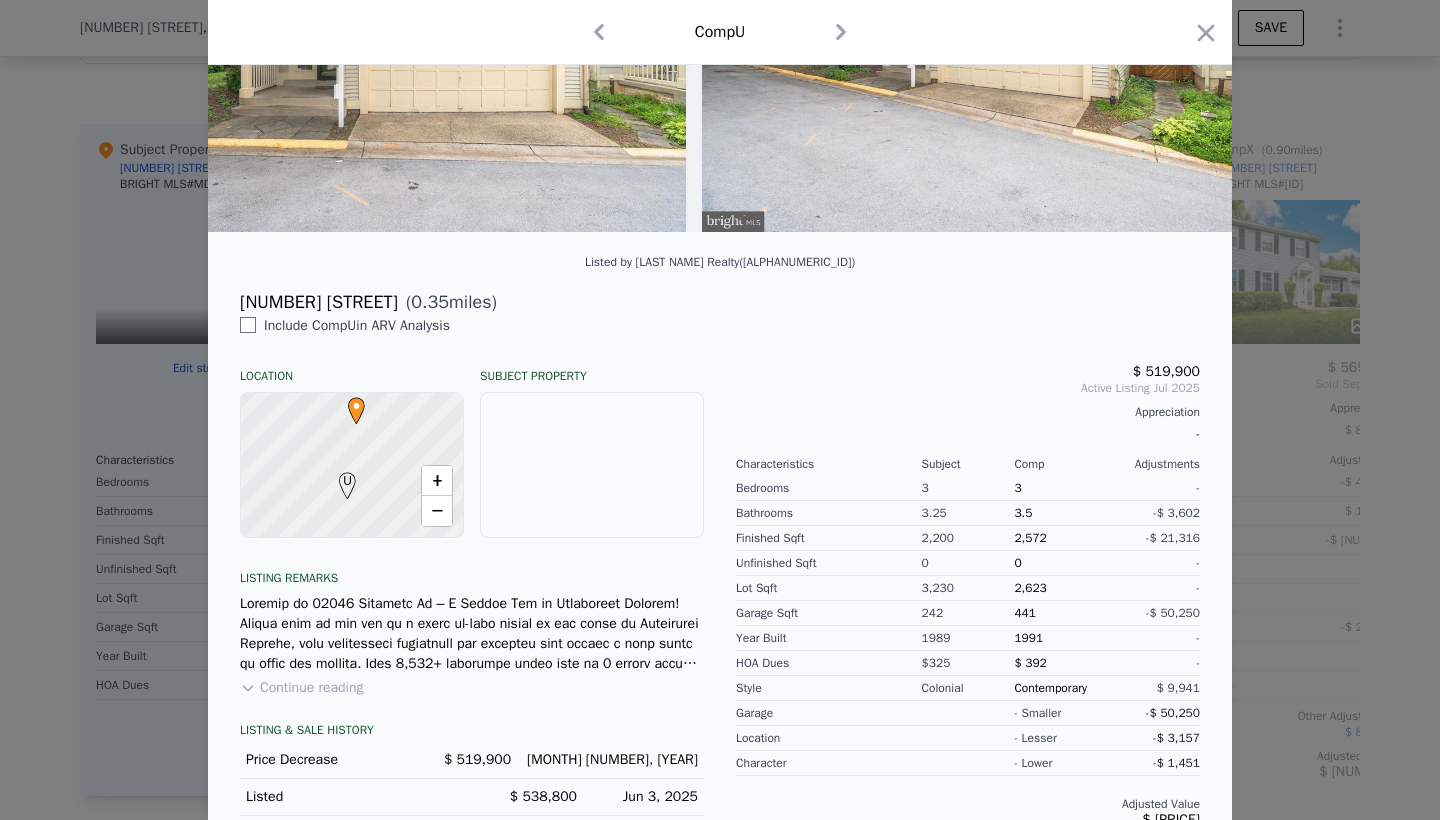 click at bounding box center (720, 410) 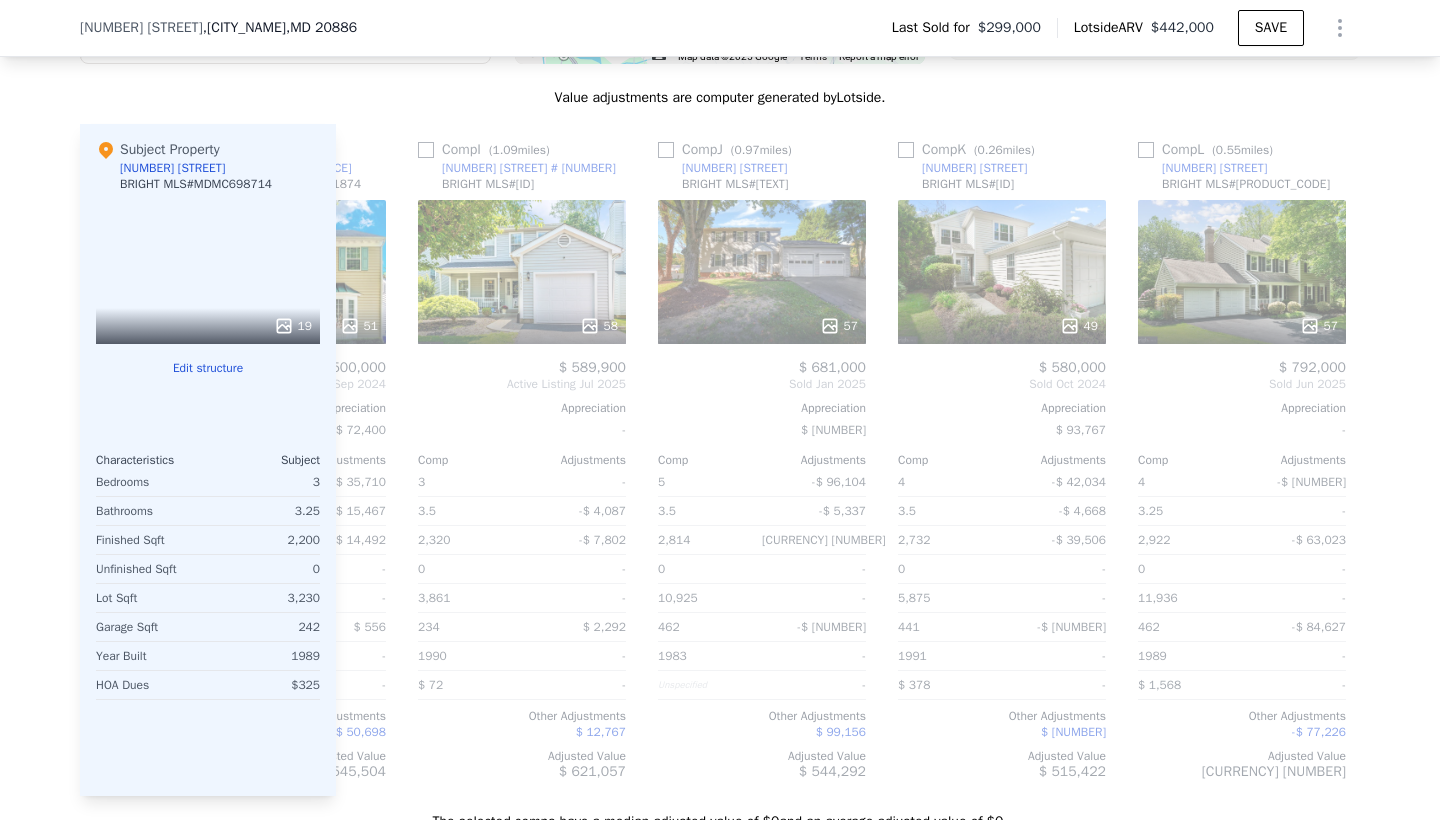 scroll, scrollTop: 0, scrollLeft: 1859, axis: horizontal 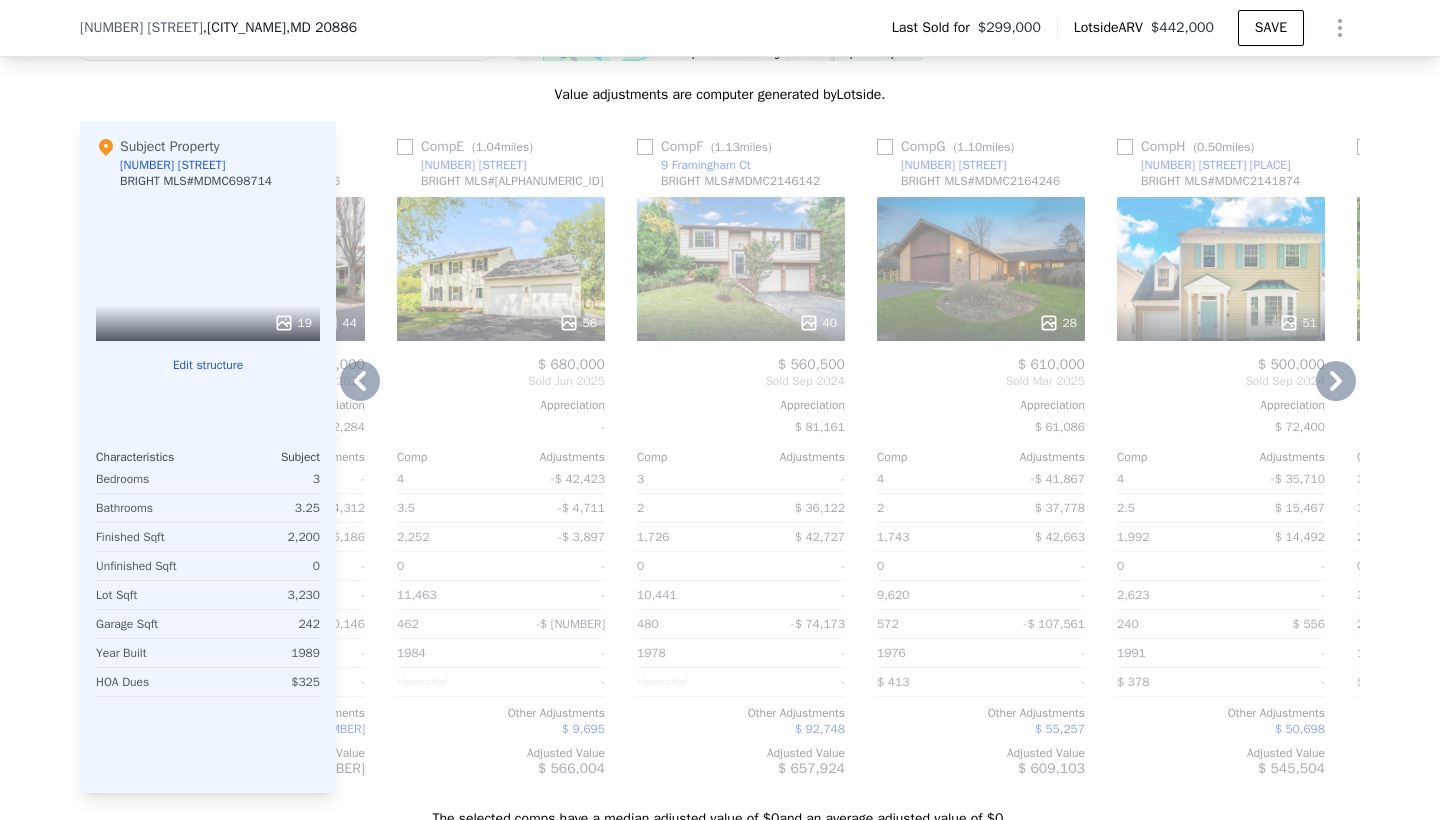click on "28" at bounding box center (981, 269) 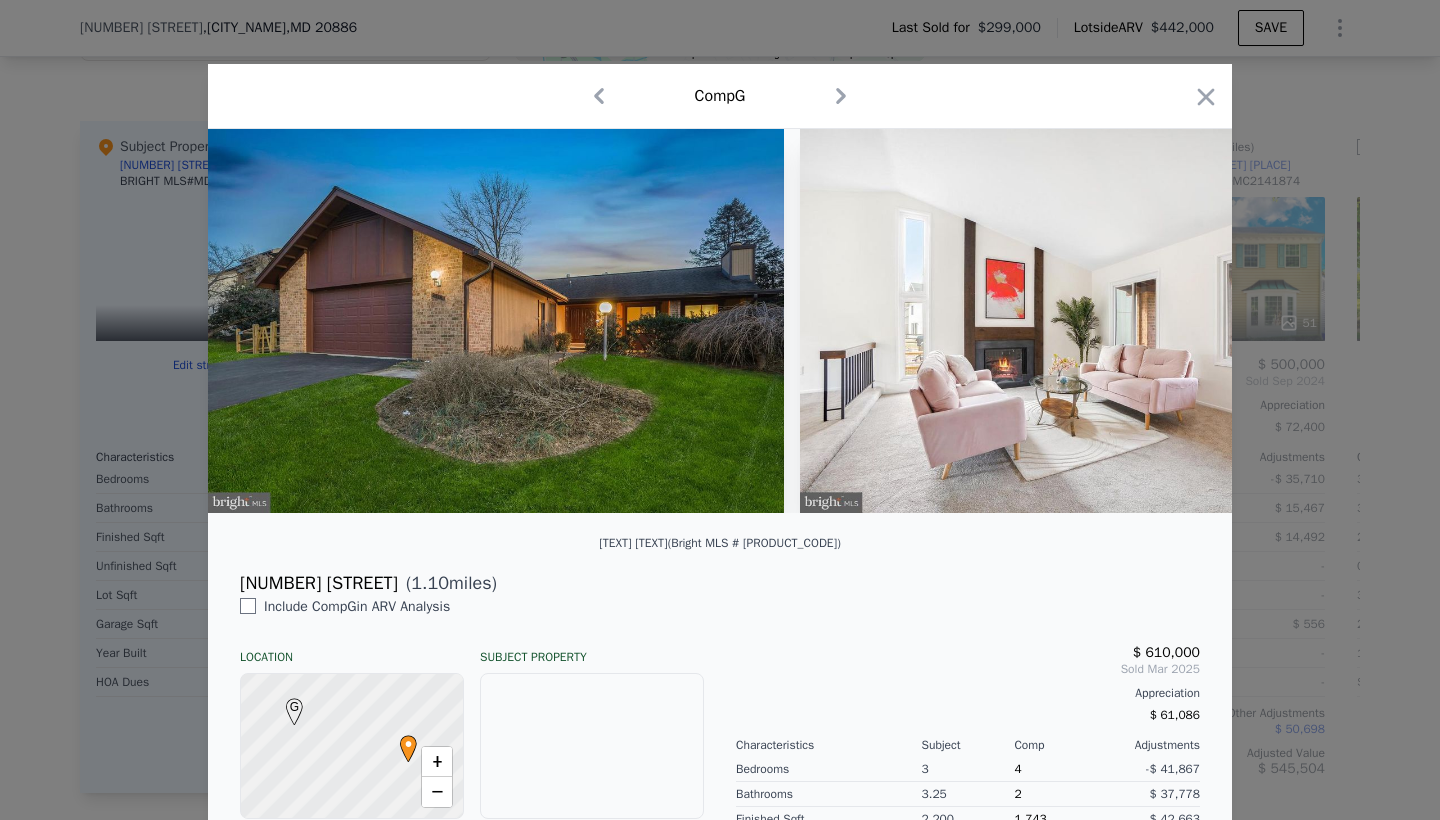 scroll, scrollTop: 1, scrollLeft: 0, axis: vertical 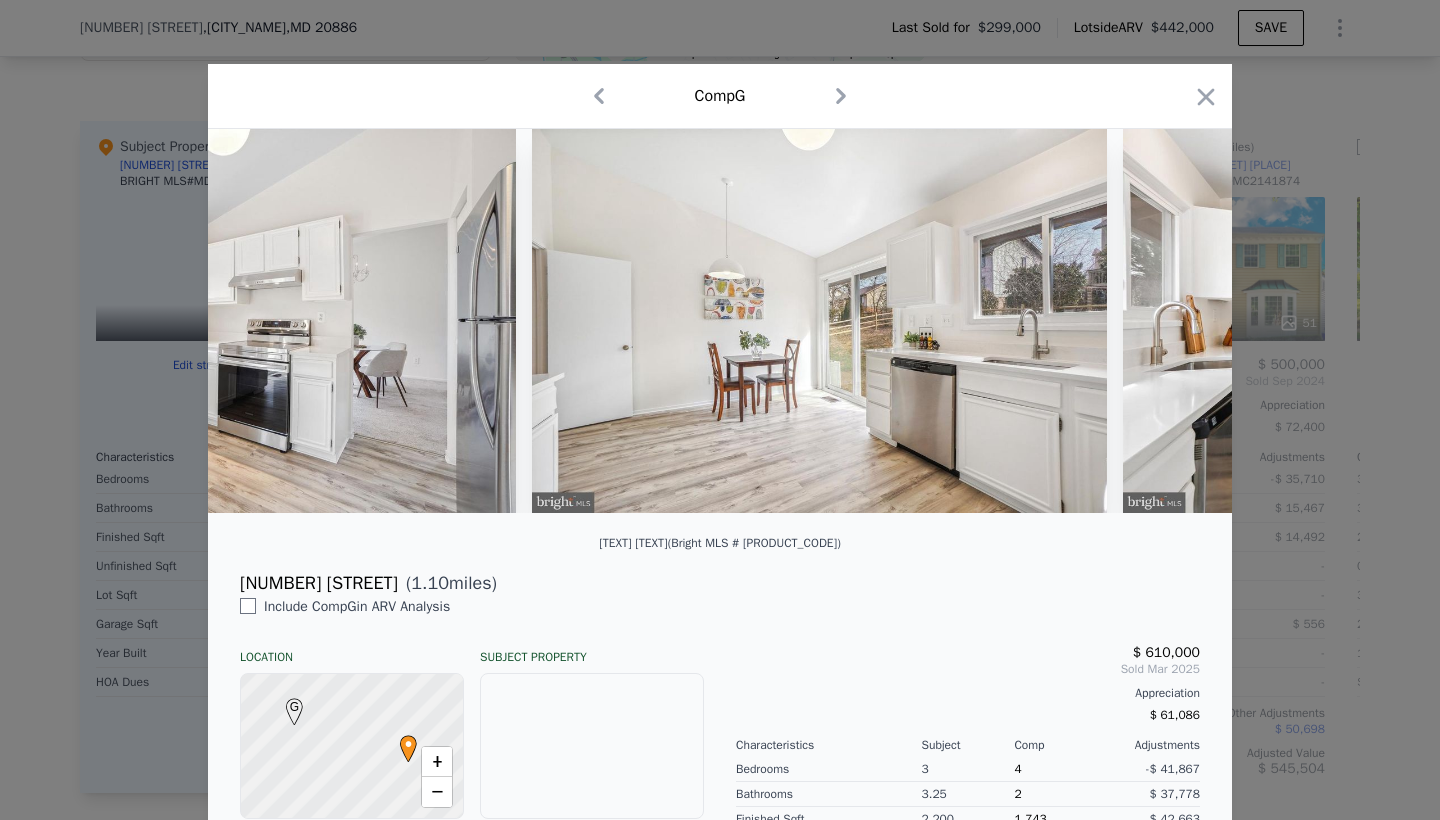 click at bounding box center (720, 410) 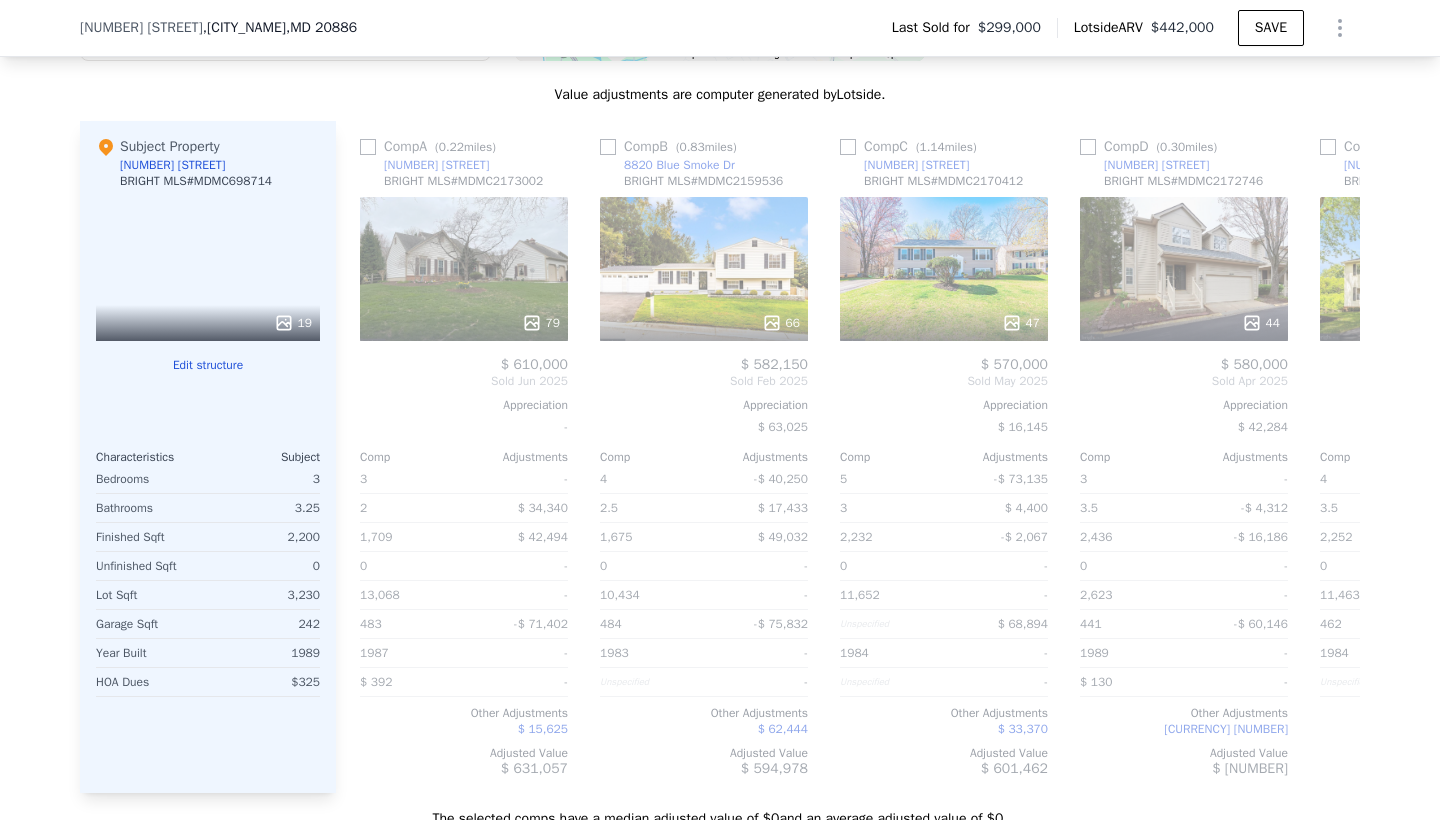 scroll, scrollTop: 0, scrollLeft: 0, axis: both 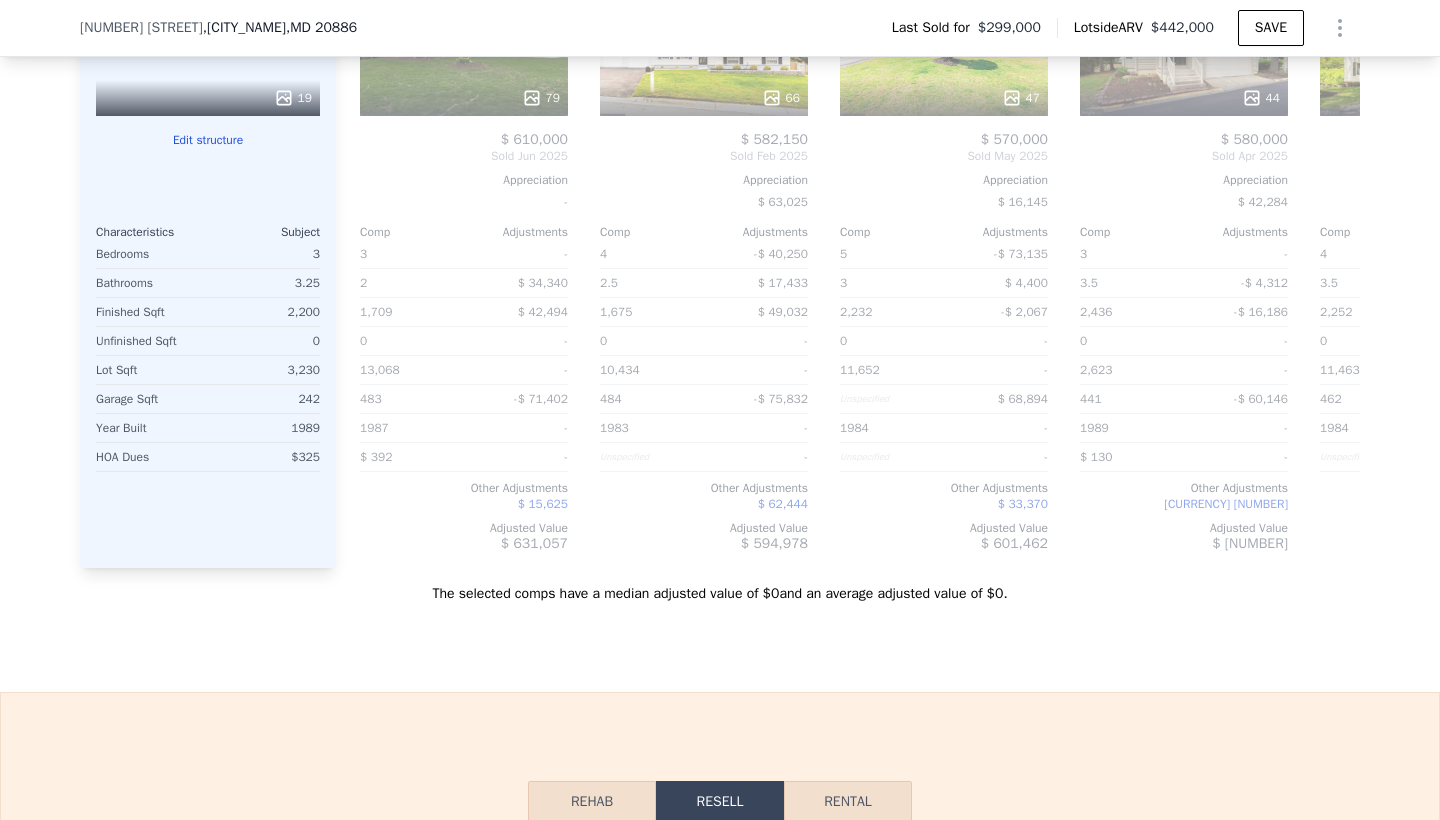 click on "Edit structure" at bounding box center (208, 140) 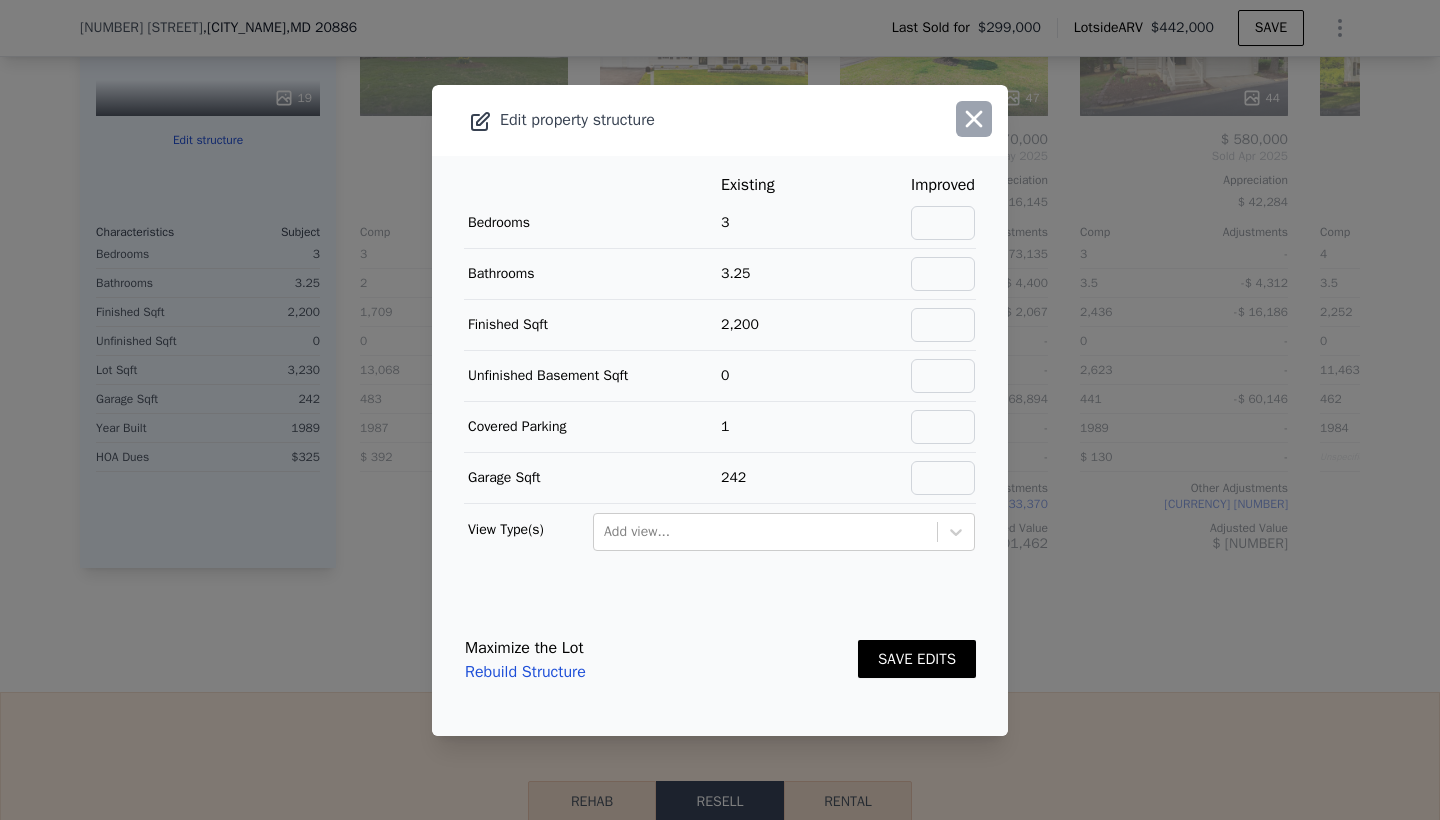 click 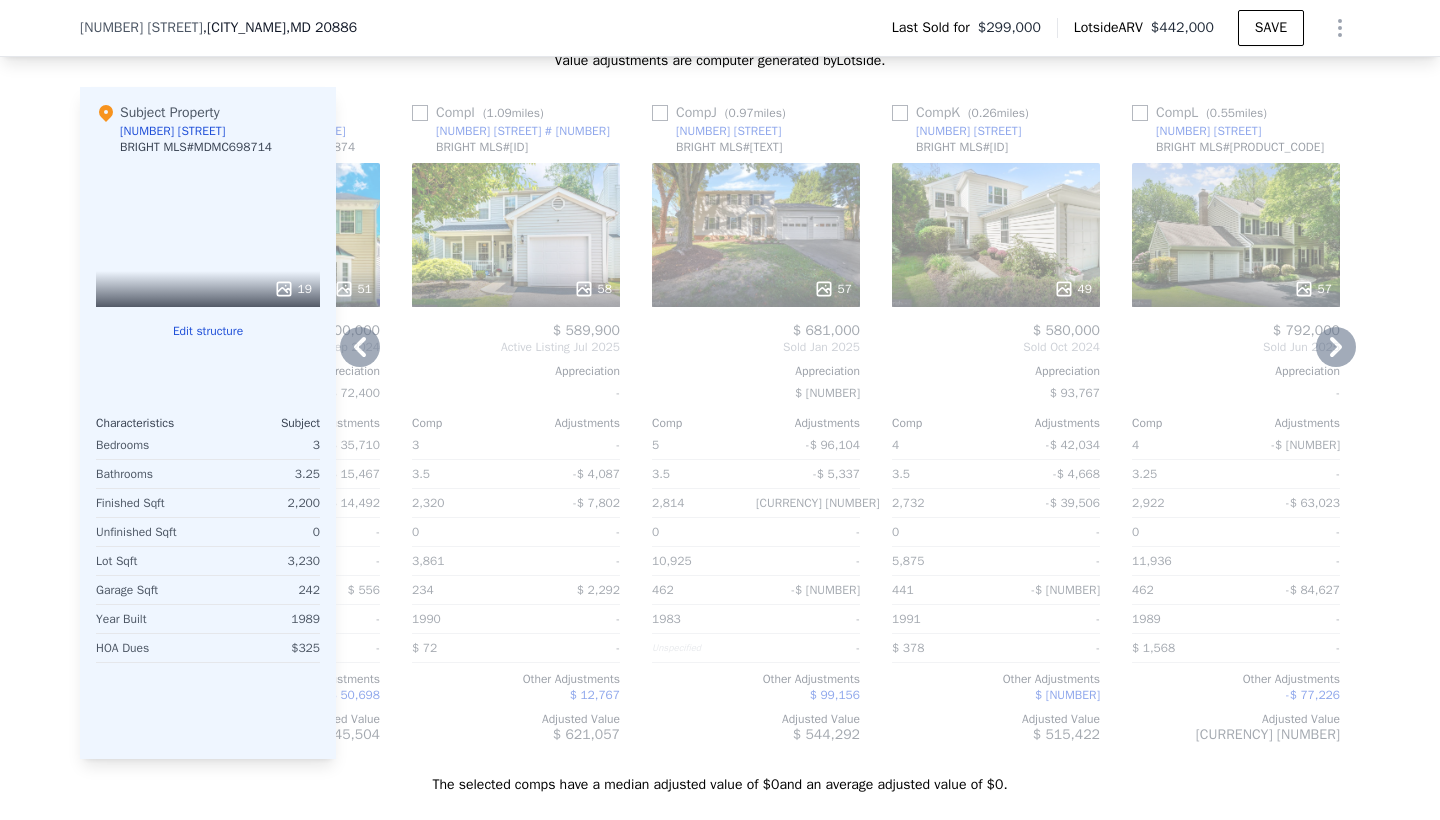 click on "49" at bounding box center (996, 289) 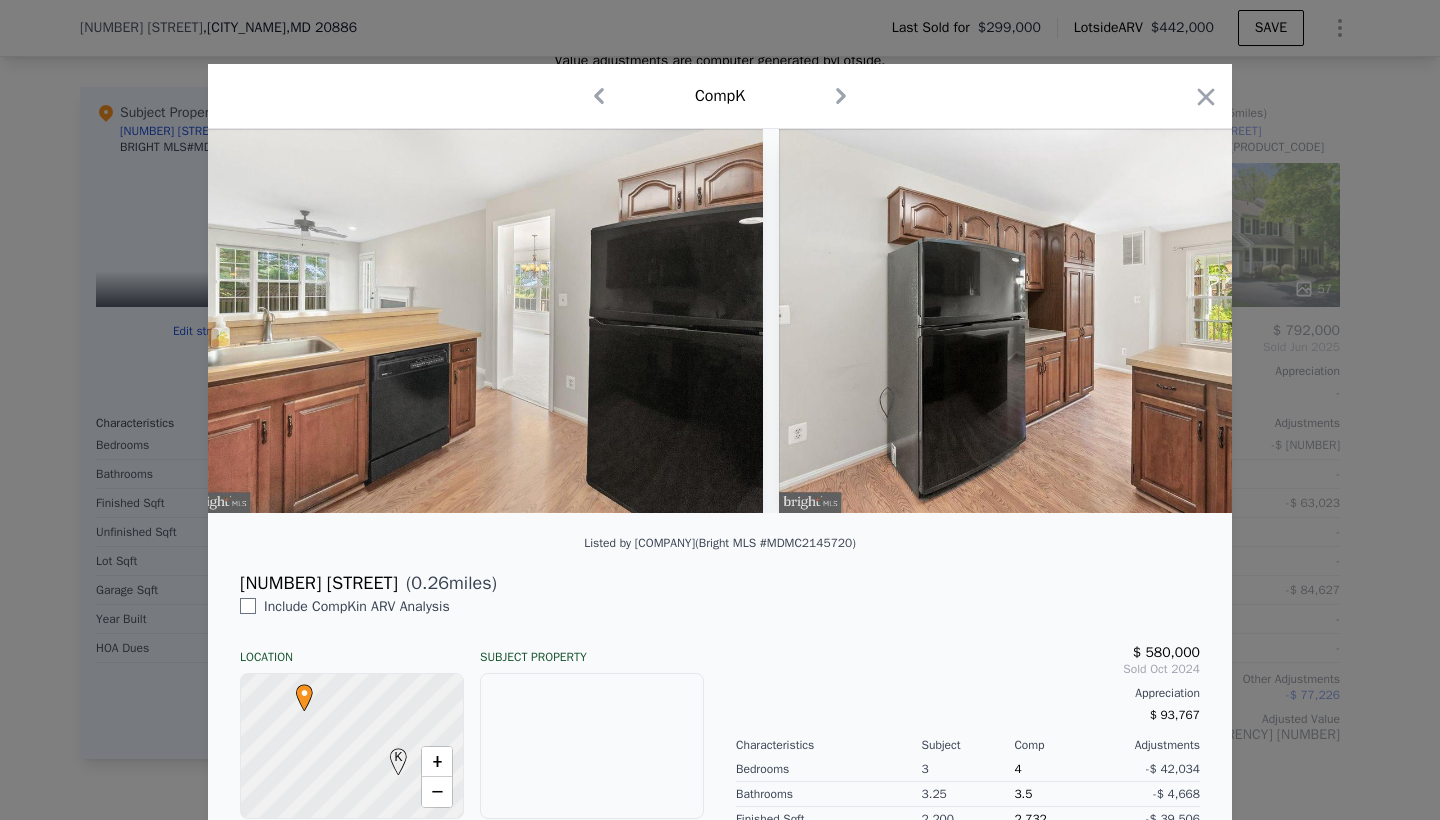 scroll, scrollTop: 0, scrollLeft: 7741, axis: horizontal 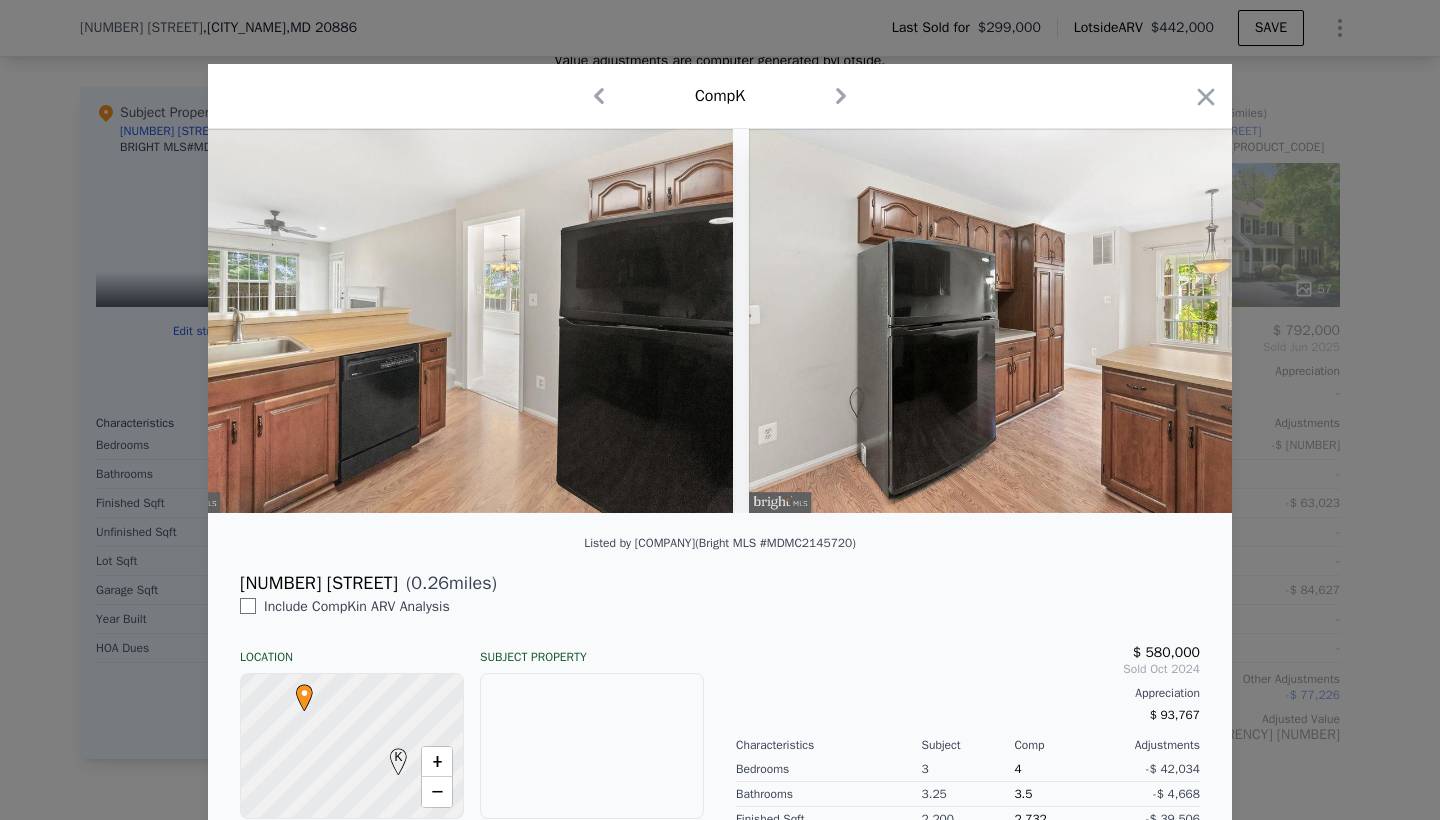 click at bounding box center [720, 410] 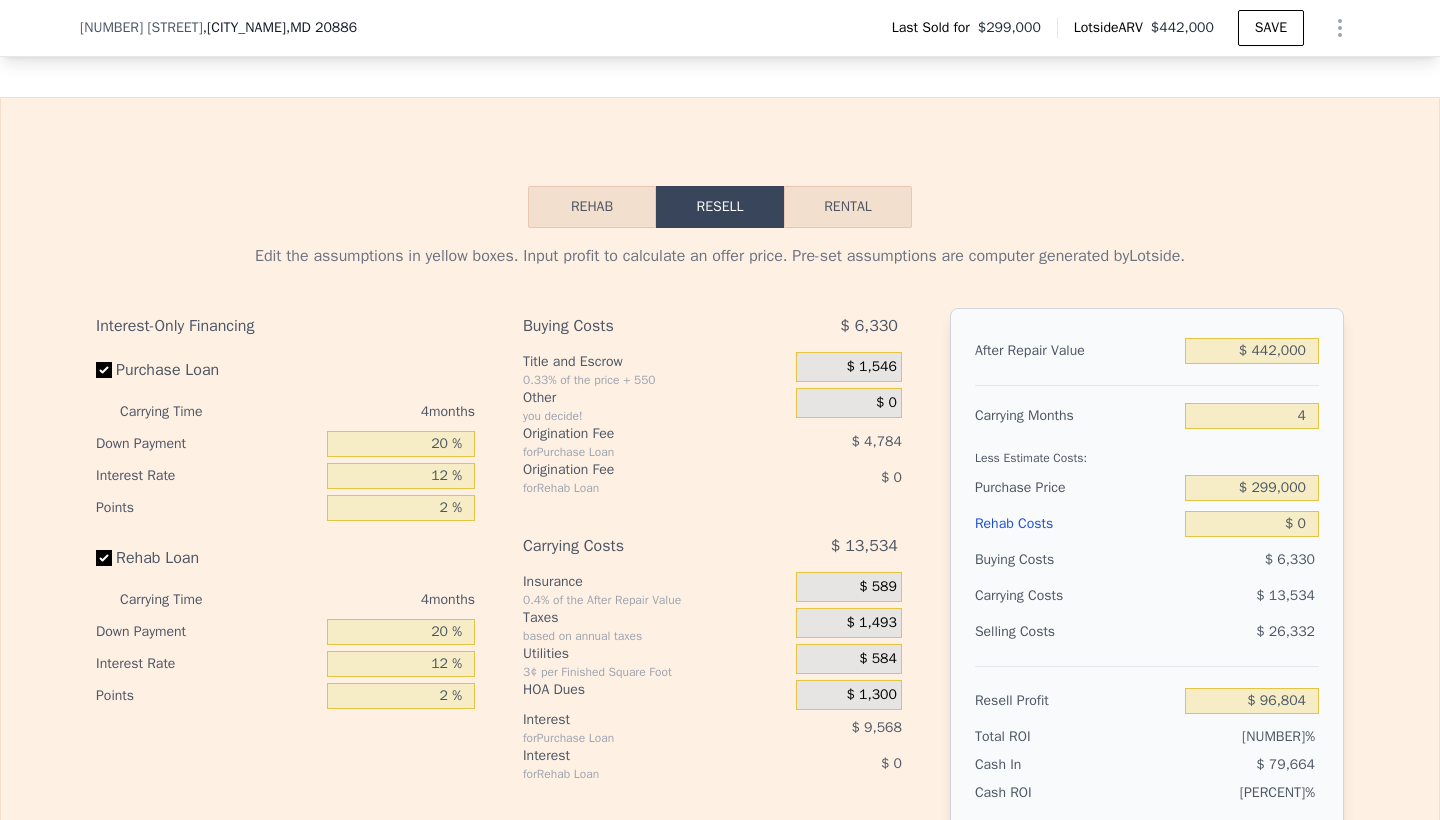 scroll, scrollTop: 3159, scrollLeft: 0, axis: vertical 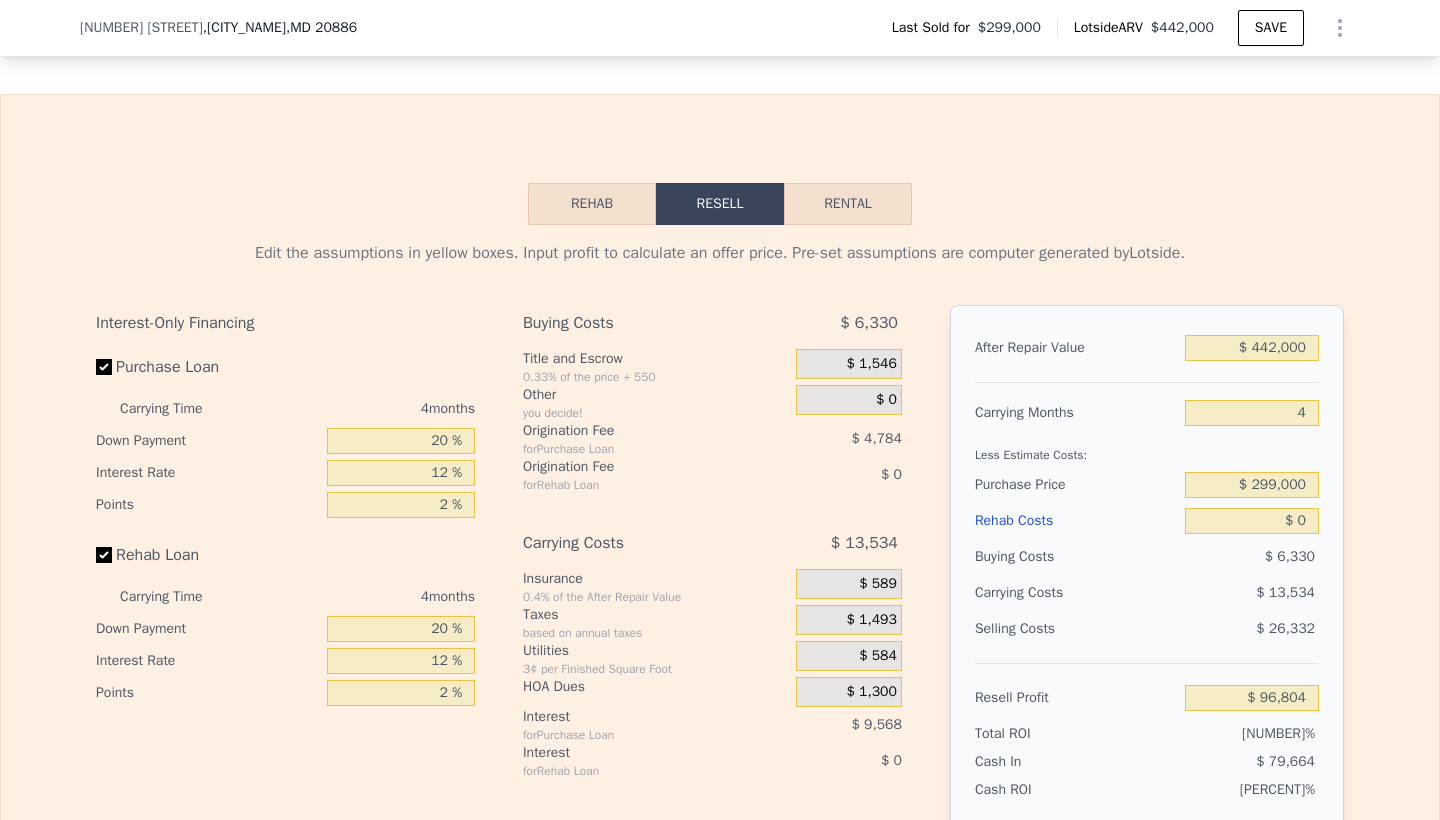 drag, startPoint x: 1302, startPoint y: 9, endPoint x: 870, endPoint y: 211, distance: 476.8941 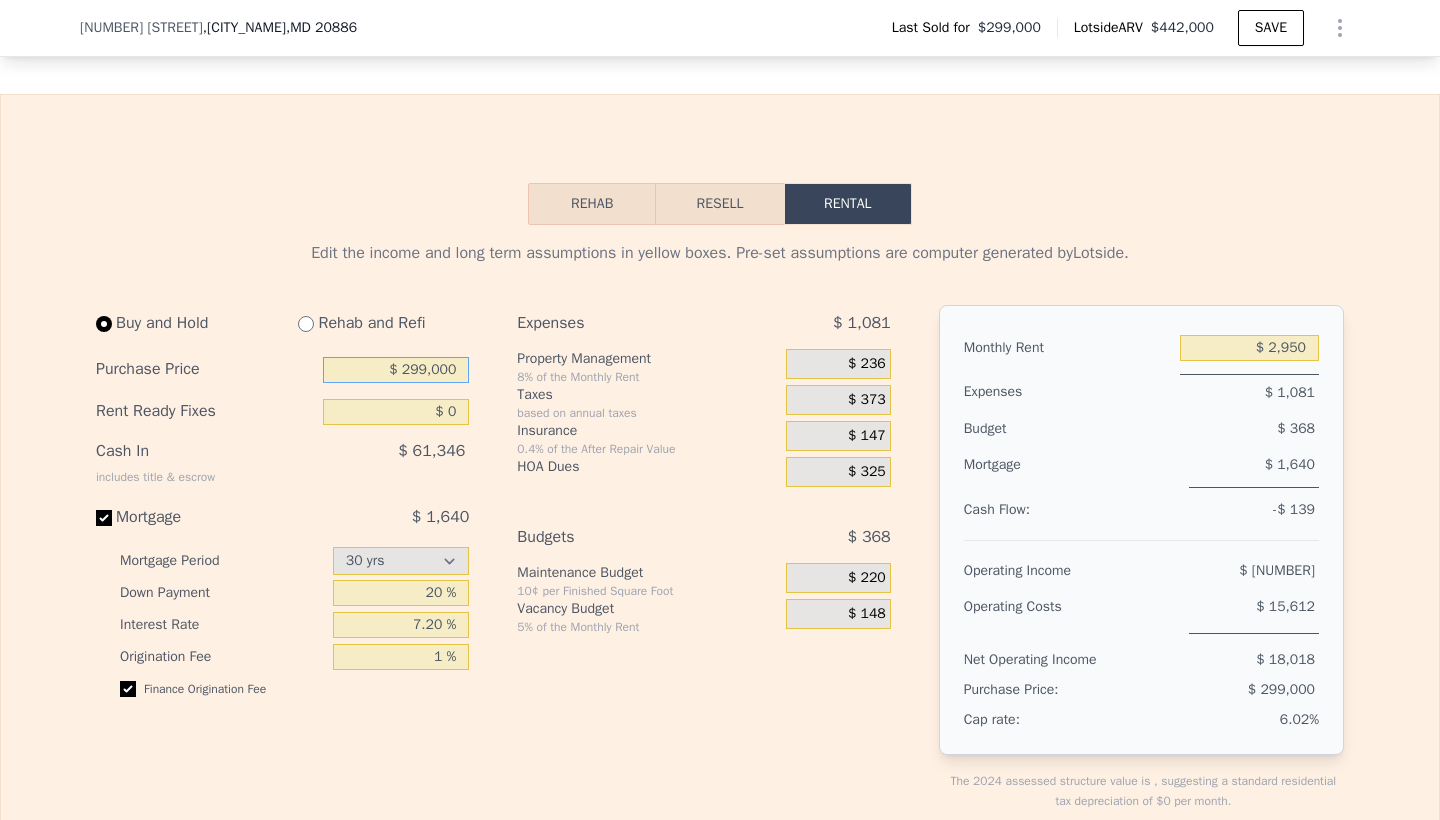 drag, startPoint x: 400, startPoint y: 370, endPoint x: 532, endPoint y: 361, distance: 132.30646 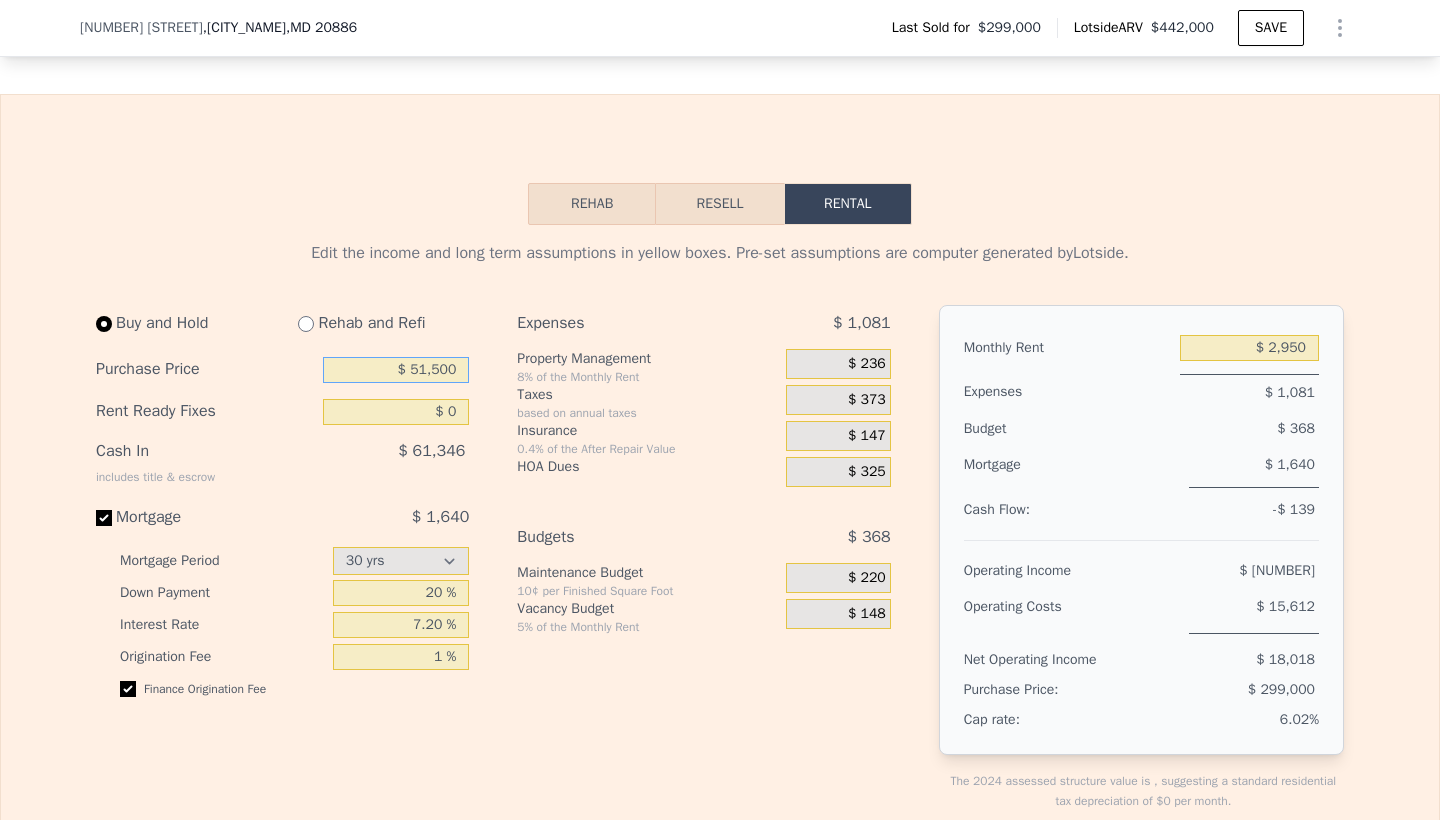 type on "$ 515,000" 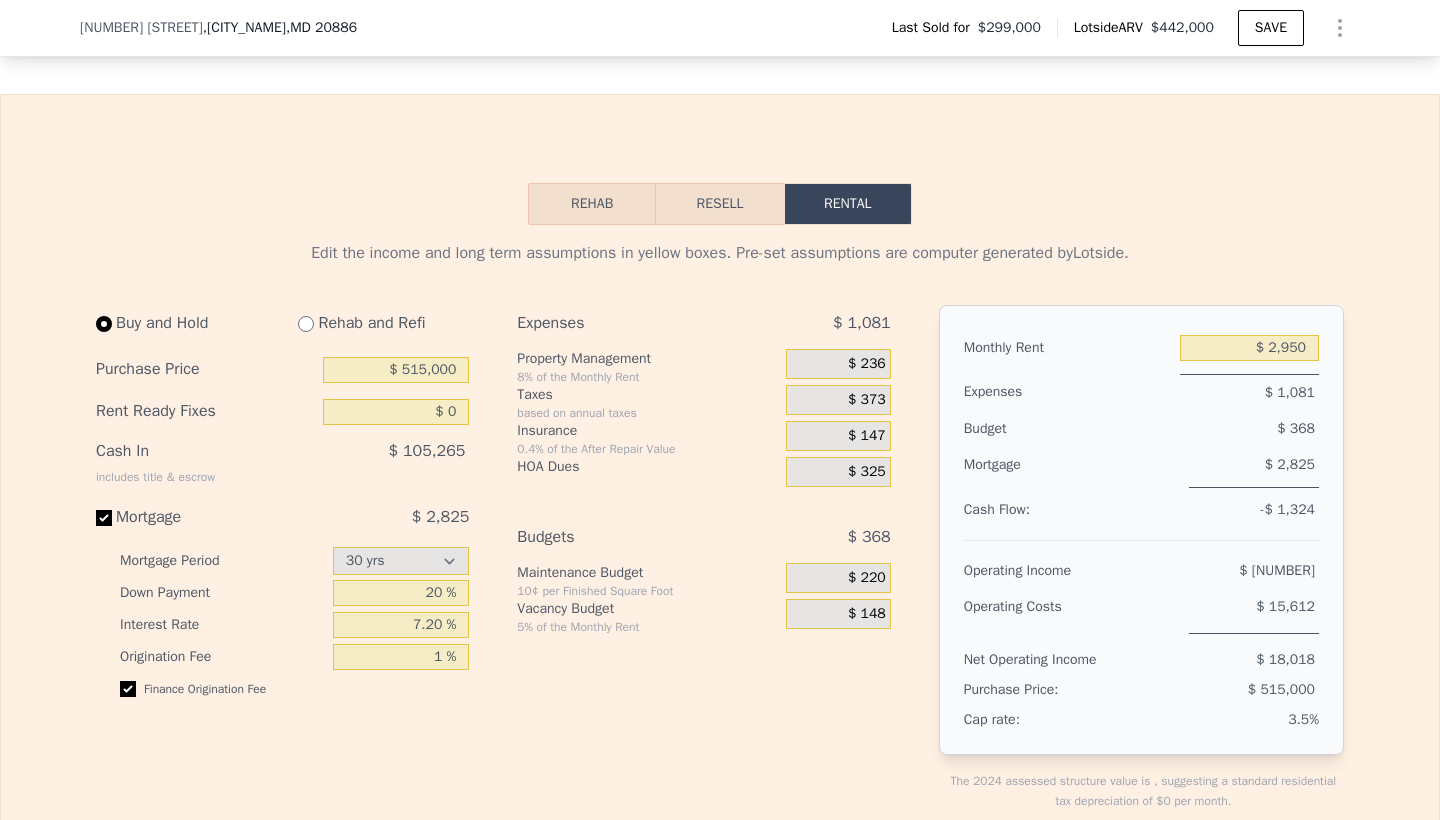 click on "$ 325" at bounding box center (838, 472) 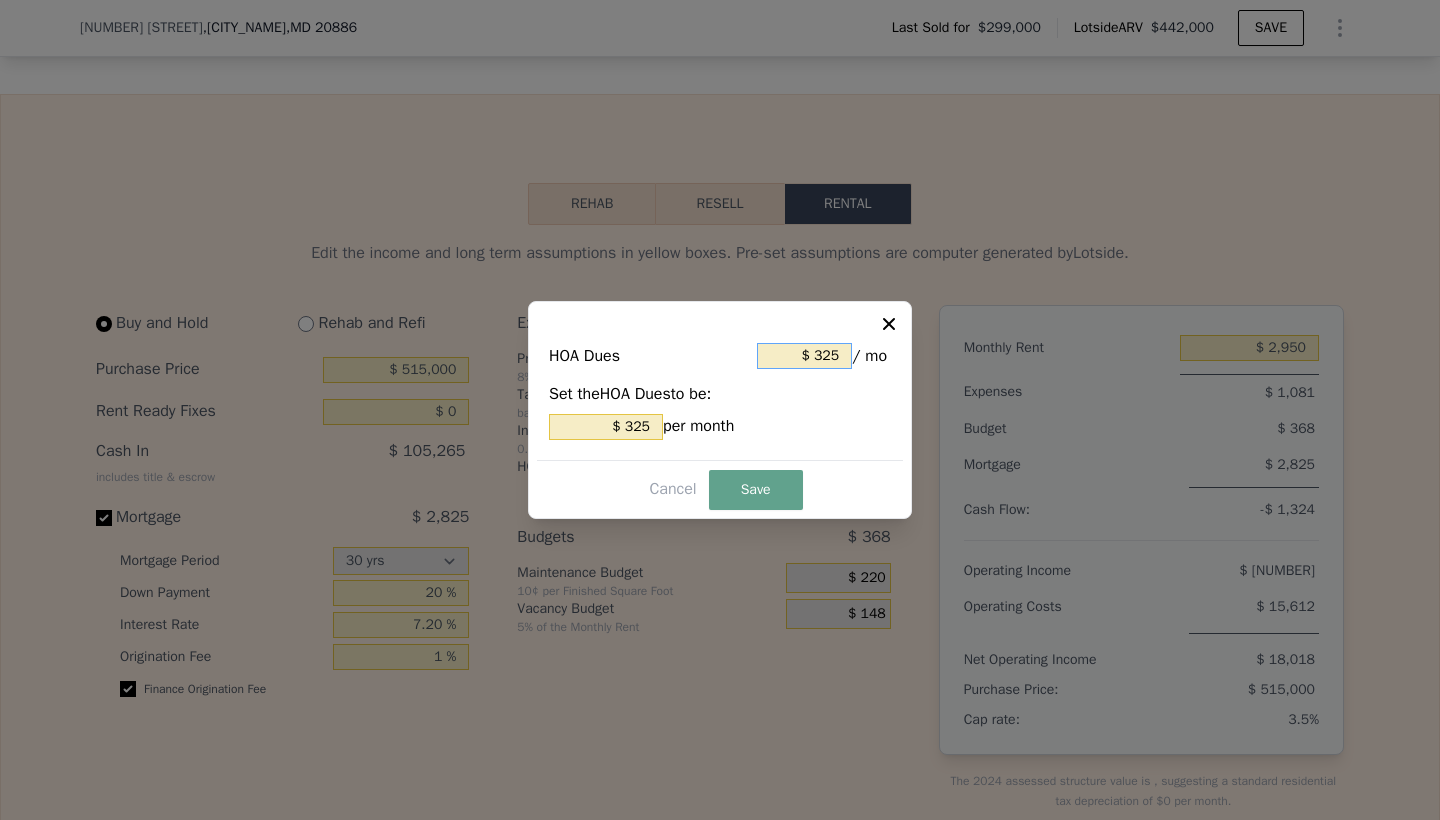 drag, startPoint x: 813, startPoint y: 354, endPoint x: 850, endPoint y: 346, distance: 37.85499 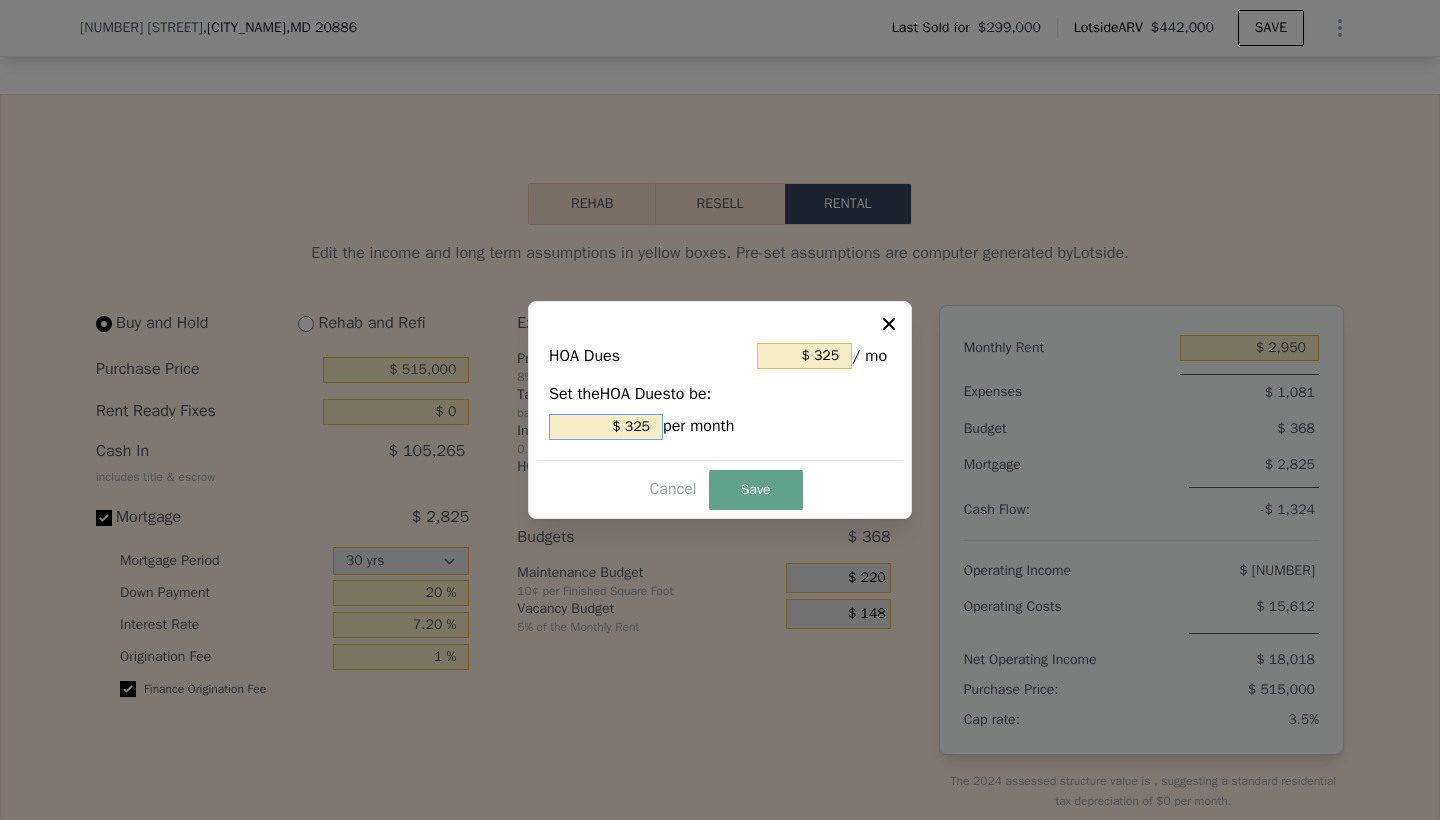 click on "Set the  HOA Dues  to be: $ [PRICE]  per month" at bounding box center (720, 411) 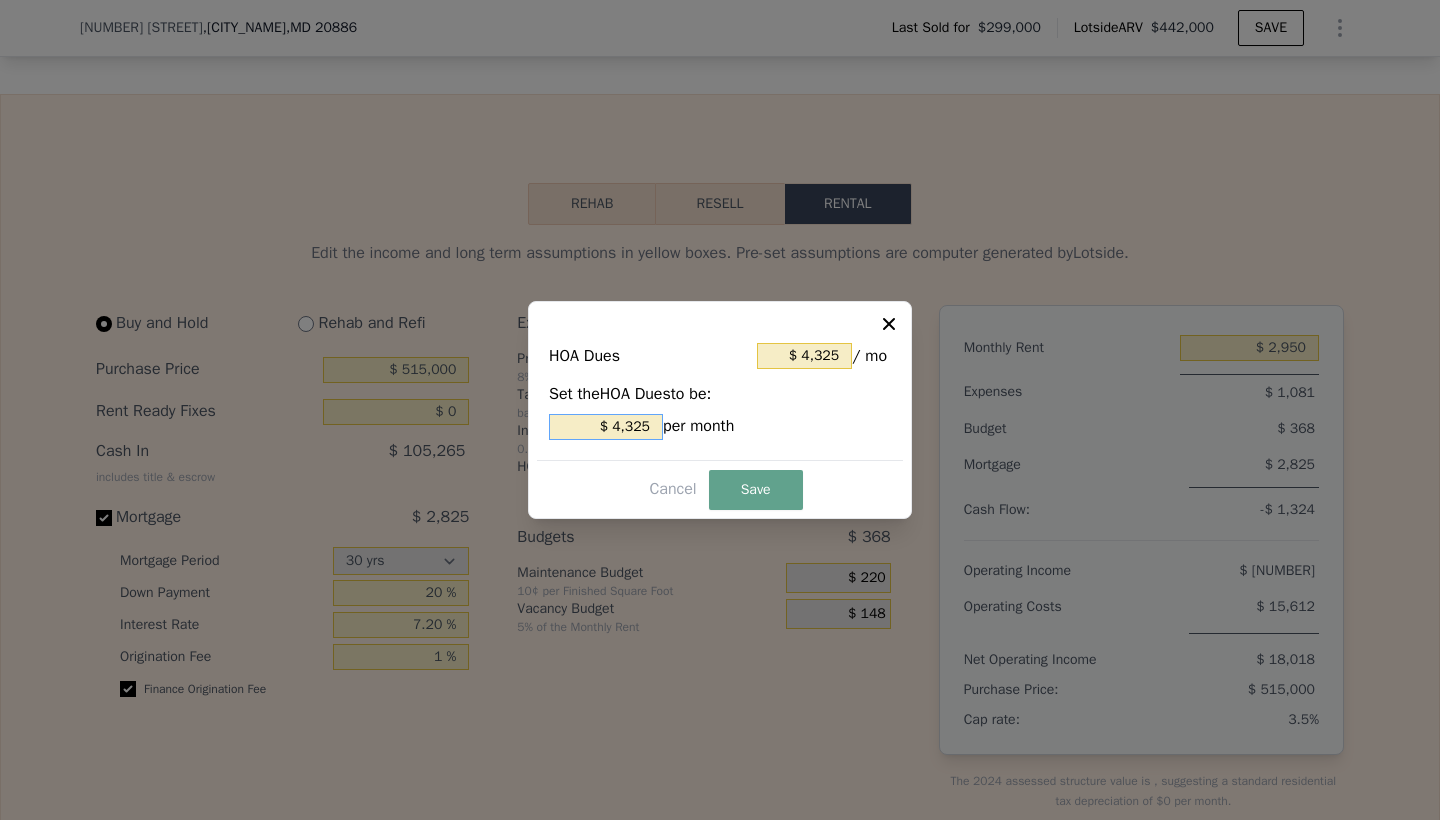 type on "$ 40,325" 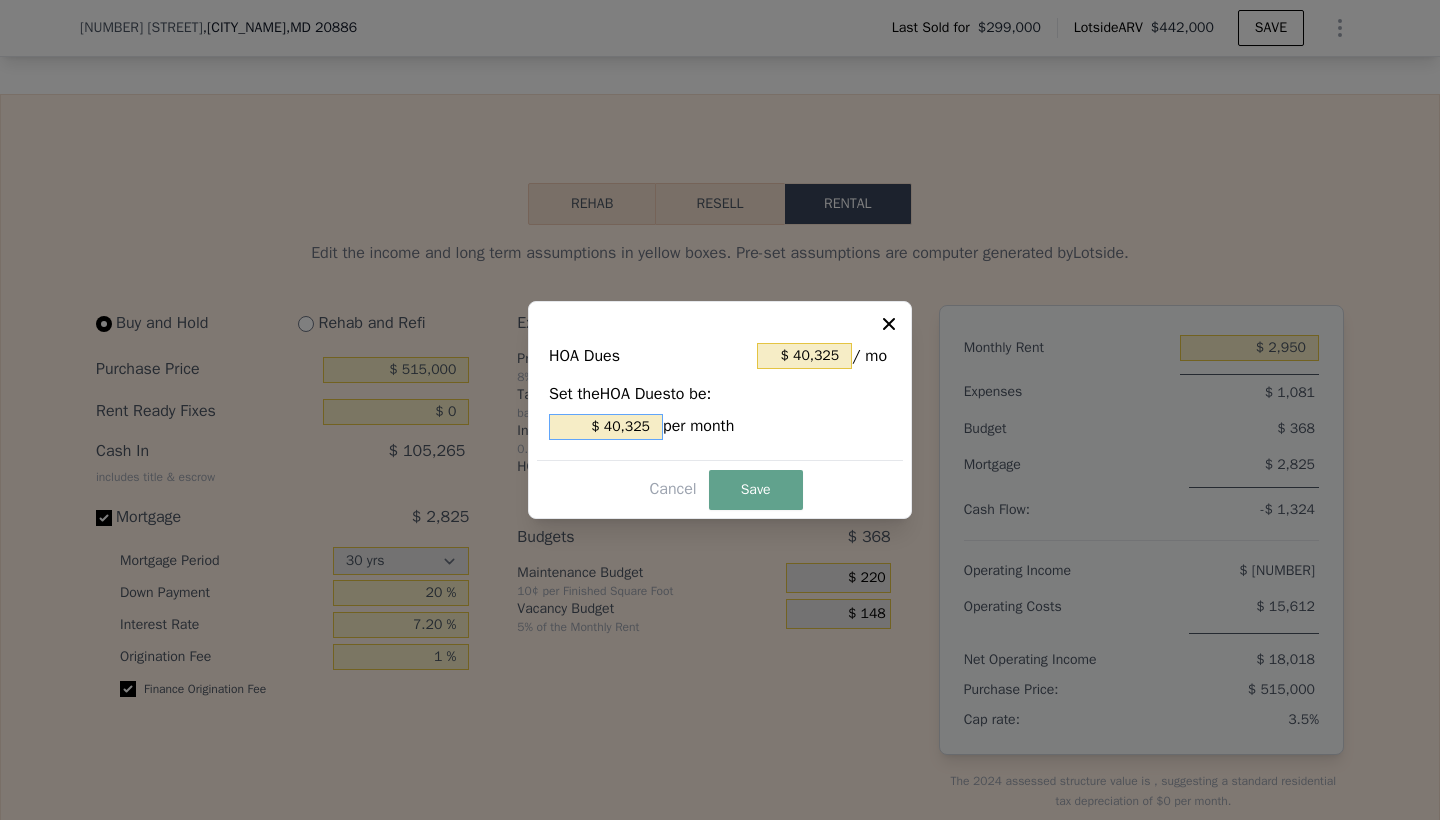 type on "$ 4,325" 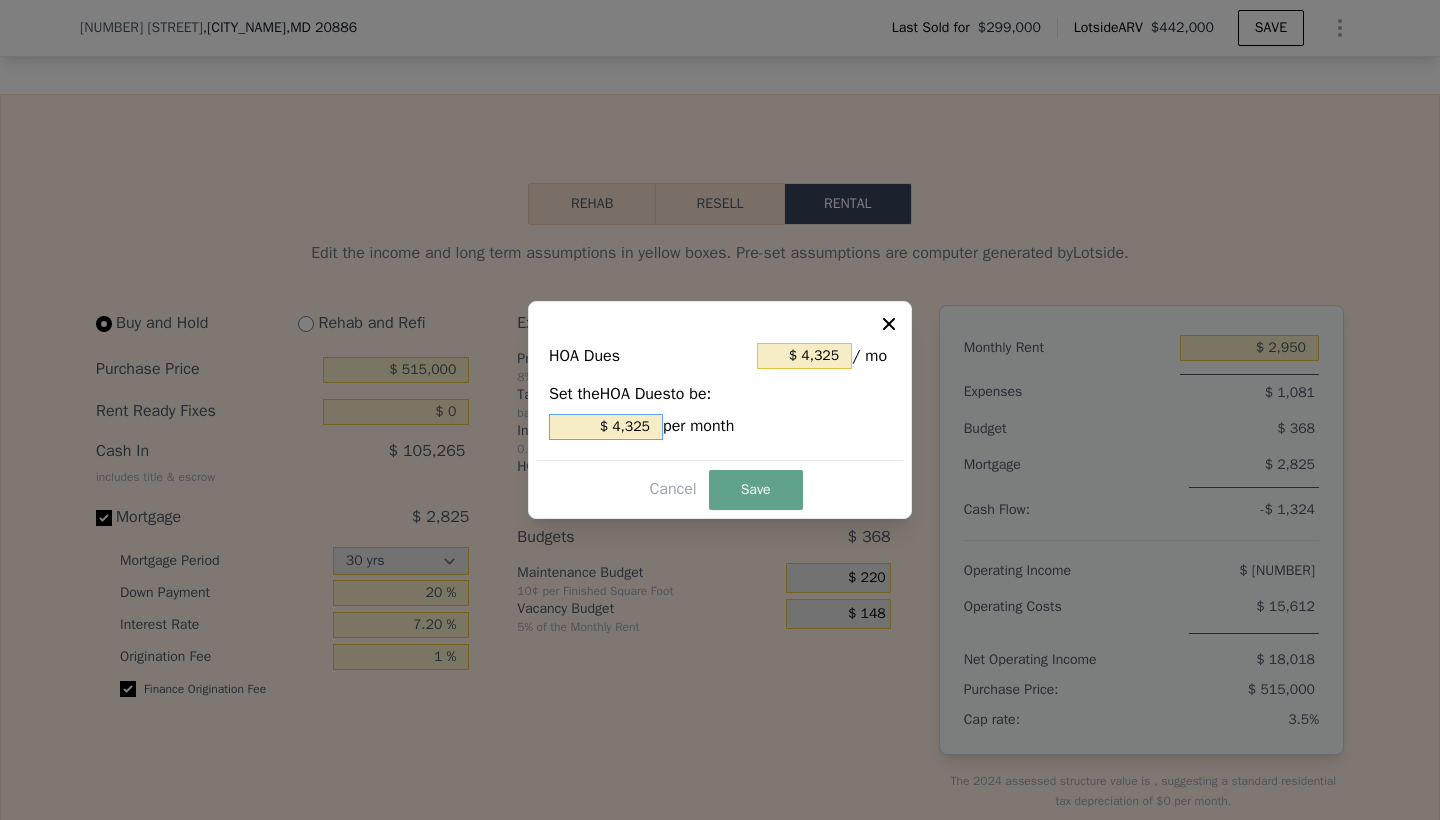 type on "$ 325" 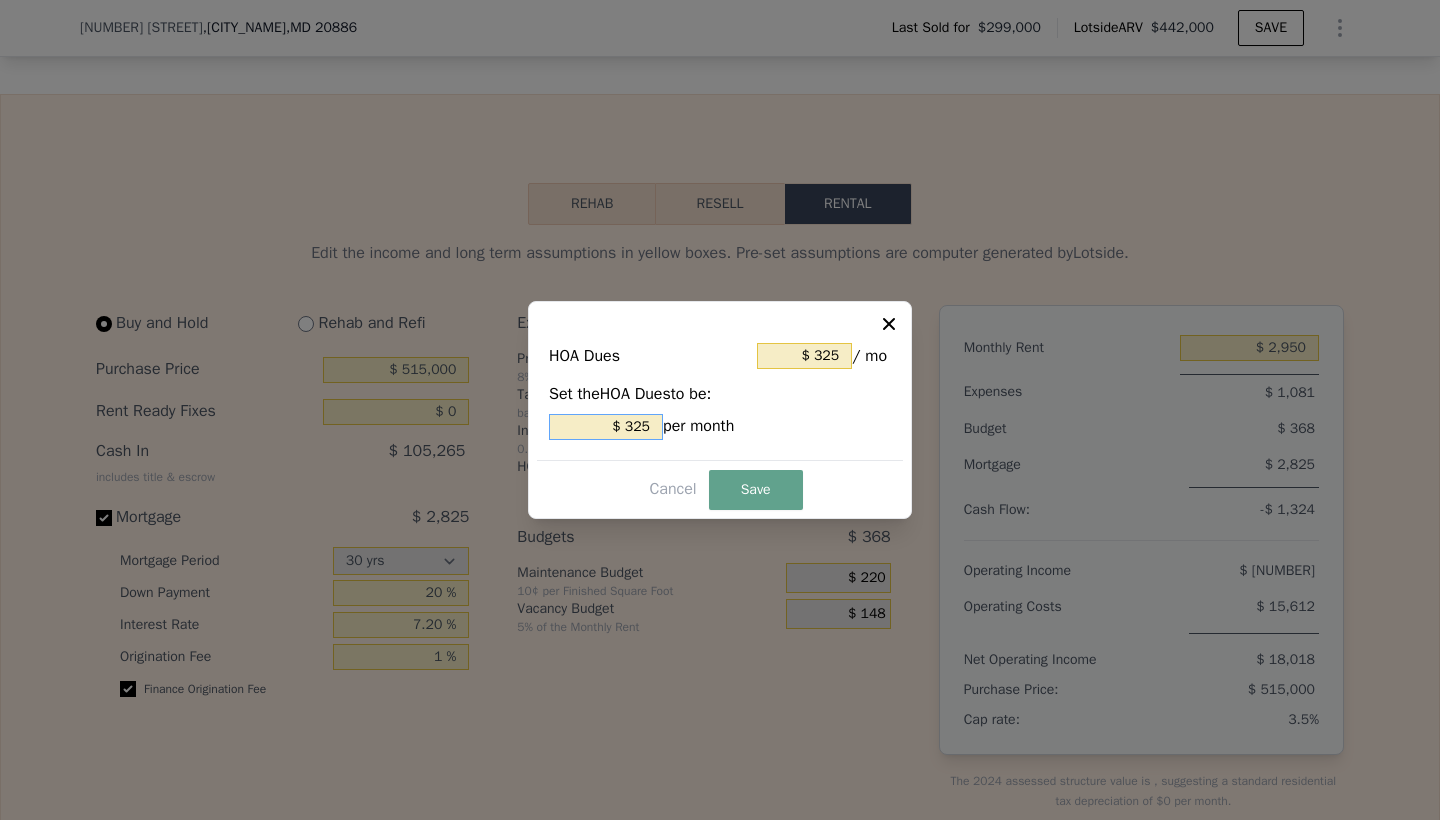type on "$ 32" 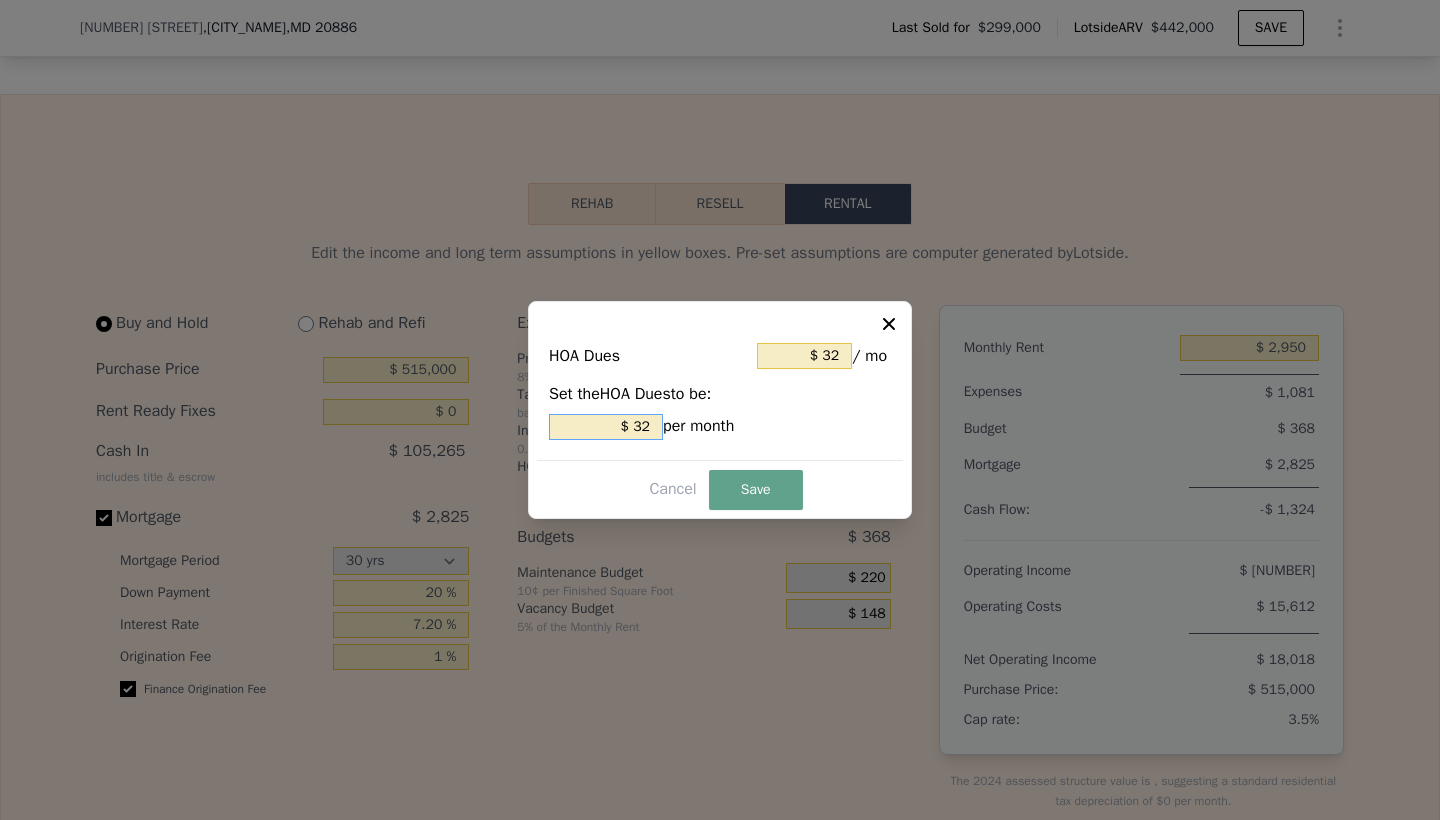 type on "$ 3" 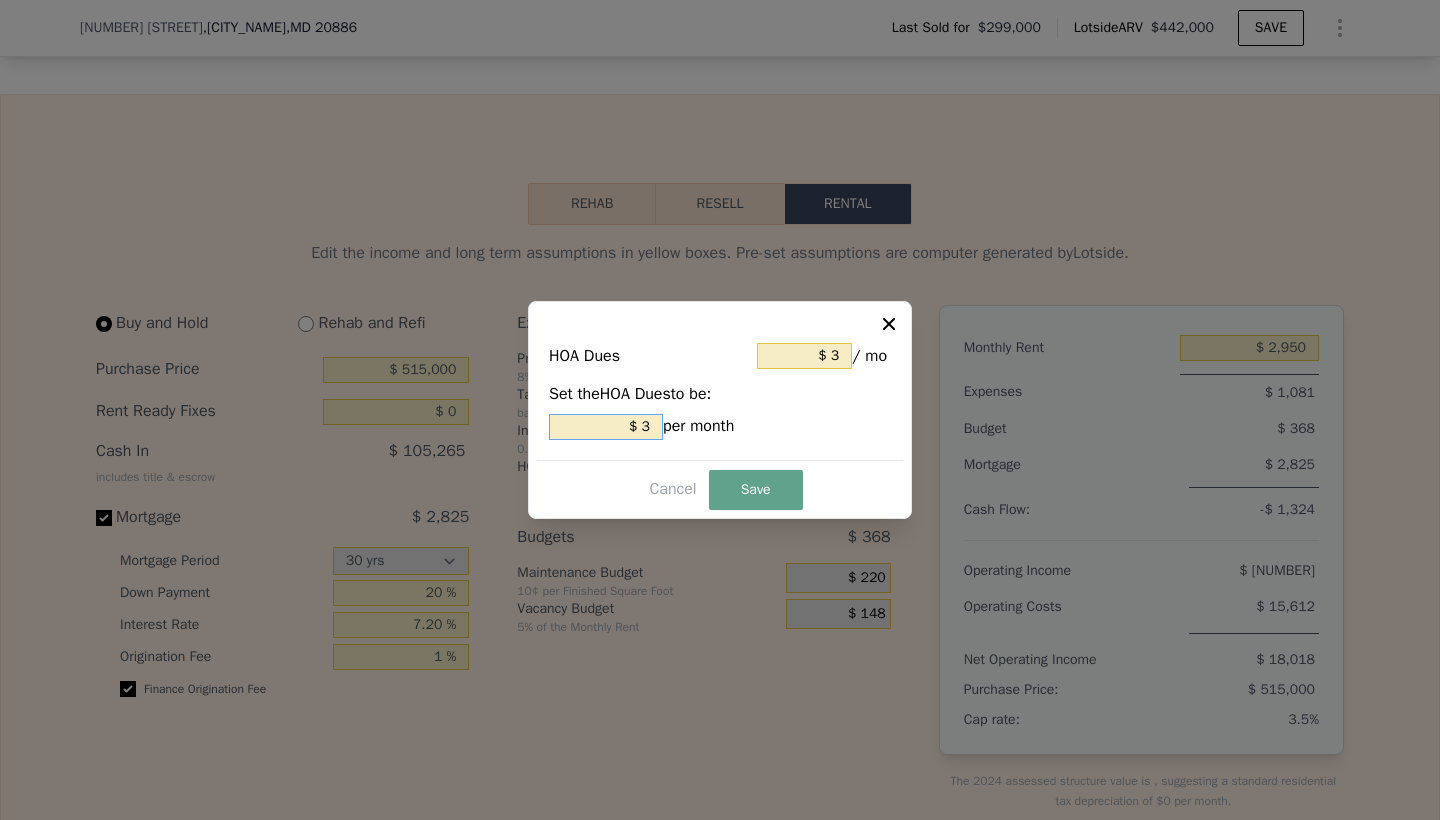 type 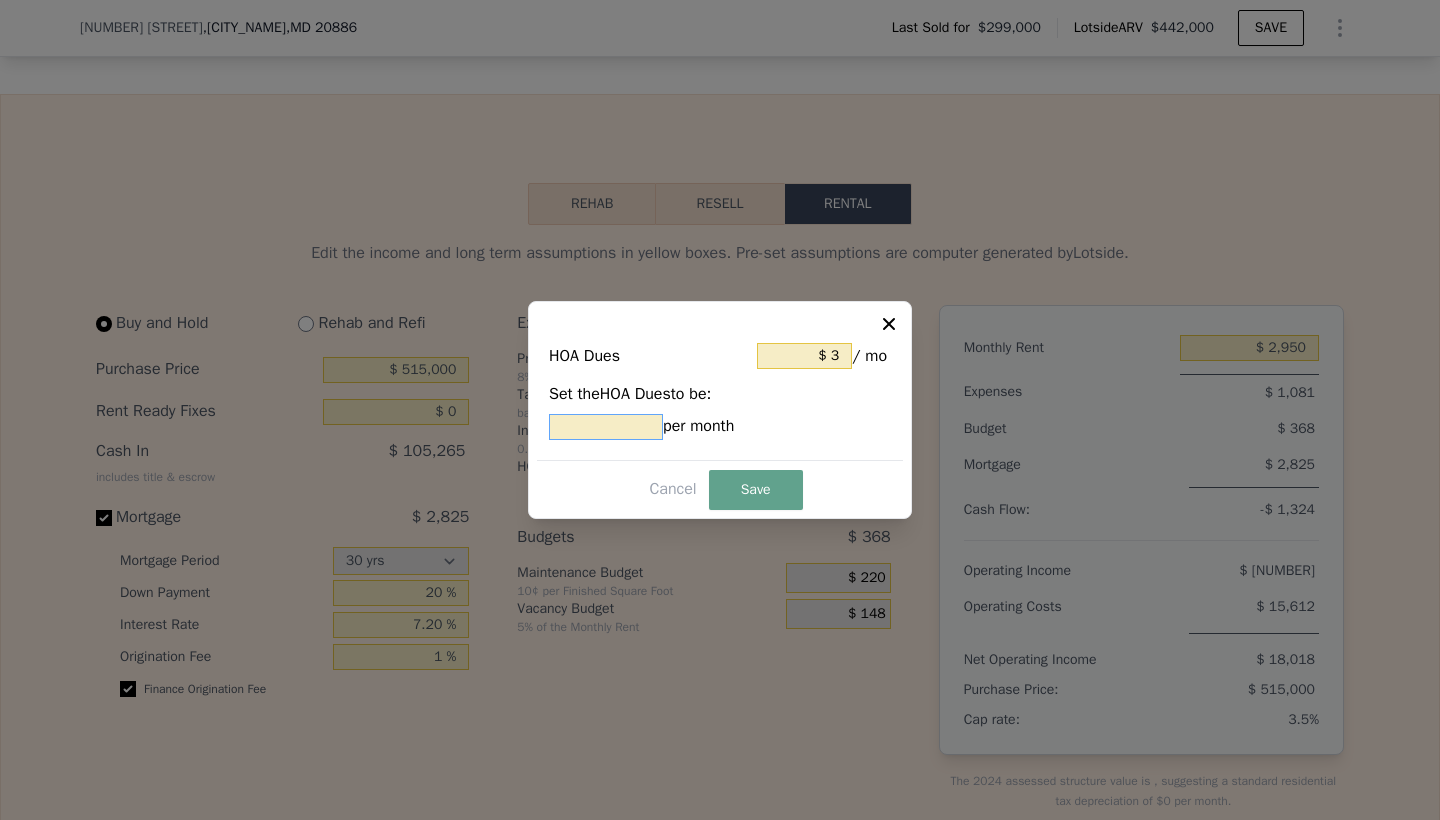 type on "$ 1" 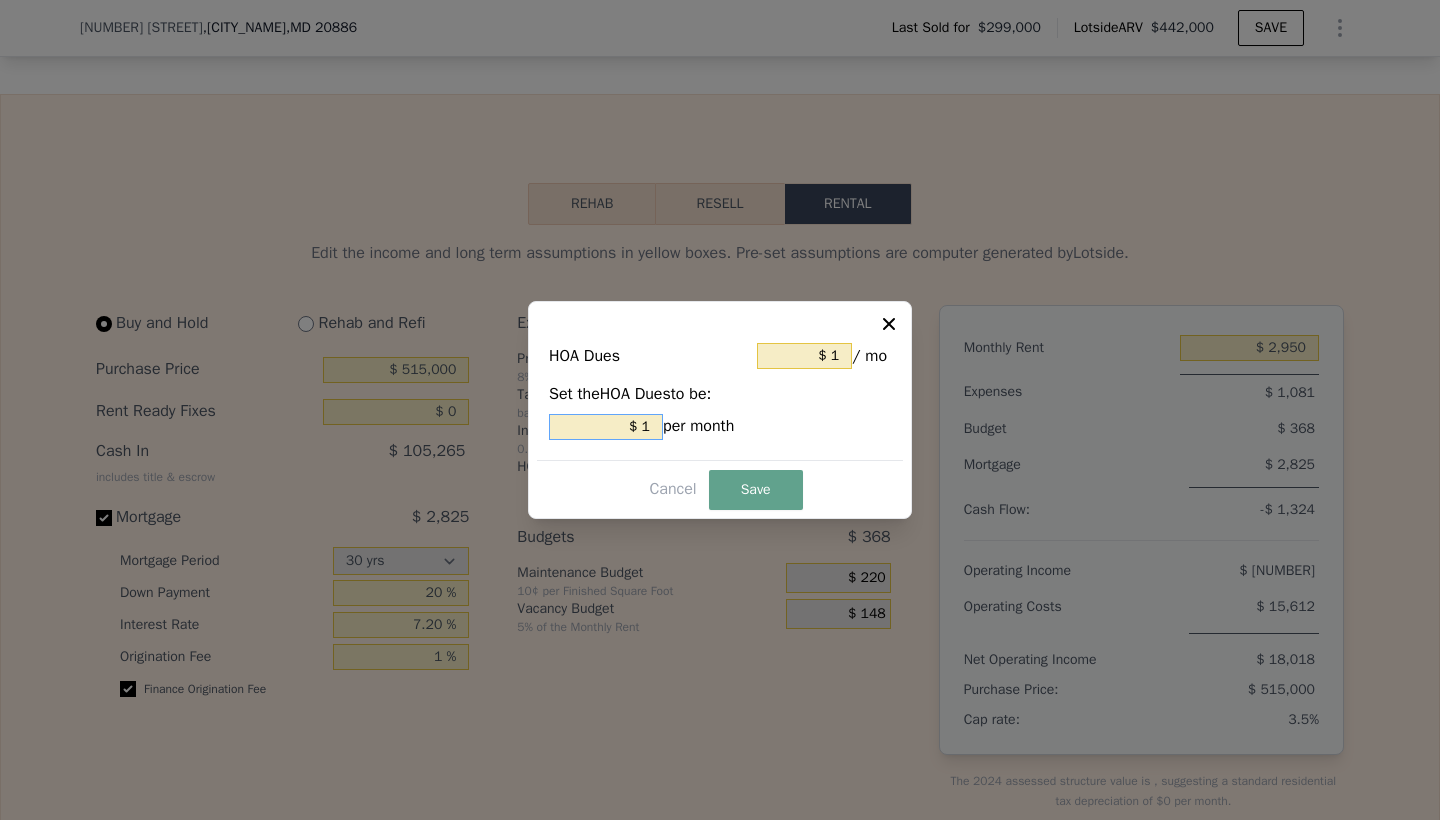 type on "$ 13" 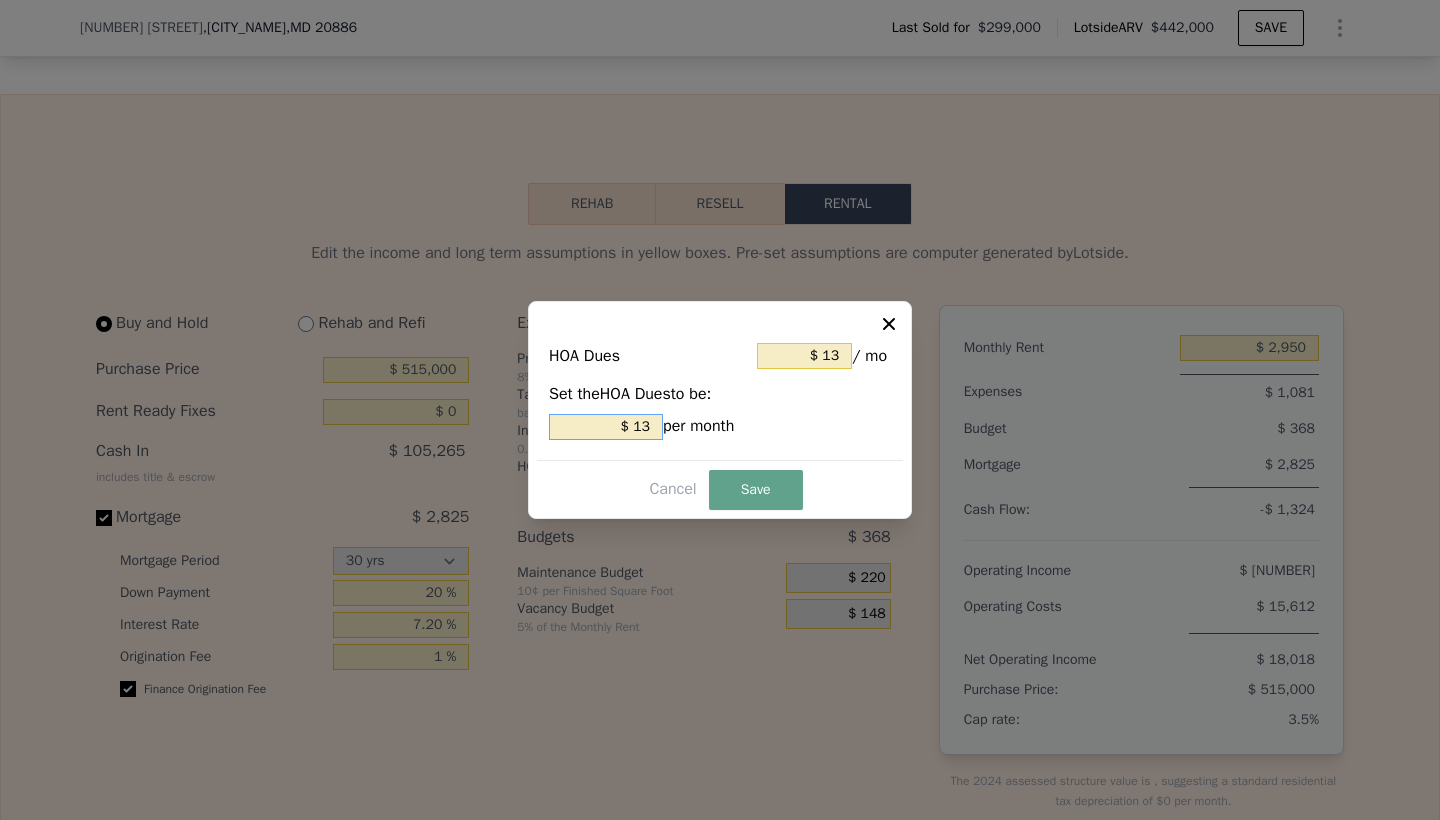 type on "$ [NUMBER]" 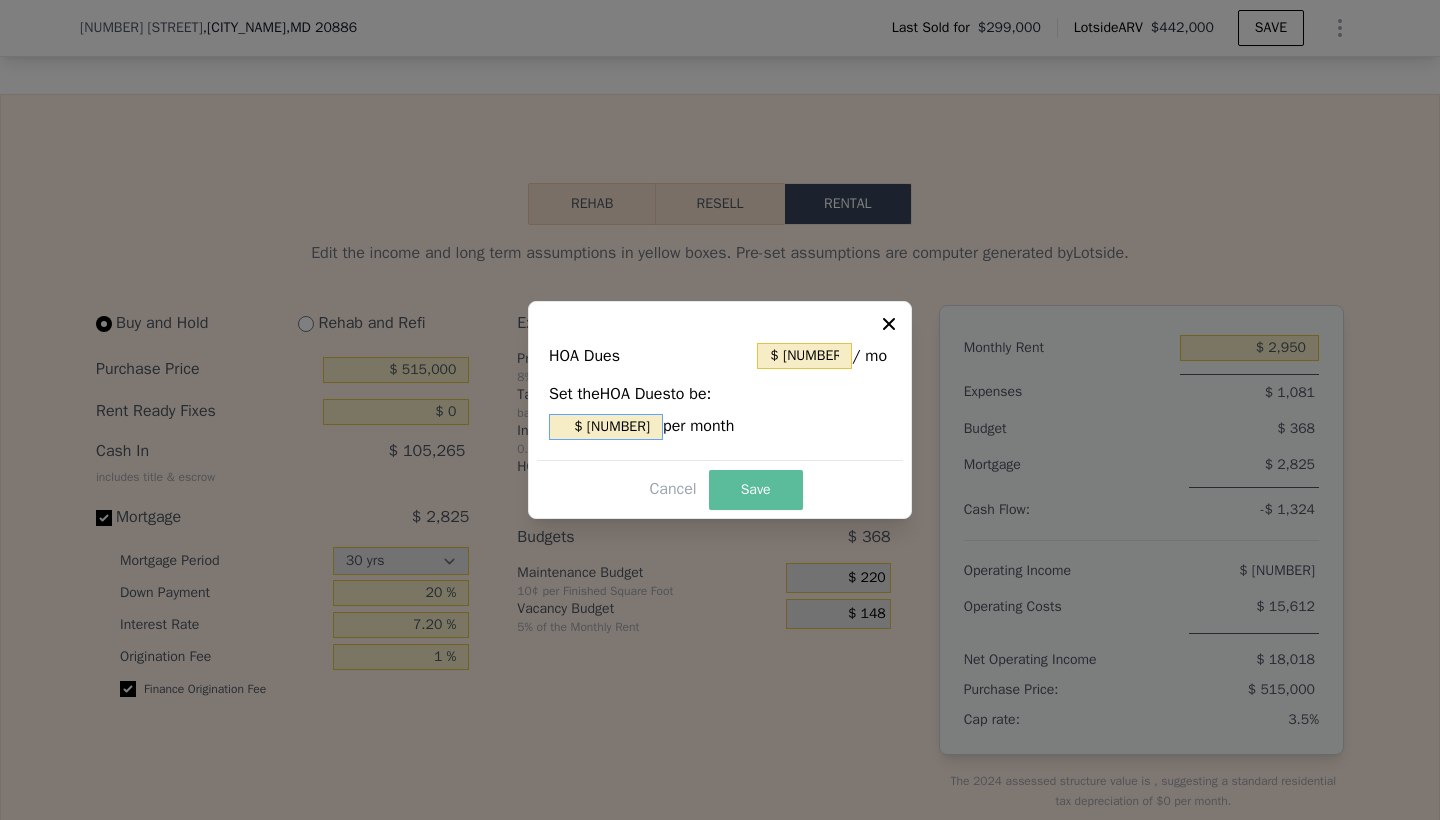type on "$ [NUMBER]" 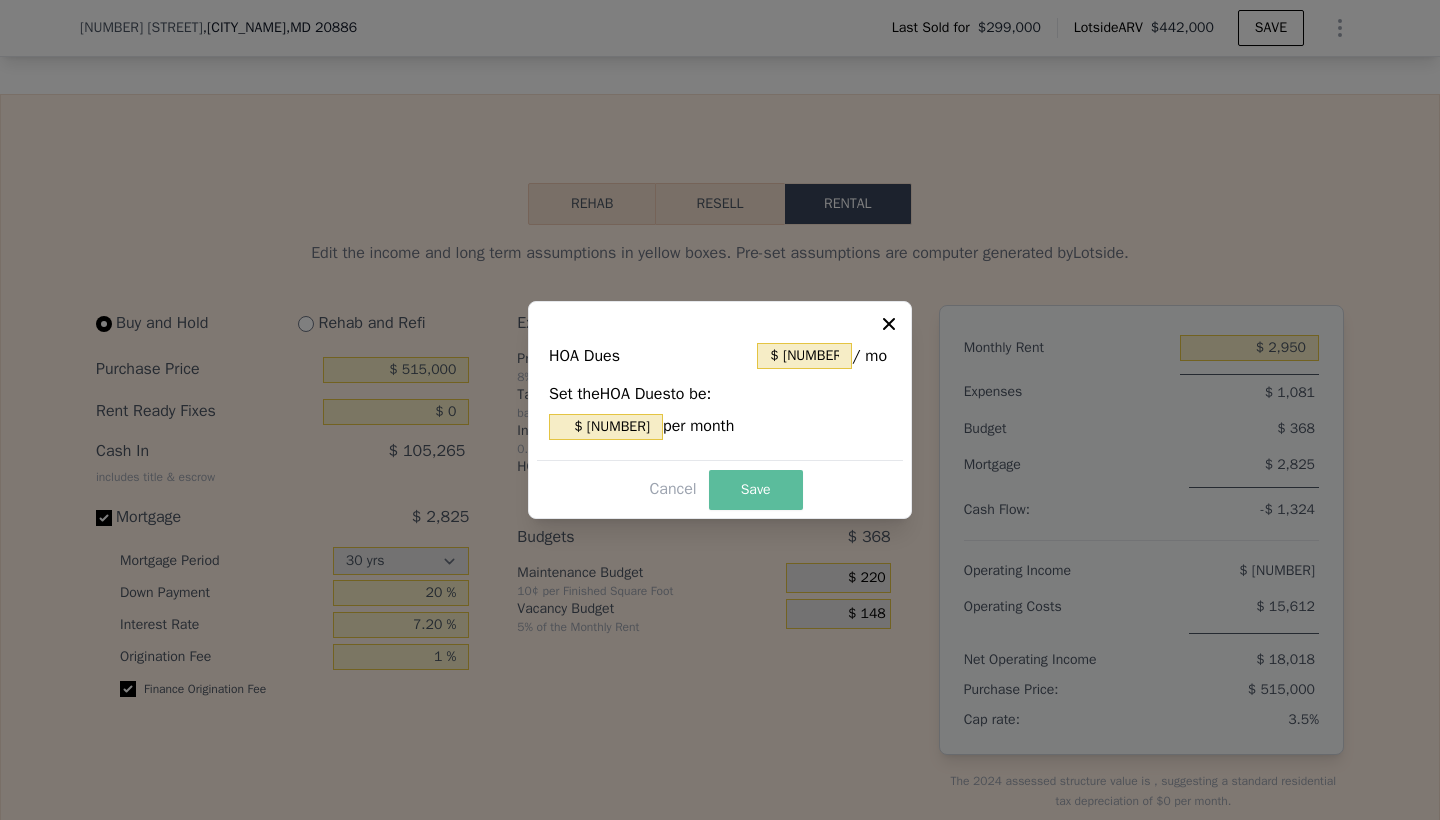 click on "Save" at bounding box center [756, 490] 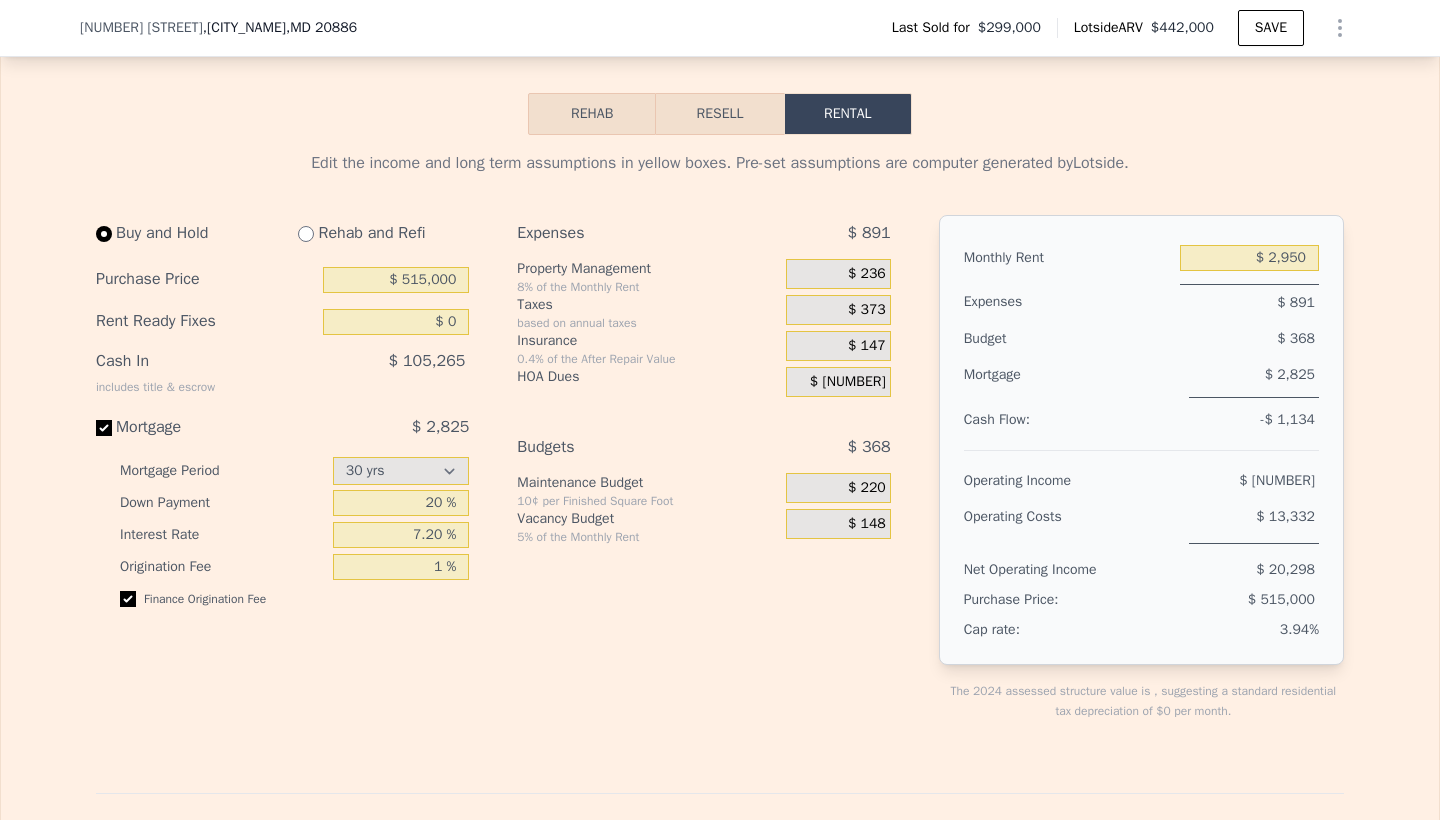 scroll, scrollTop: 3252, scrollLeft: 0, axis: vertical 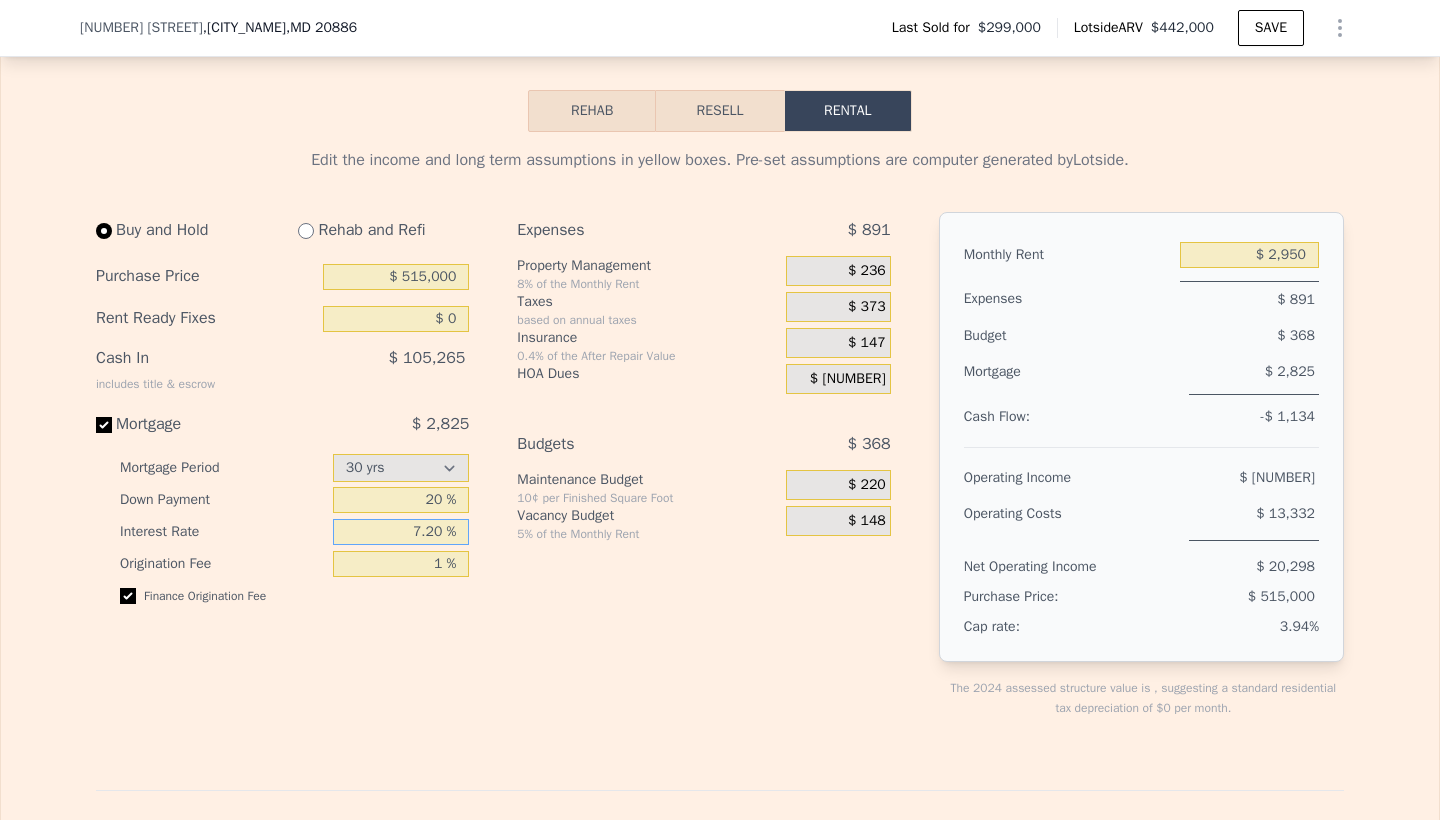 click on "7.20 %" at bounding box center [401, 532] 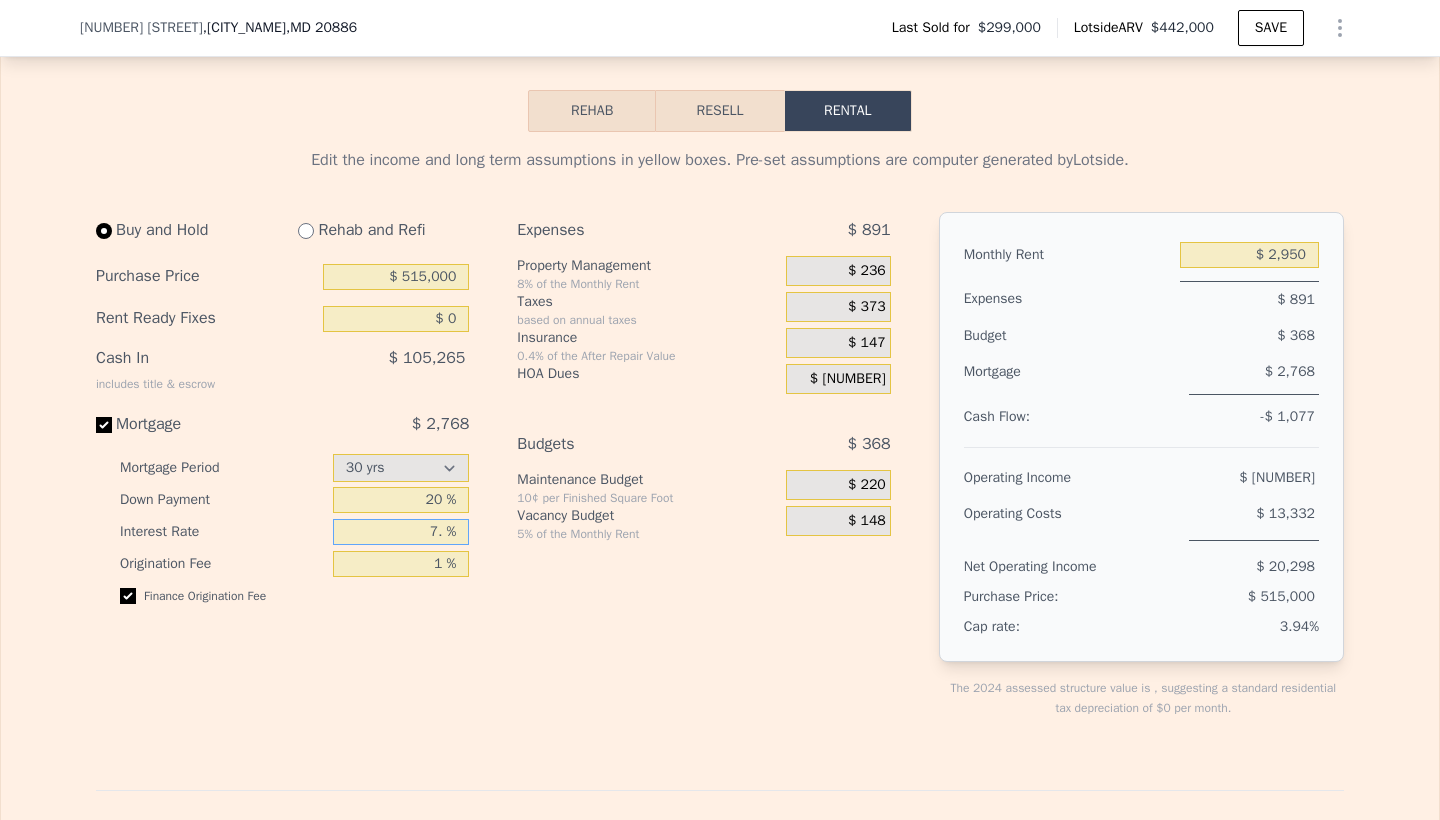 type on "7 %" 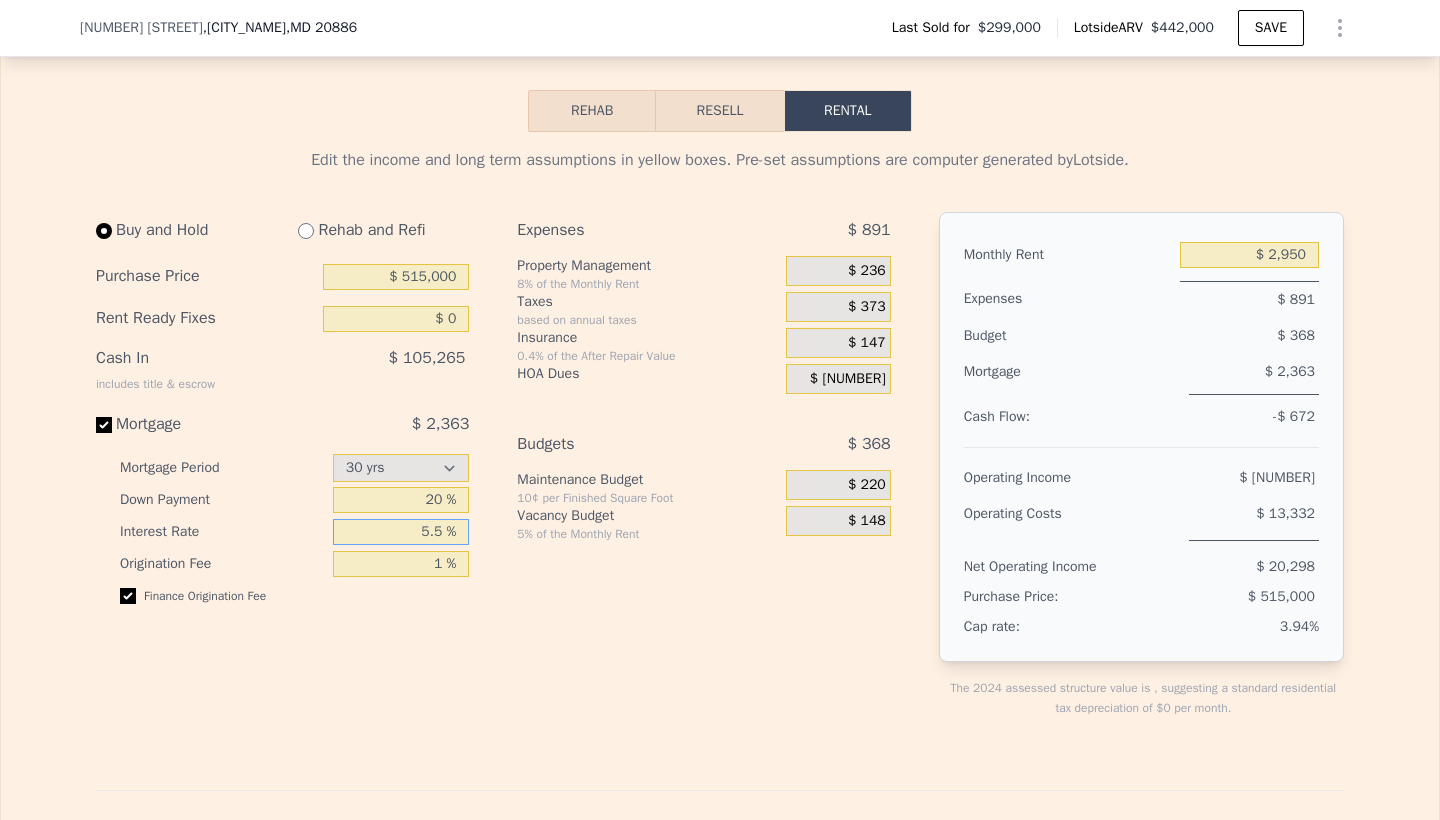 type on "5.5 %" 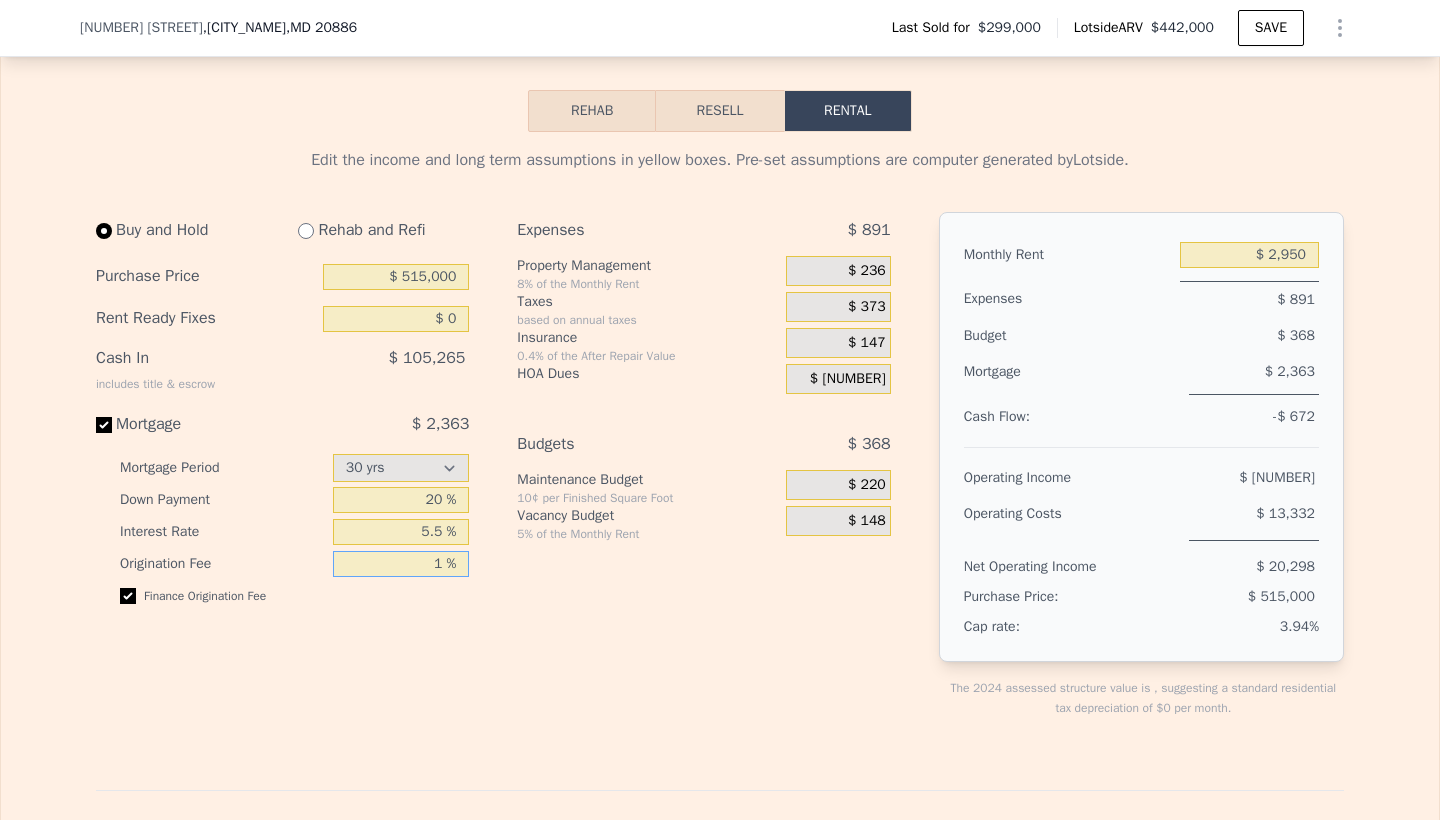 click on "1 %" at bounding box center (401, 564) 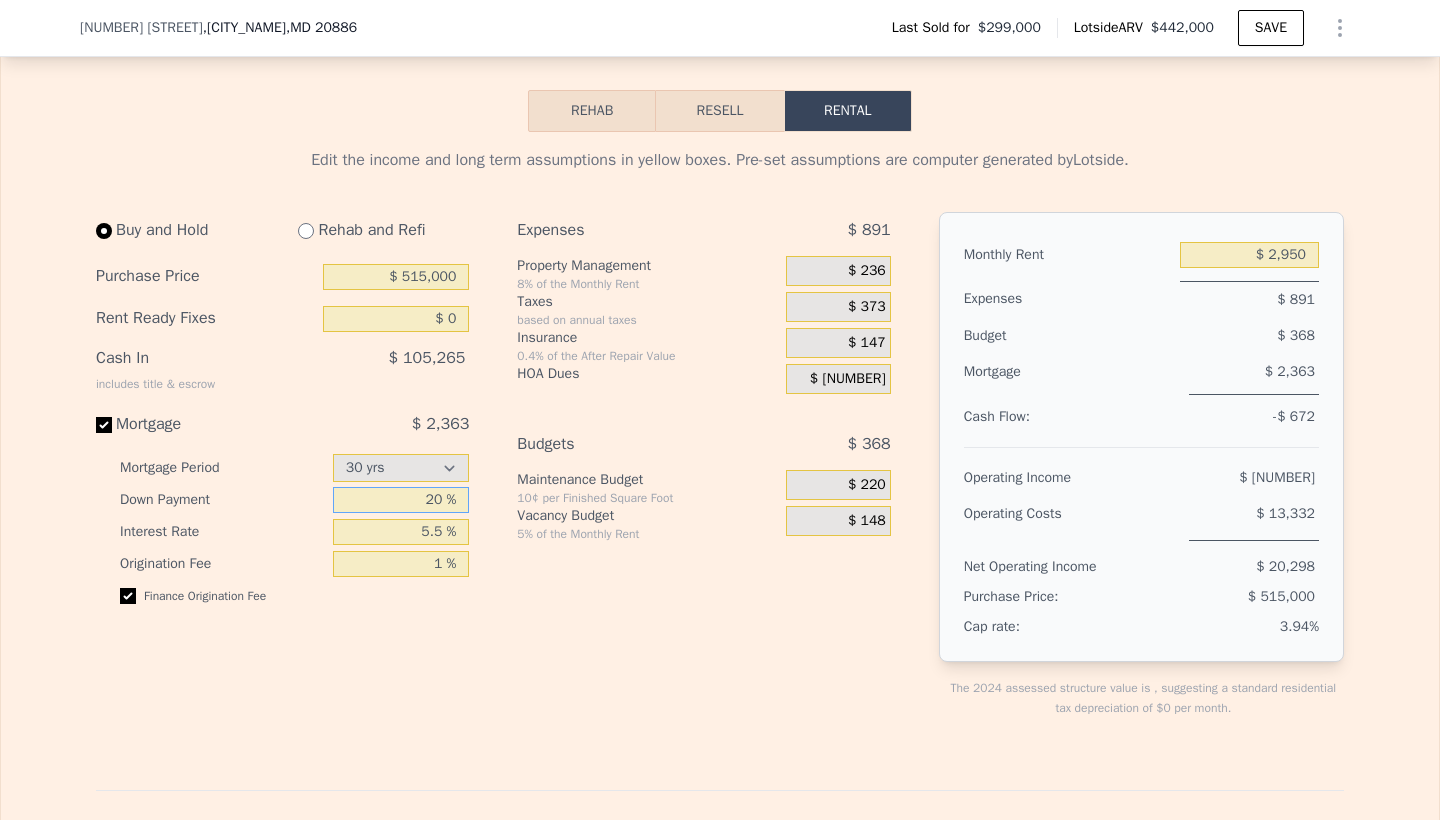 click on "20 %" at bounding box center (401, 500) 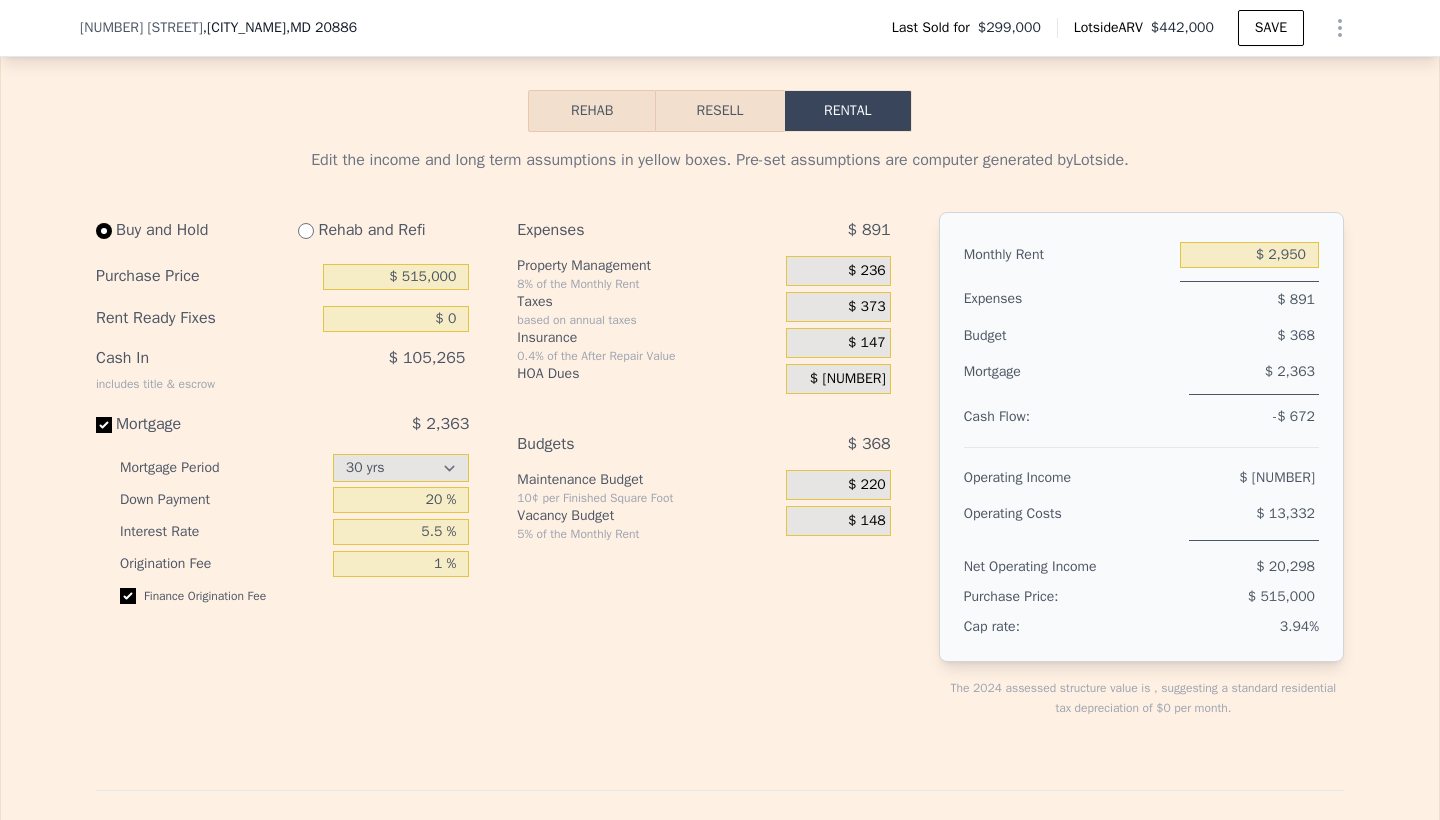click on "Expenses $ 891 Property Management 8% of the Monthly Rent $ 236 Taxes based on annual taxes $ 373 Insurance 0.4% of the After Repair Value $ 147 HOA Dues $ 135 Budgets $ 368 Maintenance Budget 10¢ per Finished Square Foot $ 220 Vacancy Budget 5% of the Monthly Rent $ 148" at bounding box center (711, 481) 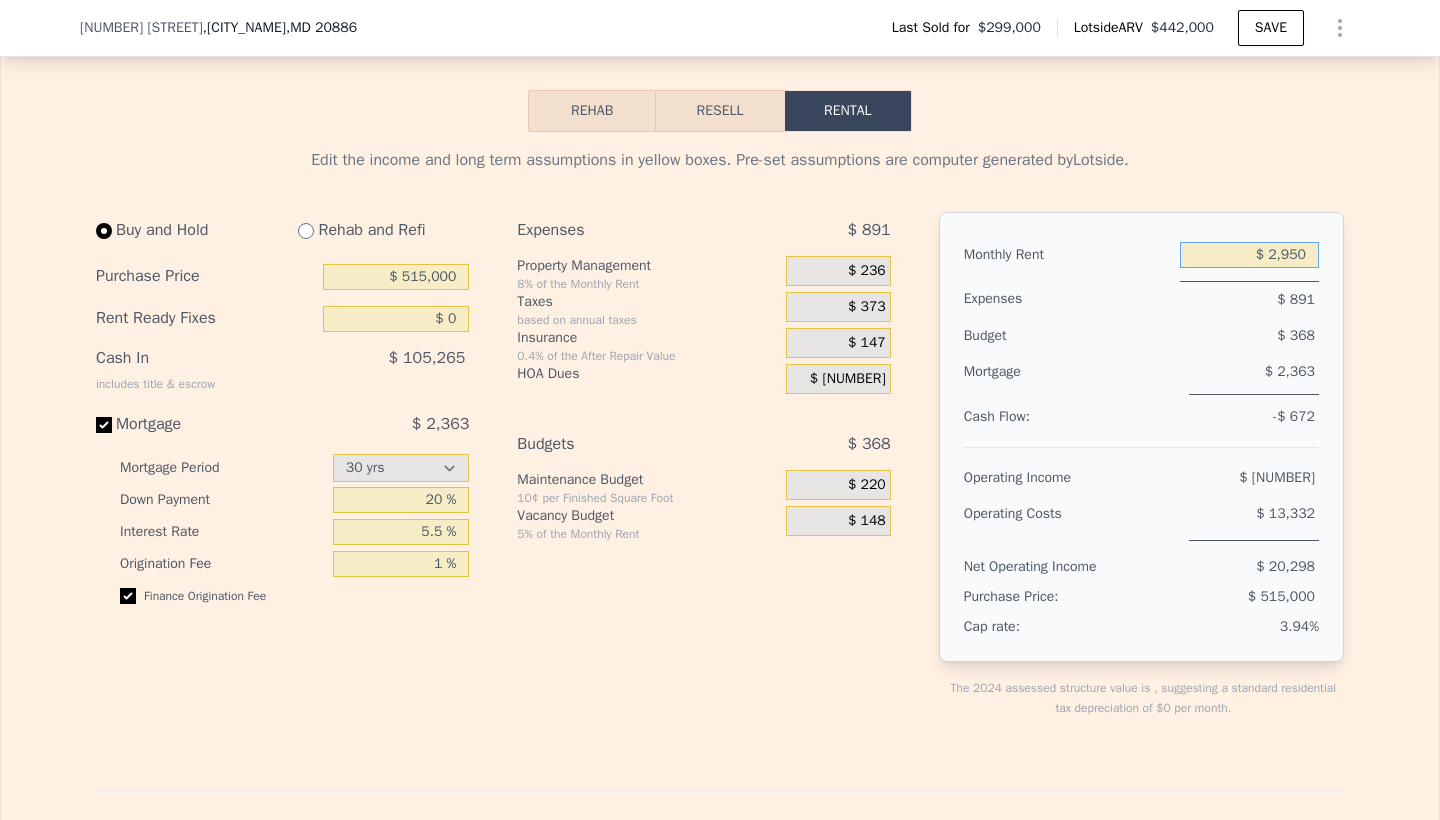 drag, startPoint x: 1269, startPoint y: 255, endPoint x: 1347, endPoint y: 256, distance: 78.00641 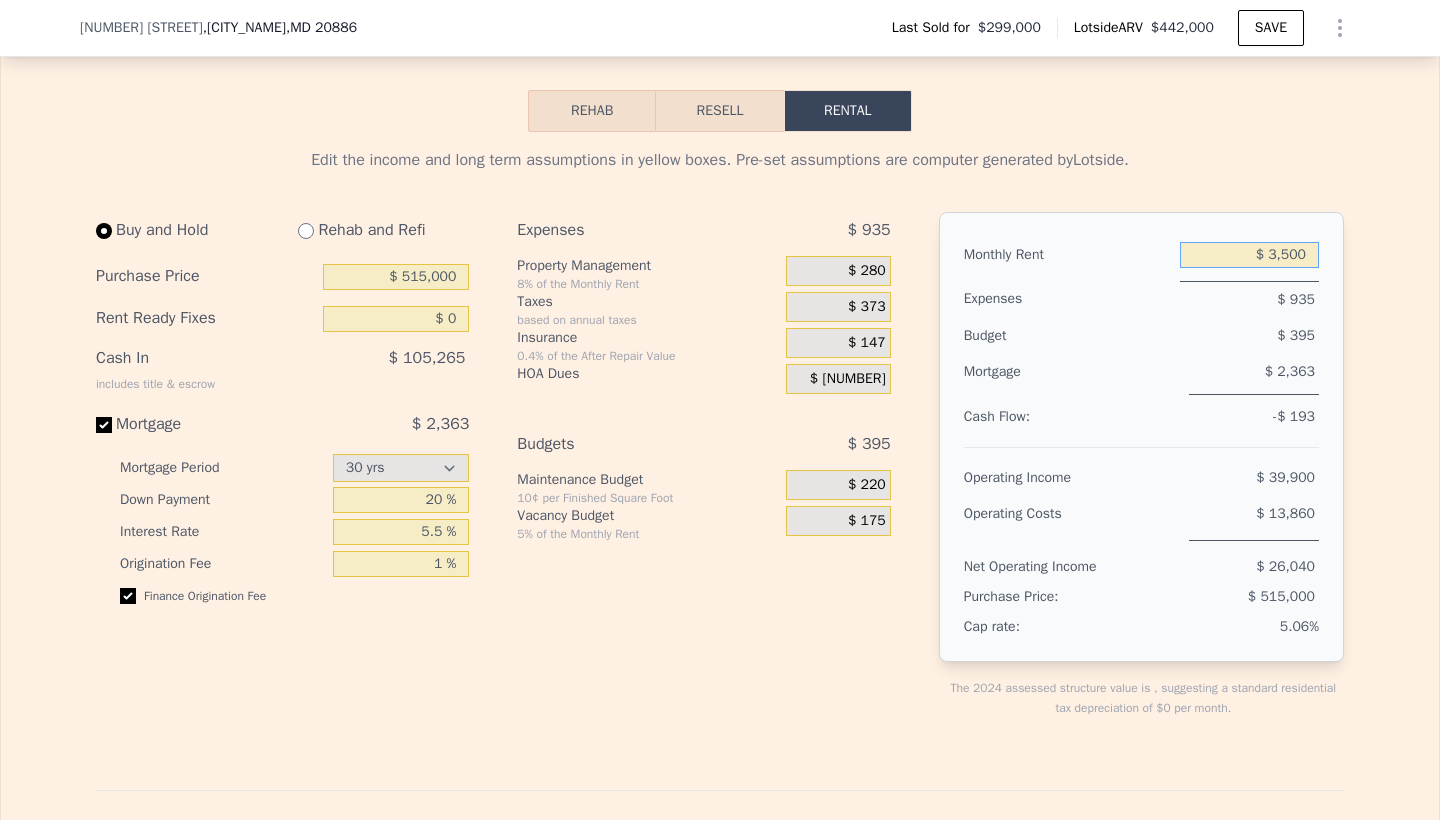 drag, startPoint x: 1271, startPoint y: 257, endPoint x: 1319, endPoint y: 250, distance: 48.507732 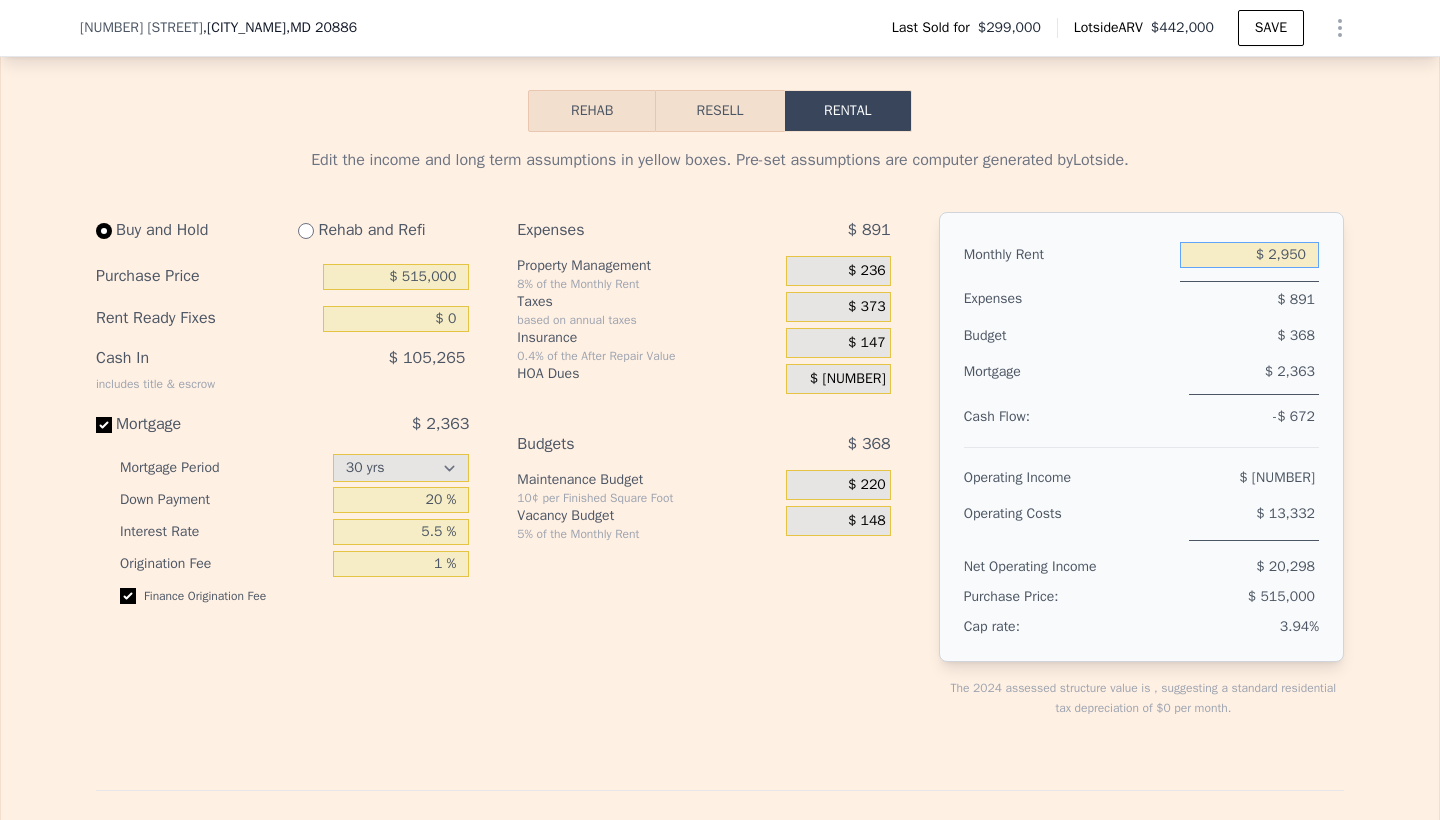 drag, startPoint x: 1266, startPoint y: 255, endPoint x: 1344, endPoint y: 256, distance: 78.00641 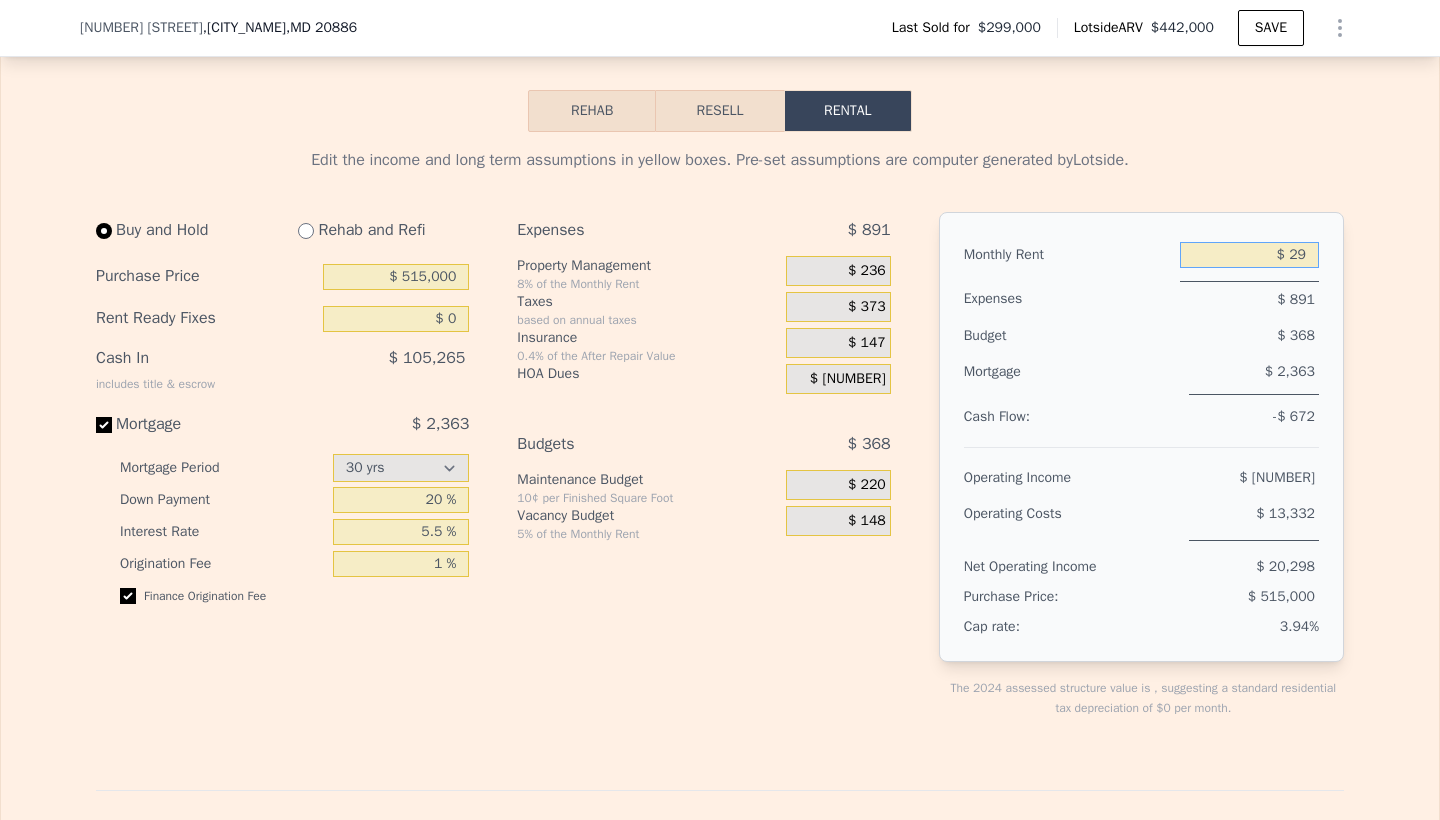 type on "$ 2" 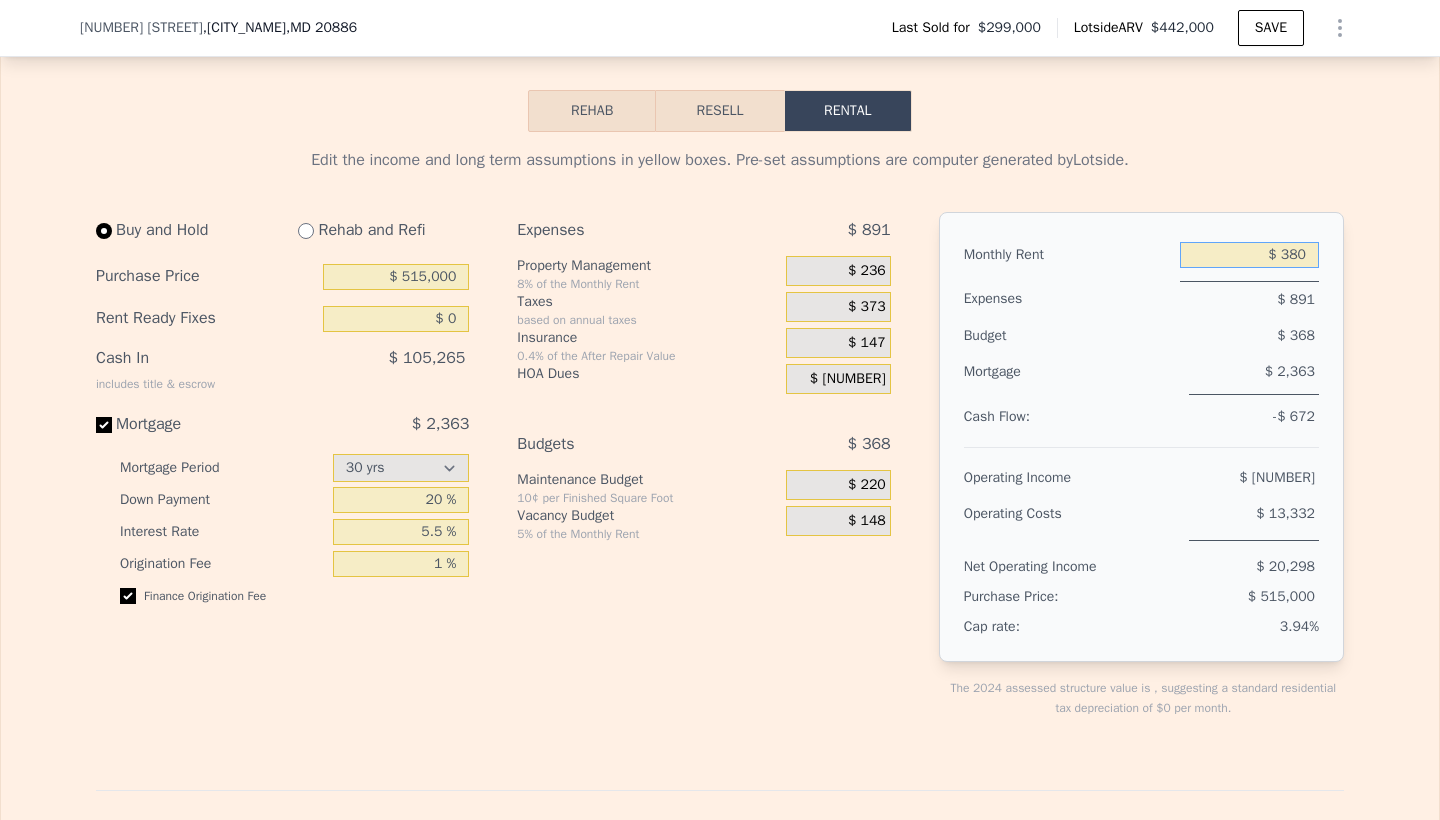 type on "$ 3,800" 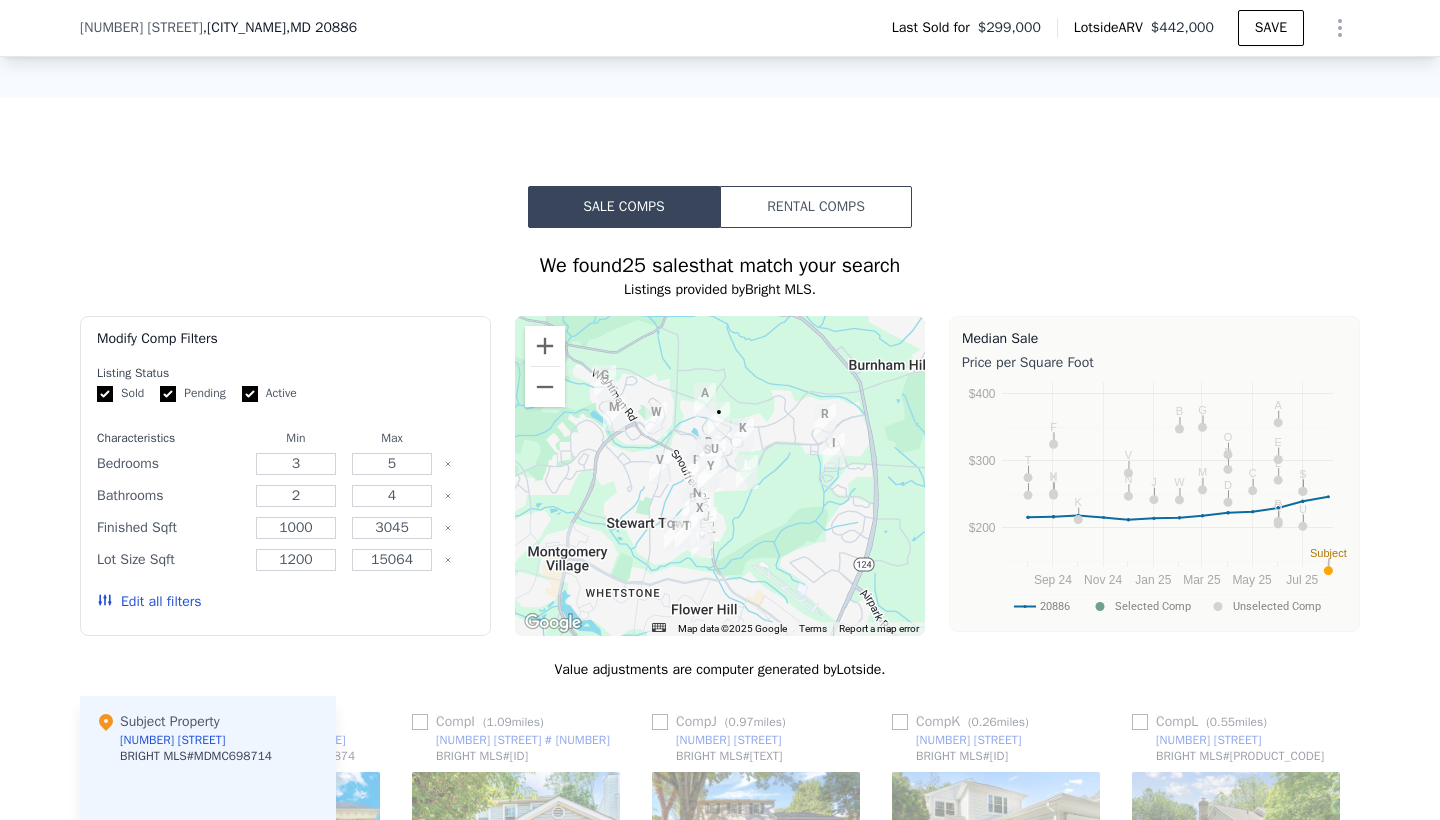 scroll, scrollTop: 1828, scrollLeft: 0, axis: vertical 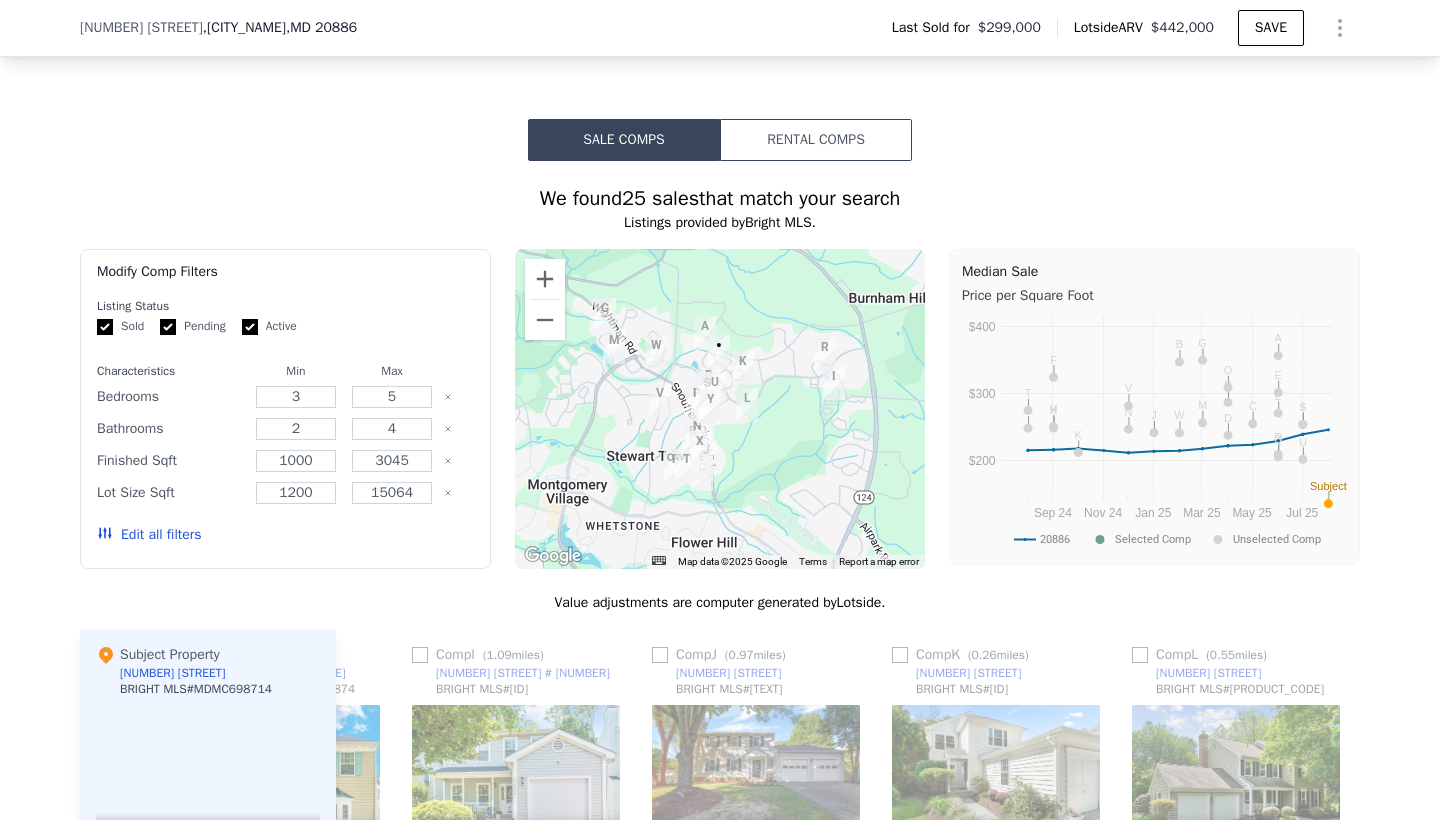 click on "Rental Comps" at bounding box center [816, 140] 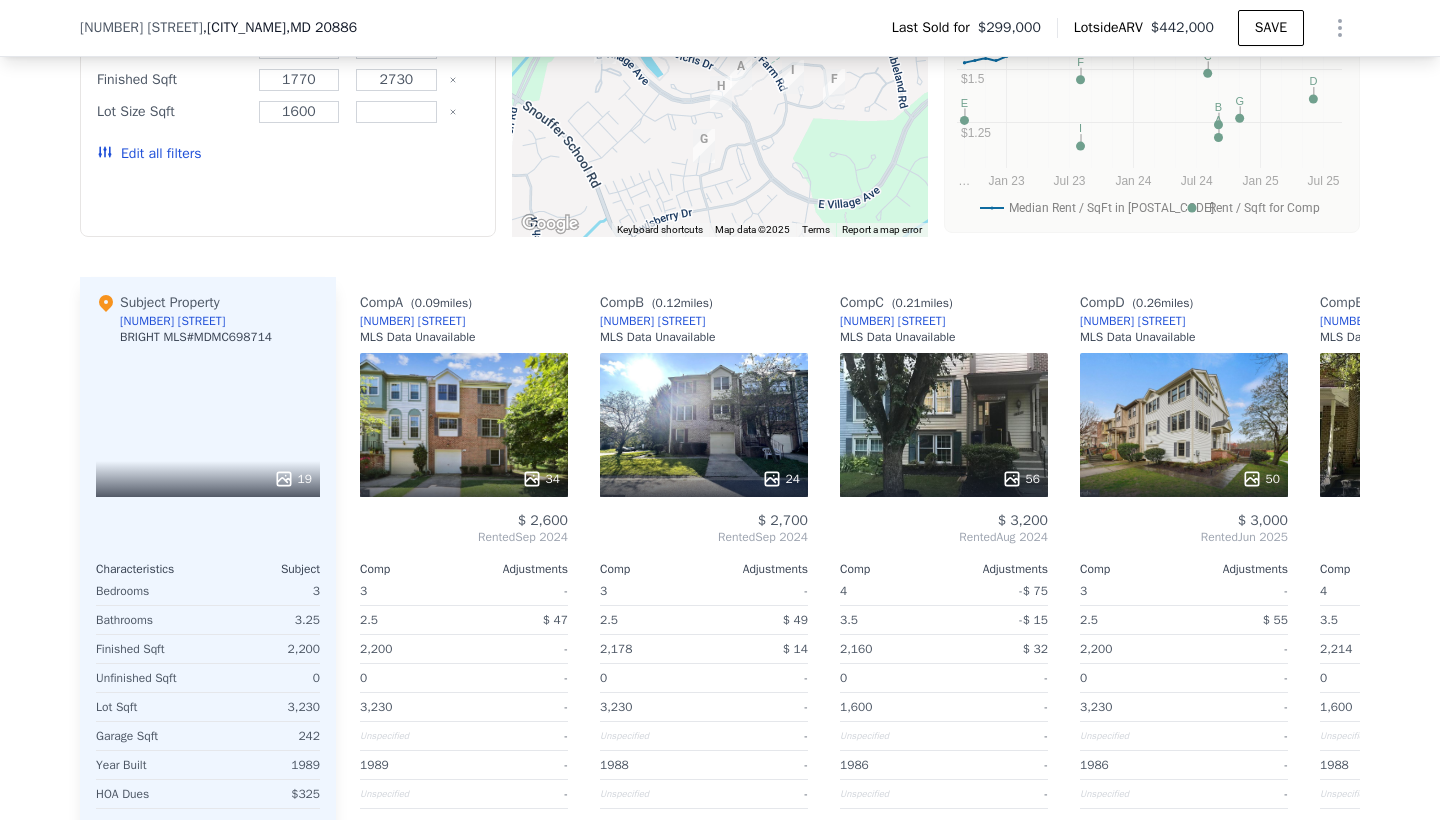 scroll, scrollTop: 2161, scrollLeft: 0, axis: vertical 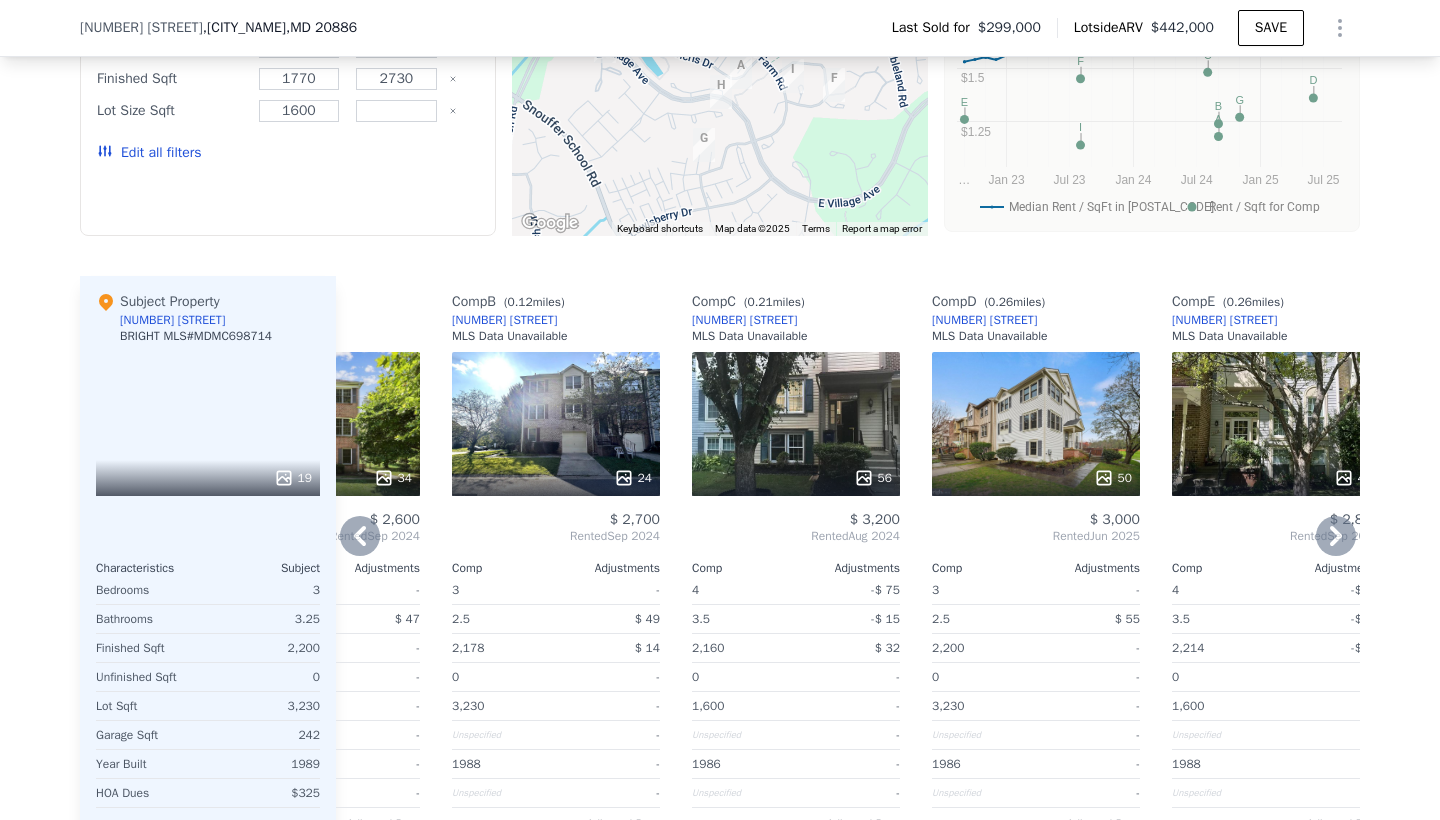 click on "50" at bounding box center [1036, 424] 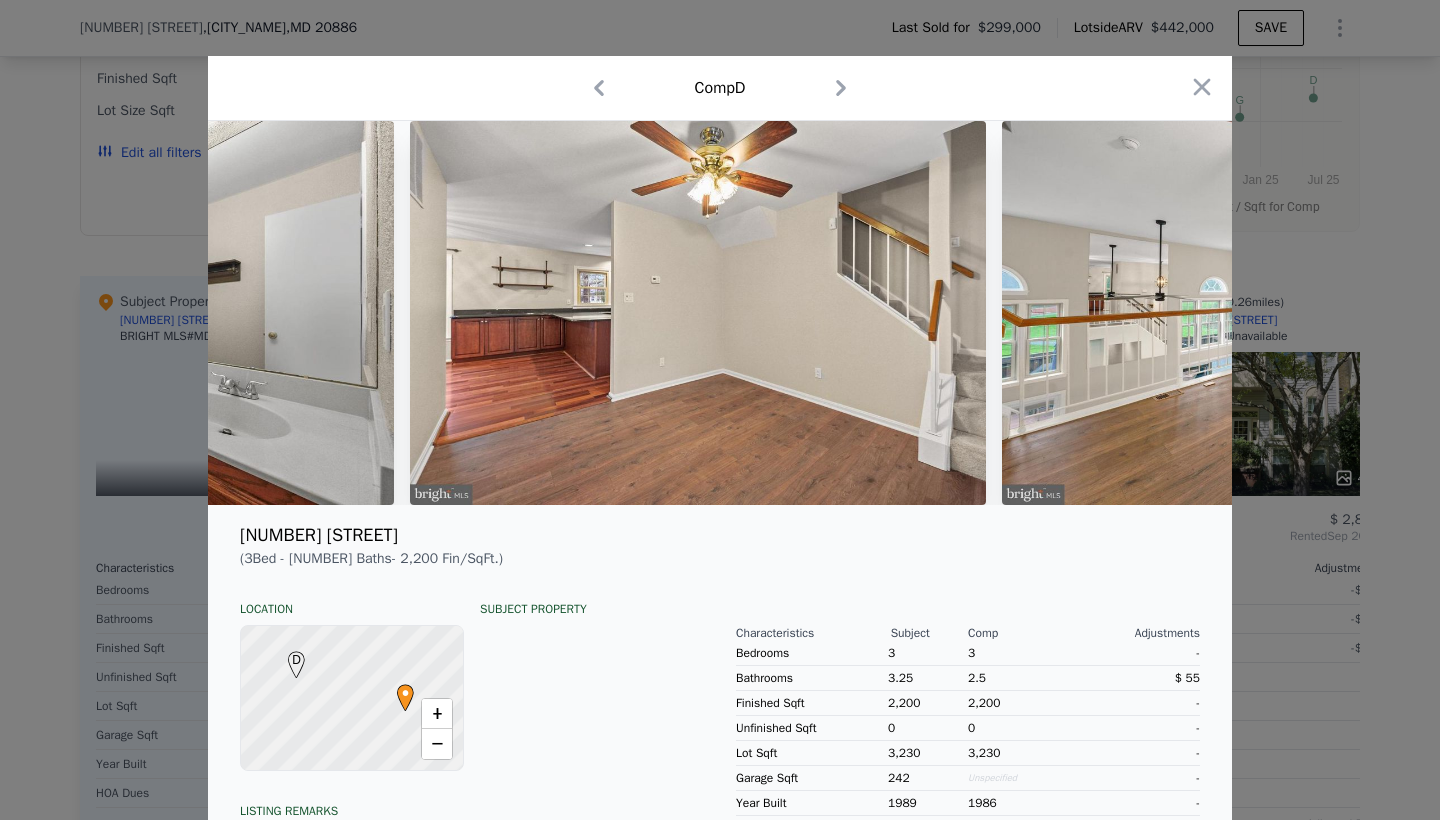 scroll, scrollTop: 0, scrollLeft: 16386, axis: horizontal 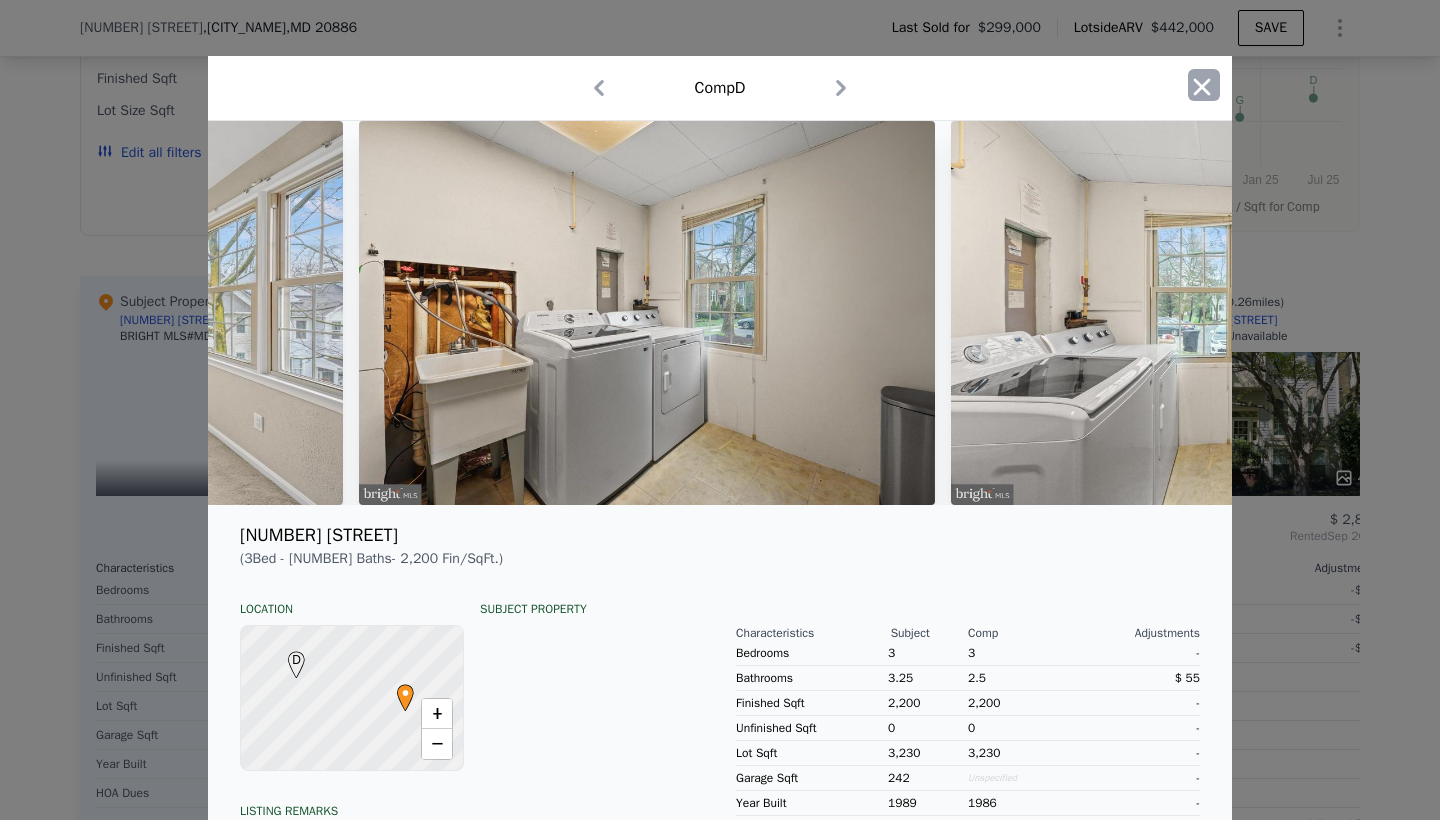 click 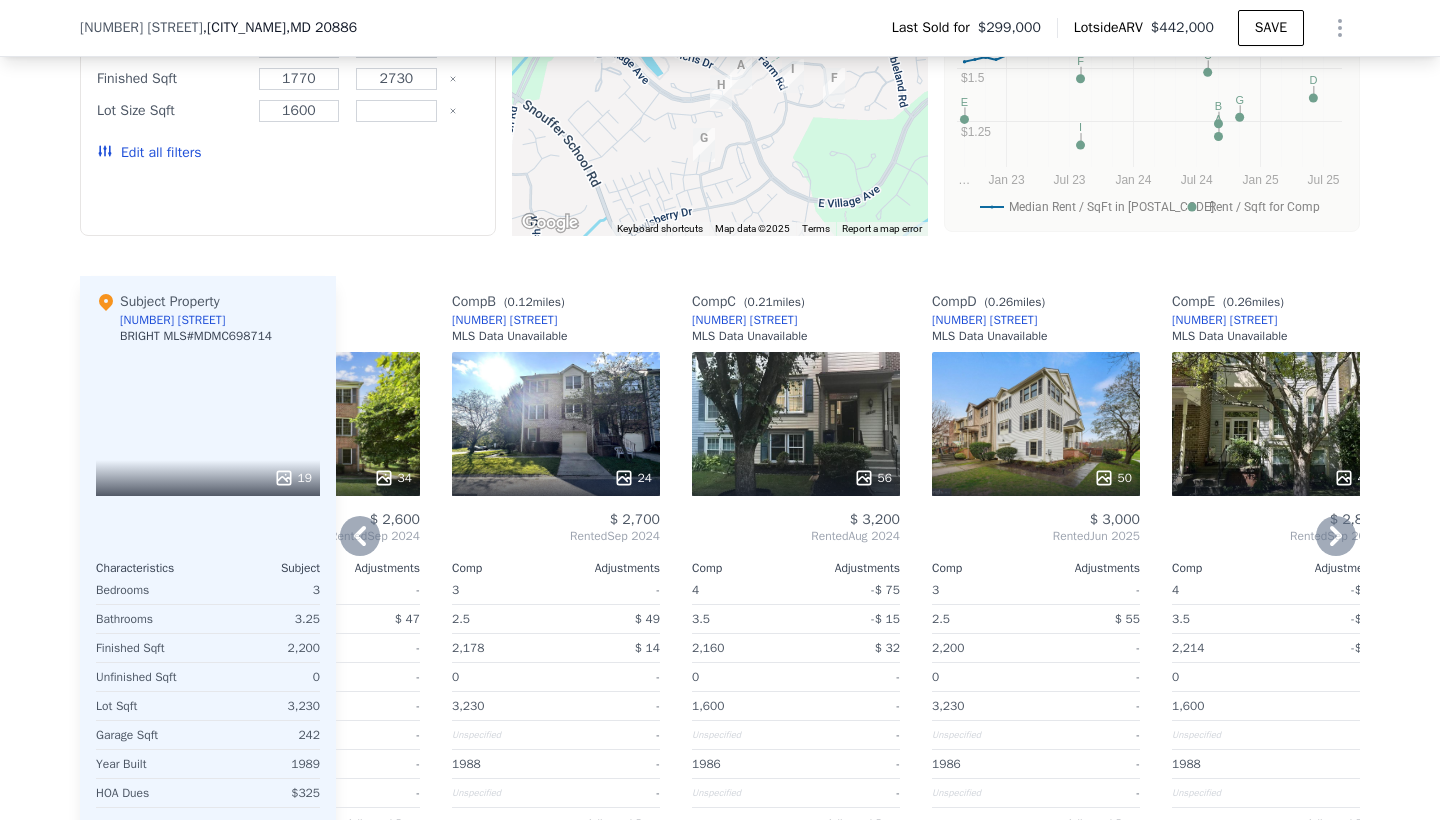 scroll, scrollTop: 2207, scrollLeft: 0, axis: vertical 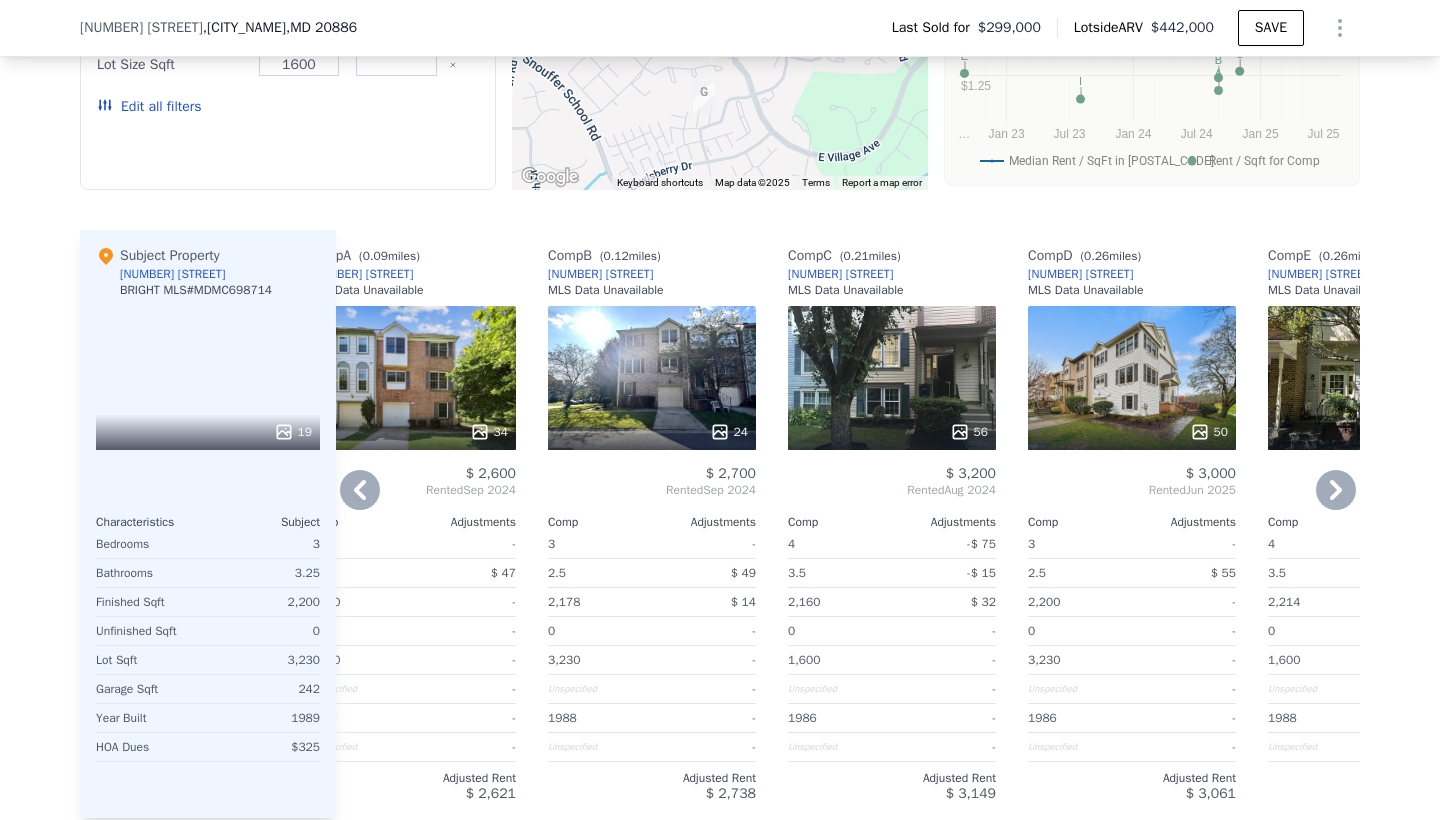 click on "34" at bounding box center (412, 378) 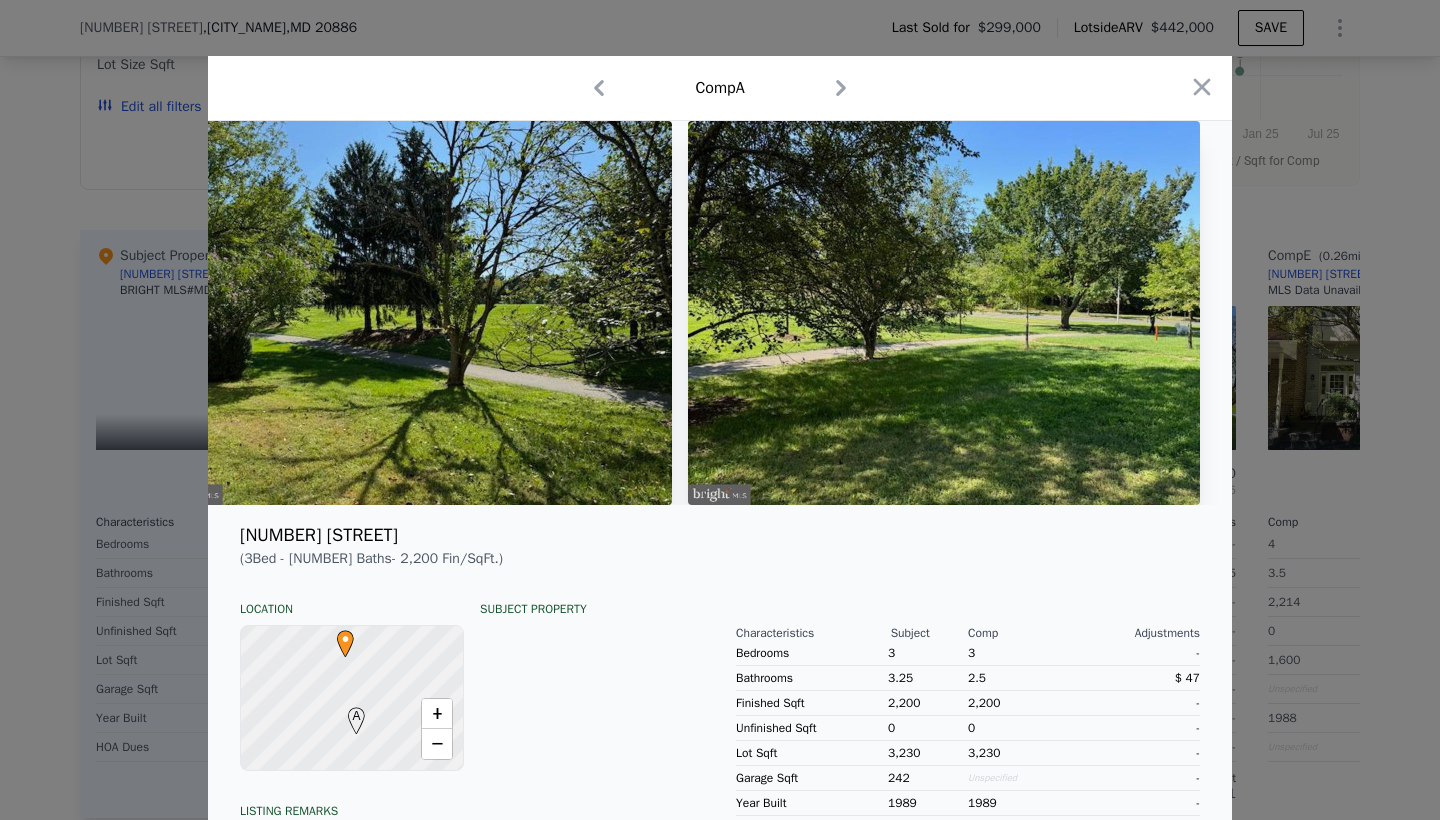 scroll, scrollTop: 0, scrollLeft: 13492, axis: horizontal 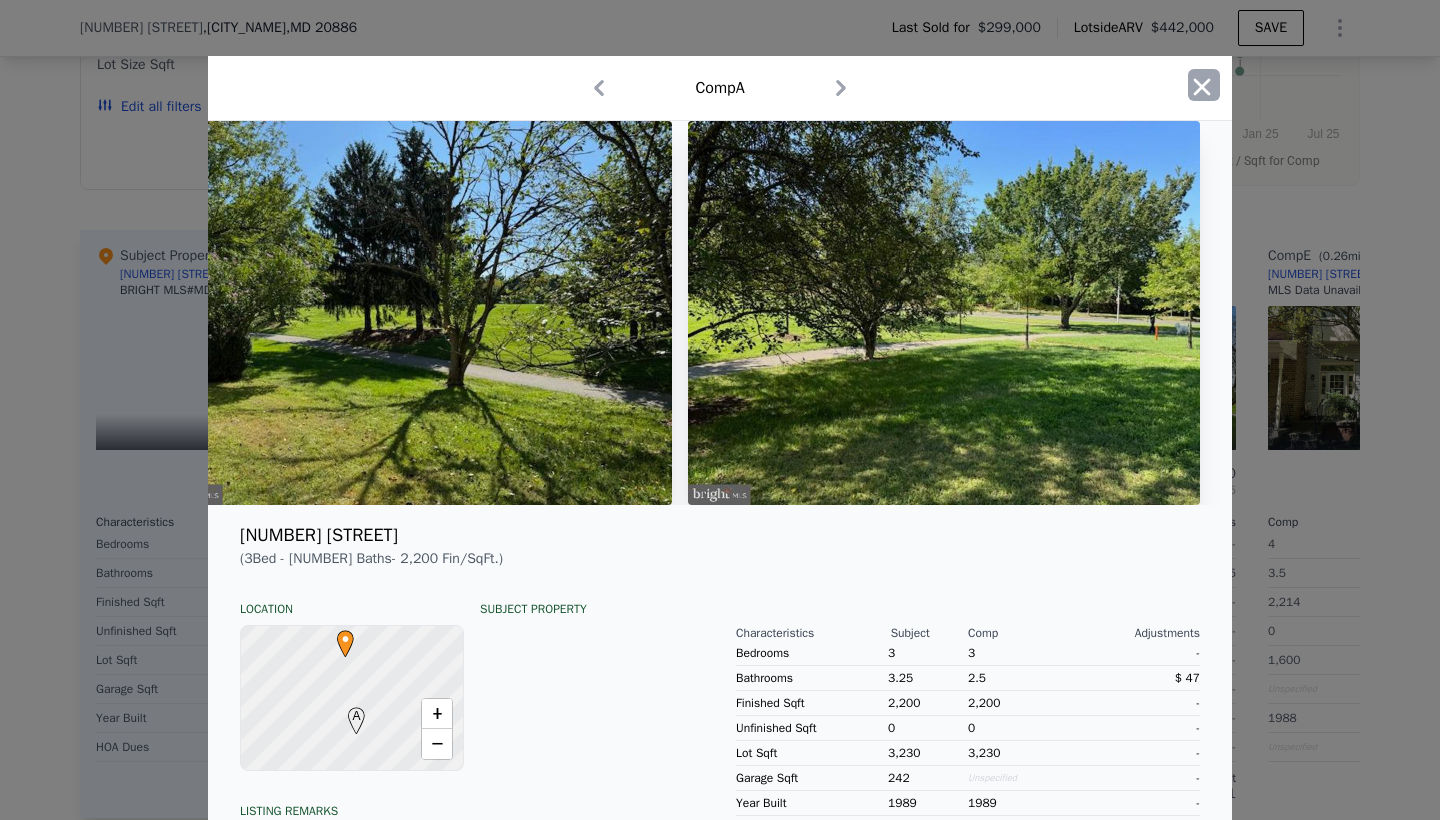 click 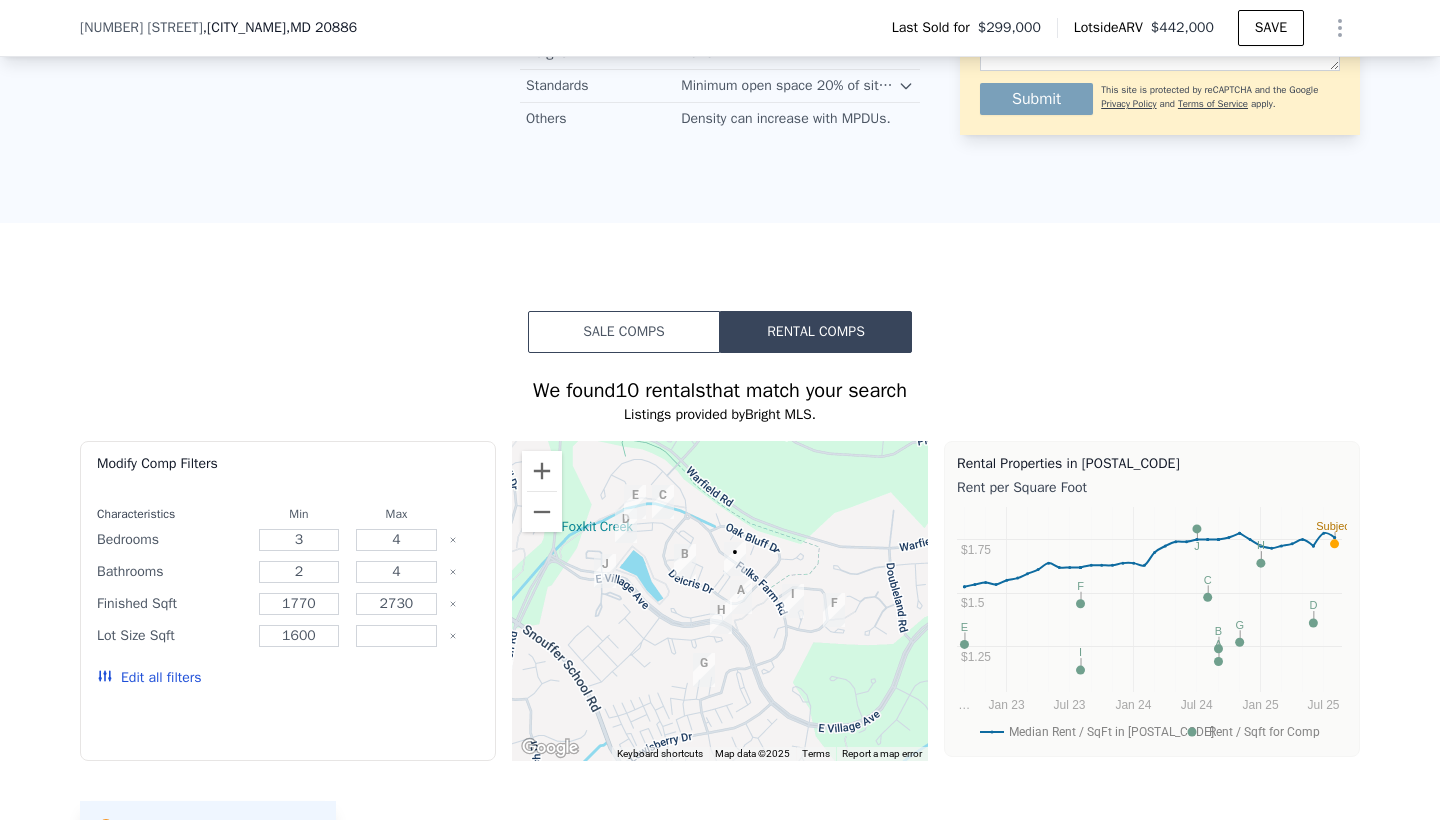 scroll, scrollTop: 1604, scrollLeft: 0, axis: vertical 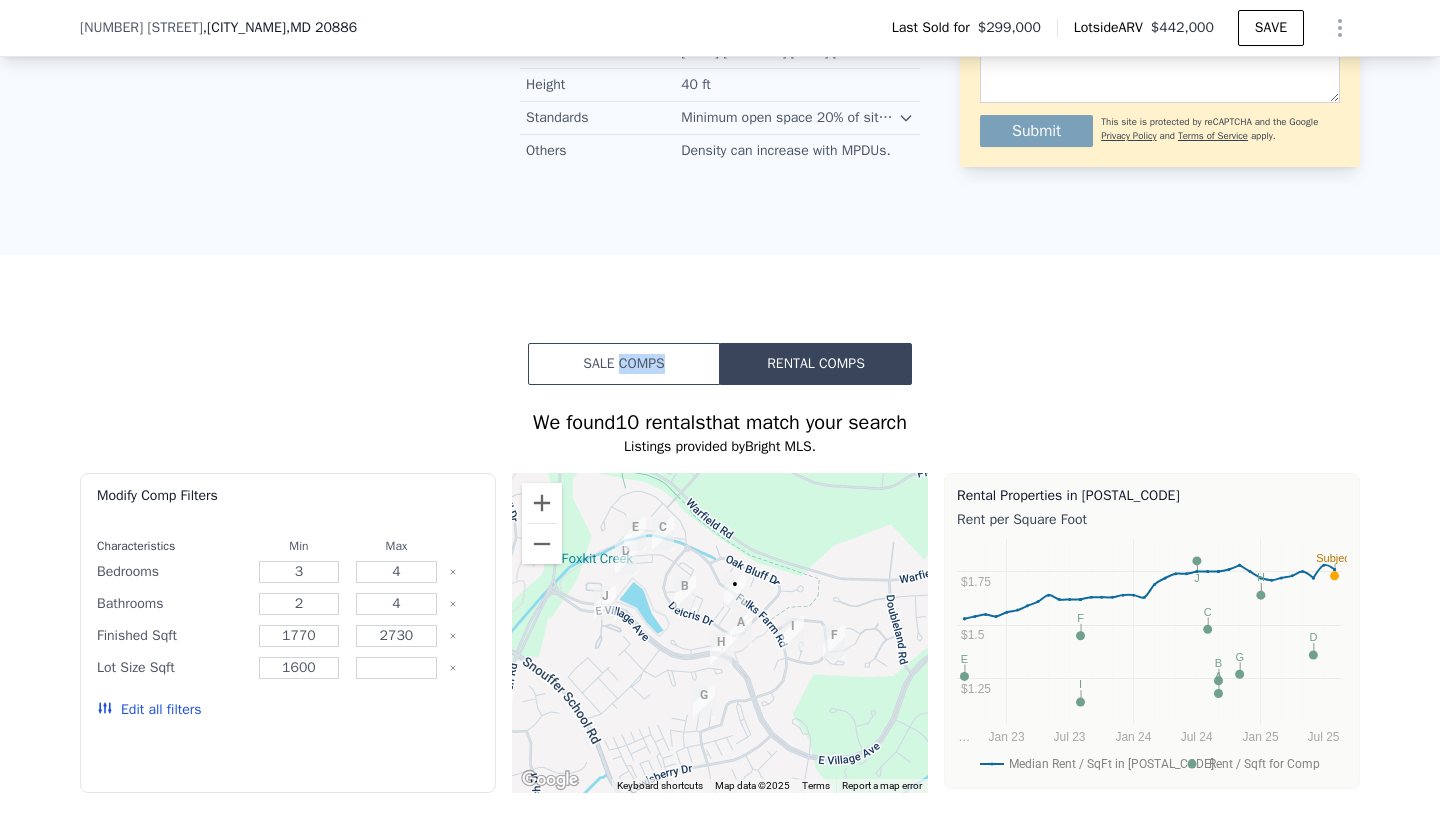click on "Sale Comps" at bounding box center [624, 364] 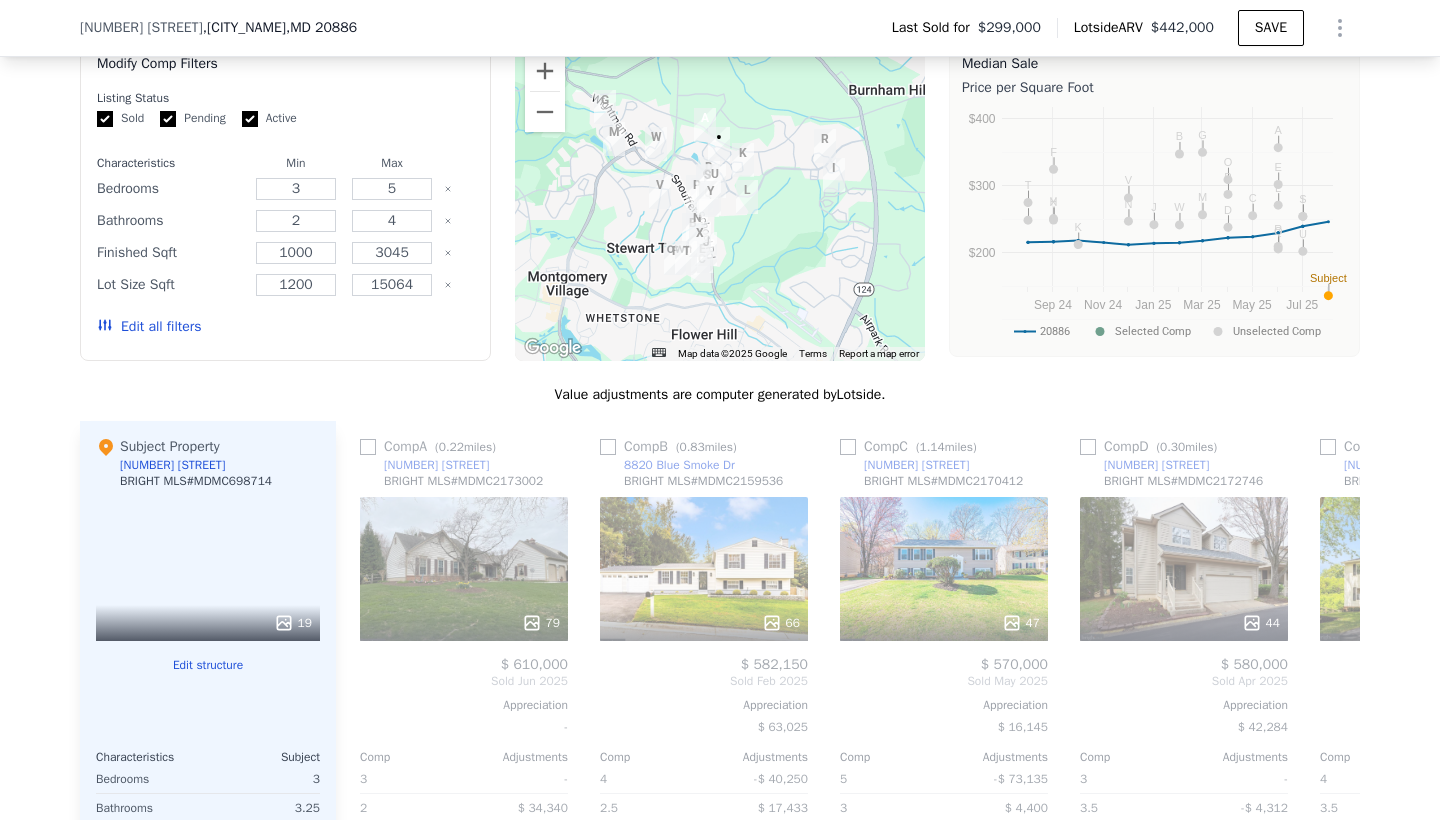 scroll, scrollTop: 2020, scrollLeft: 0, axis: vertical 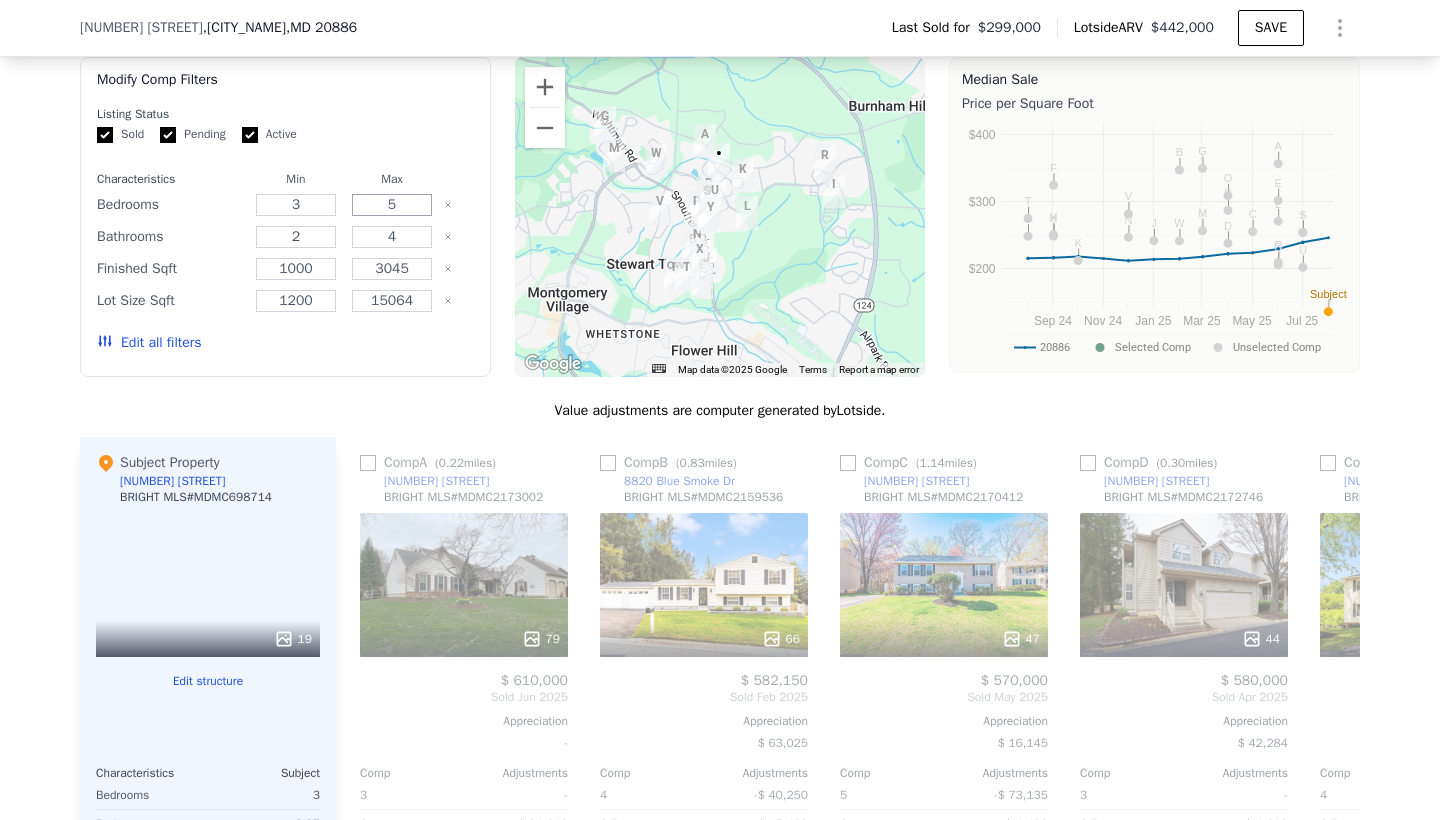 click on "5" at bounding box center [391, 205] 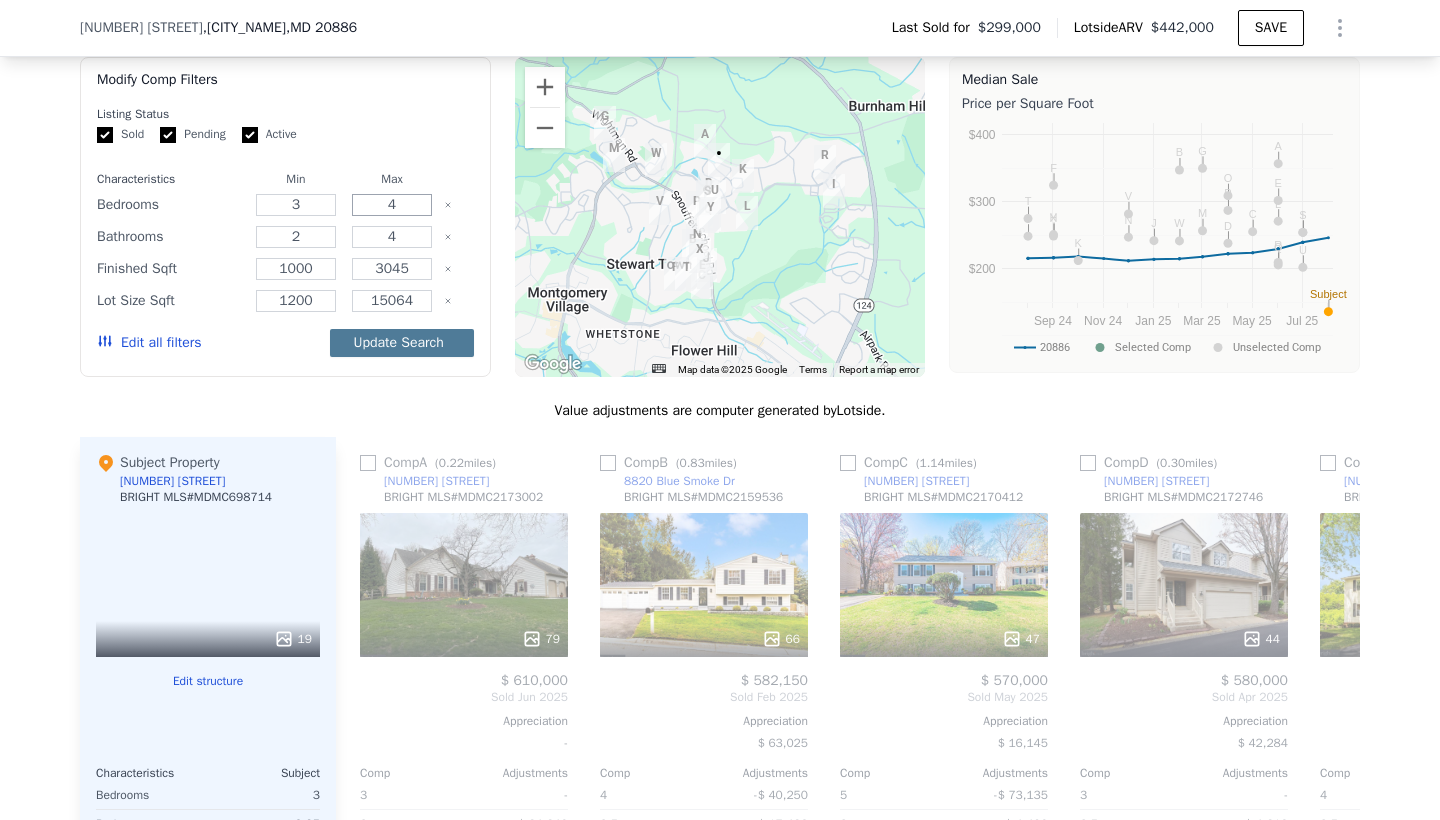 type on "4" 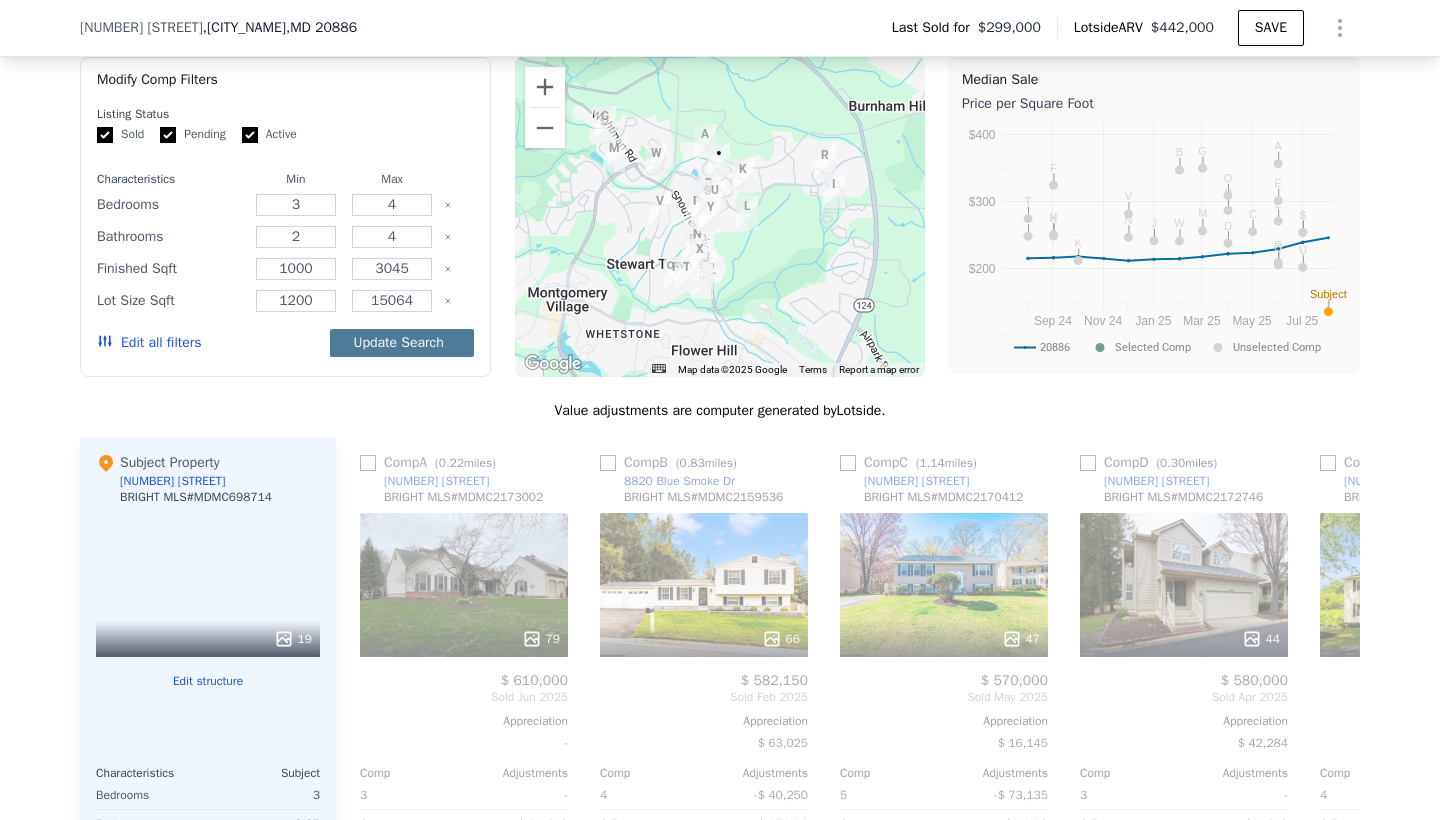 click on "Update Search" at bounding box center (402, 343) 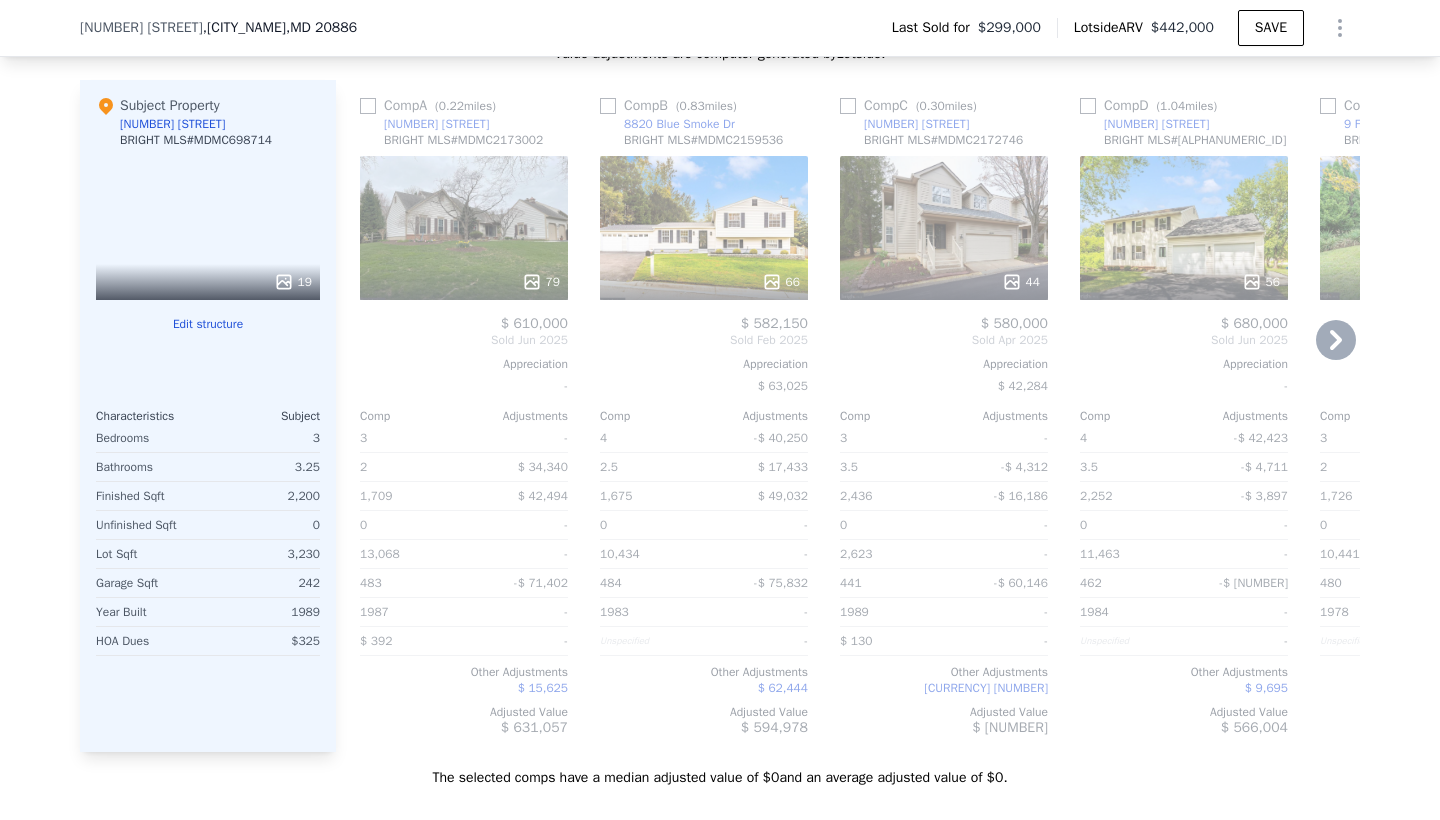 scroll, scrollTop: 2376, scrollLeft: 0, axis: vertical 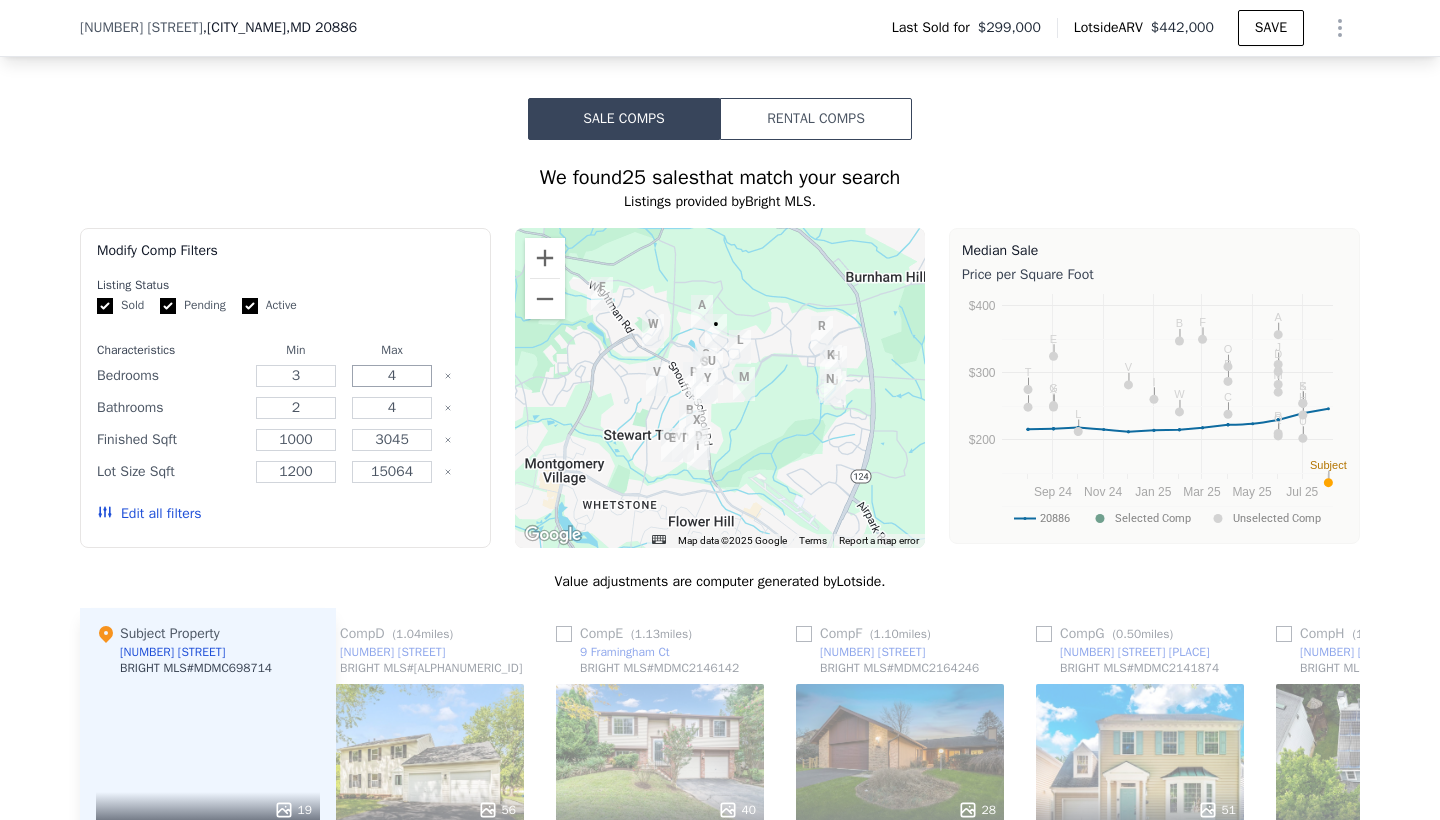 click on "4" at bounding box center (391, 376) 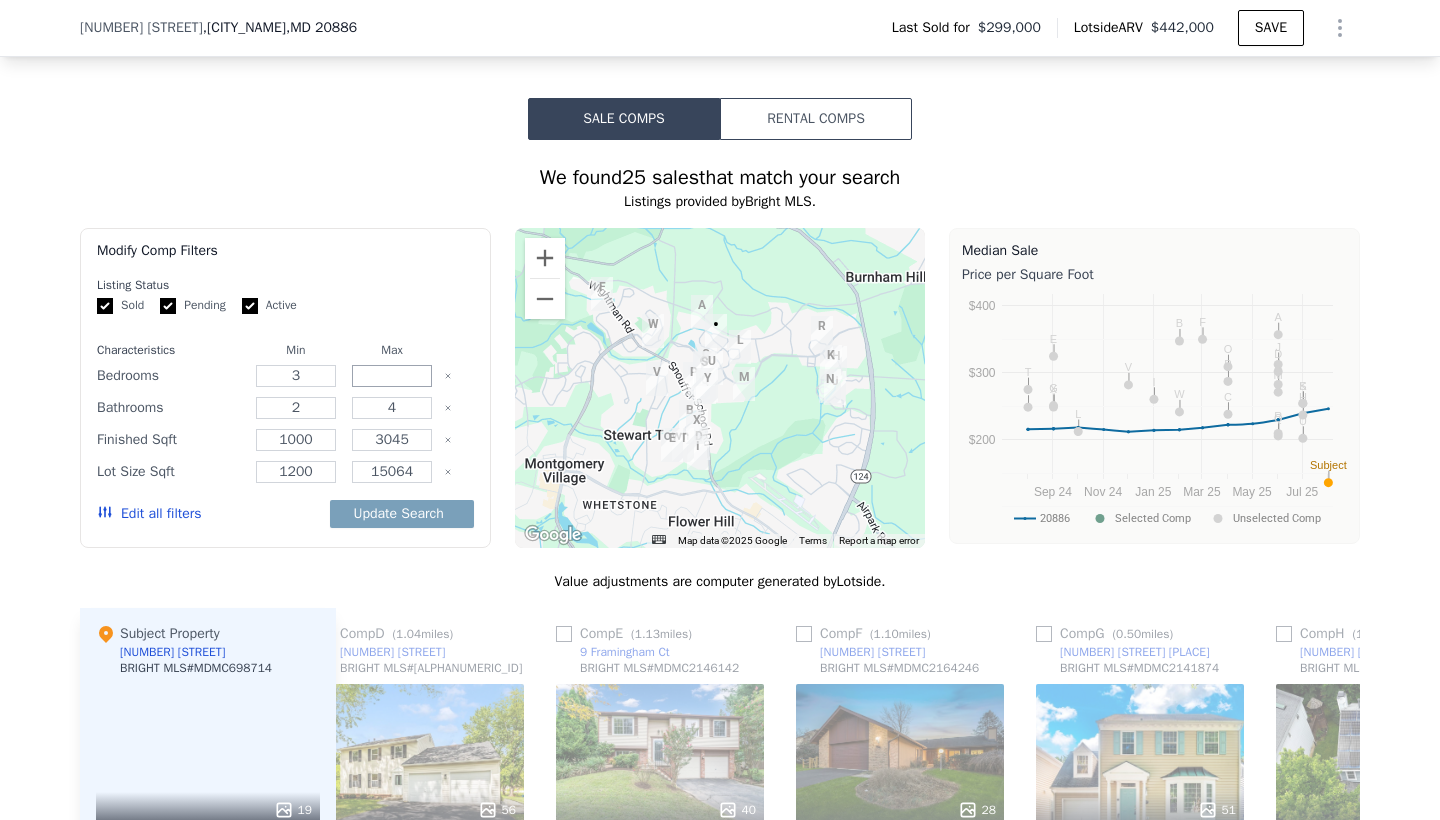 type on "3" 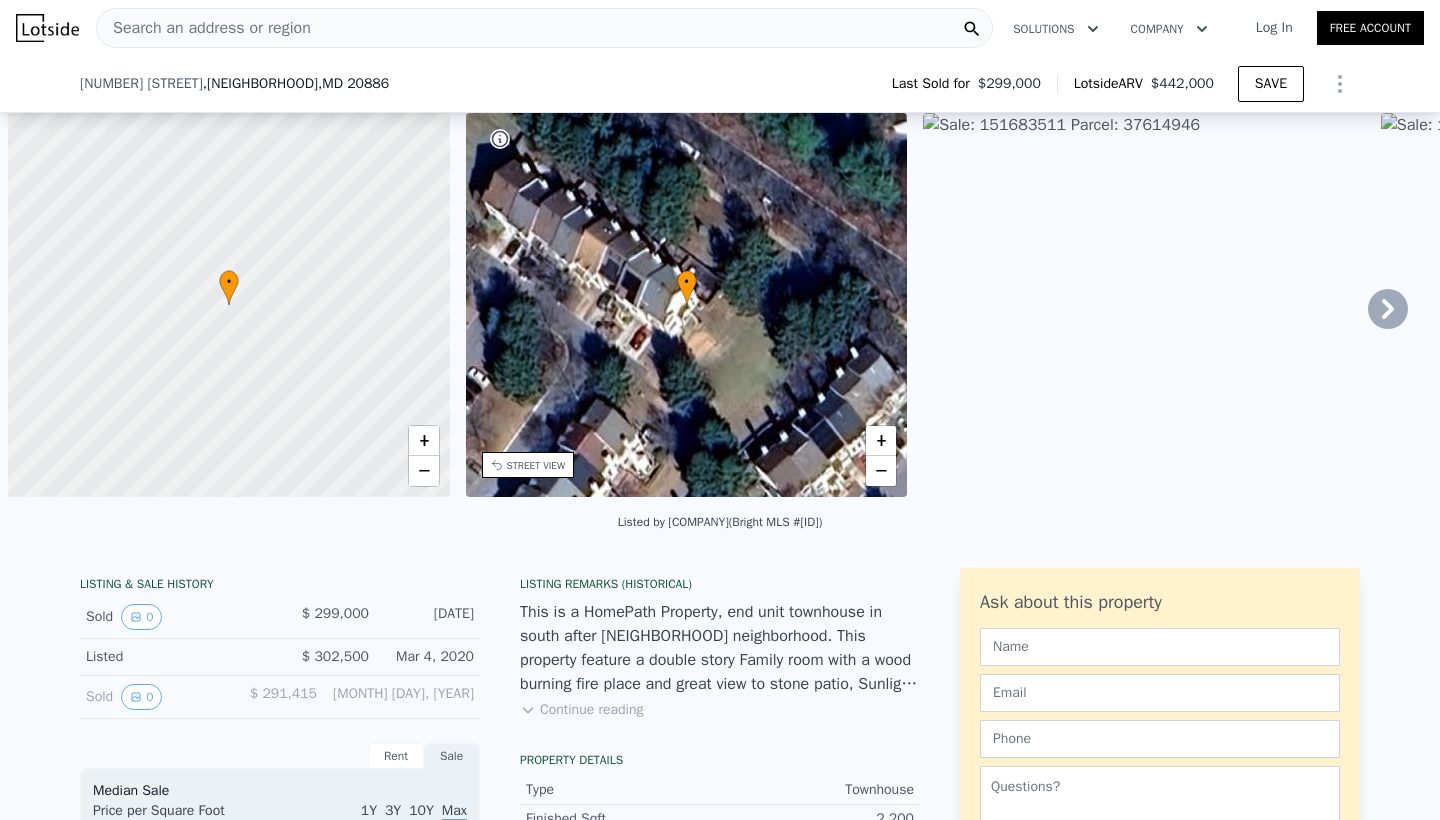 select on "30" 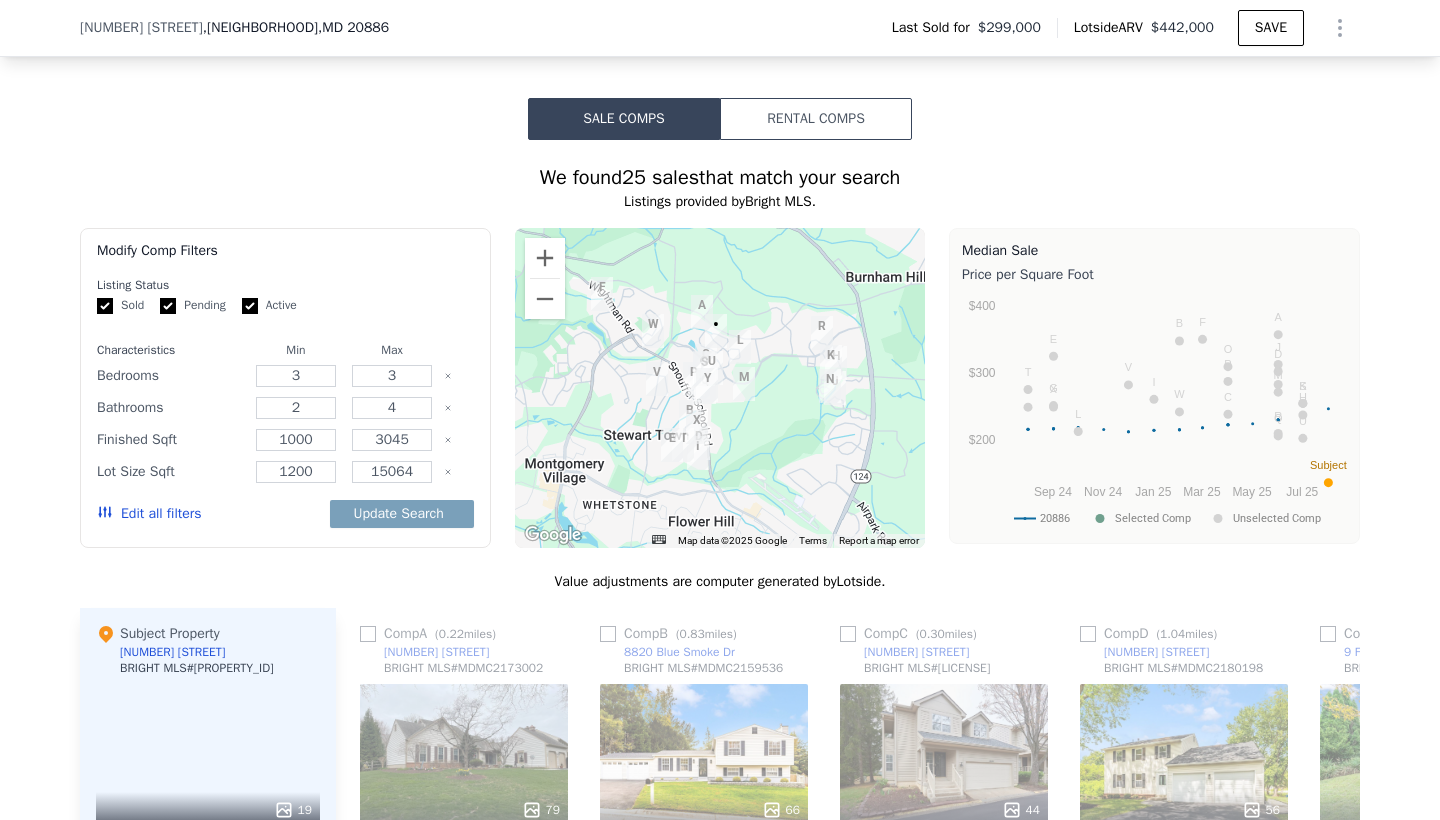 scroll, scrollTop: 0, scrollLeft: 8, axis: horizontal 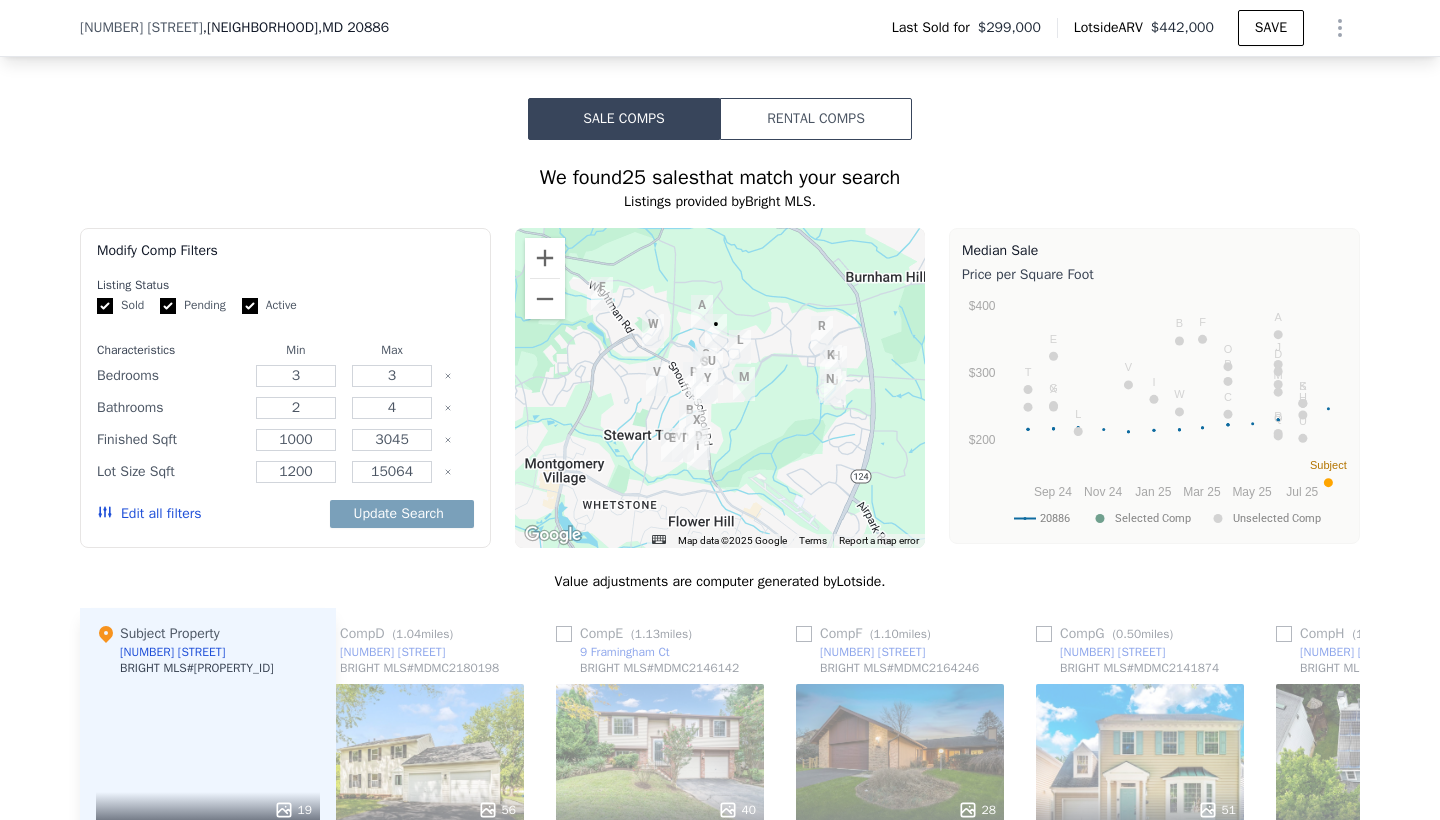 type on "3" 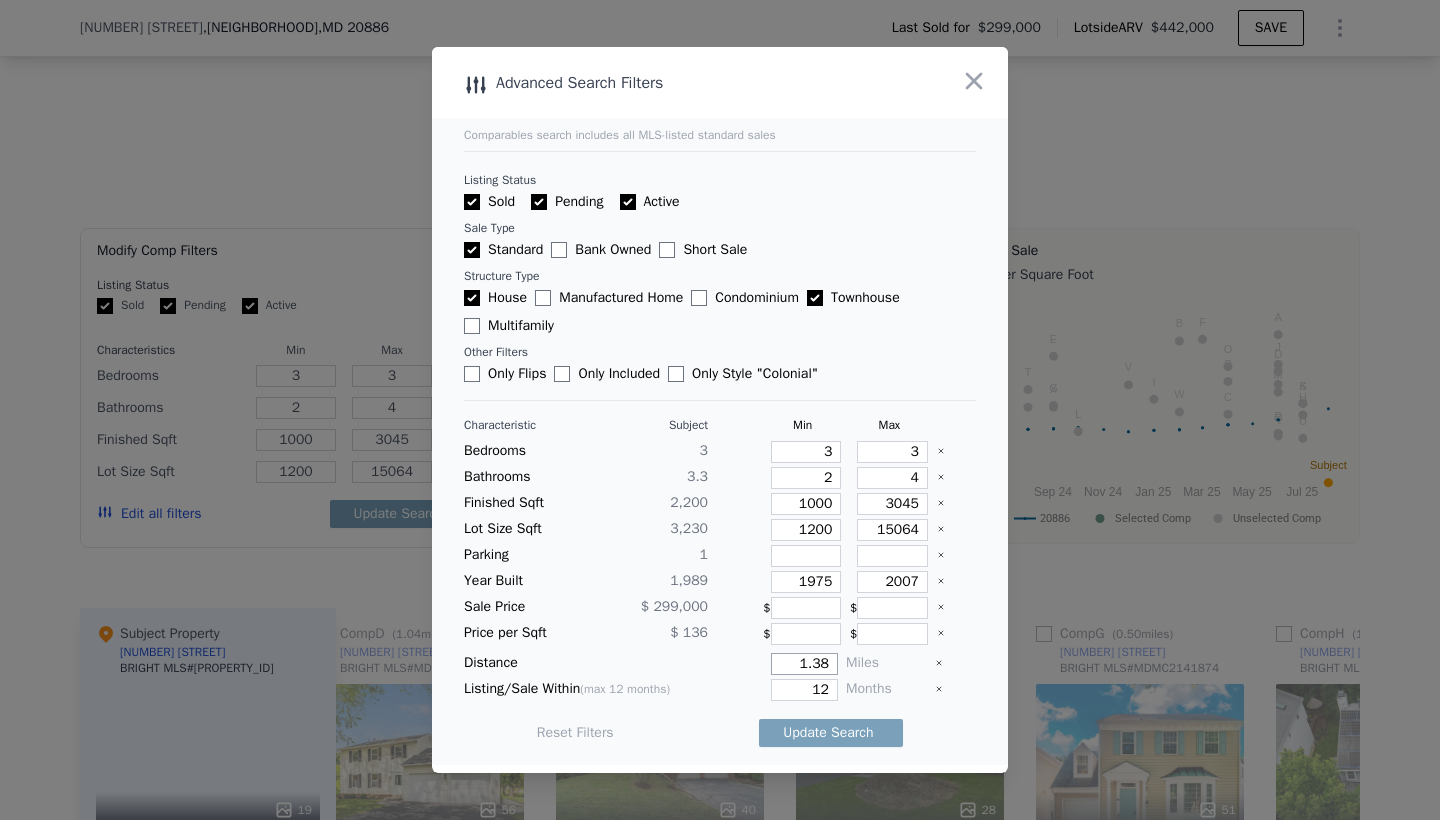 drag, startPoint x: 799, startPoint y: 662, endPoint x: 849, endPoint y: 659, distance: 50.08992 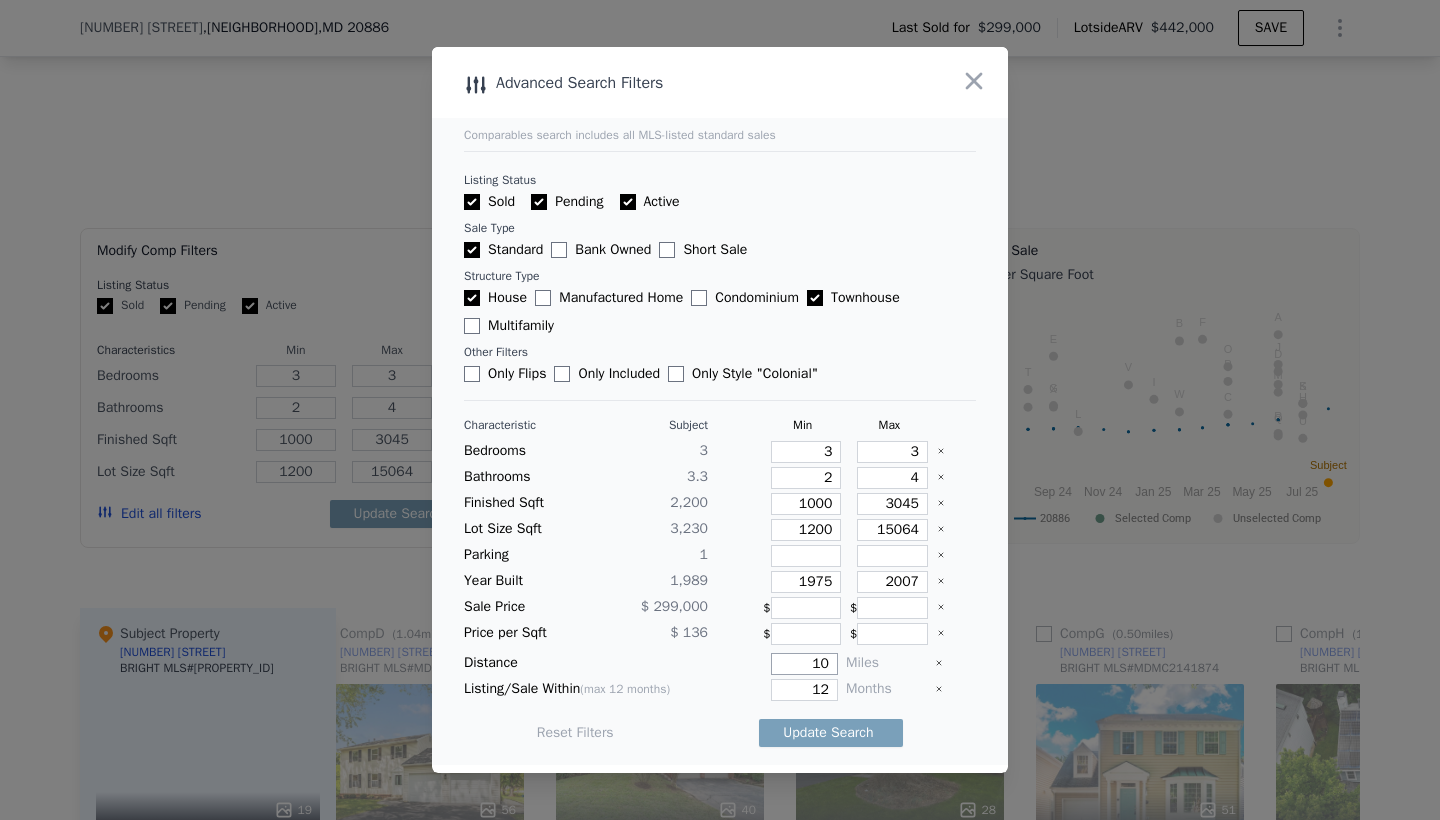 type on "10" 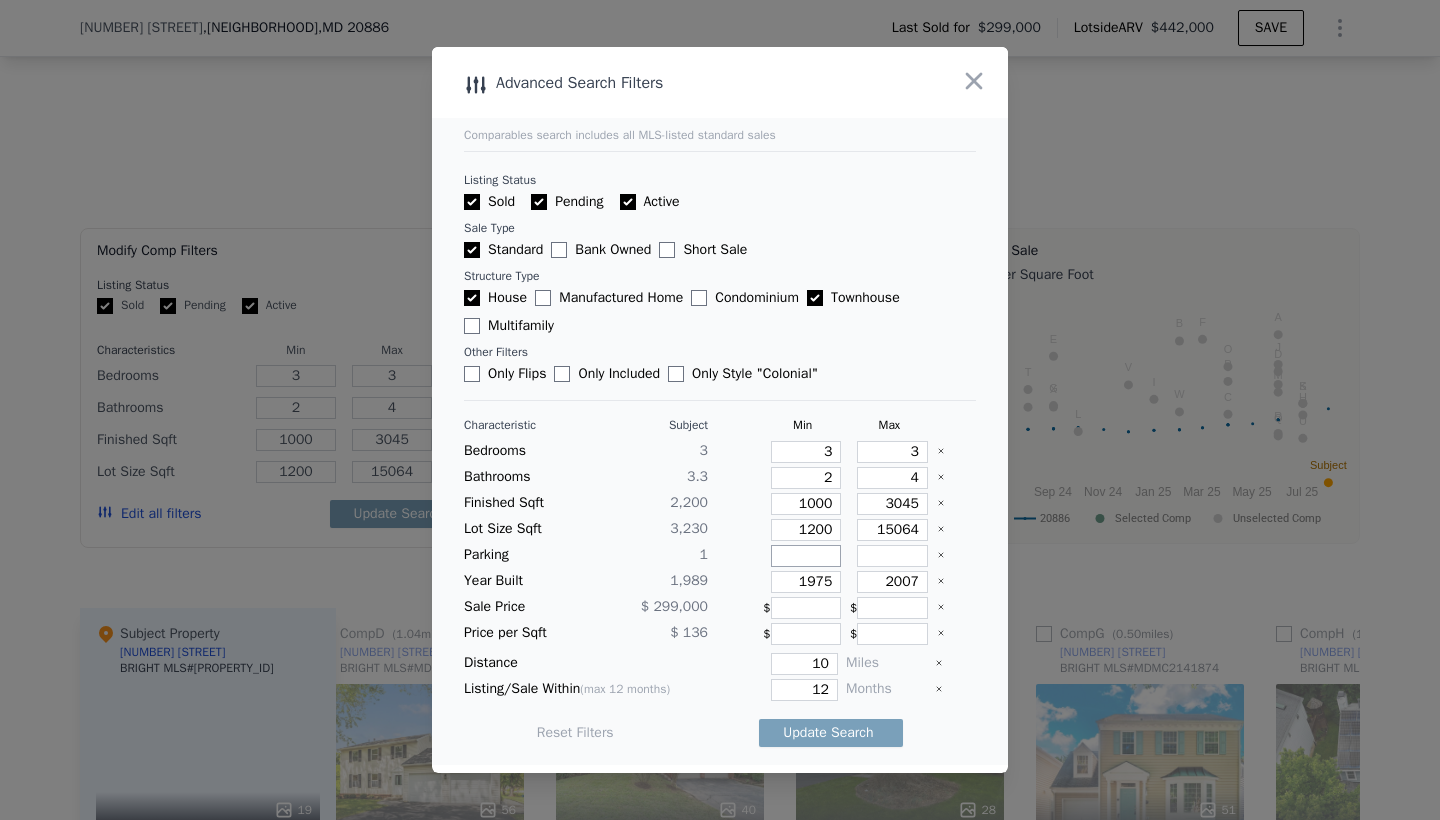 click at bounding box center (806, 556) 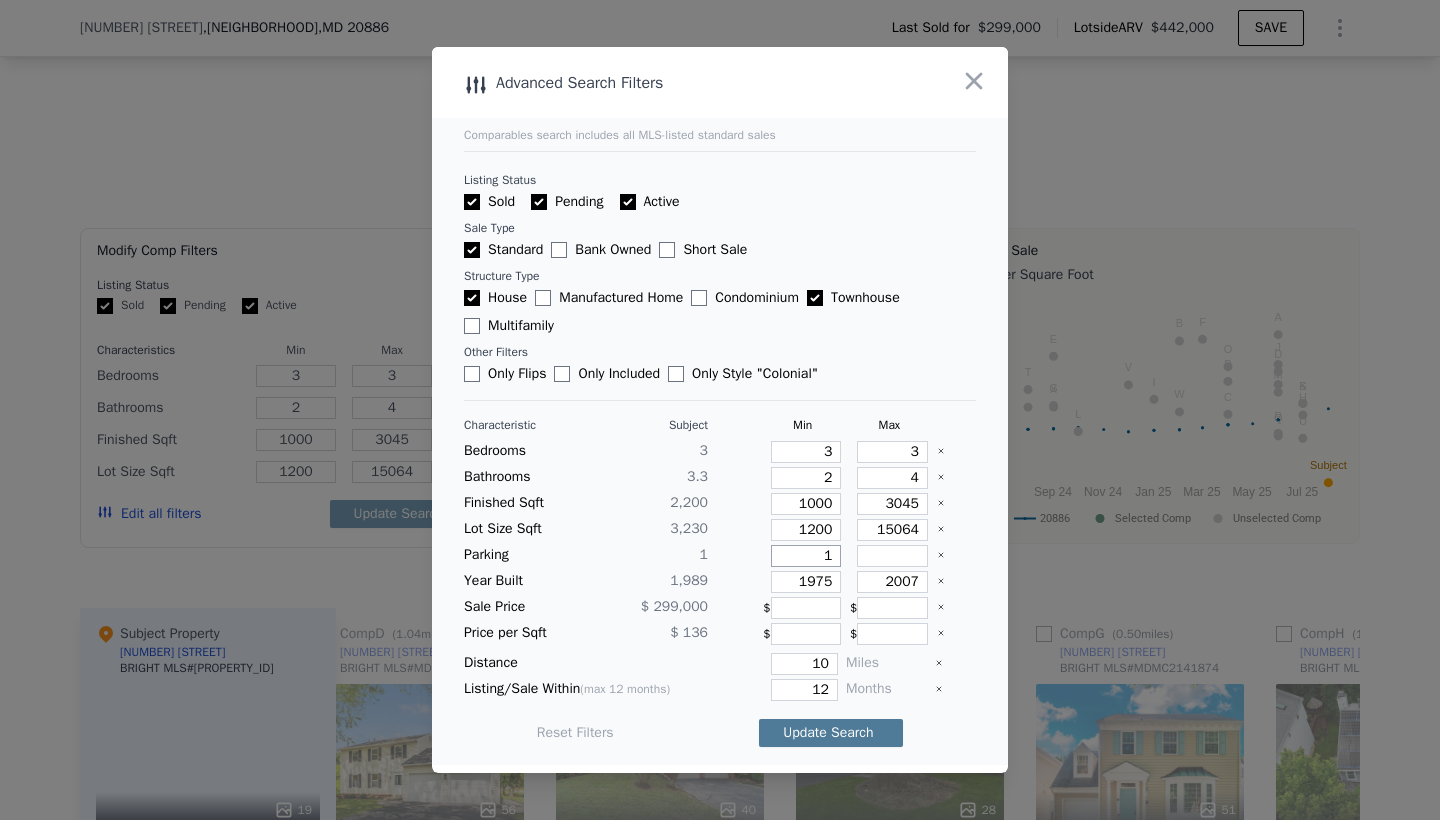 type on "1" 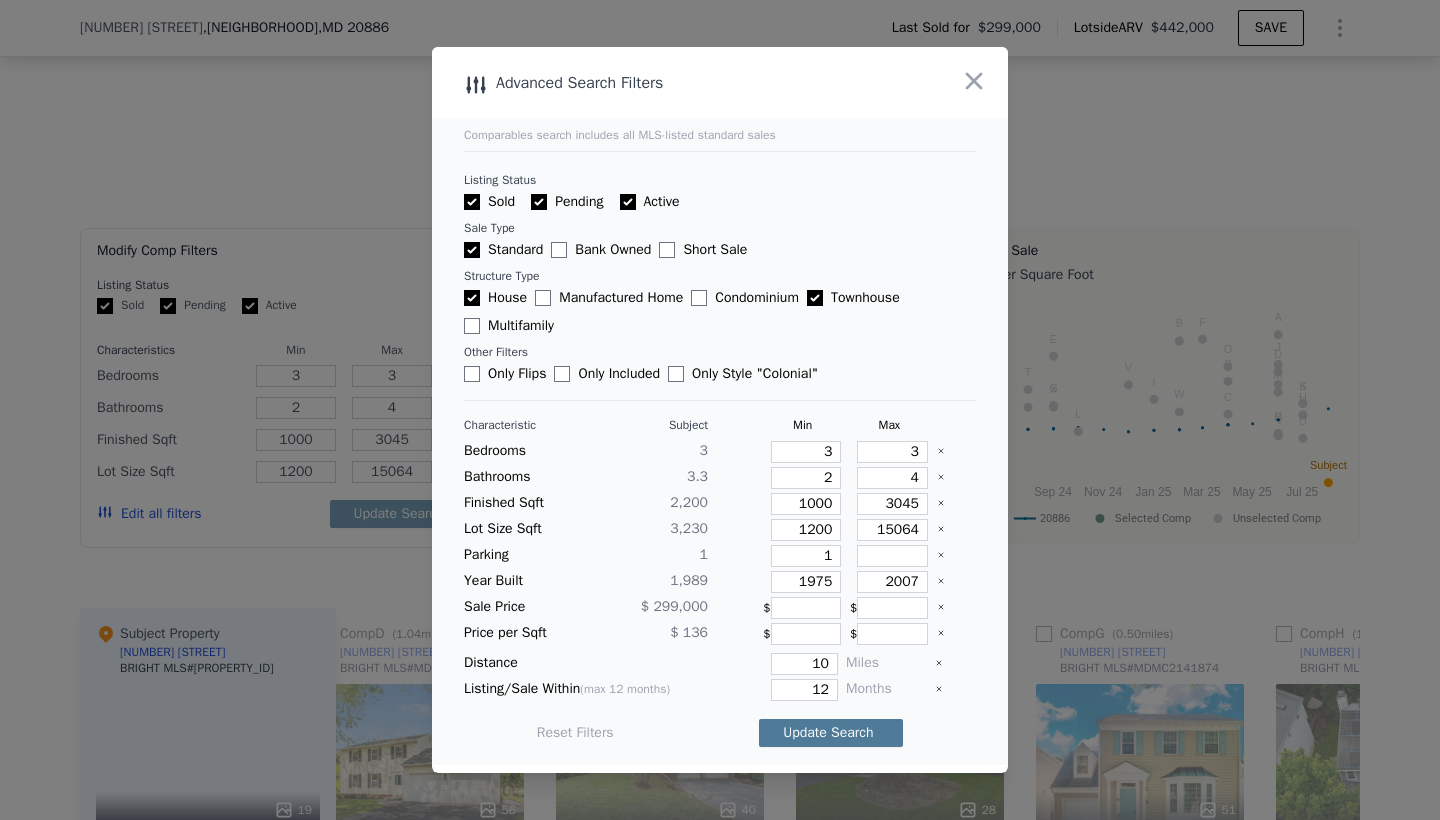click on "Update Search" at bounding box center (831, 733) 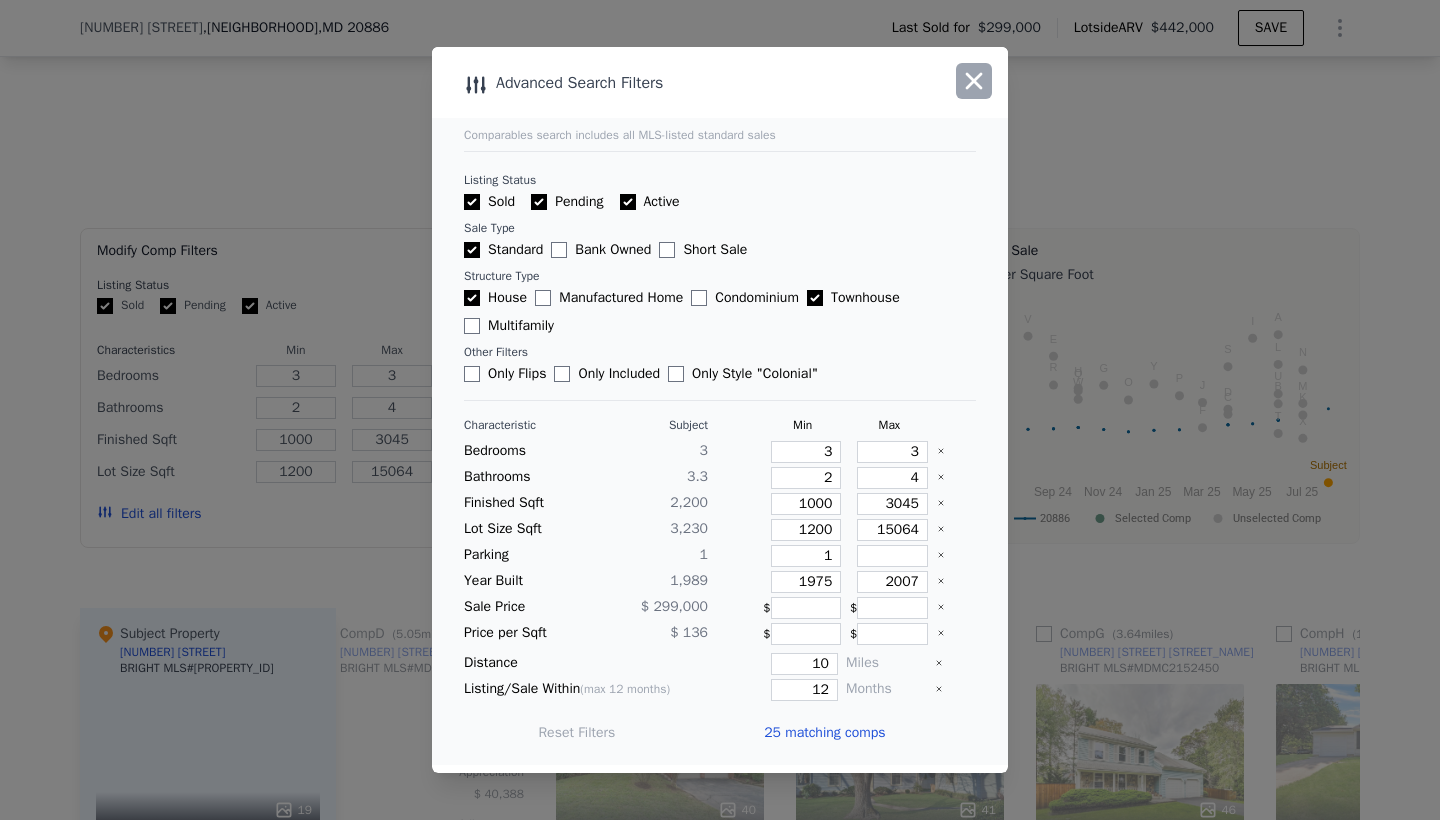 click 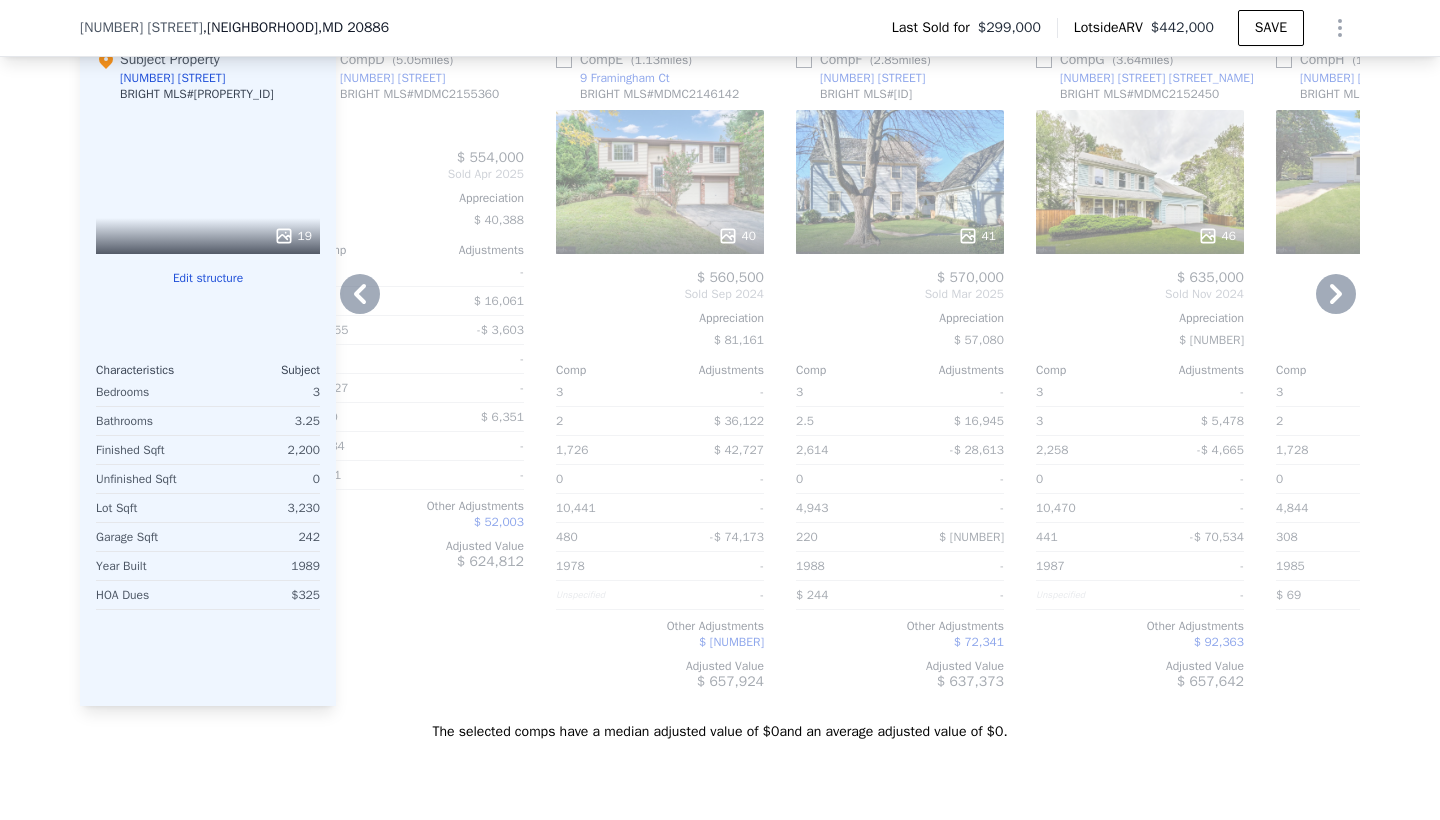 scroll, scrollTop: 2432, scrollLeft: 0, axis: vertical 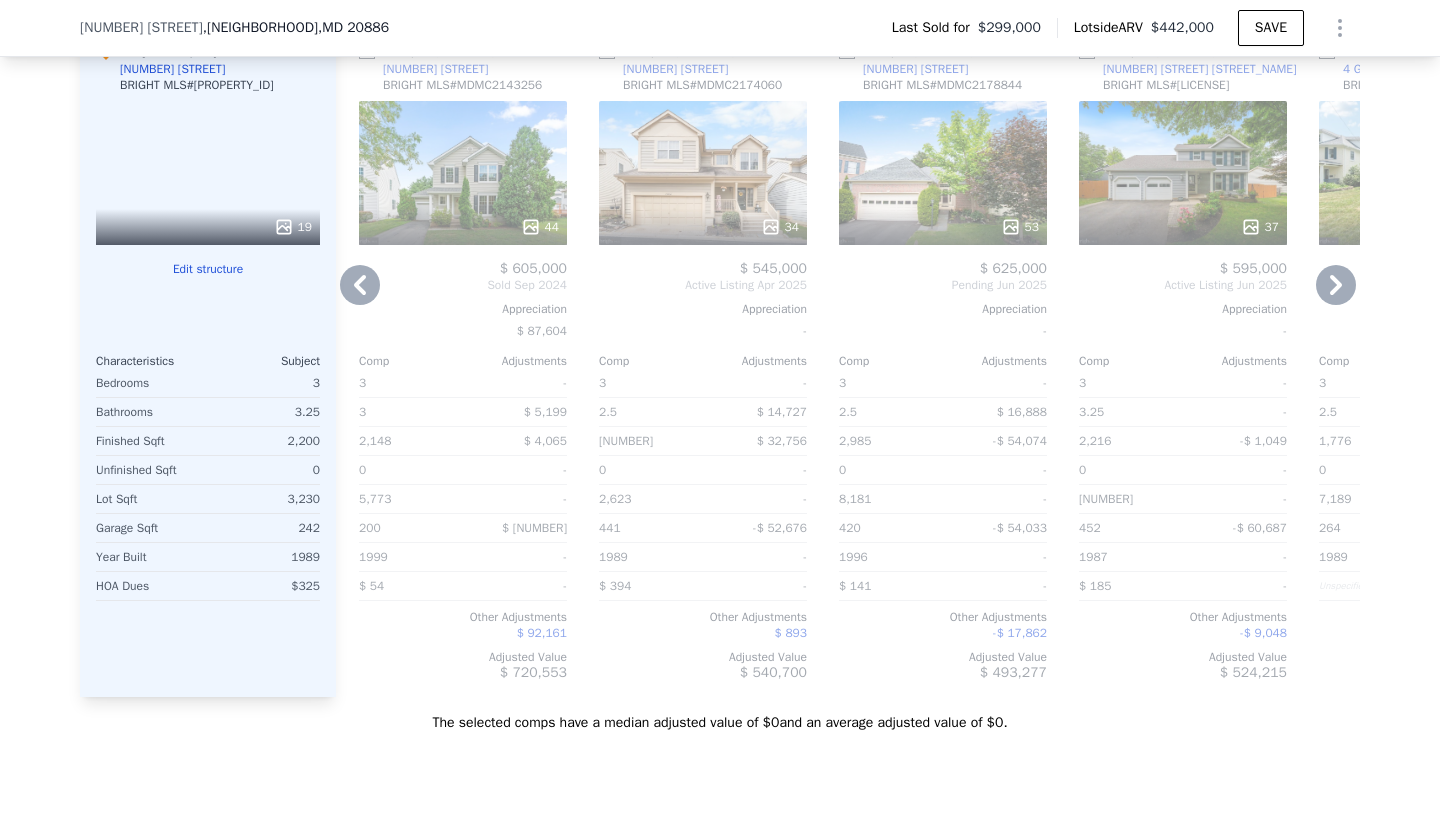 click at bounding box center [943, 227] 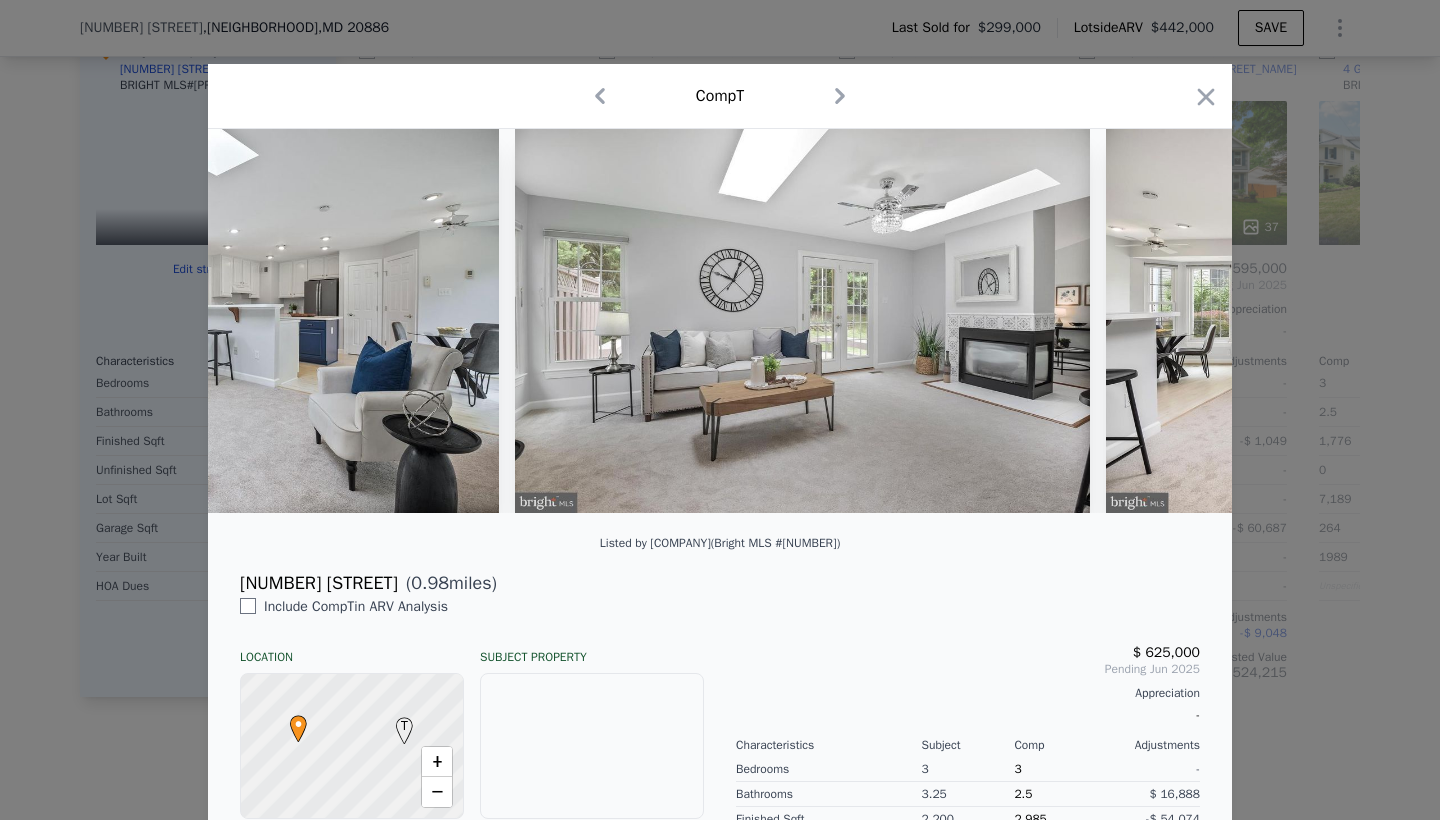 scroll, scrollTop: 0, scrollLeft: 7474, axis: horizontal 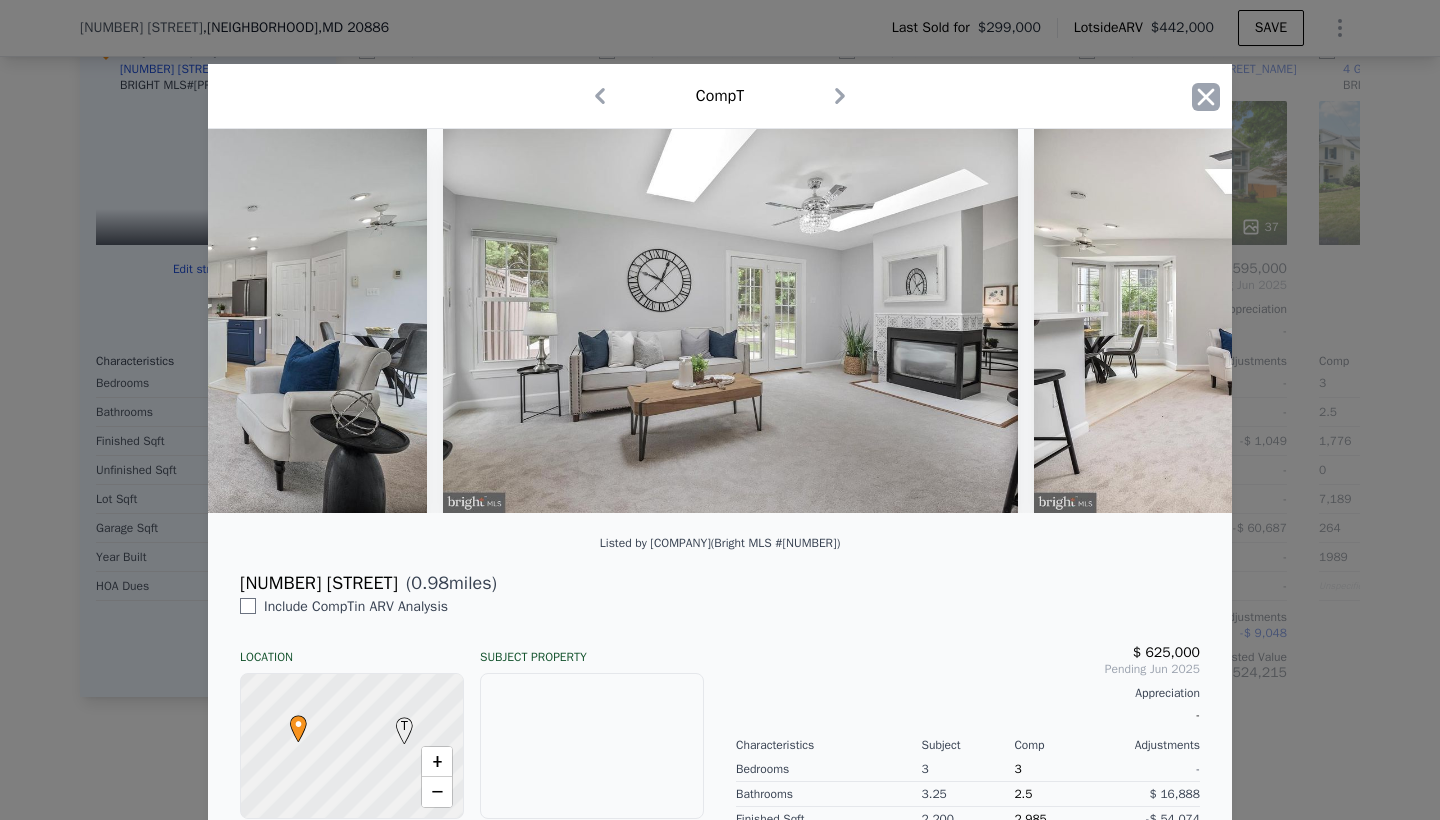 click 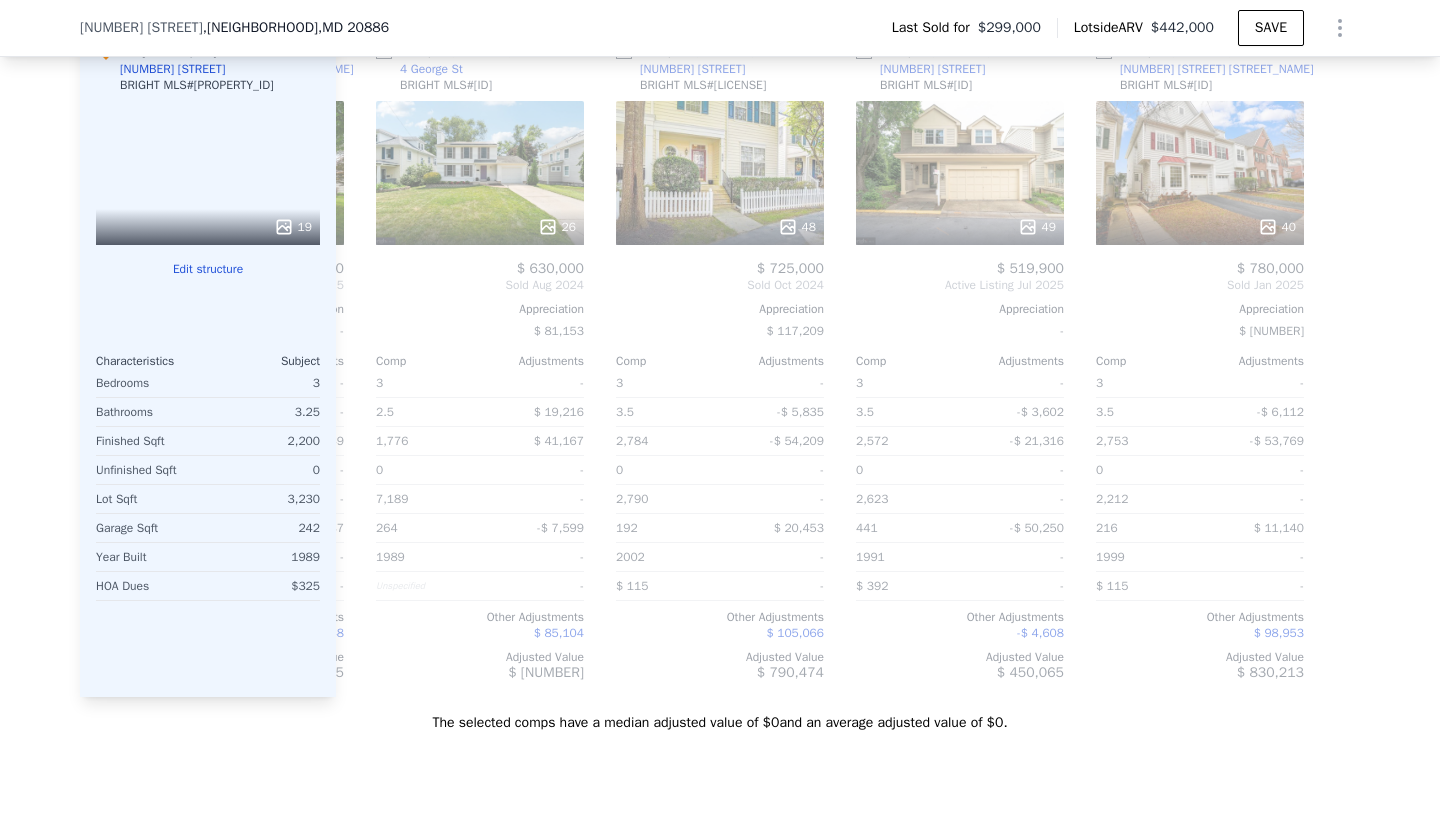 scroll, scrollTop: 0, scrollLeft: 5024, axis: horizontal 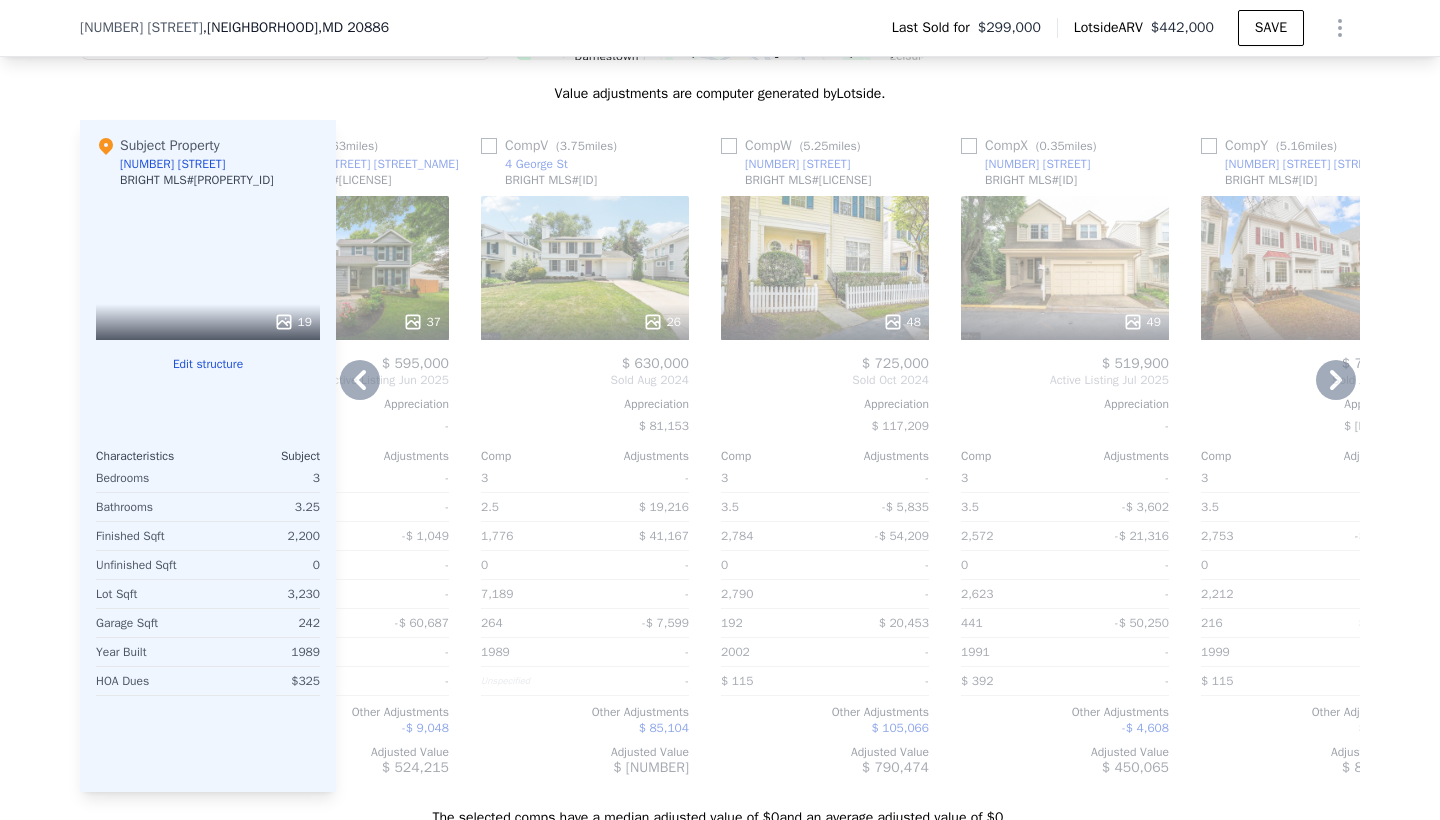 click on "49" at bounding box center [1065, 268] 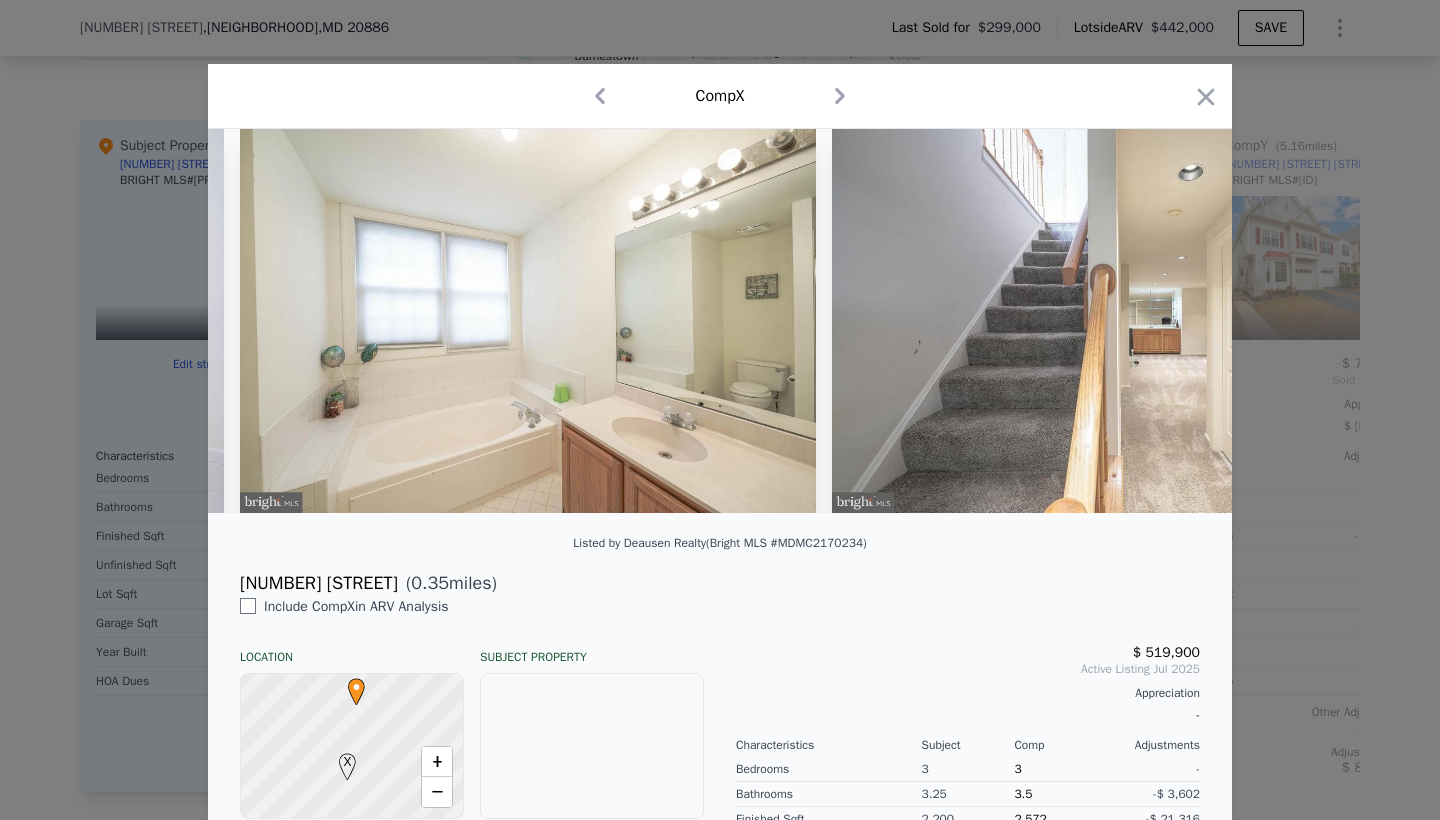 scroll, scrollTop: 0, scrollLeft: 26622, axis: horizontal 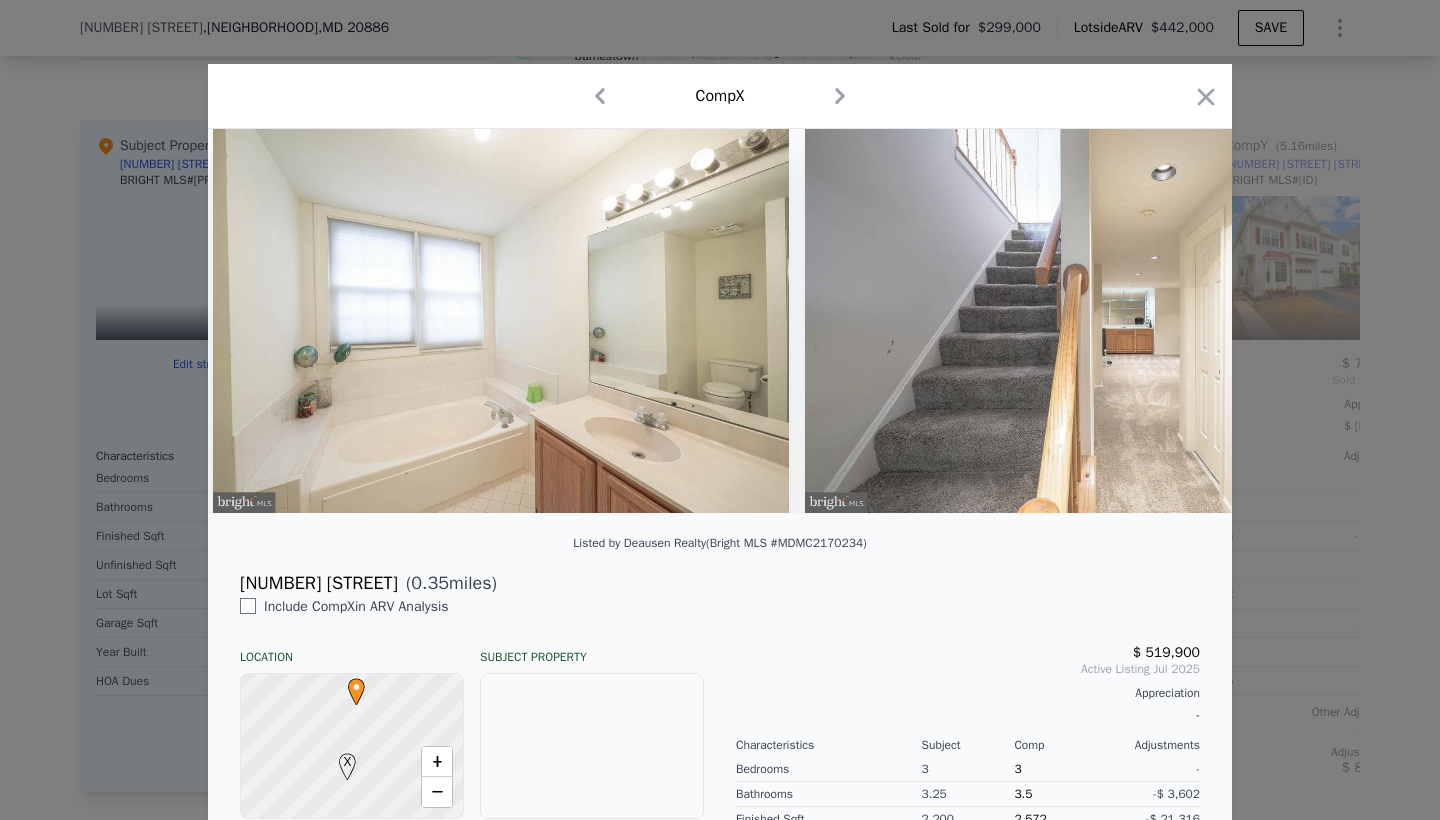 click at bounding box center (720, 410) 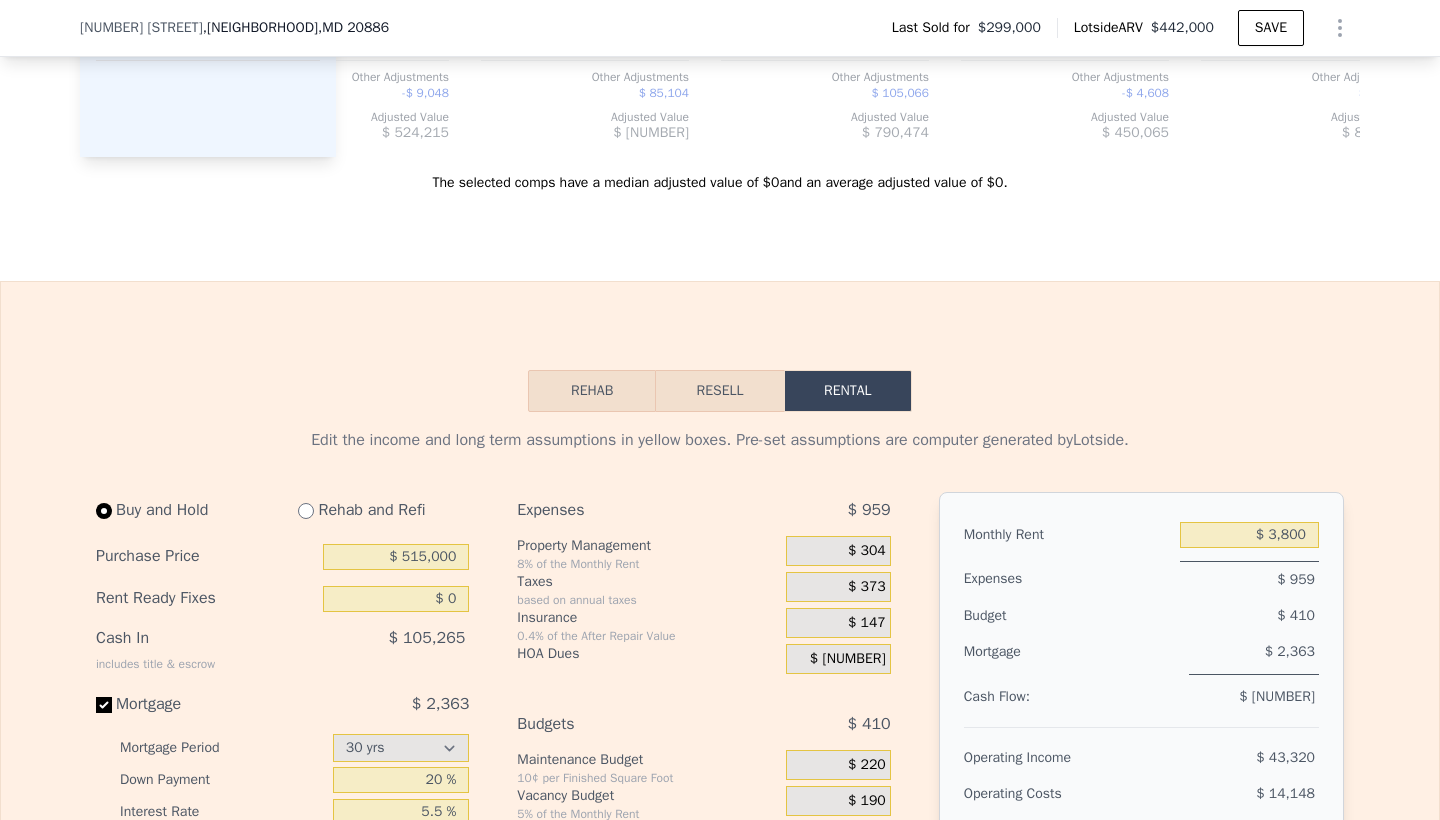 scroll, scrollTop: 2978, scrollLeft: 0, axis: vertical 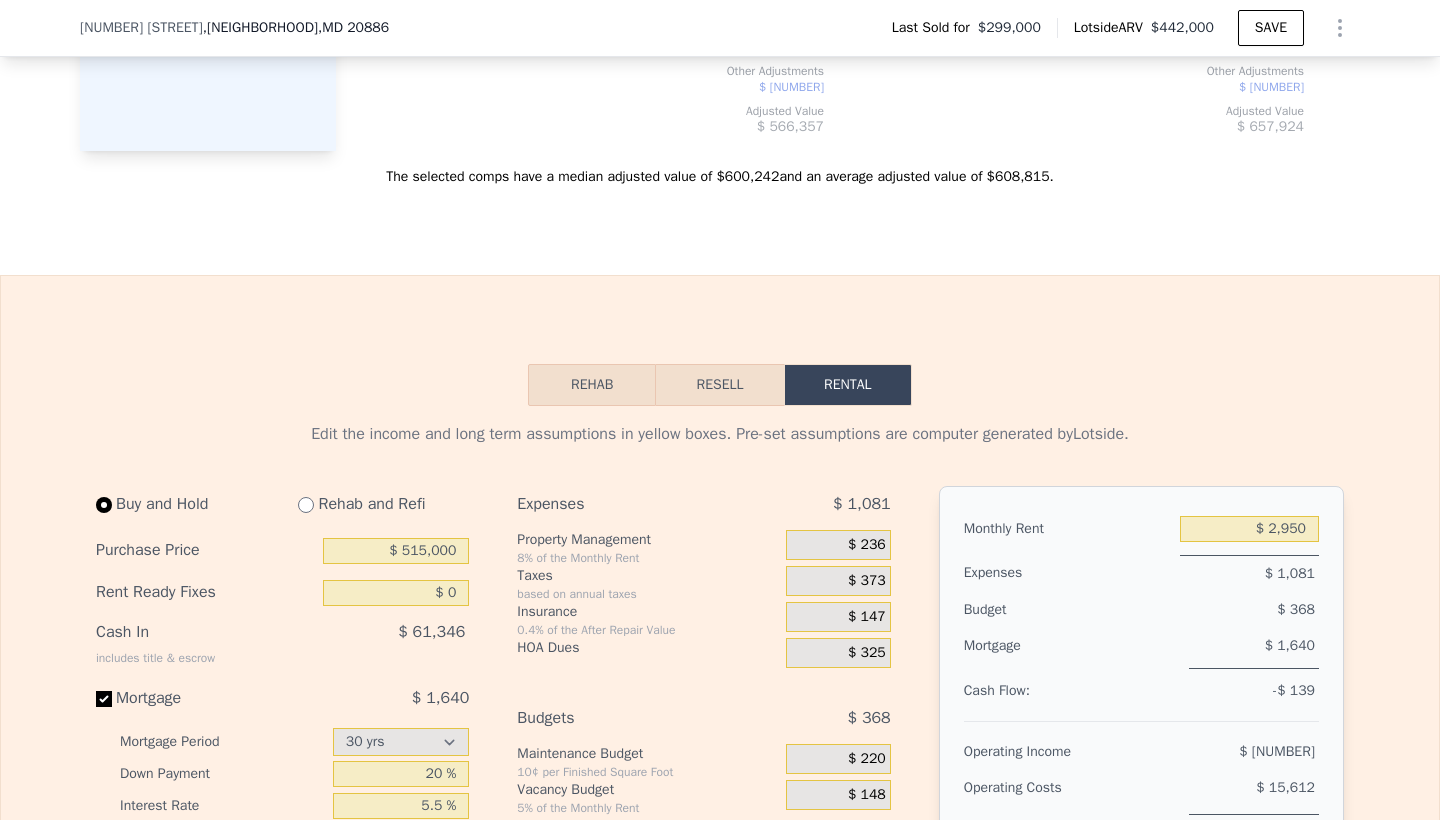 type on "$ 2,950" 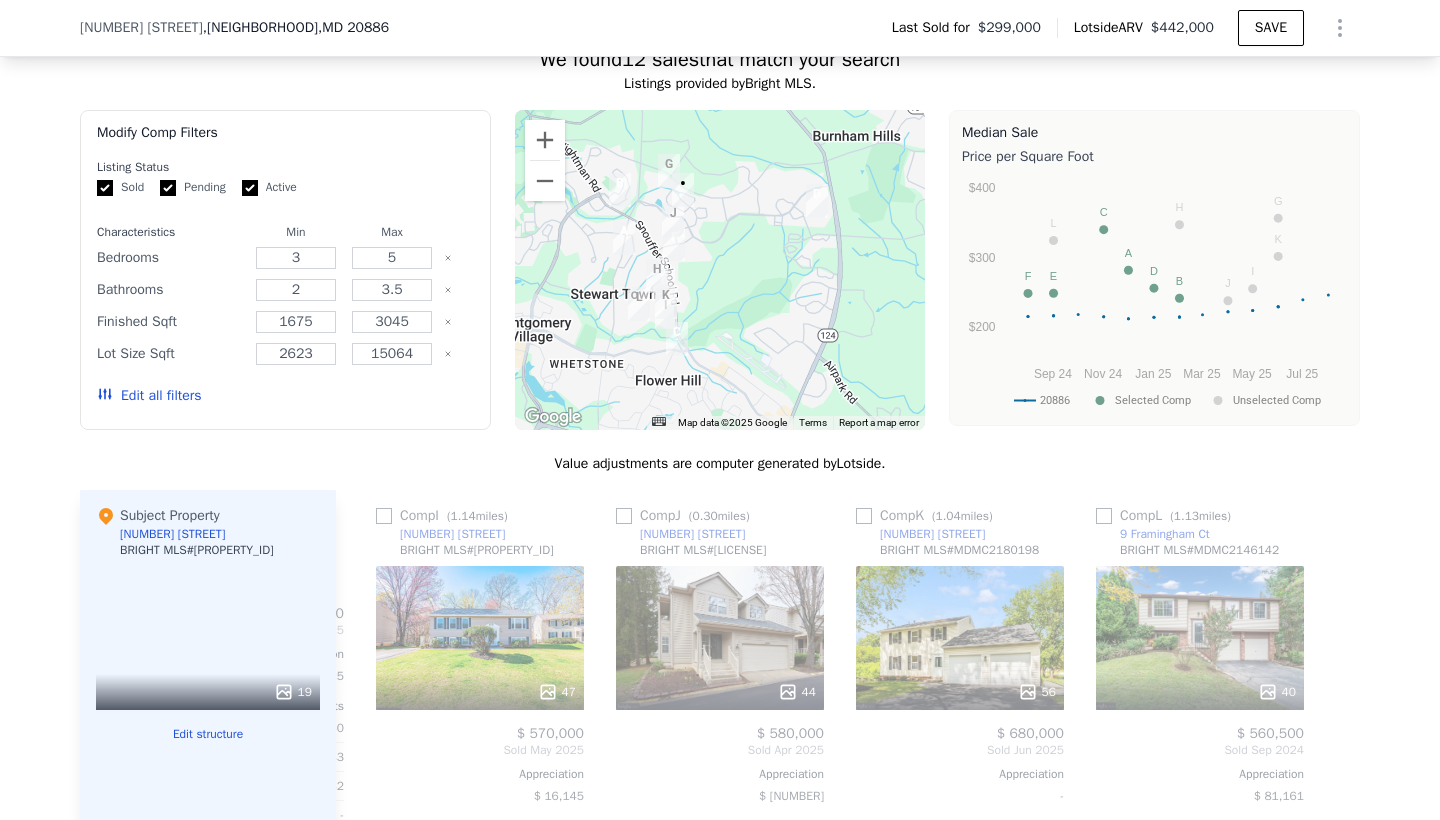 scroll, scrollTop: 1991, scrollLeft: 0, axis: vertical 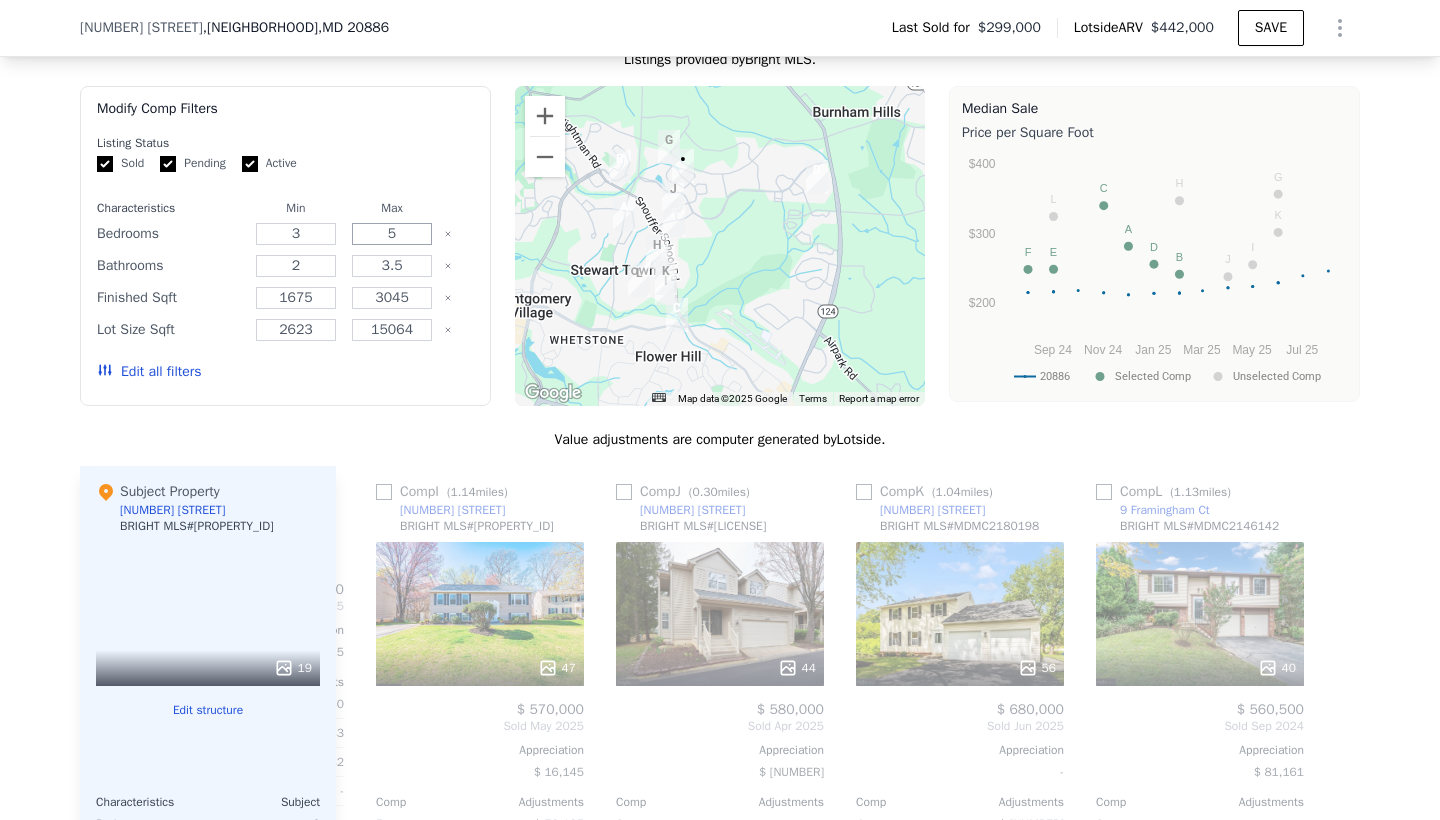 click on "5" at bounding box center [391, 234] 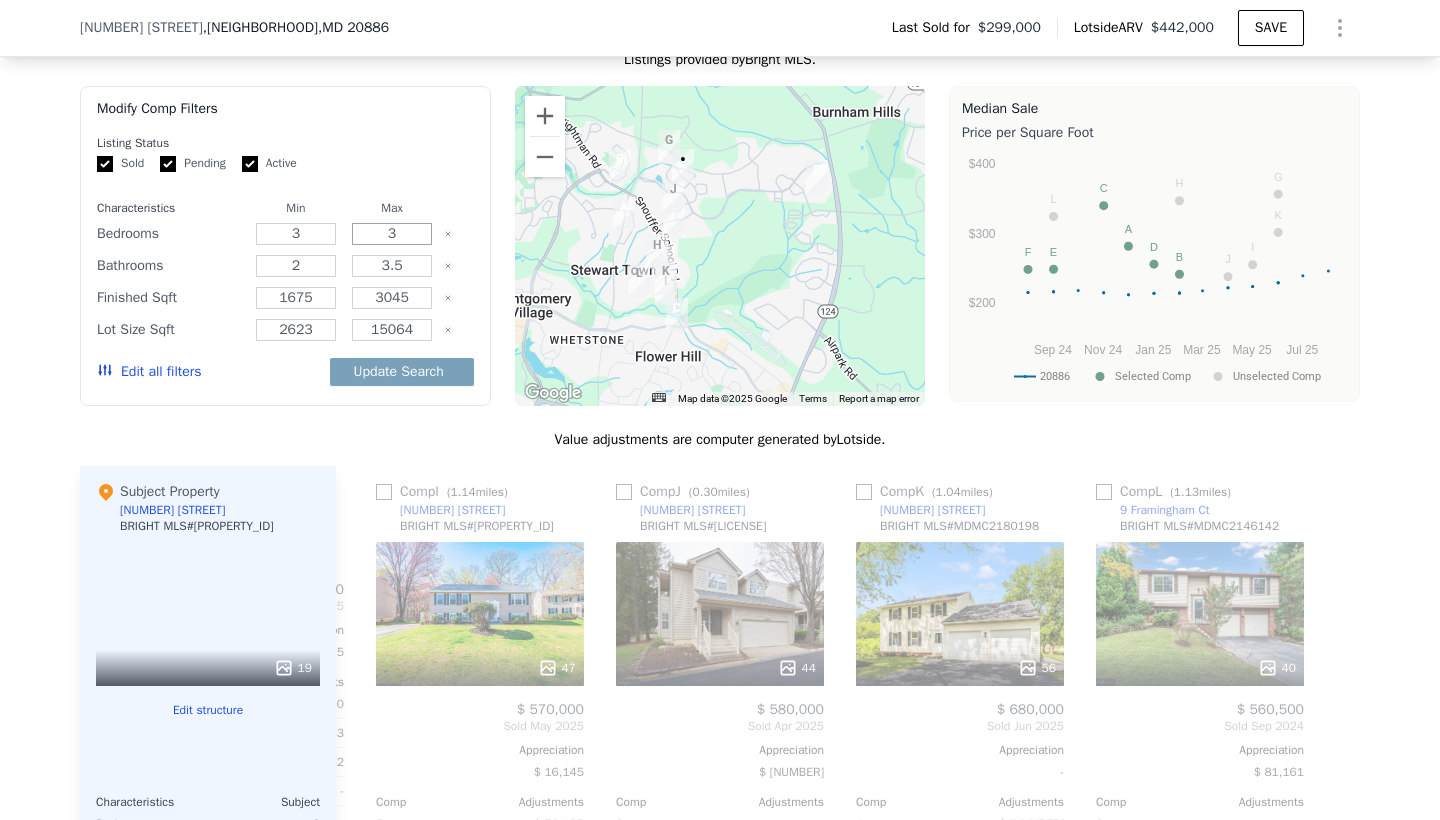 type on "3" 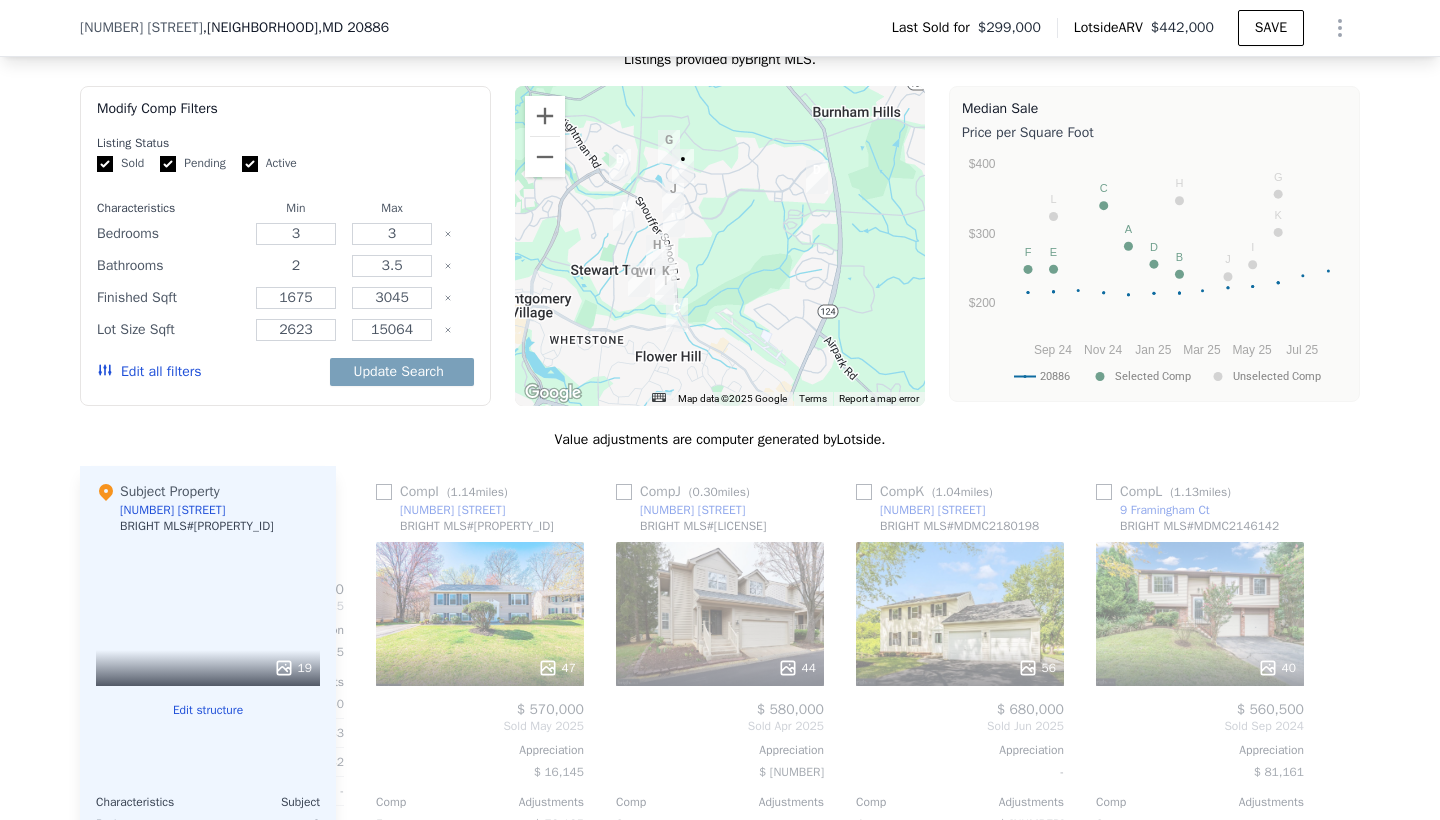 click on "2" at bounding box center (295, 266) 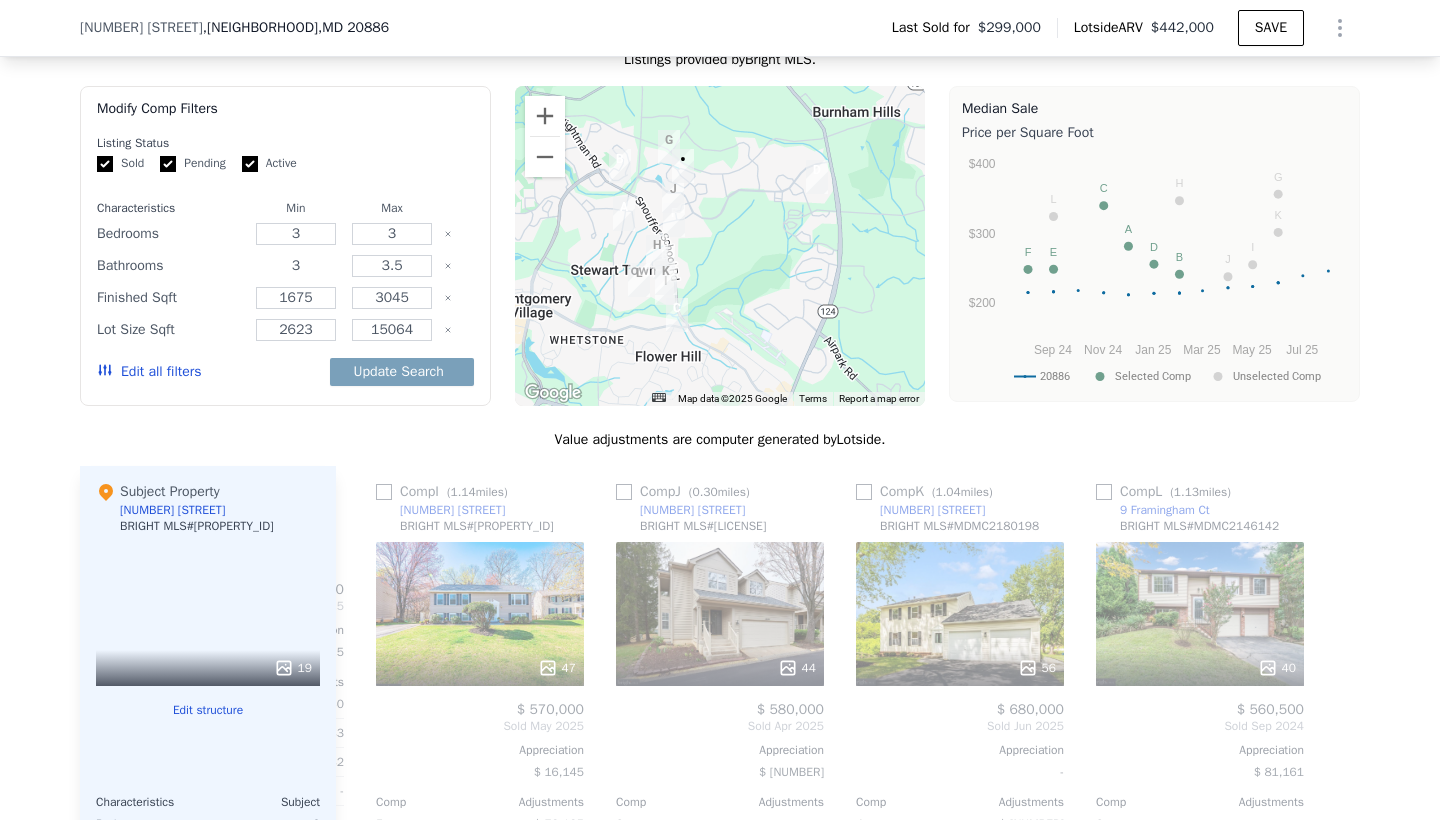 type on "3" 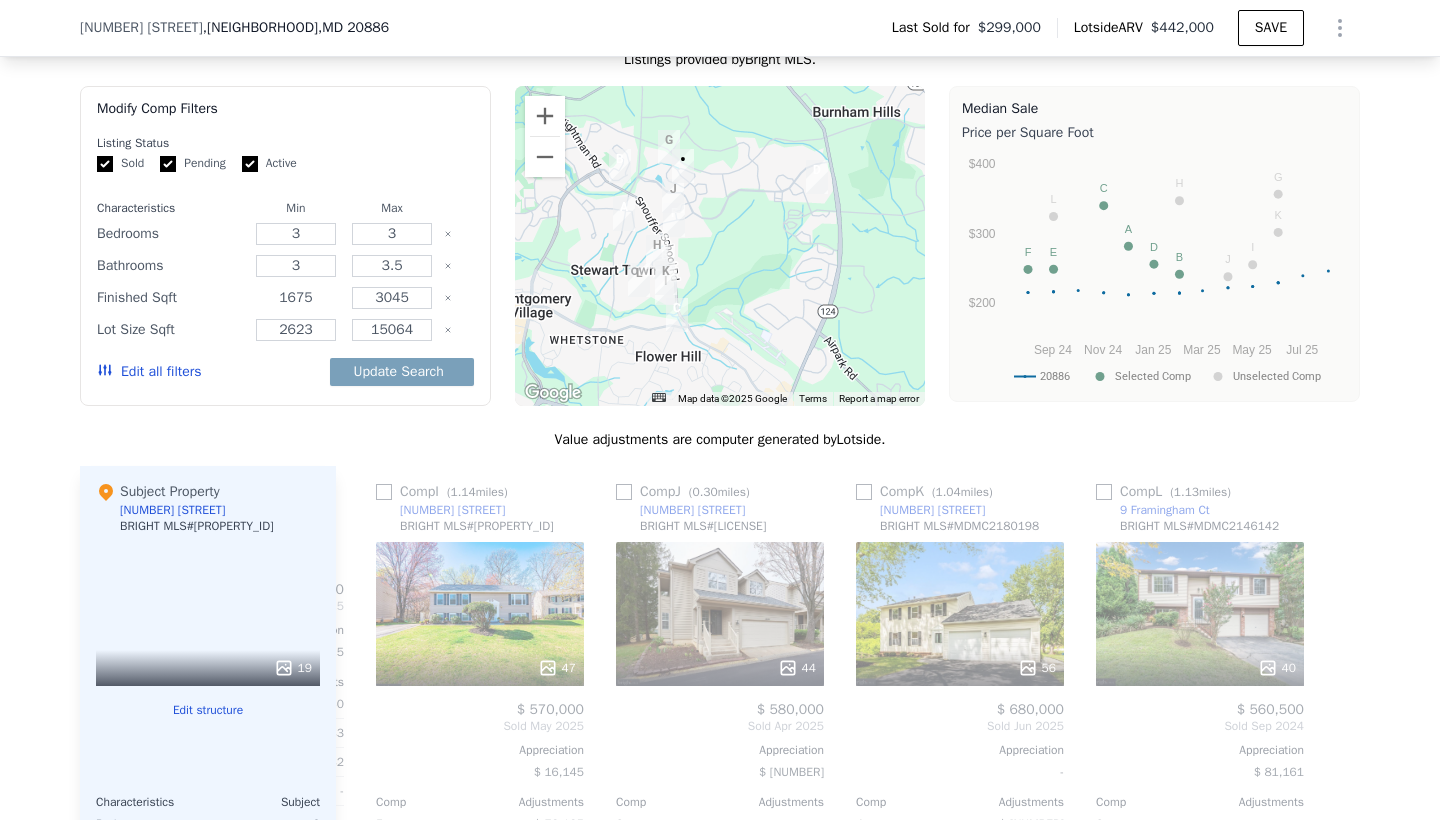 click on "1675" at bounding box center (295, 298) 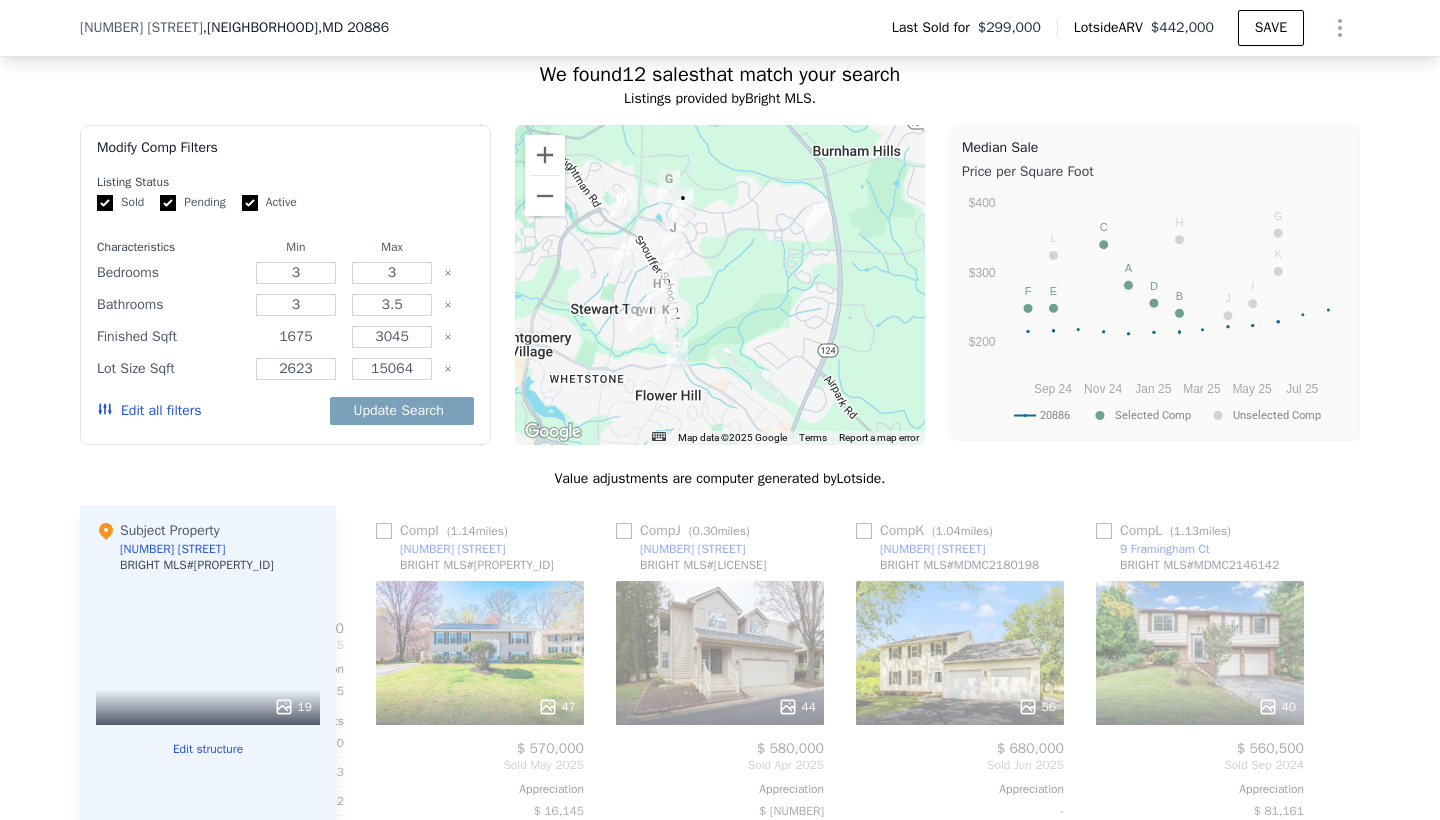 scroll, scrollTop: 1955, scrollLeft: 0, axis: vertical 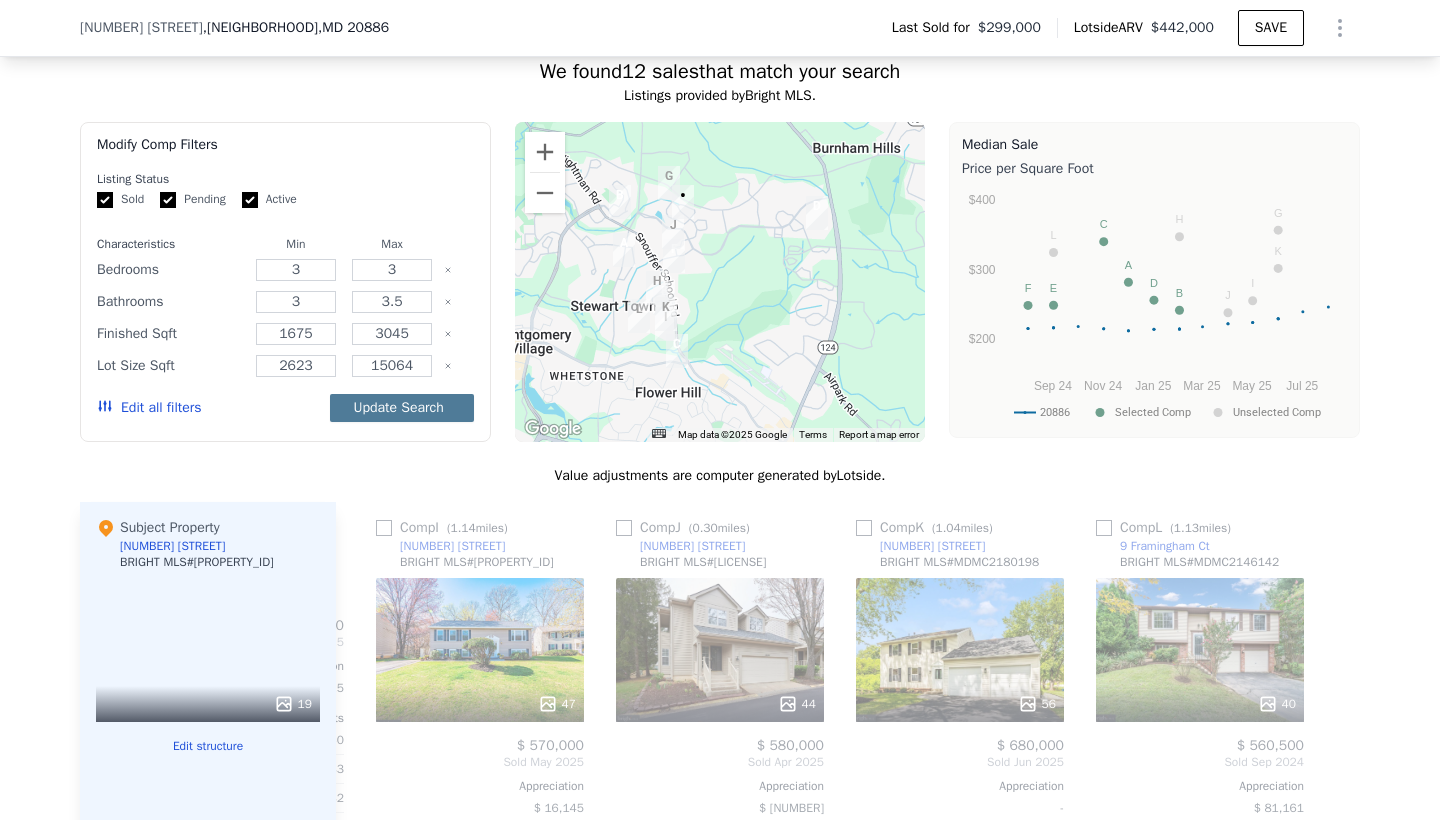 click on "Update Search" at bounding box center (402, 408) 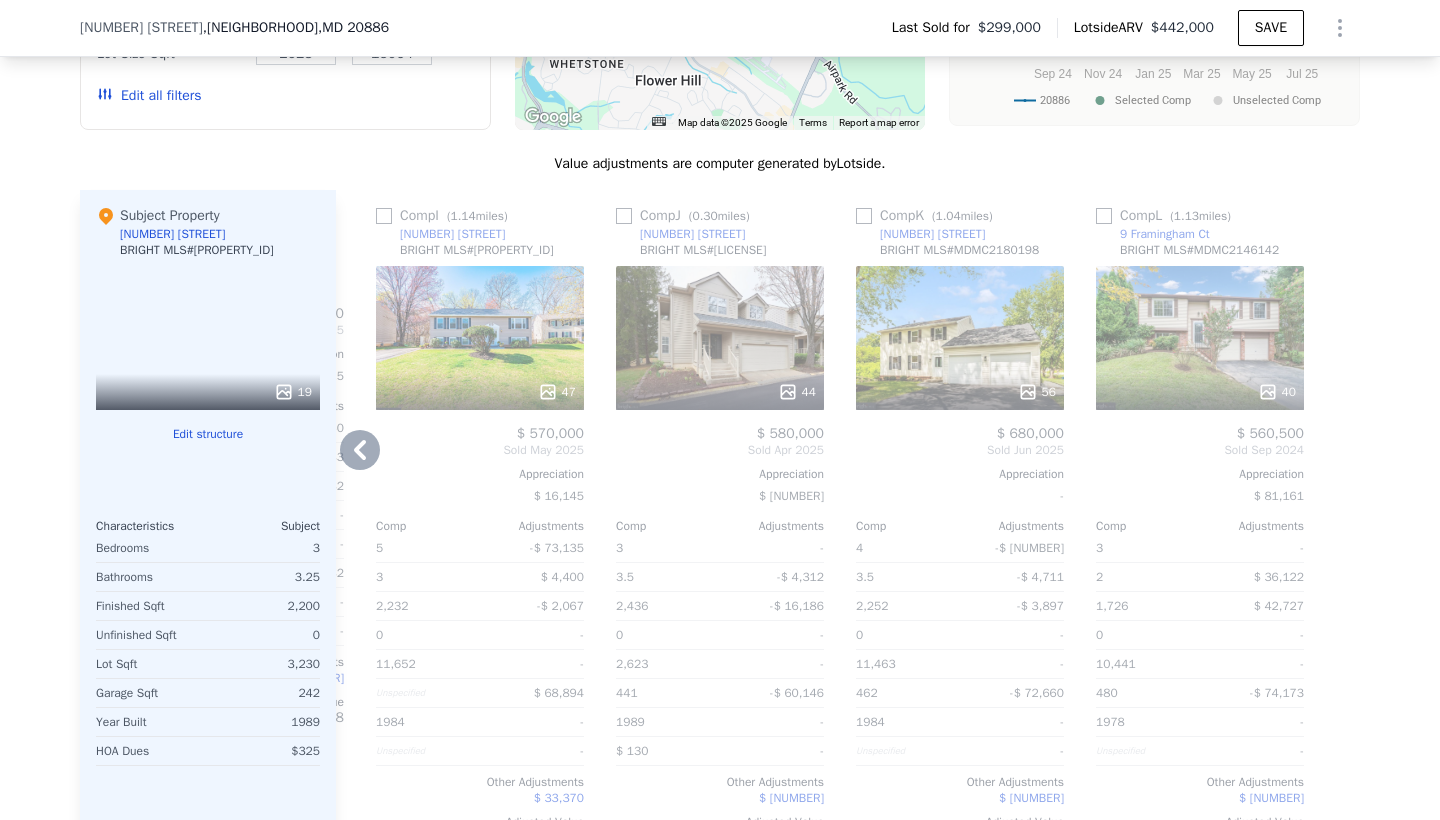 scroll, scrollTop: 2283, scrollLeft: 0, axis: vertical 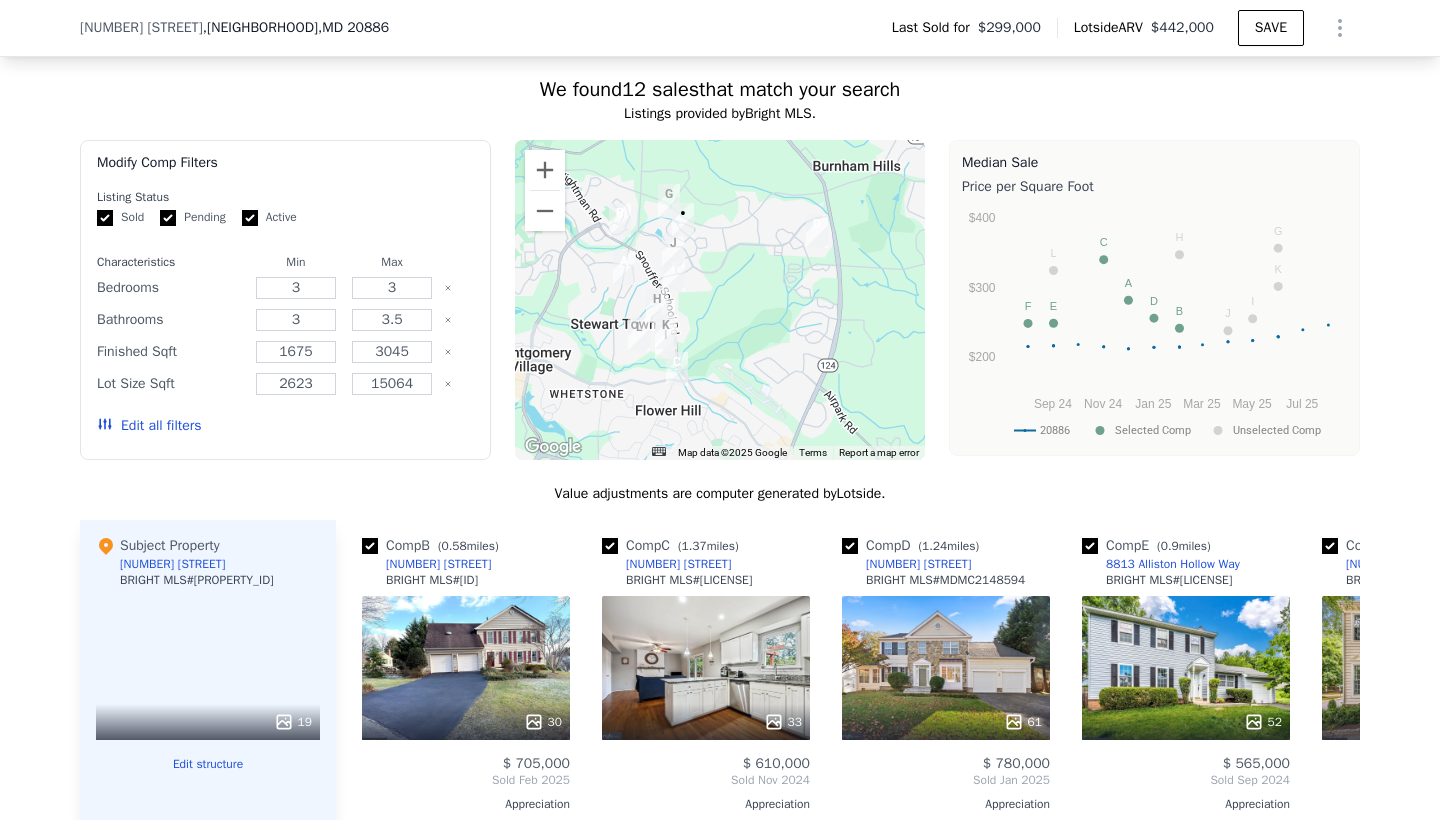 click on "Edit all filters" at bounding box center (149, 426) 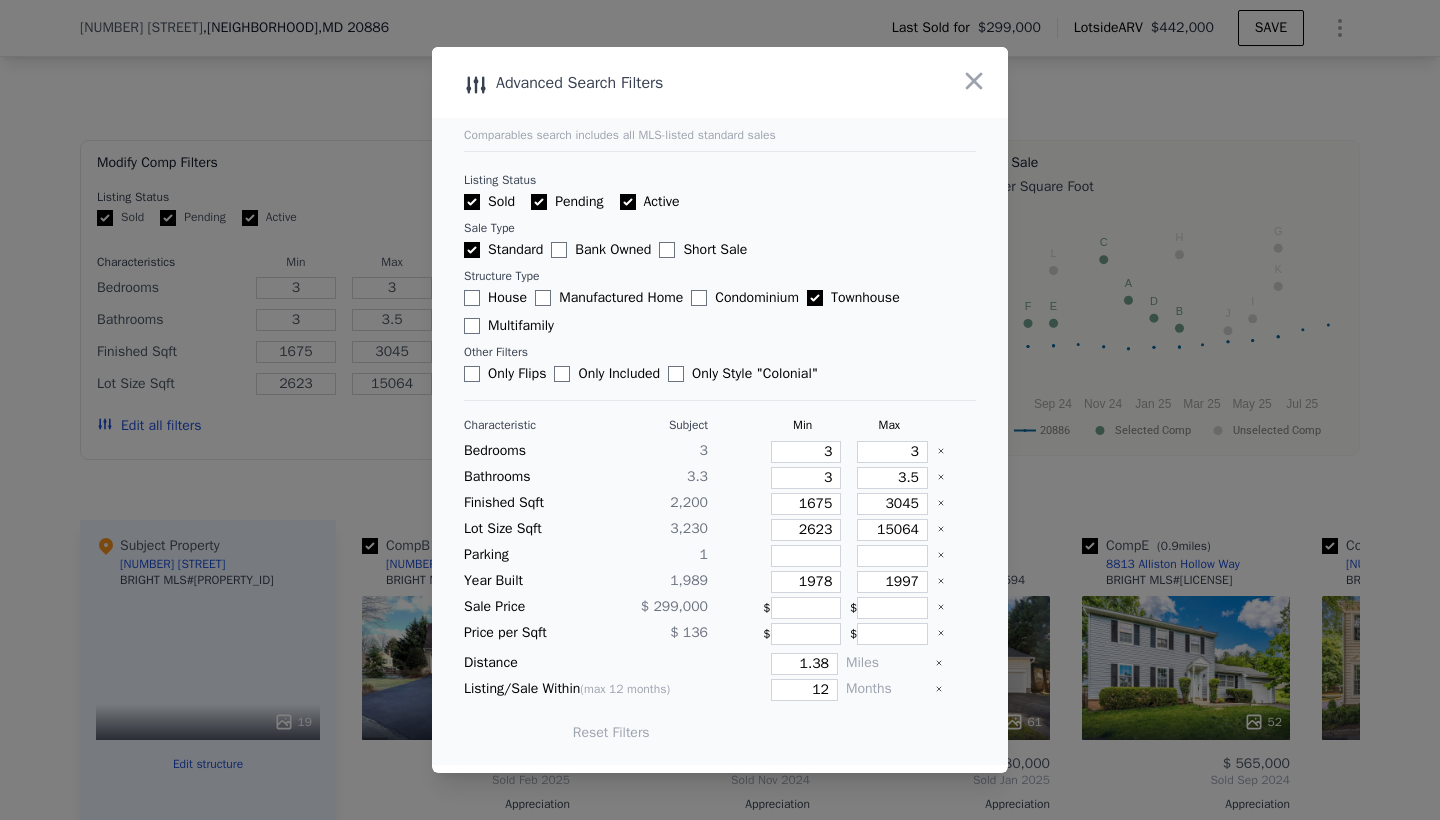 click on "House" at bounding box center [495, 298] 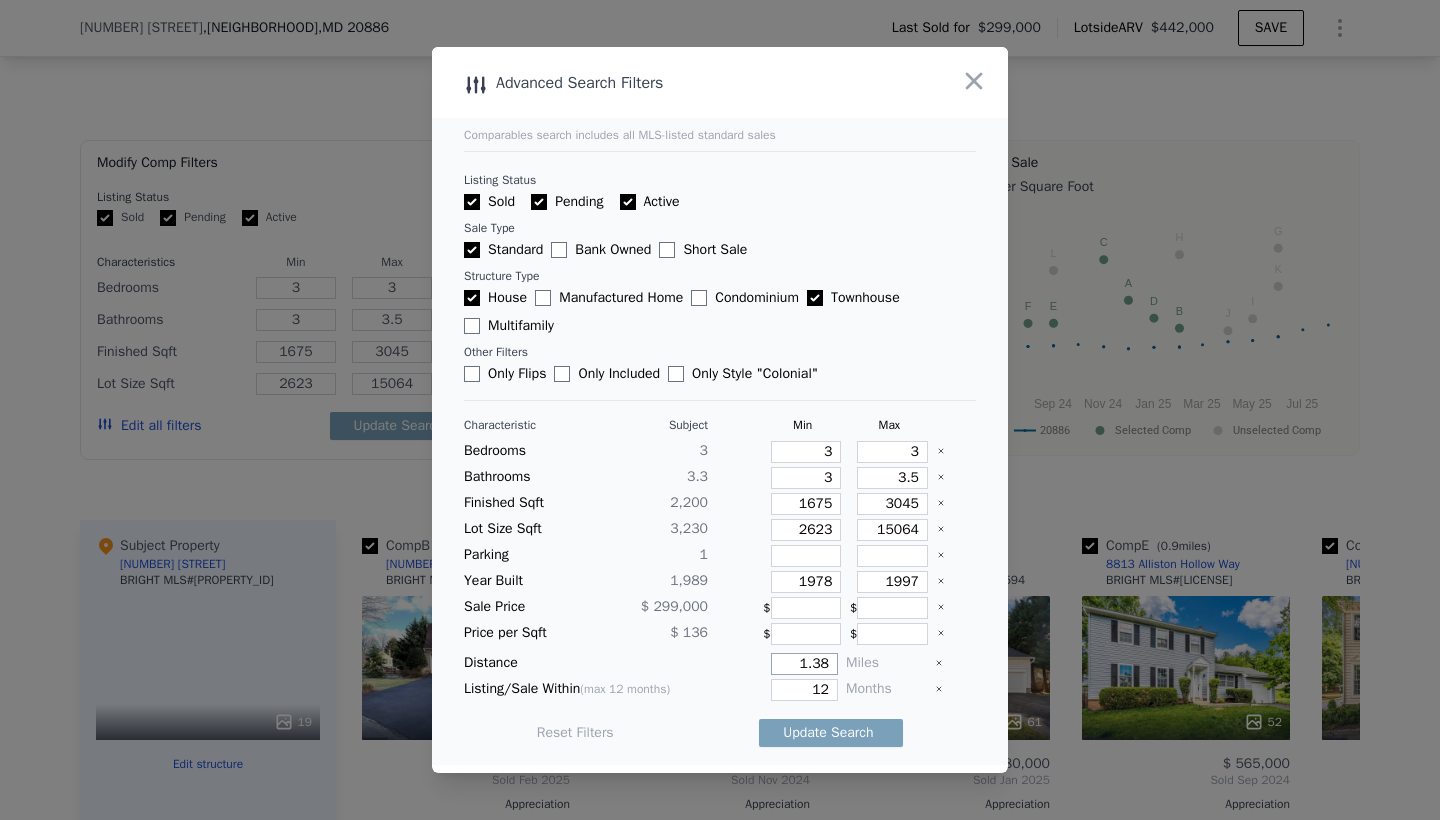 click on "[DECIMAL_NUMBER]" at bounding box center [804, 664] 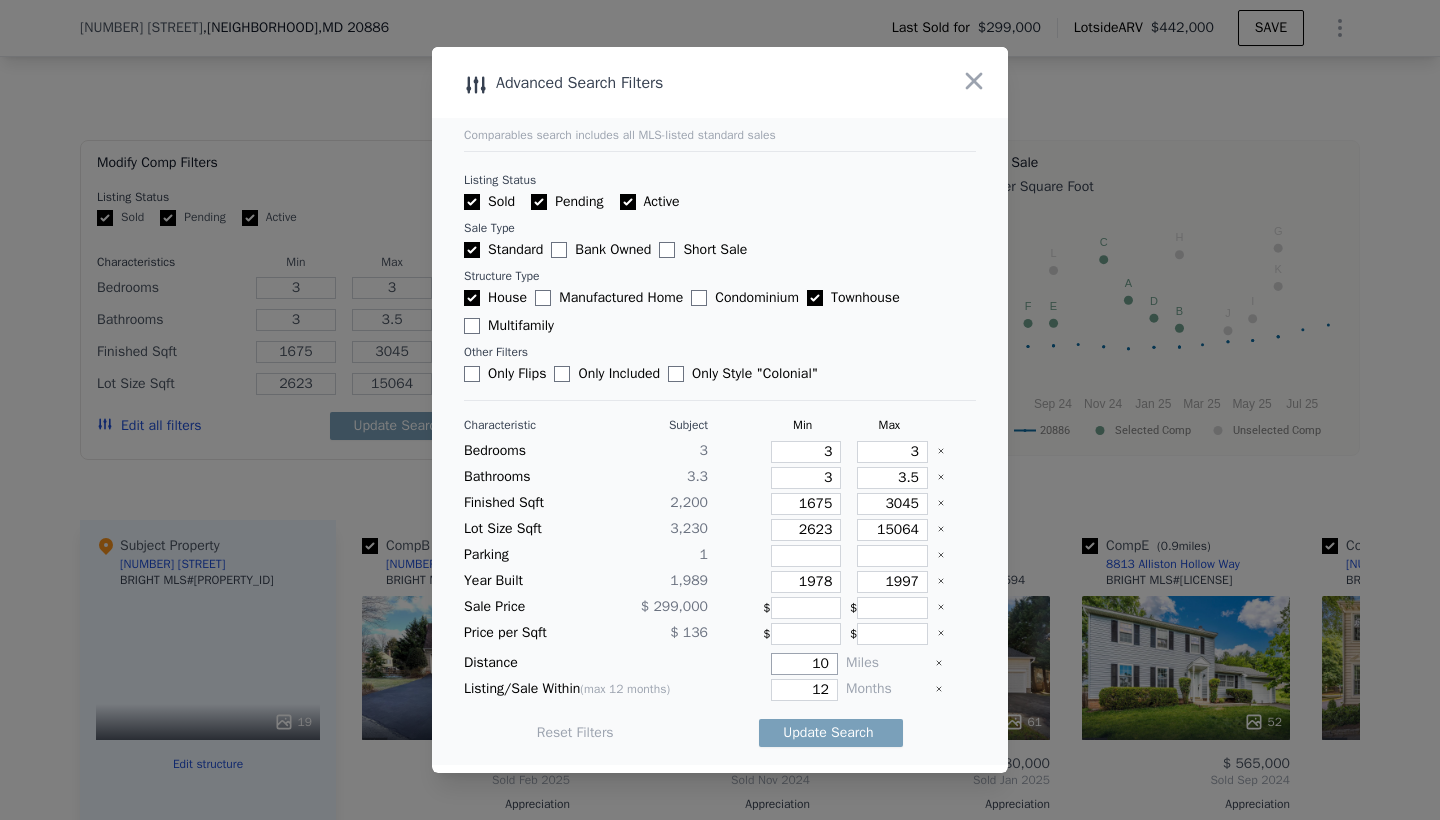 type on "10" 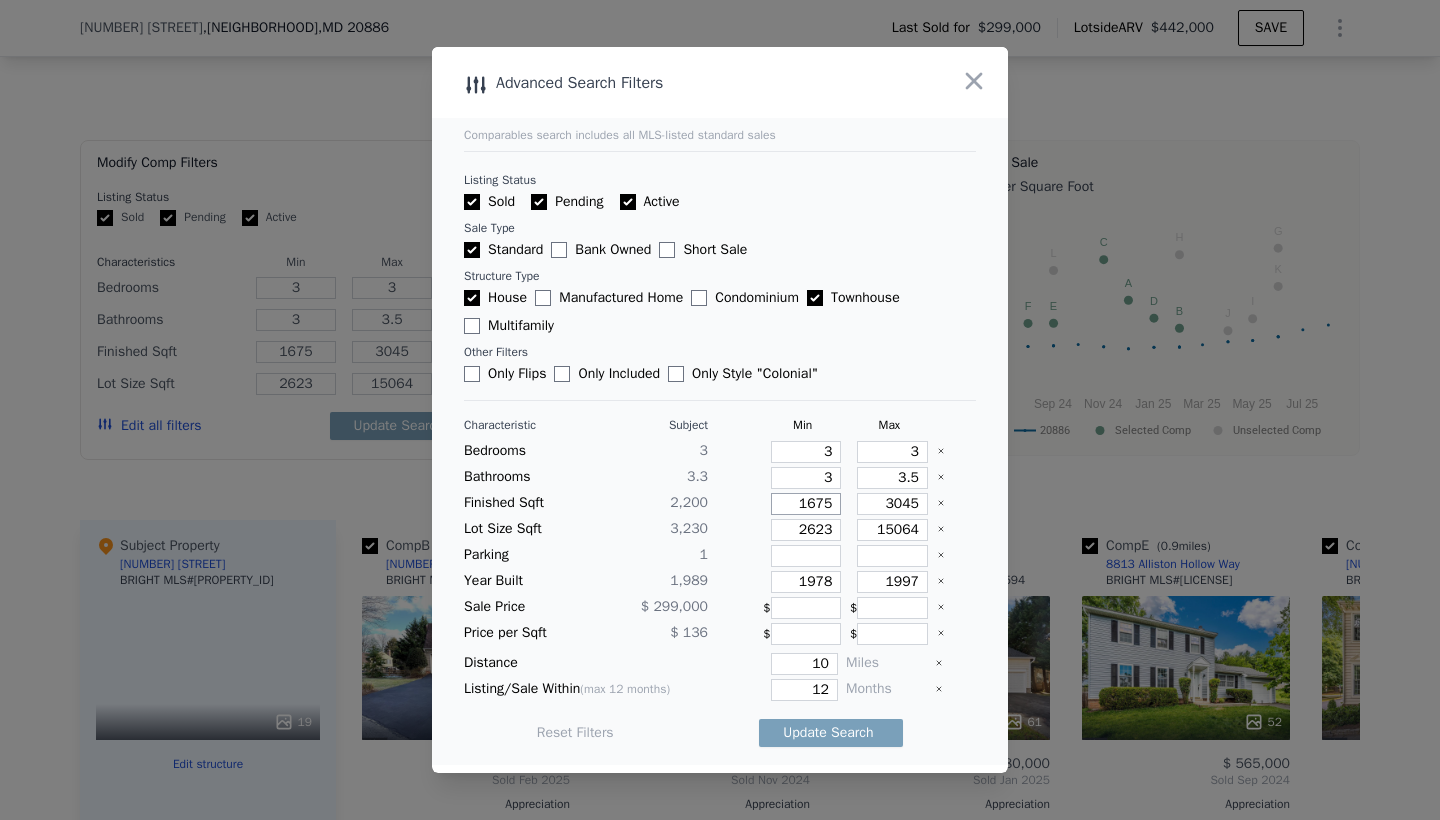 drag, startPoint x: 833, startPoint y: 499, endPoint x: 805, endPoint y: 500, distance: 28.01785 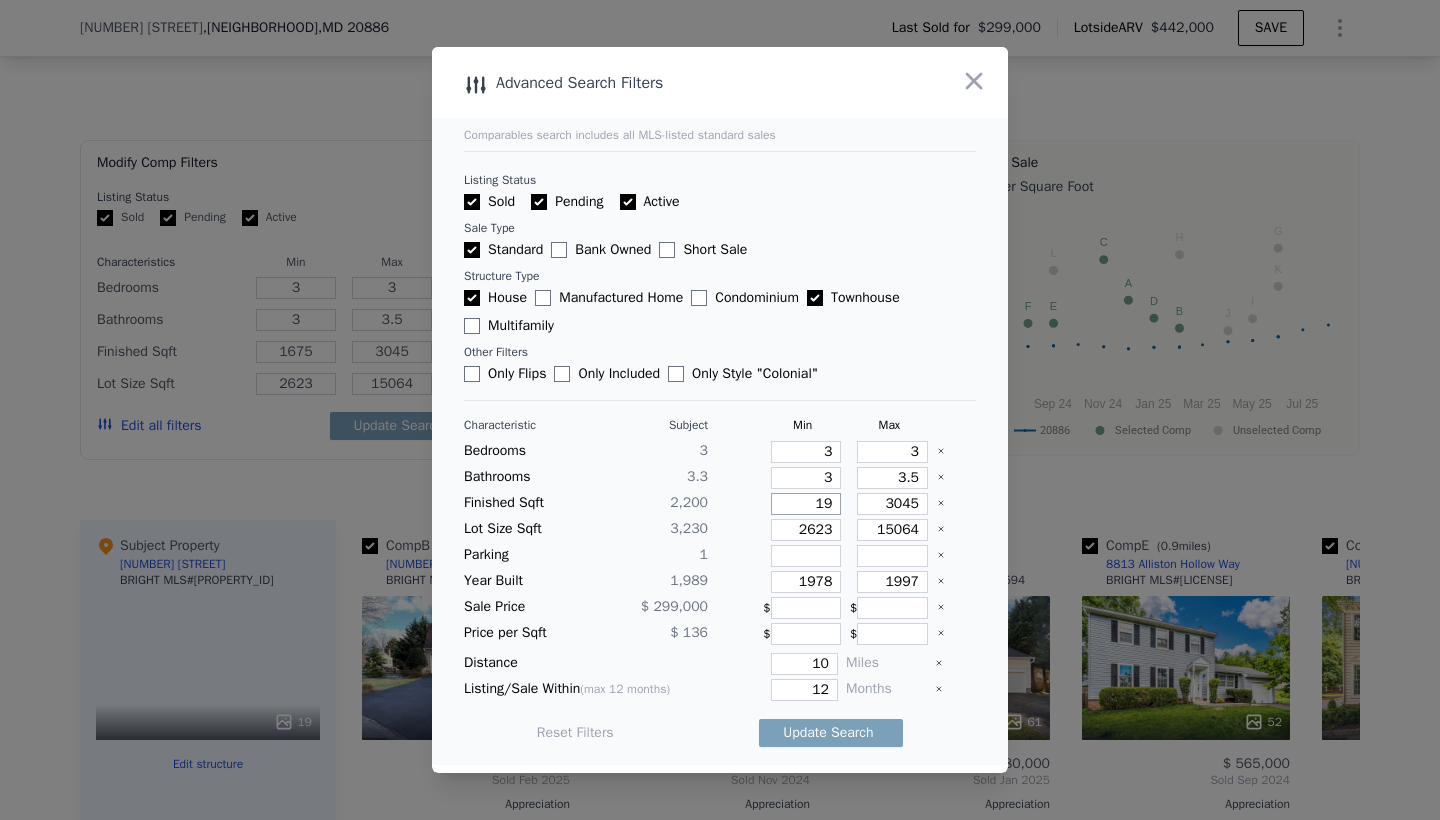 type on "19" 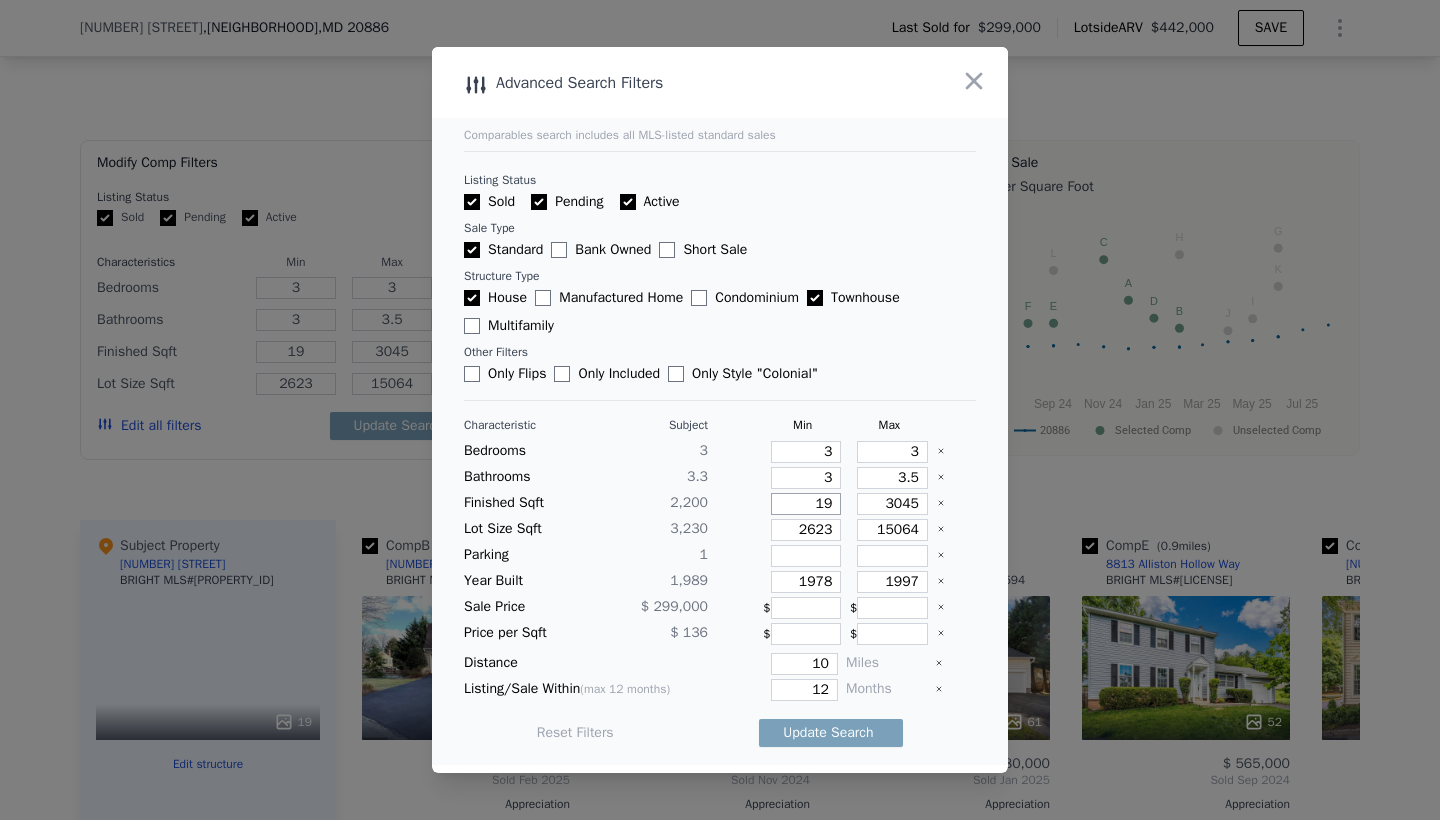 type on "190" 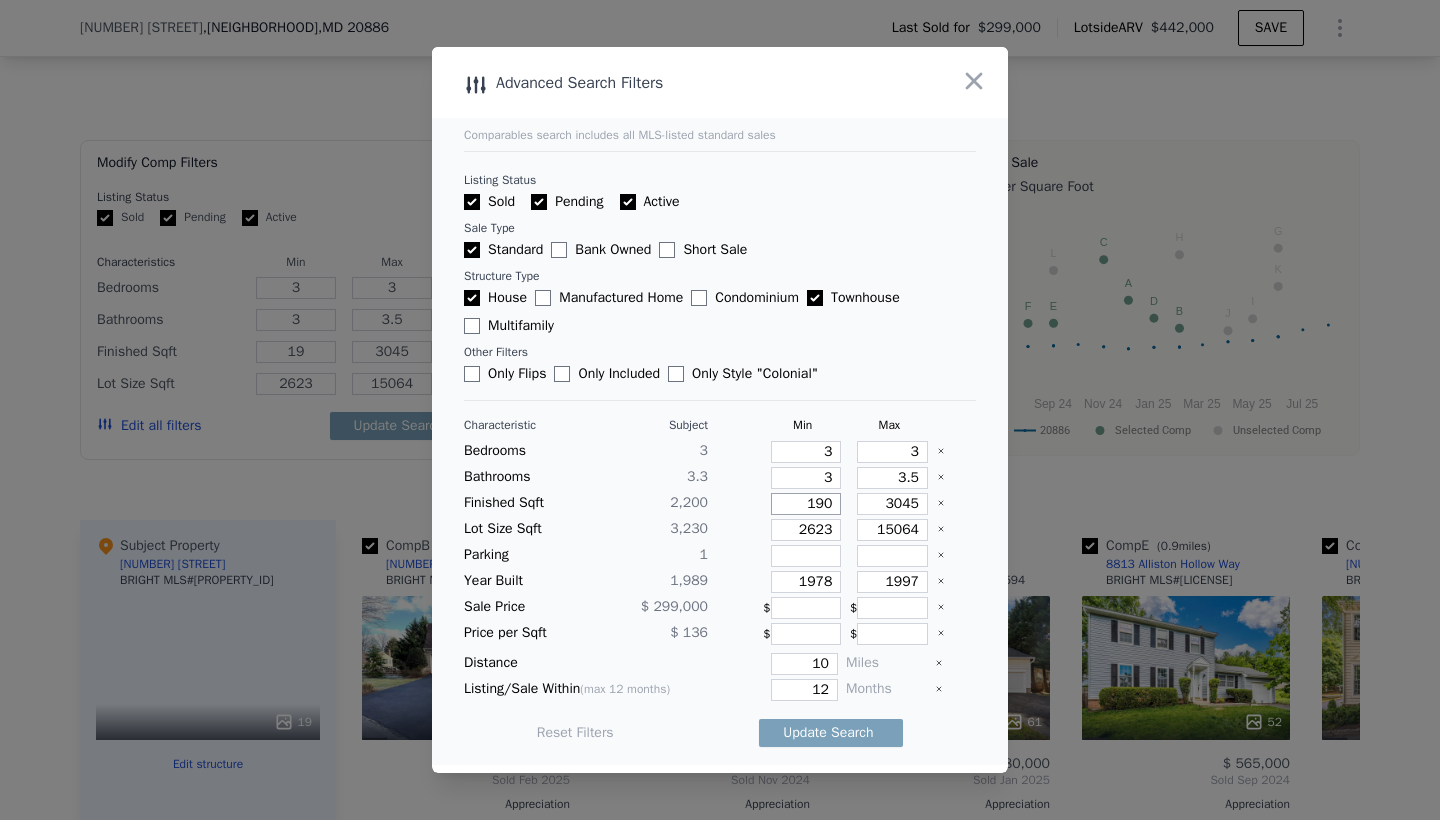 type on "190" 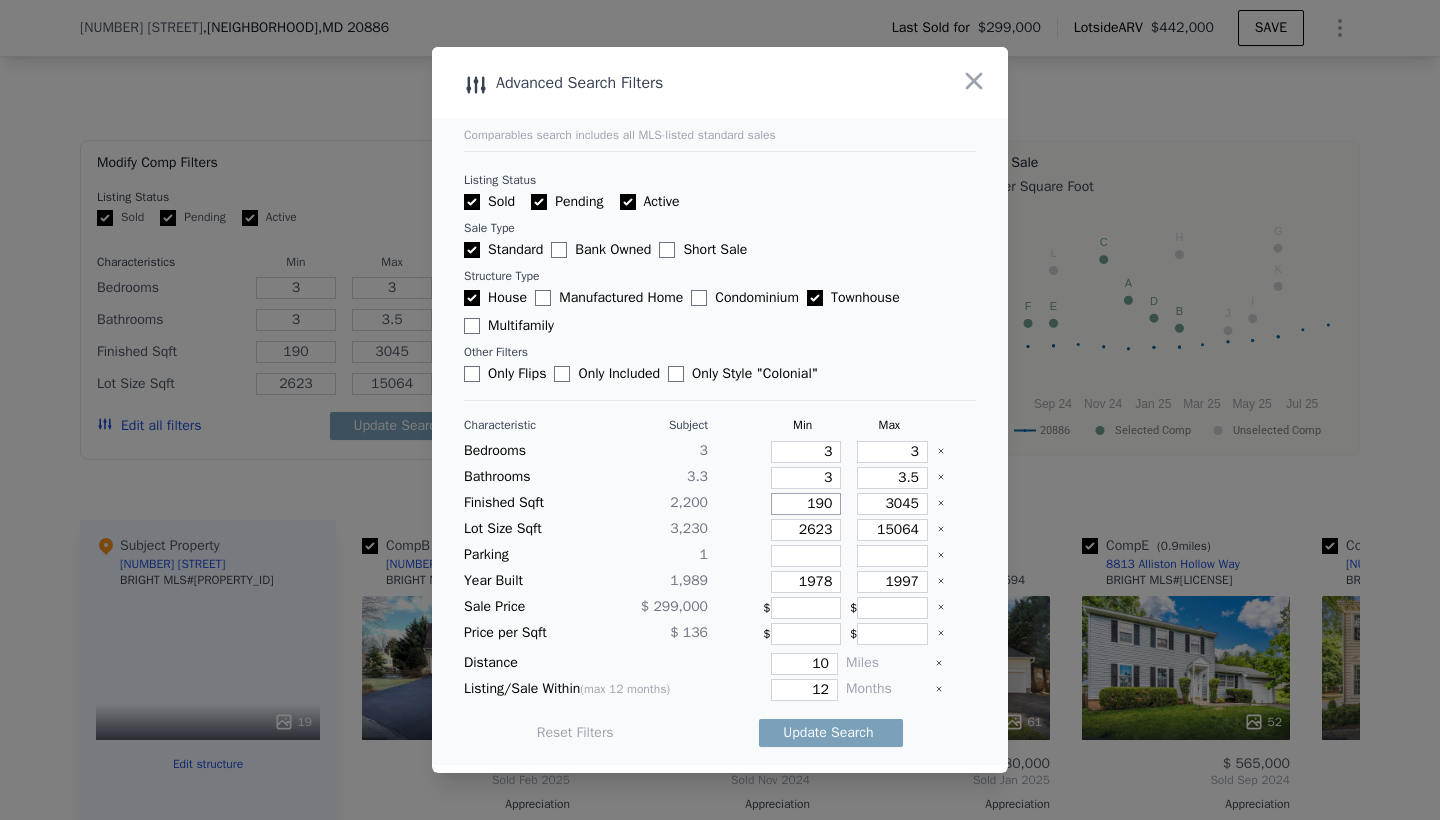 type on "1900" 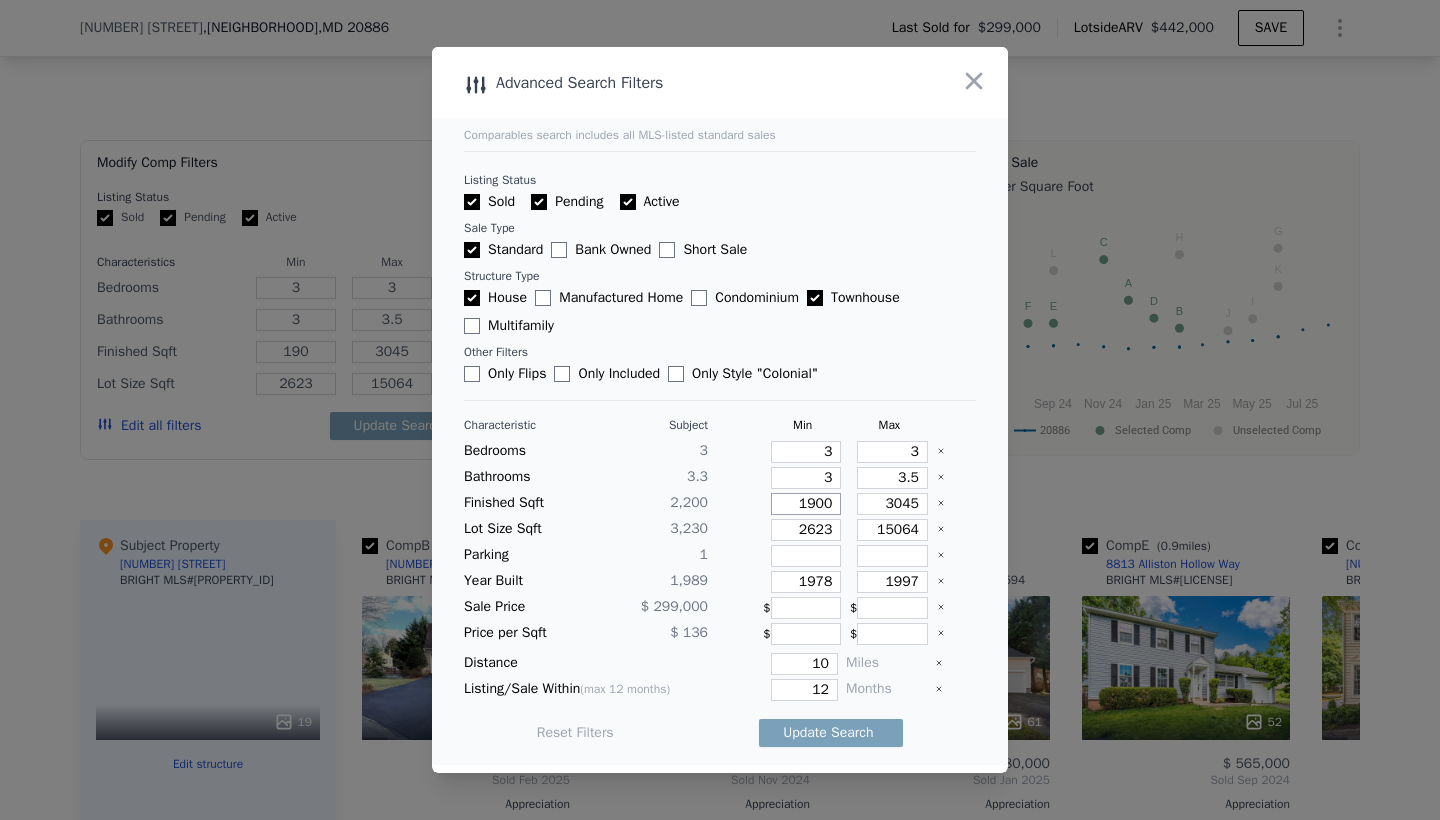 type on "1900" 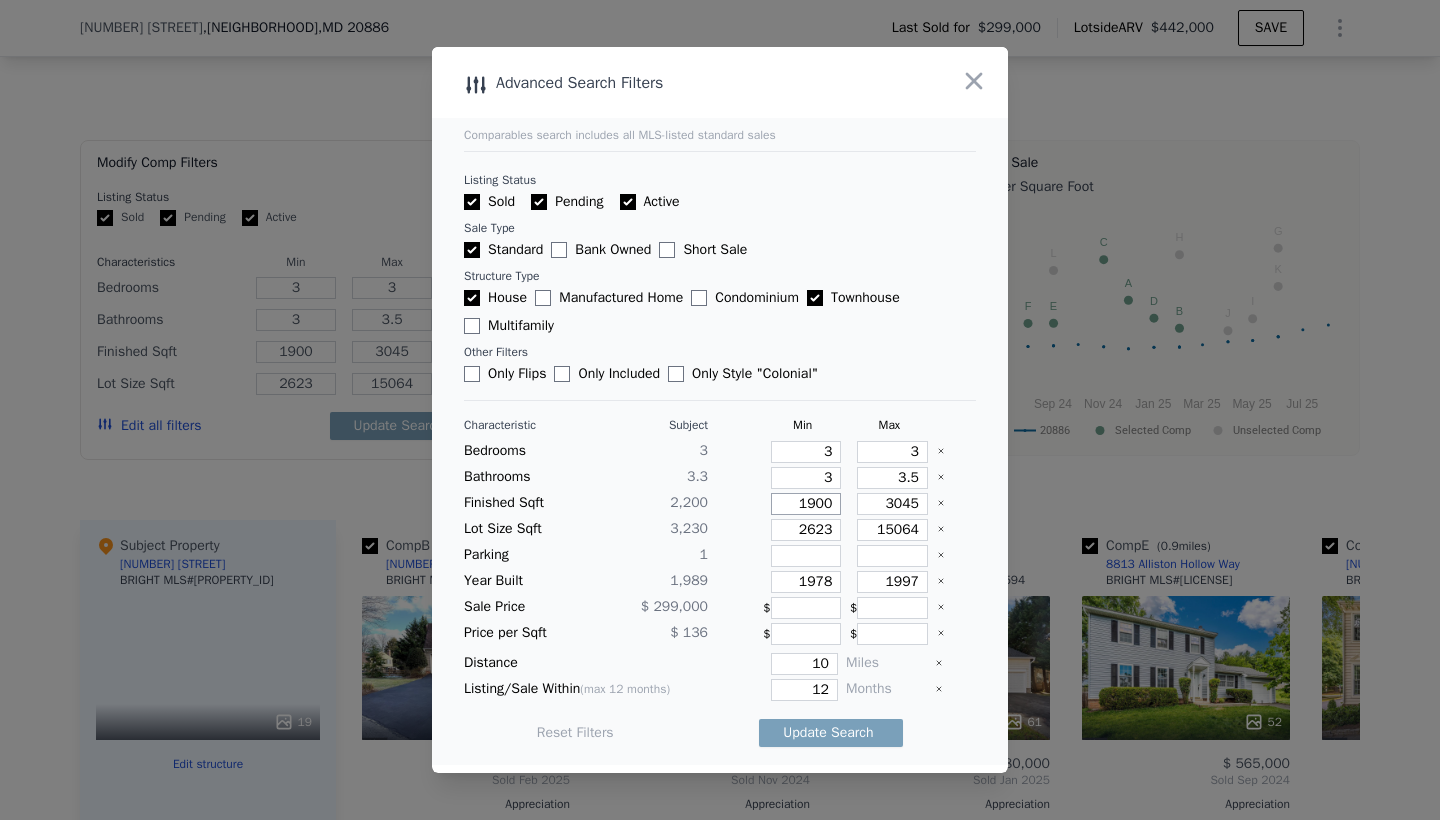 type on "1900" 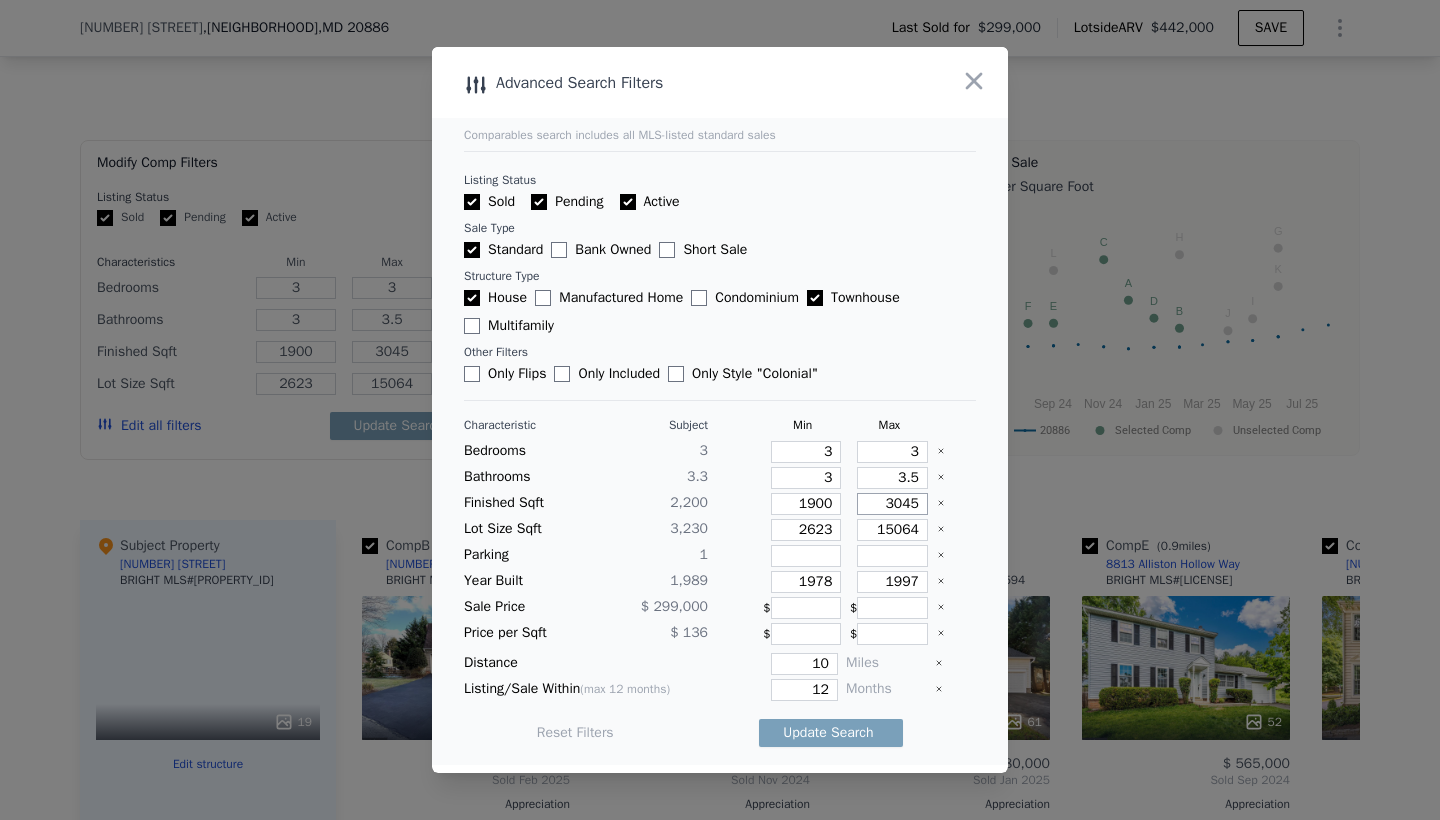 drag, startPoint x: 874, startPoint y: 511, endPoint x: 947, endPoint y: 507, distance: 73.109505 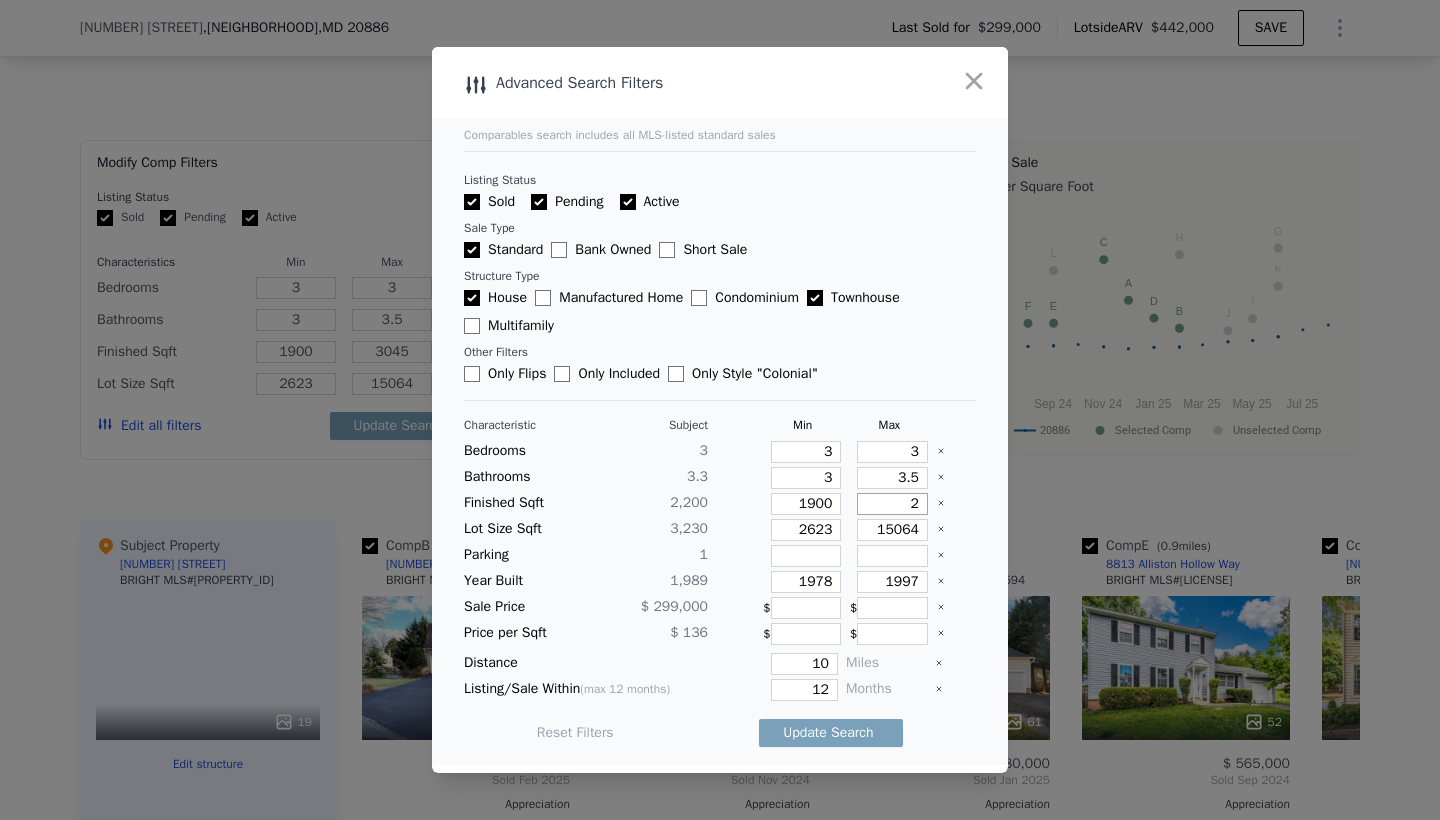 type on "2" 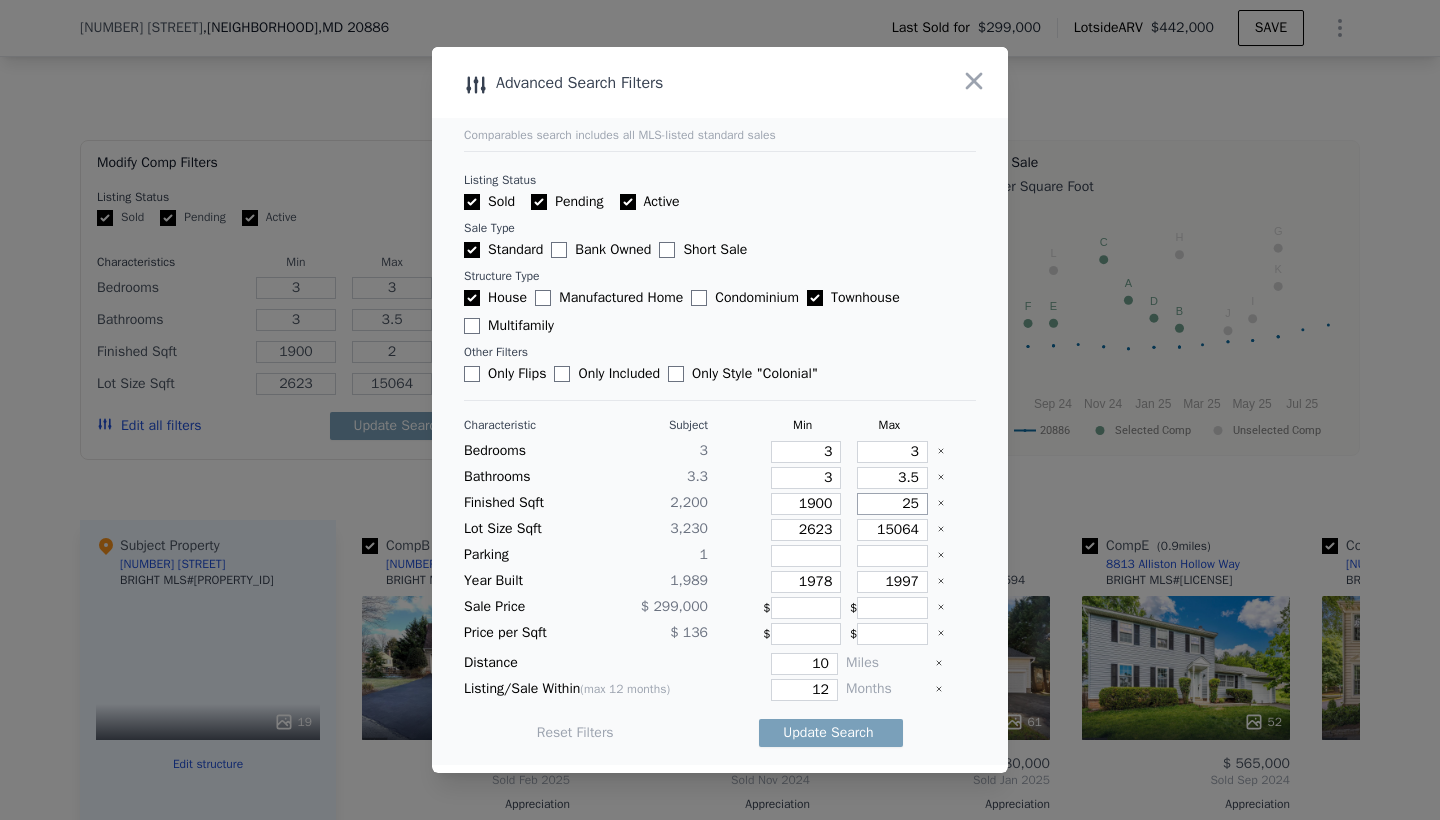 type on "25" 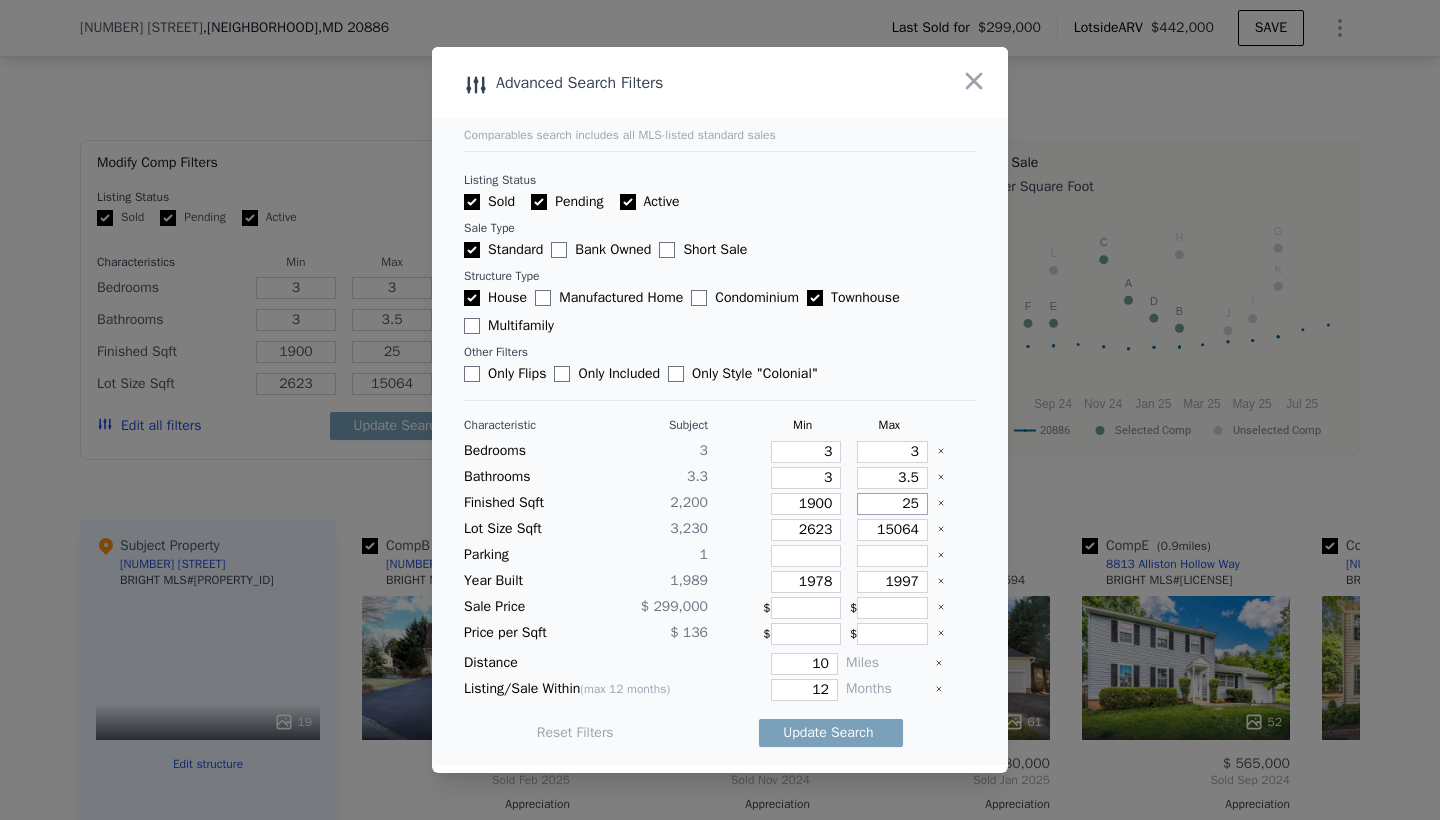 type on "250" 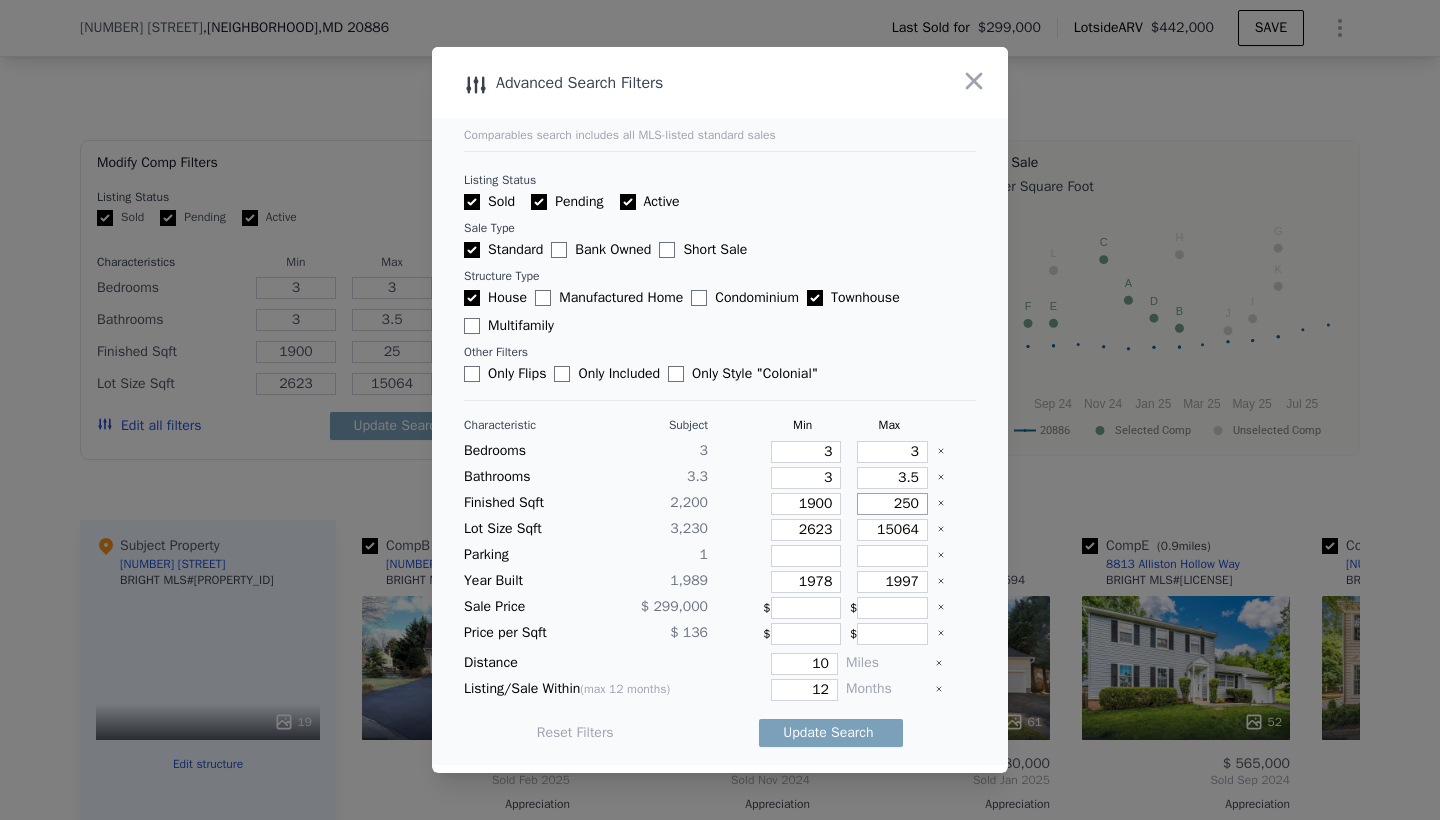 type on "250" 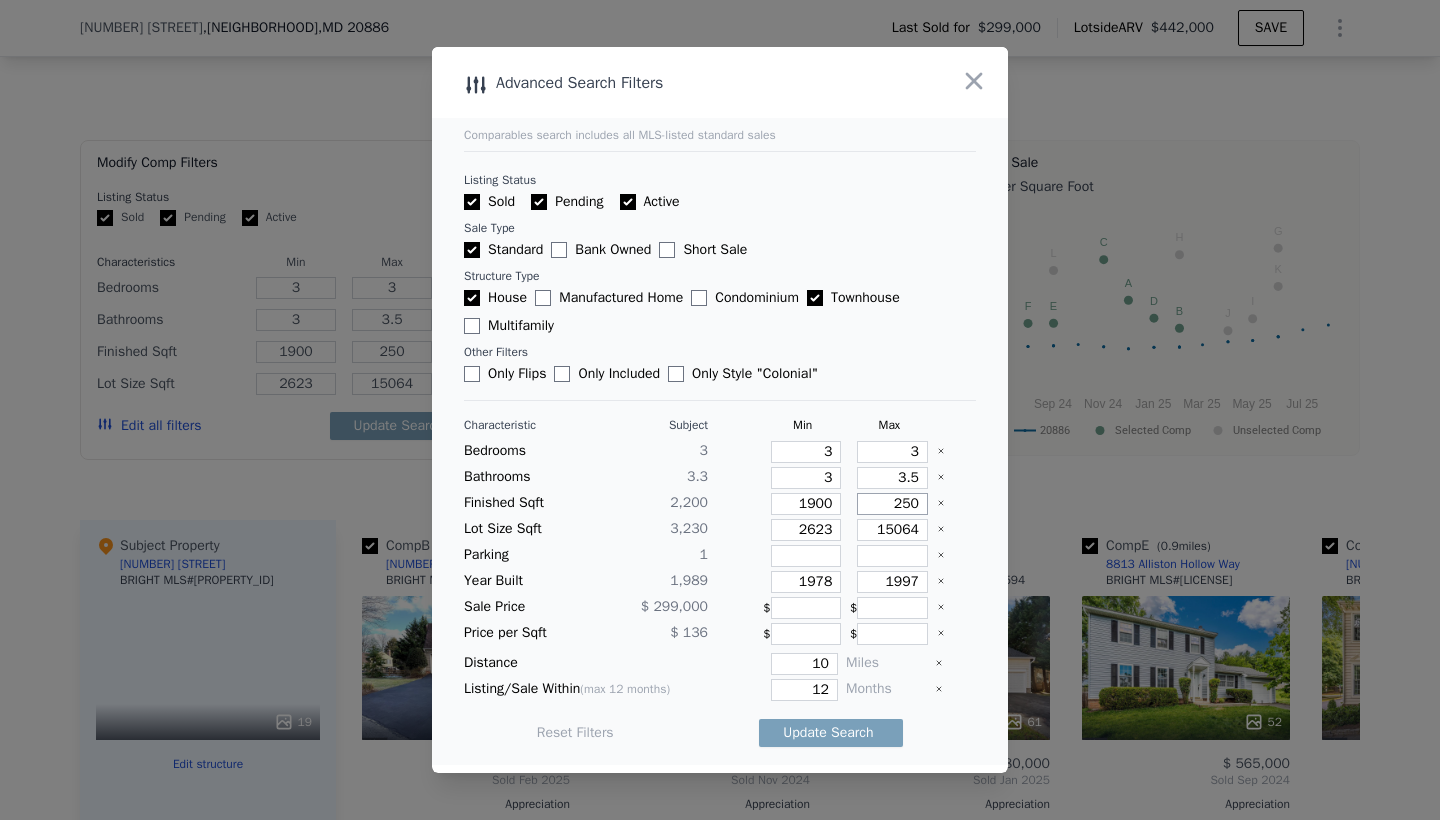 type on "2500" 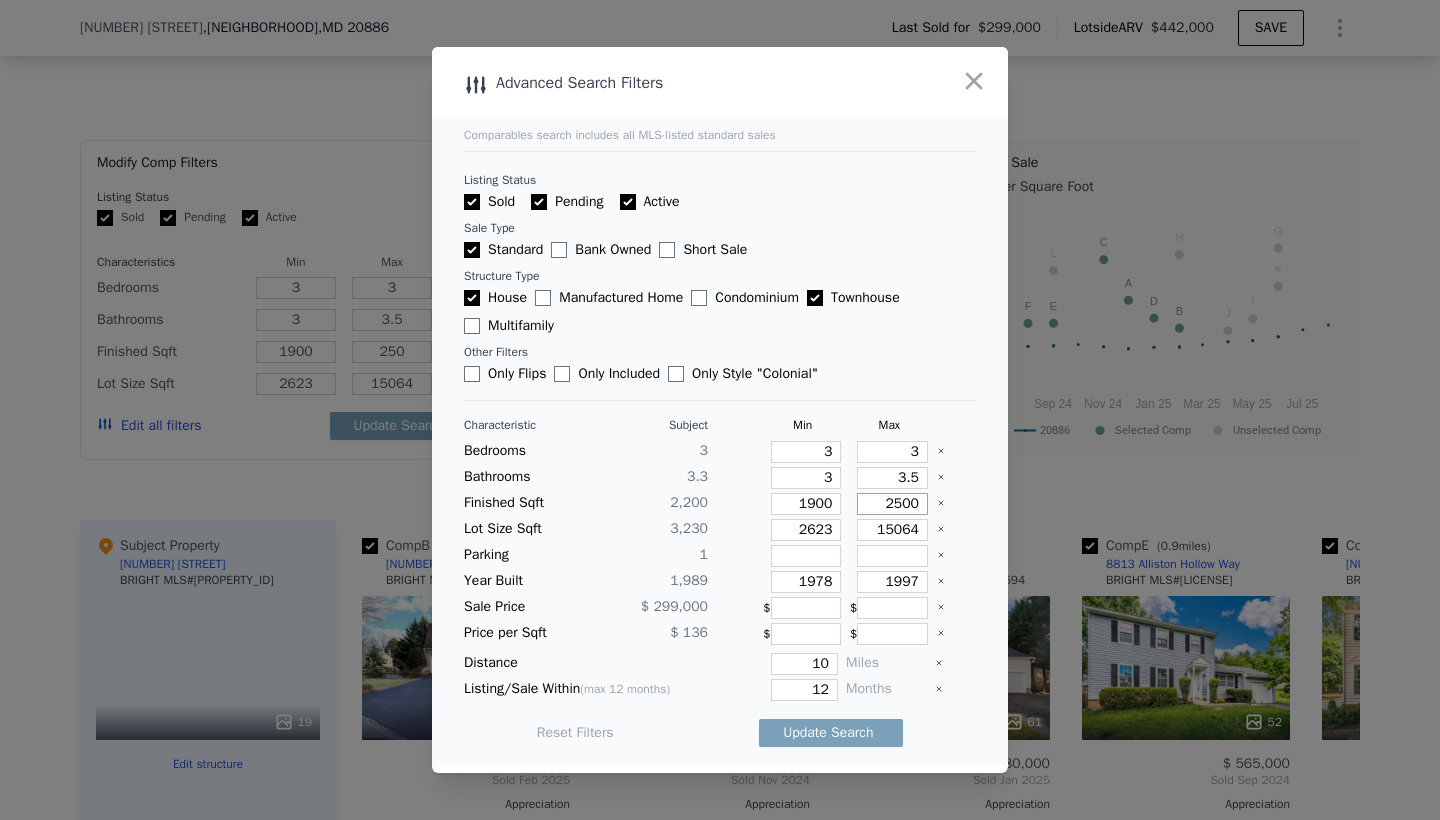 type on "2500" 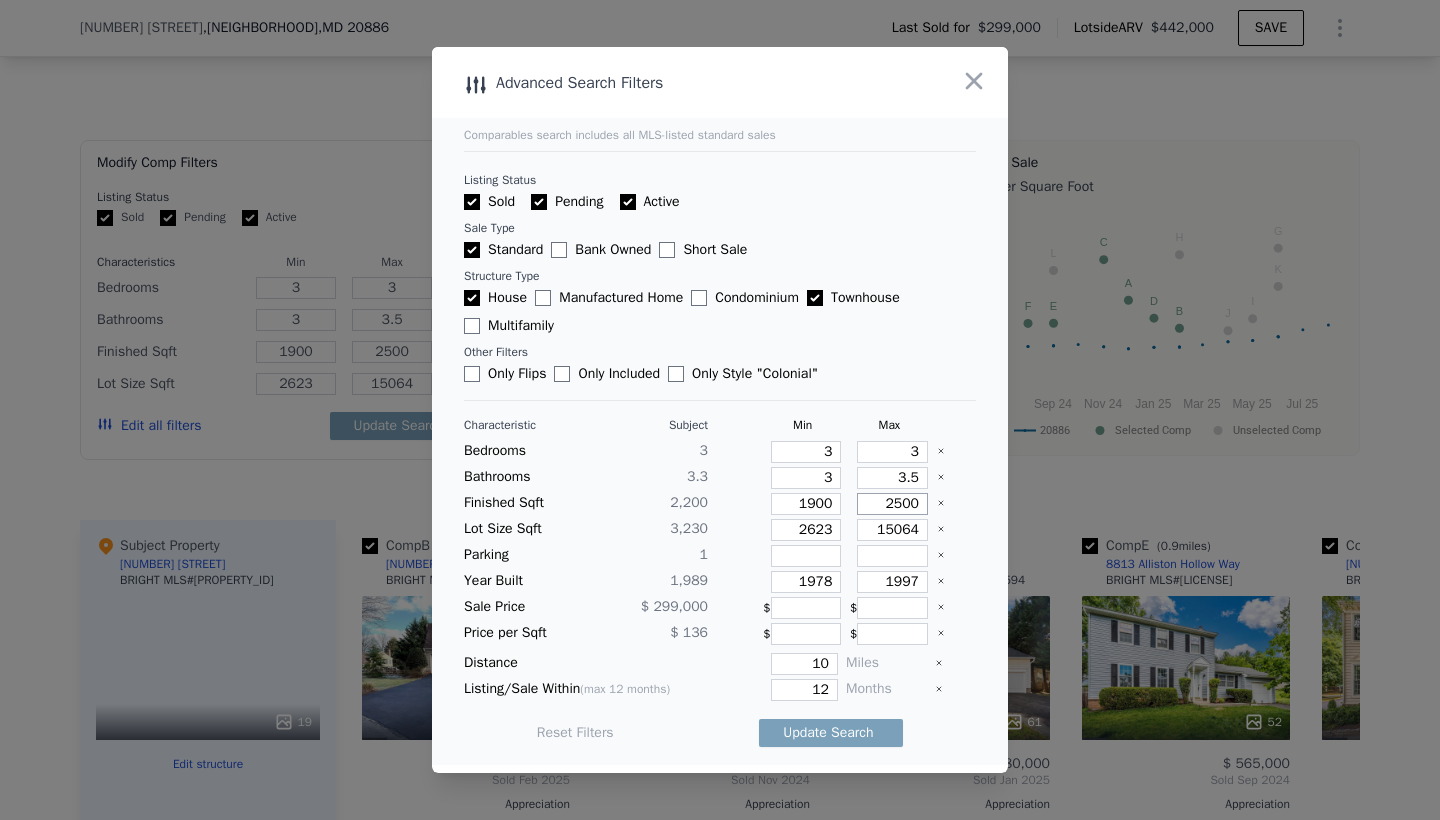 type on "2500" 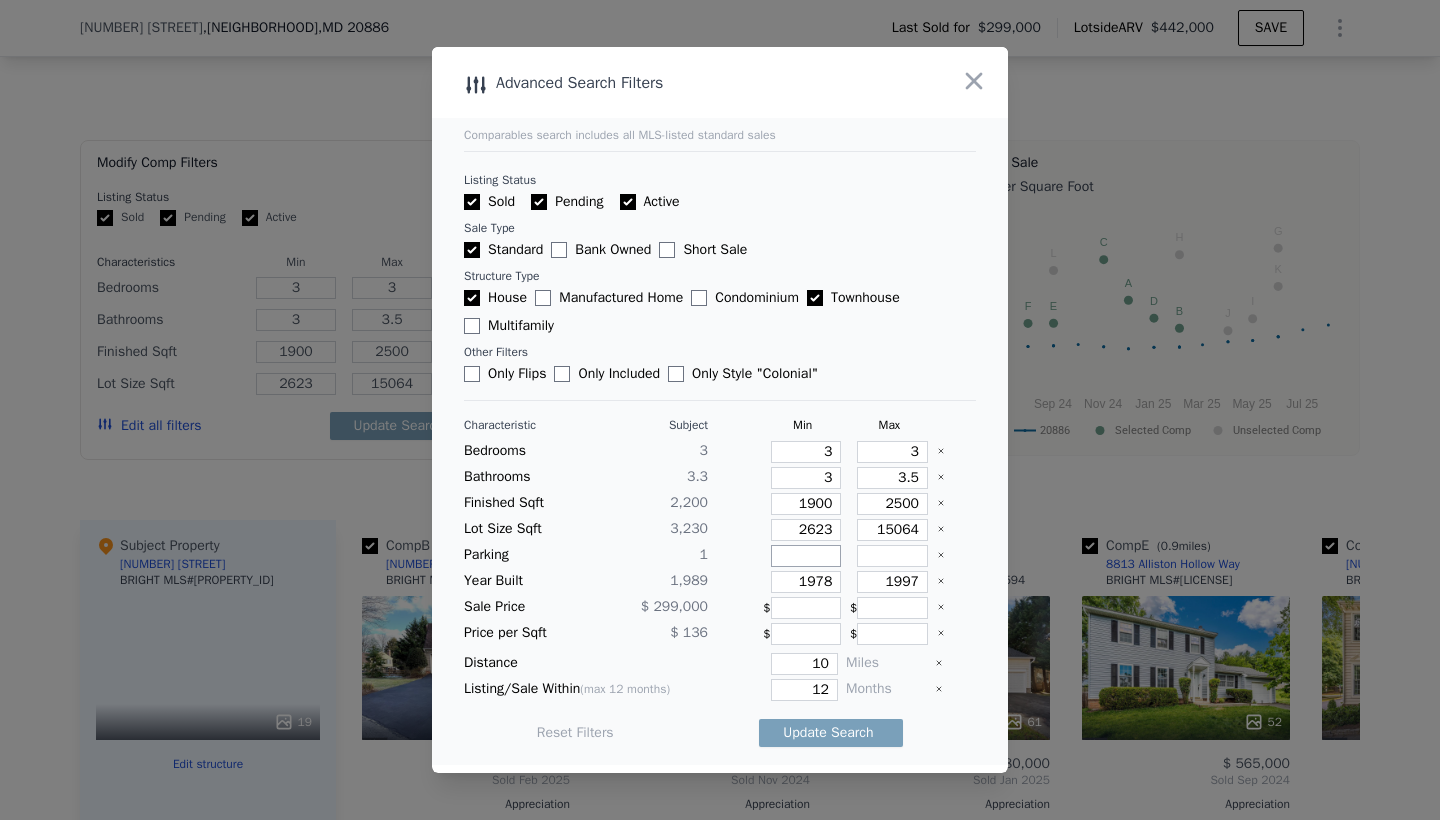 click at bounding box center [806, 556] 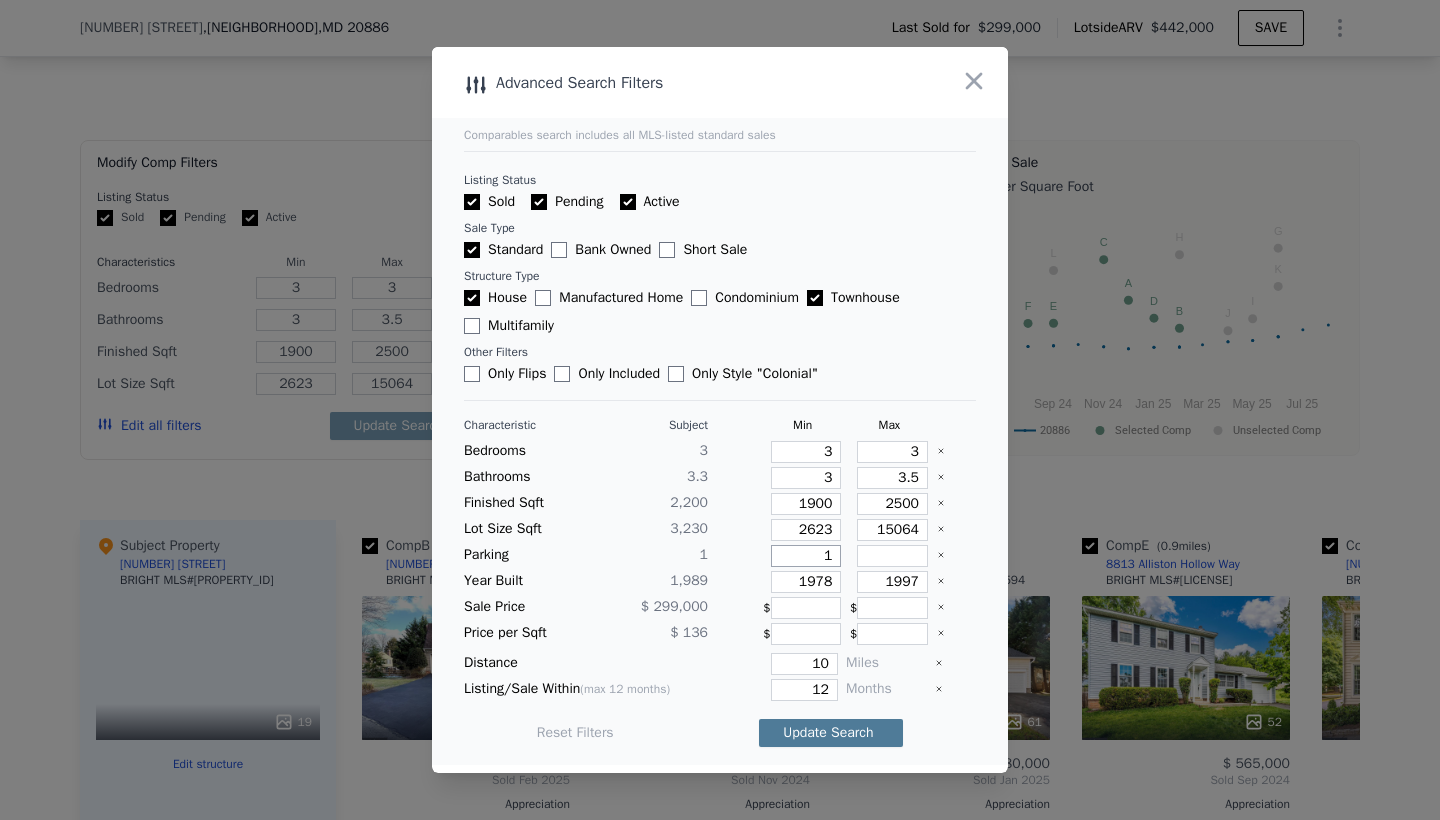 type on "1" 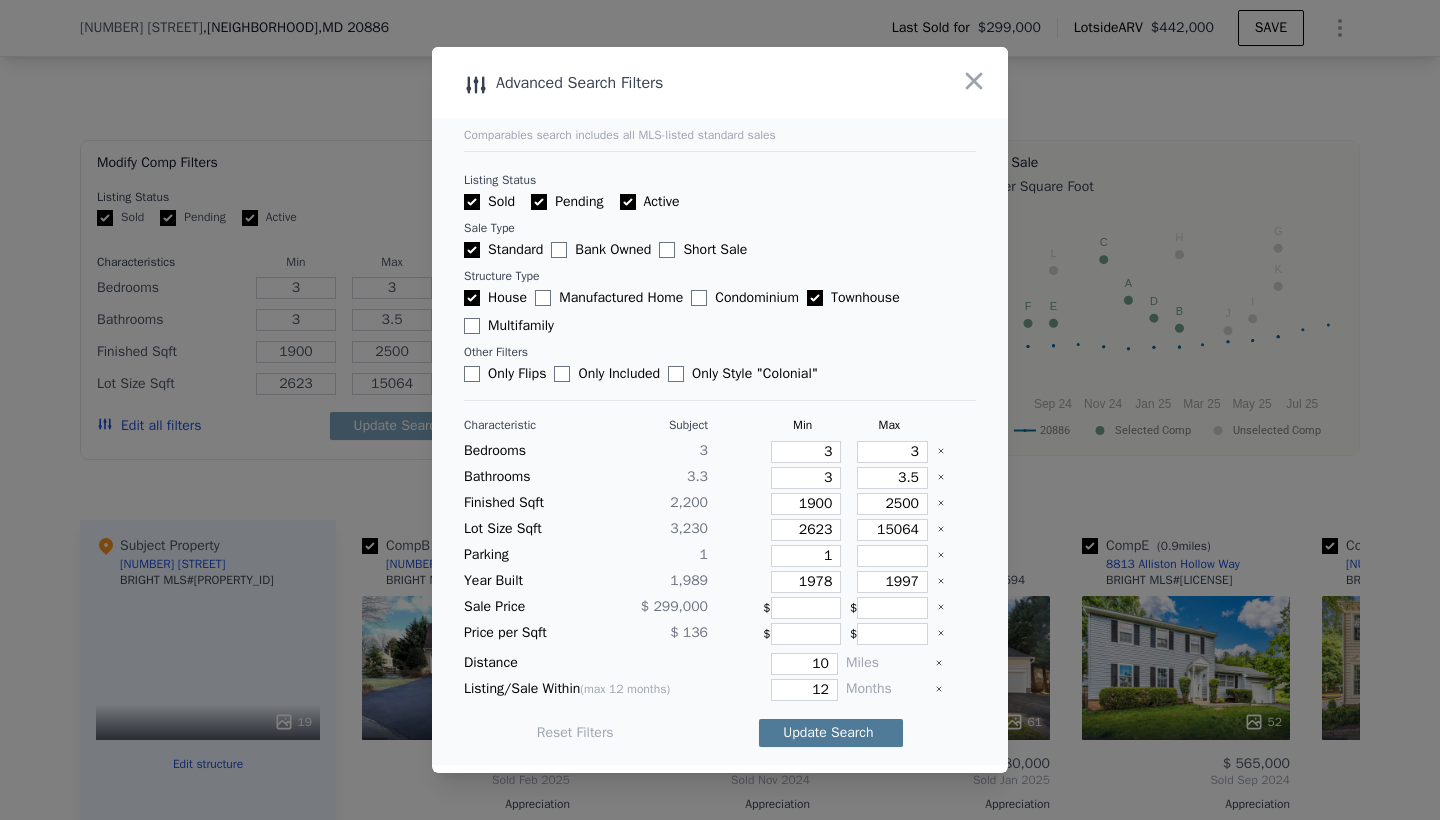 click on "Update Search" at bounding box center (831, 733) 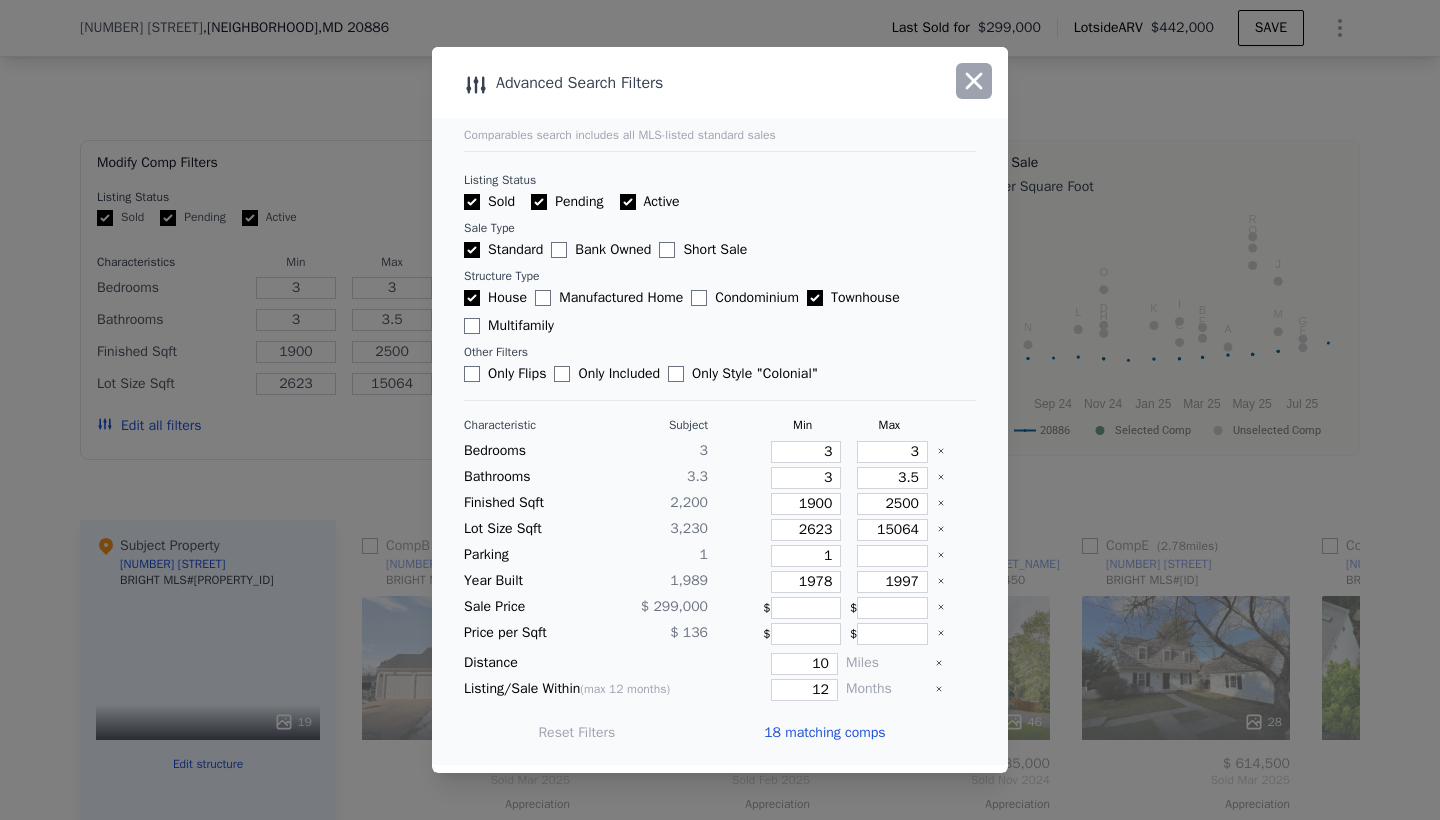 click 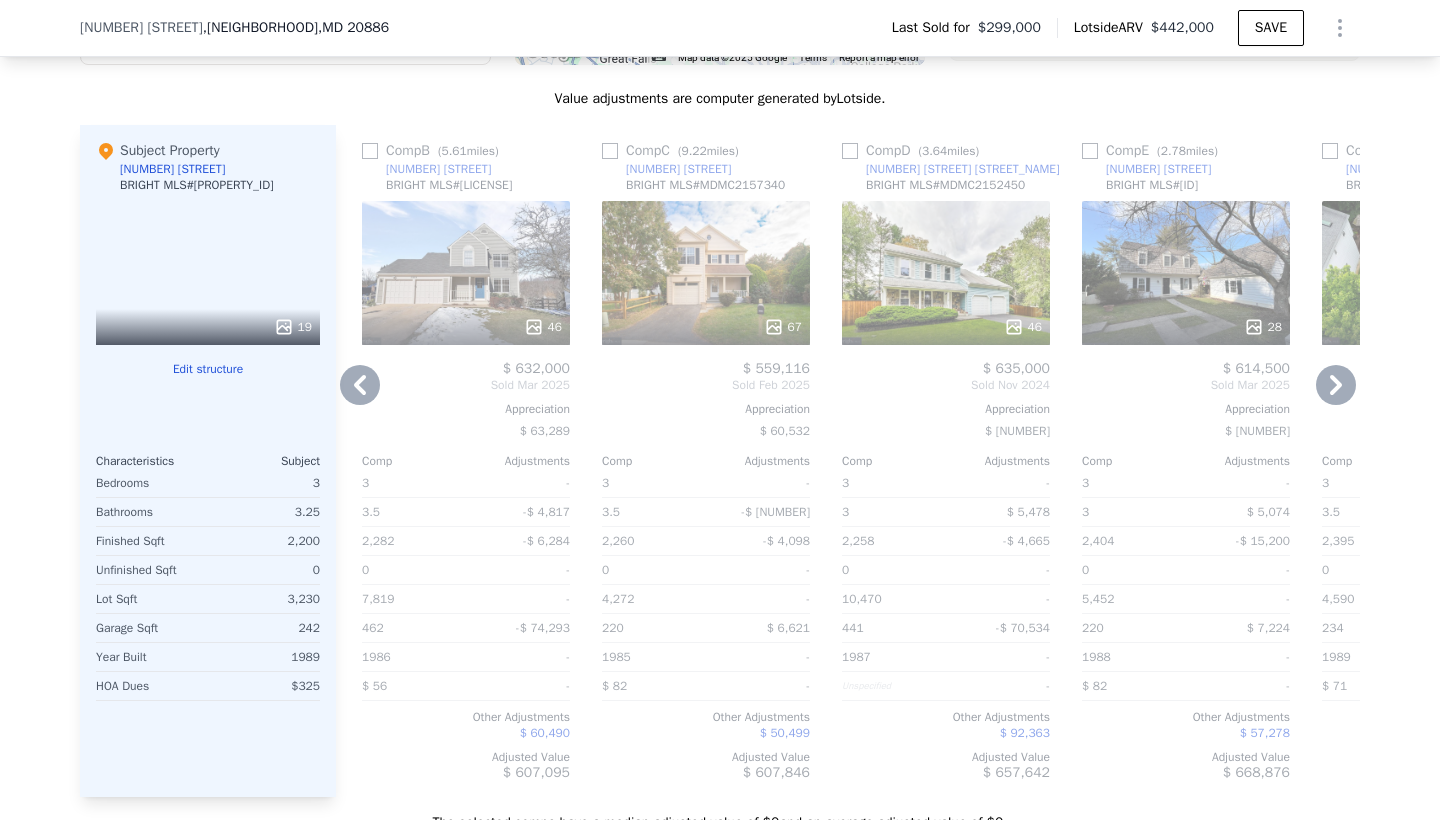 scroll, scrollTop: 2327, scrollLeft: 0, axis: vertical 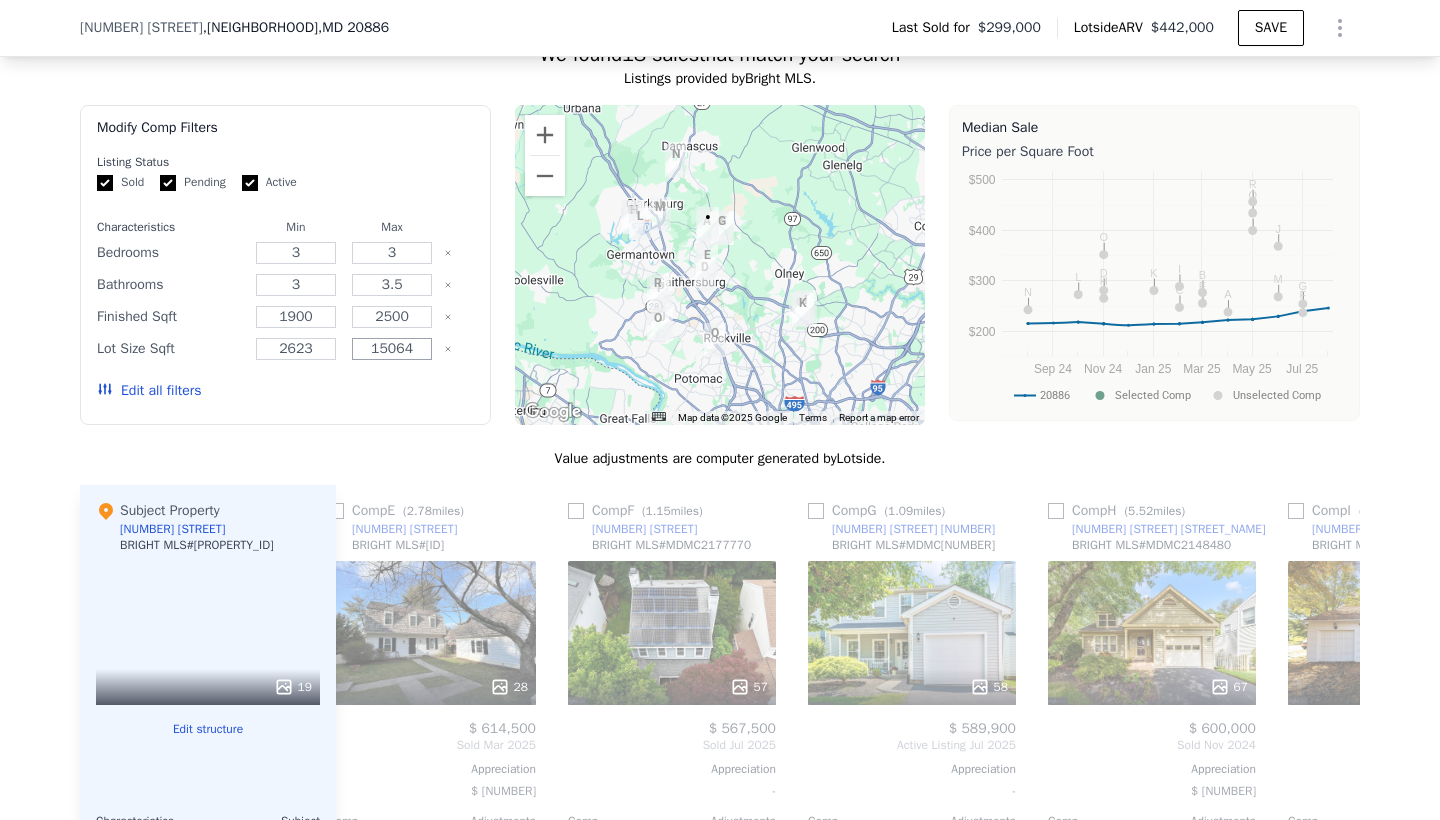 click on "15064" at bounding box center [391, 349] 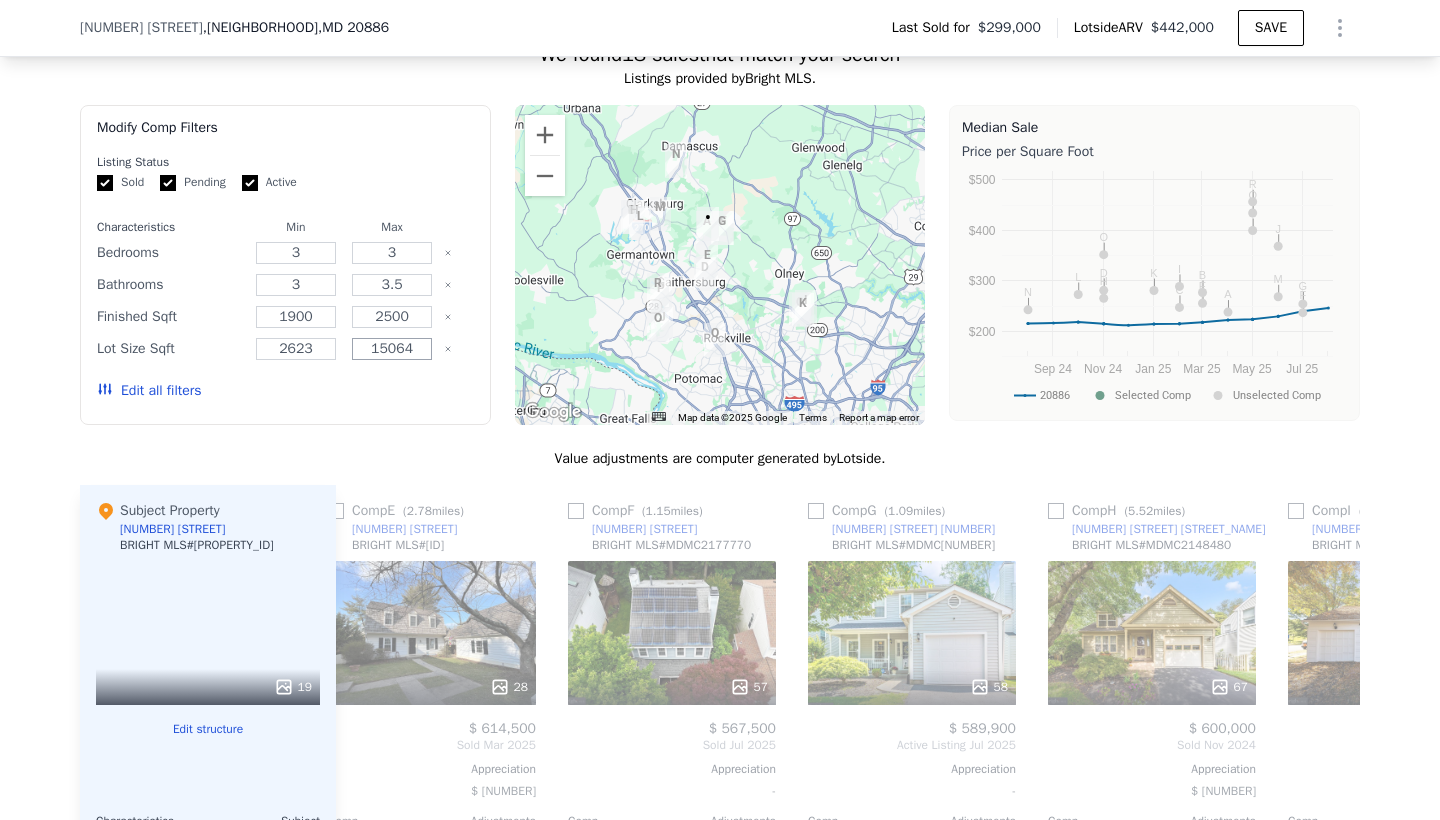 drag, startPoint x: 415, startPoint y: 349, endPoint x: 355, endPoint y: 349, distance: 60 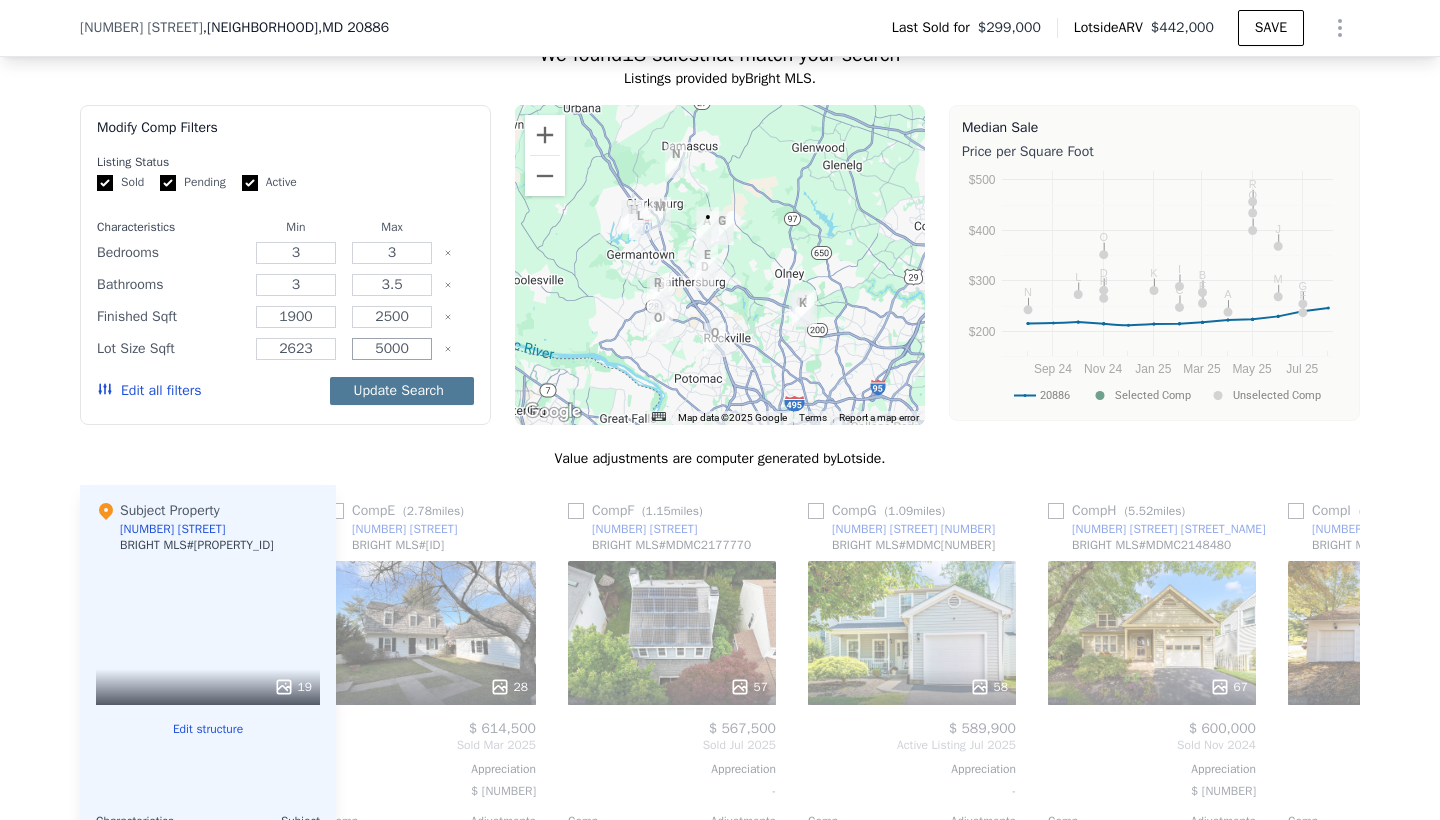 type on "5000" 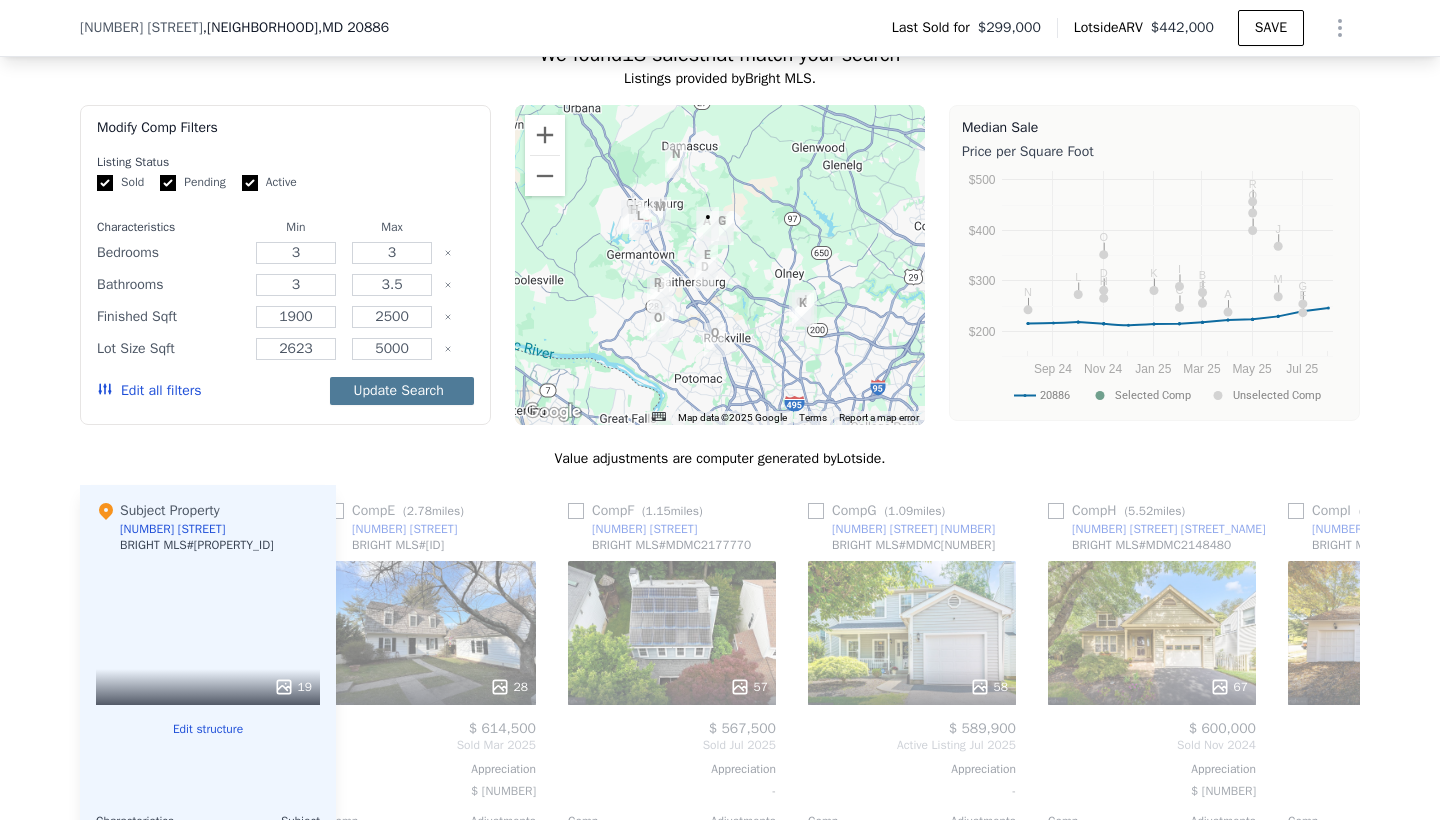 click on "Update Search" at bounding box center (402, 391) 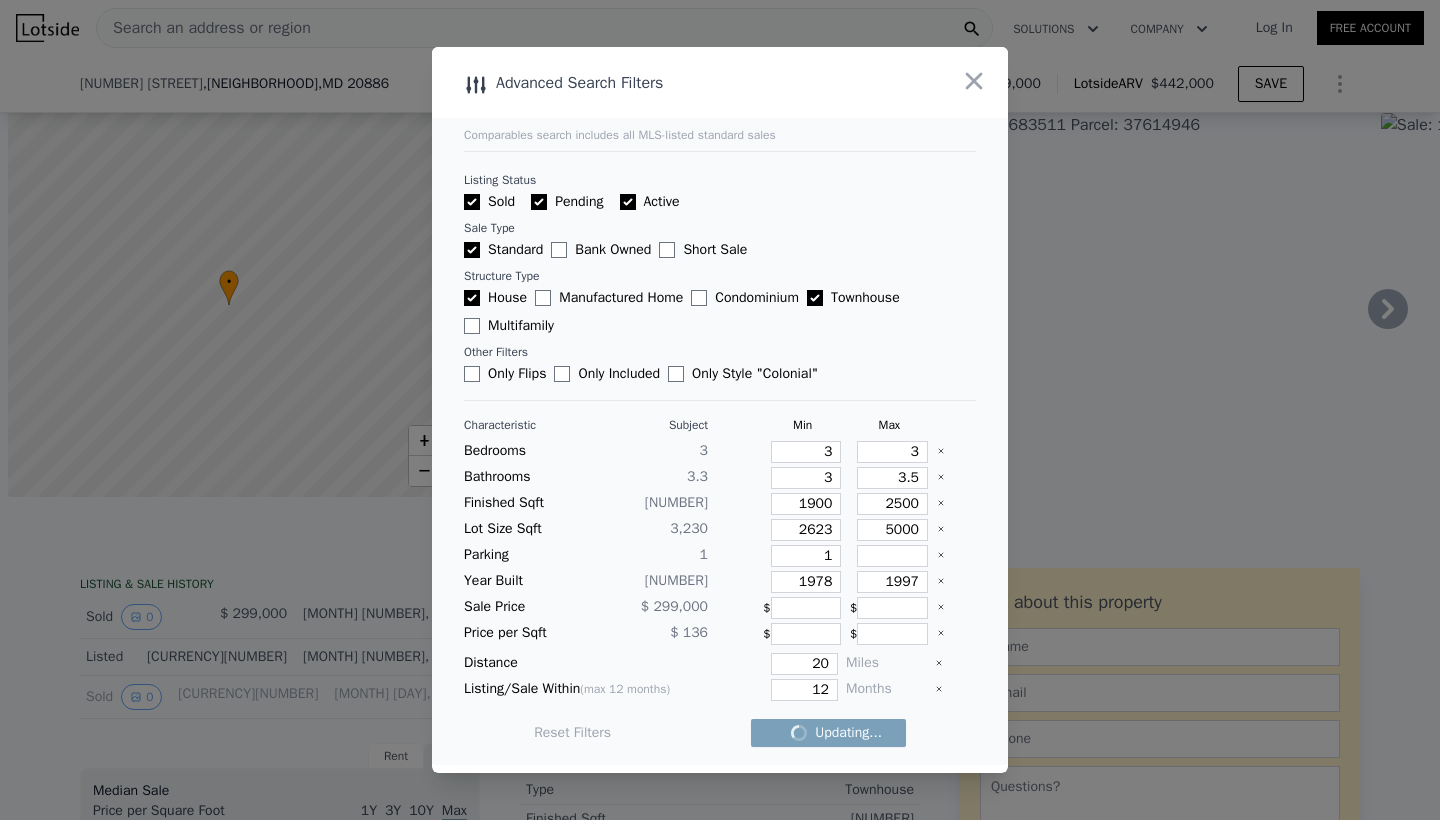 select on "30" 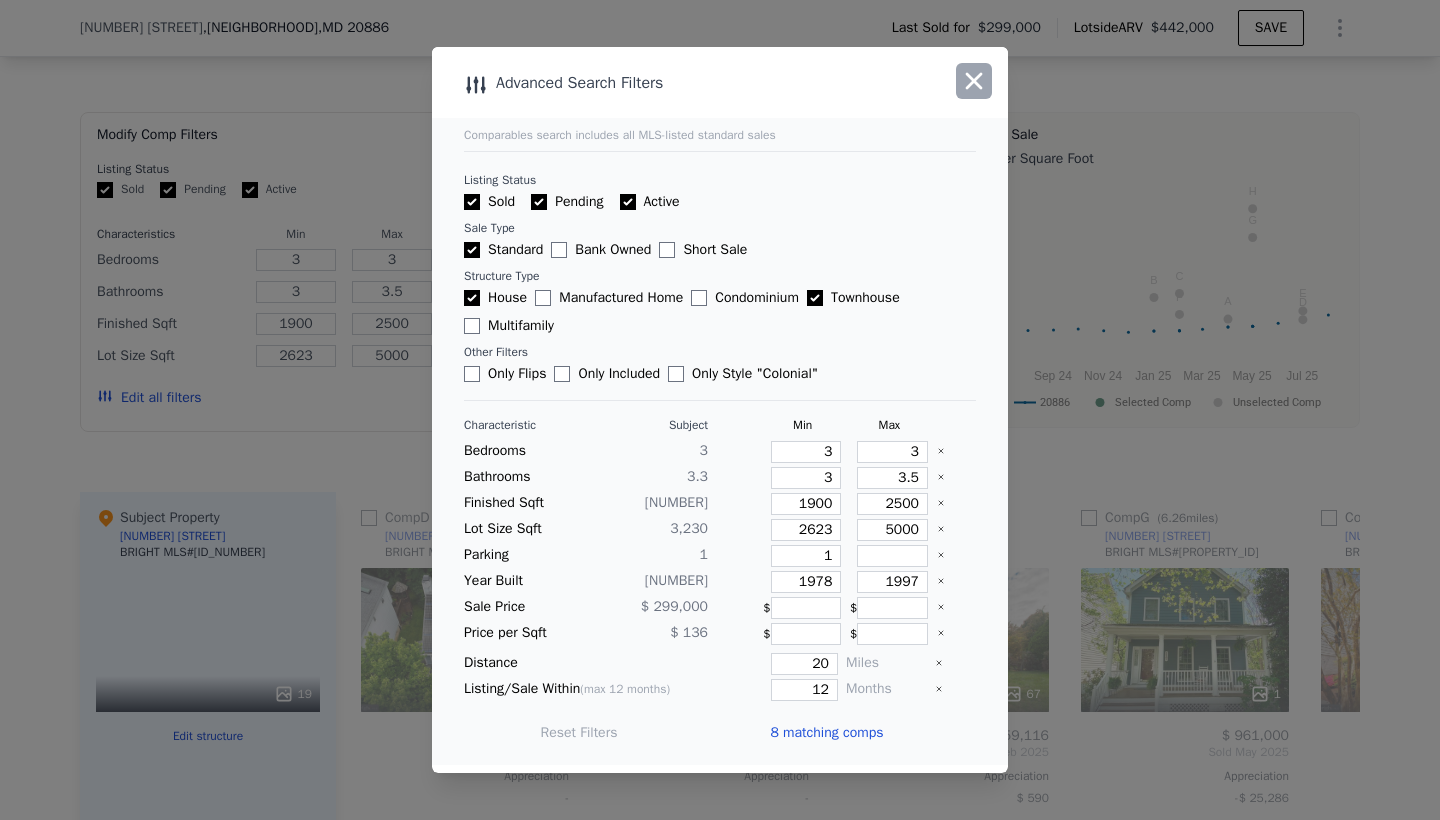 click 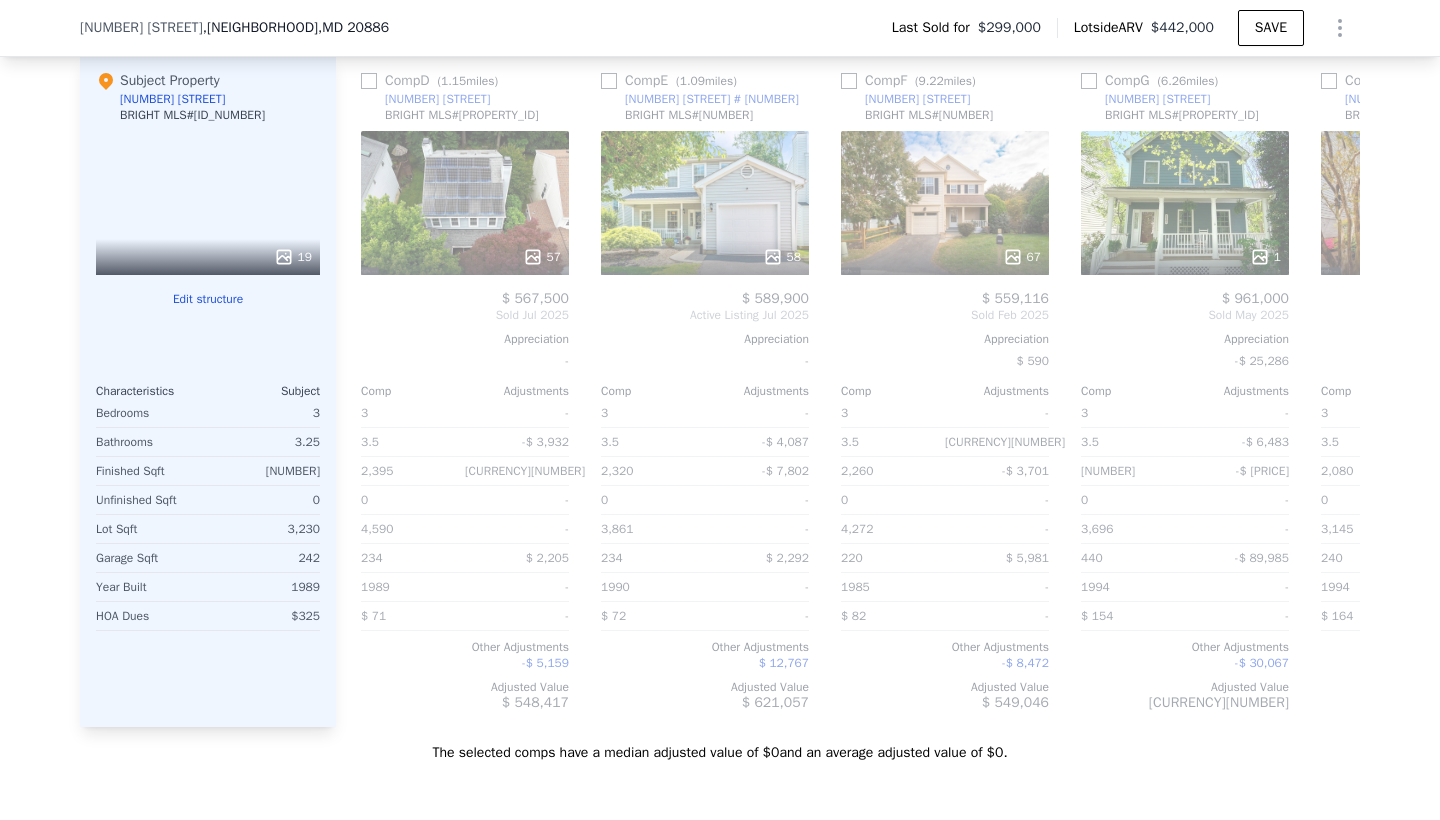 scroll, scrollTop: 2404, scrollLeft: 0, axis: vertical 